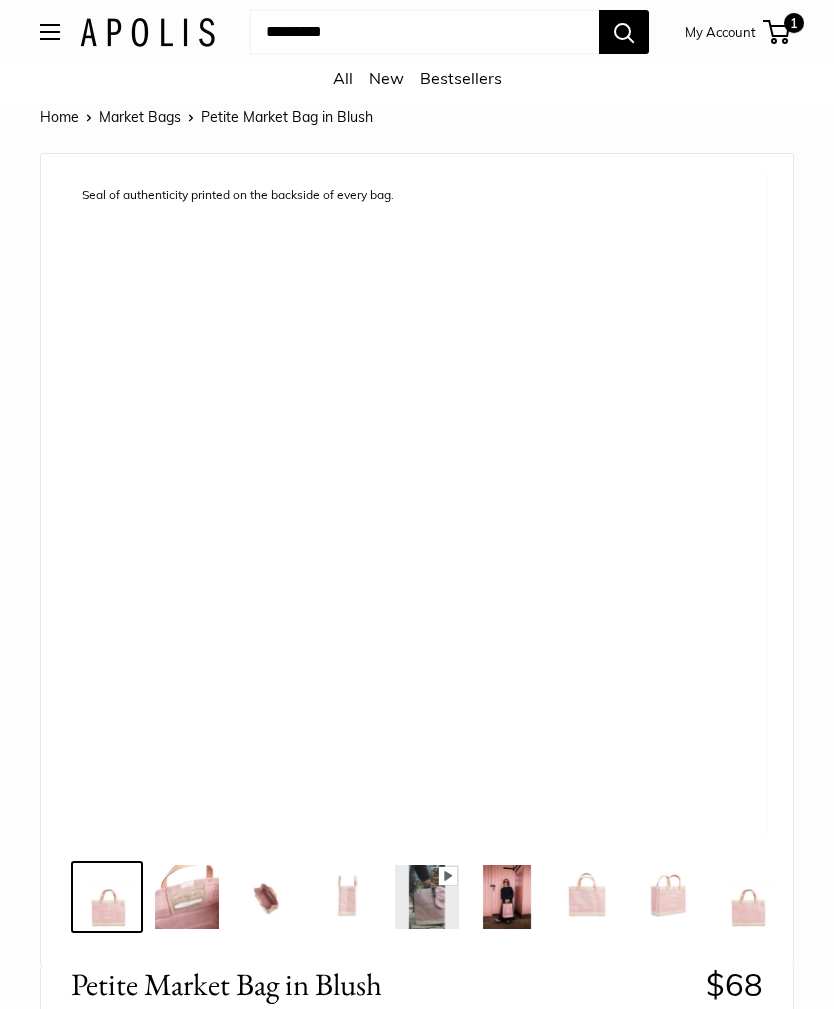 scroll, scrollTop: 2, scrollLeft: 0, axis: vertical 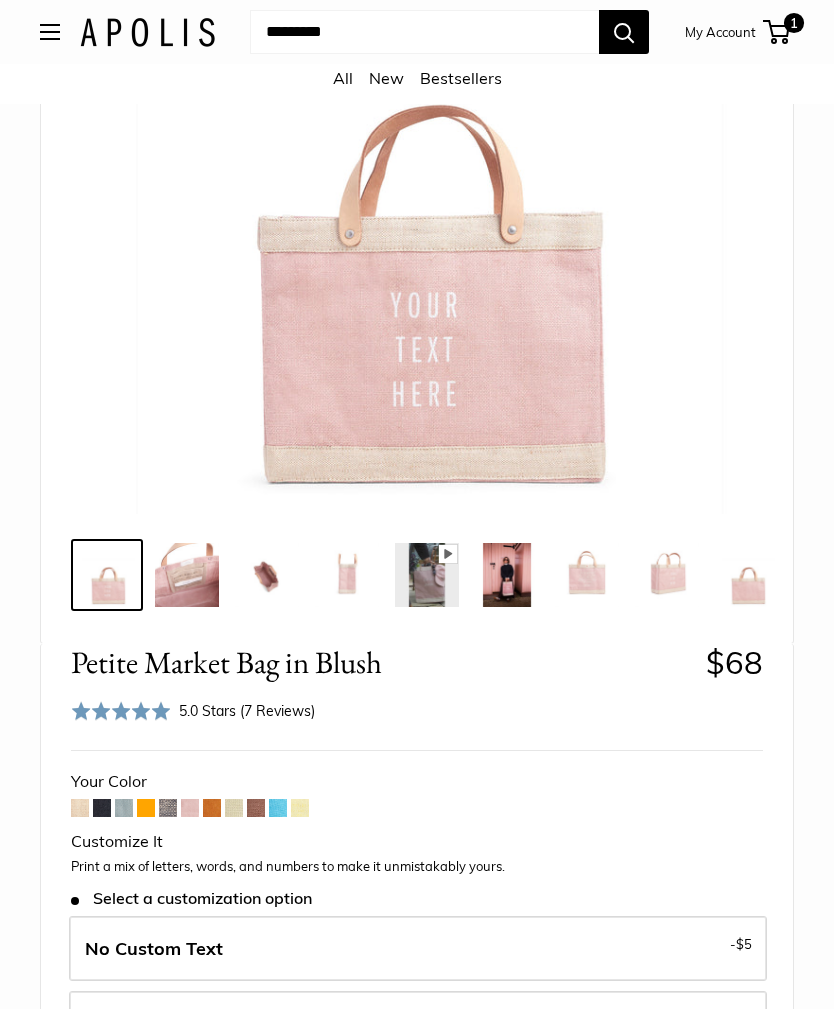 click at bounding box center (80, 808) 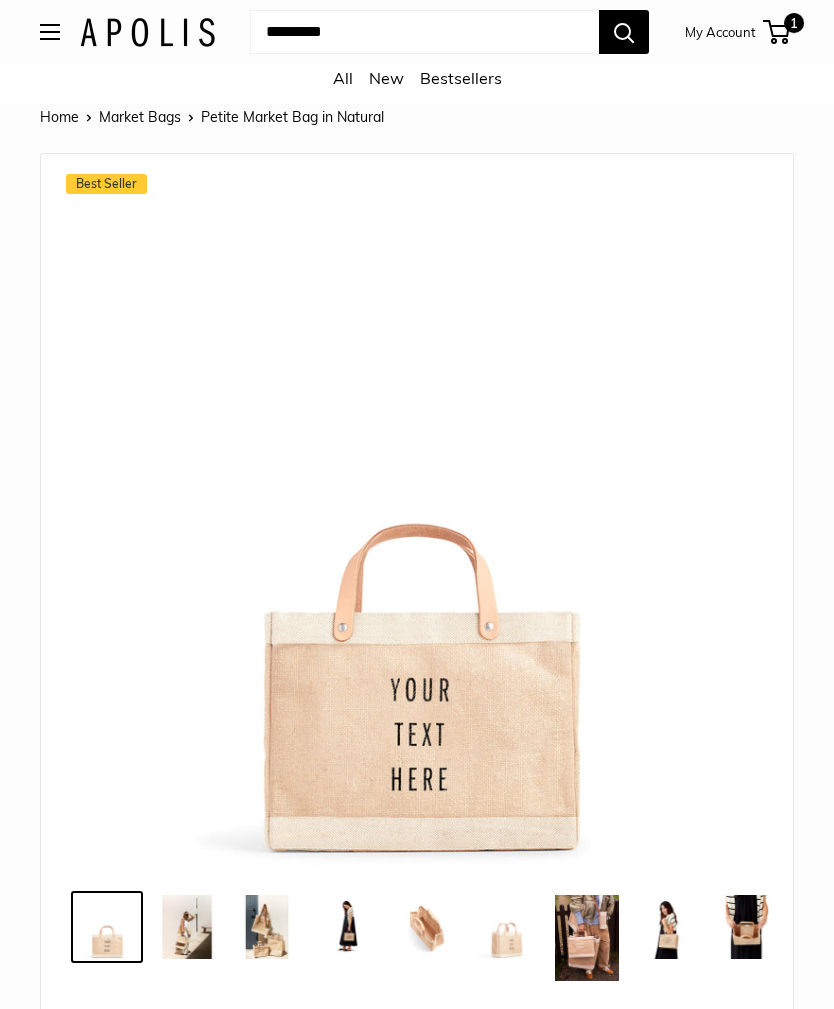 scroll, scrollTop: 0, scrollLeft: 0, axis: both 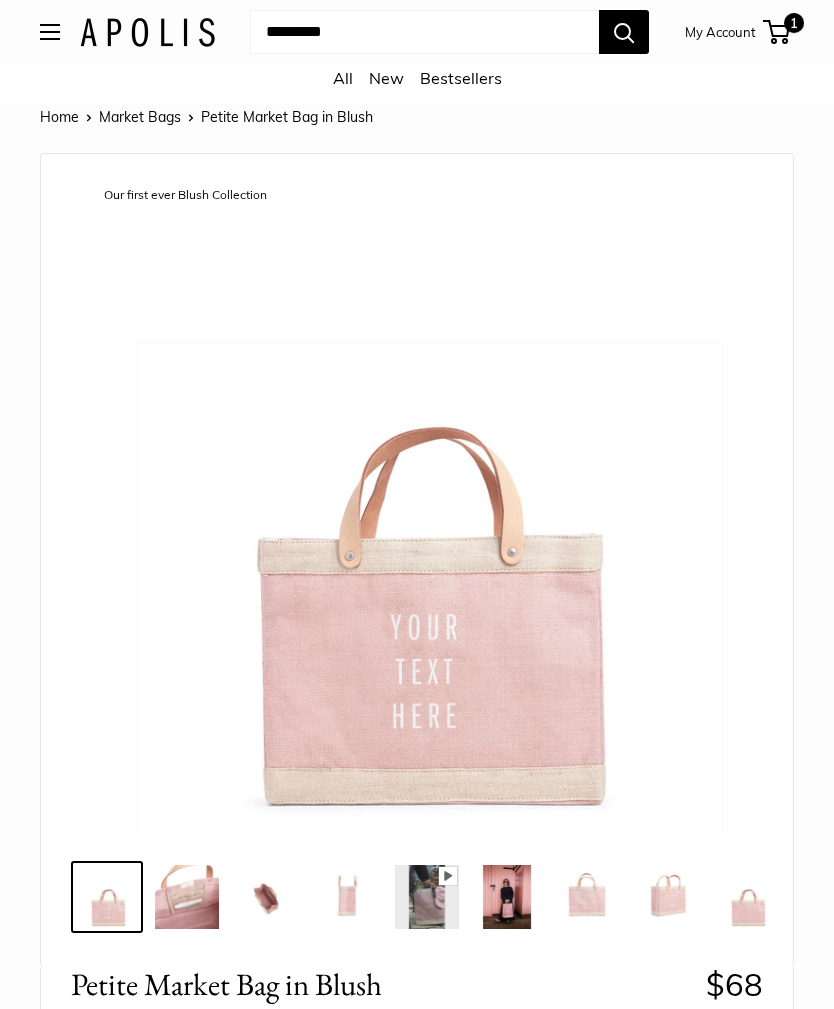 click at bounding box center [424, 32] 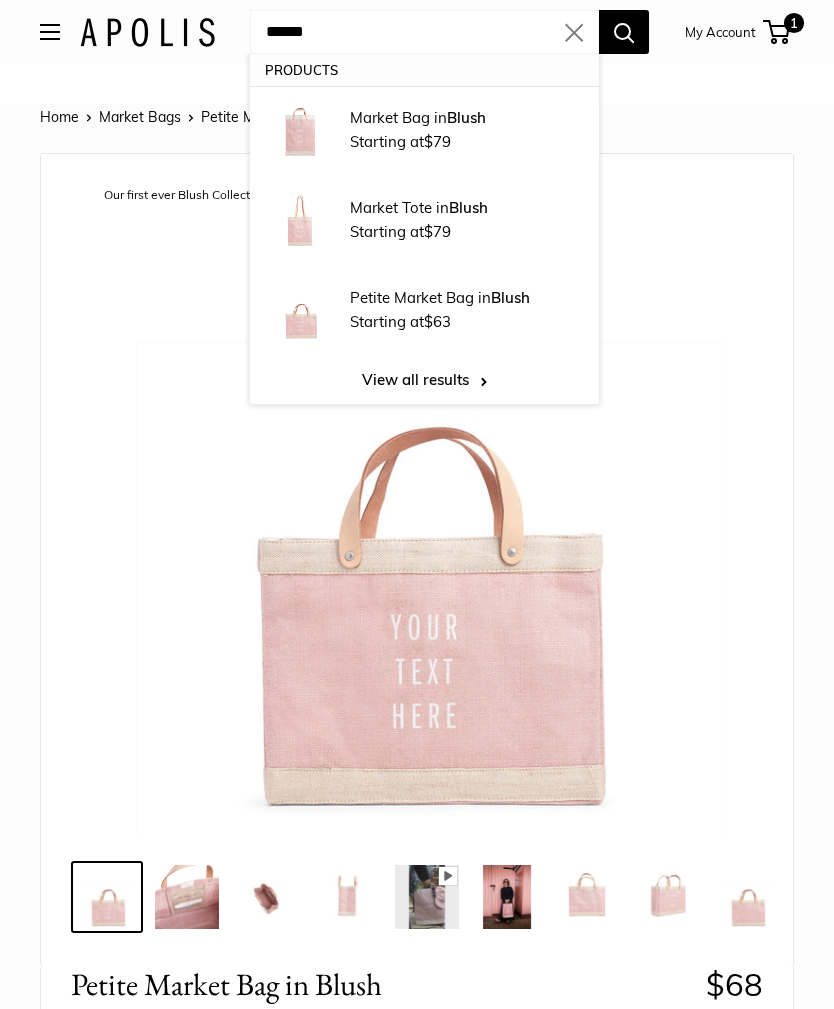 type on "*****" 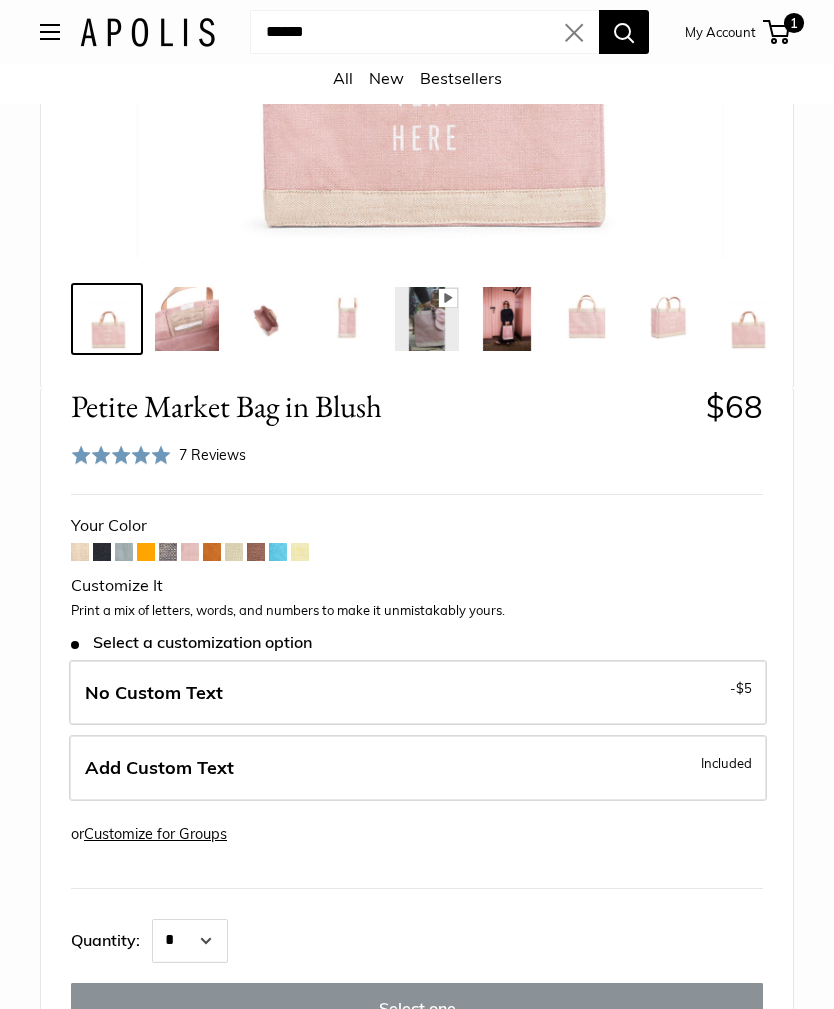 scroll, scrollTop: 587, scrollLeft: 0, axis: vertical 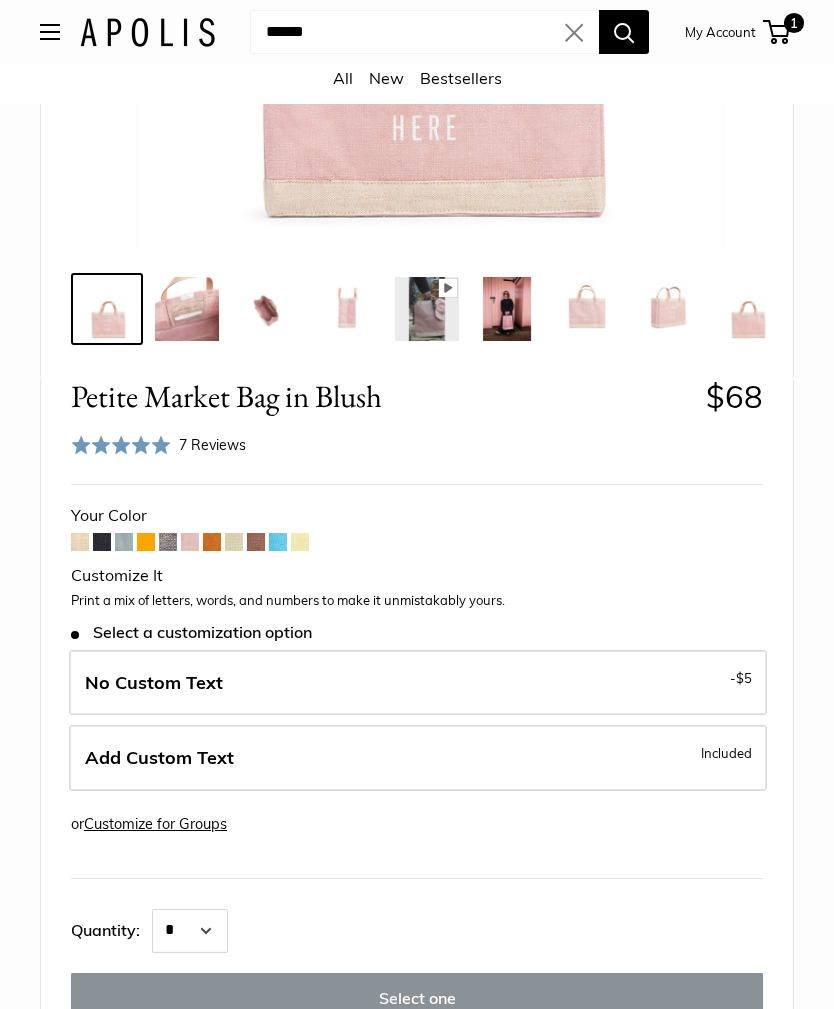 click on "Add Custom Text
Included" at bounding box center [418, 759] 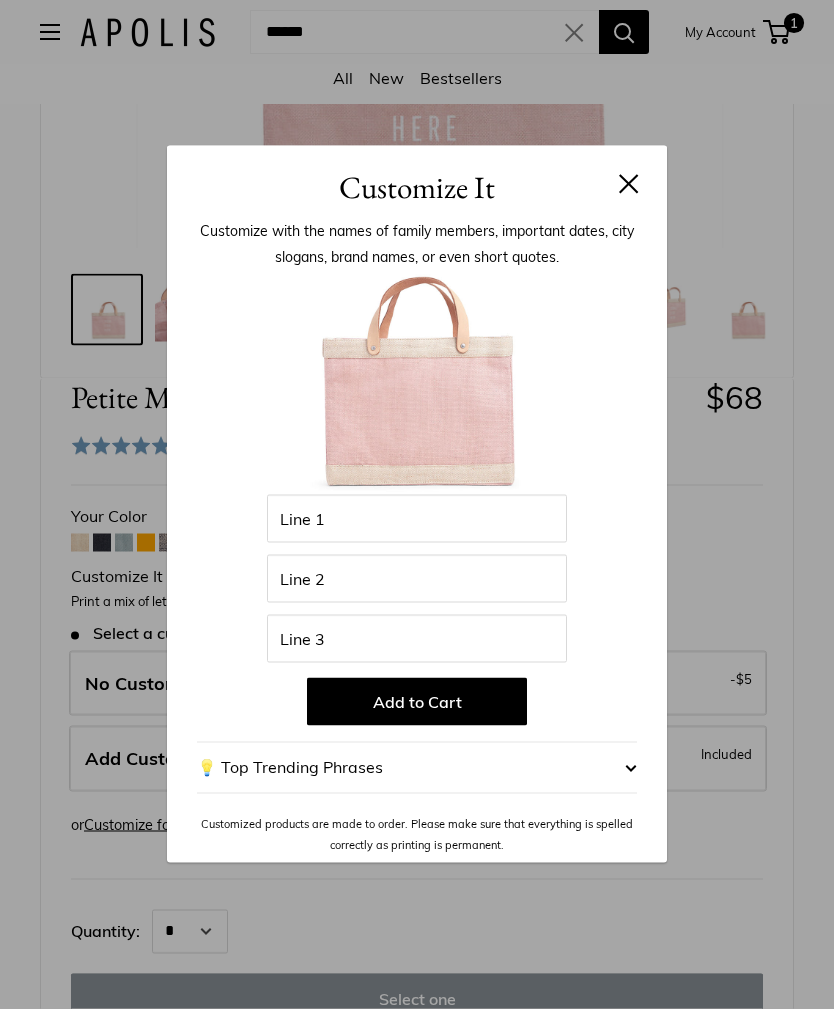 scroll, scrollTop: 588, scrollLeft: 0, axis: vertical 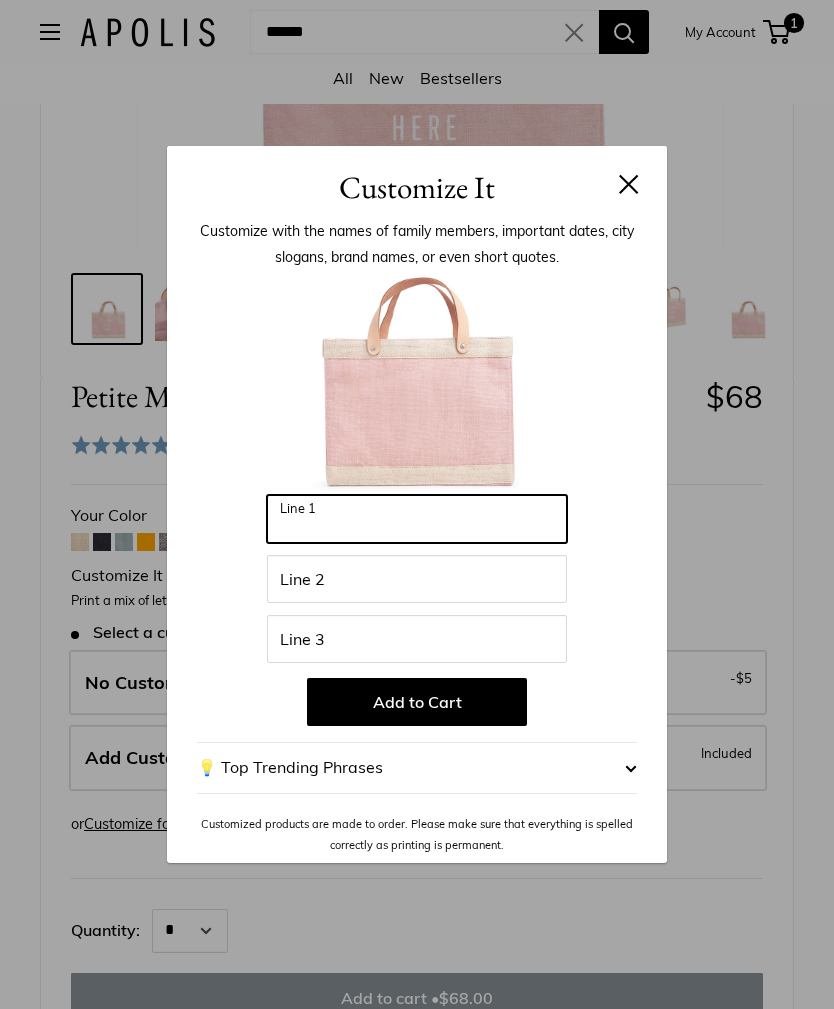 click on "Line 1" at bounding box center (417, 519) 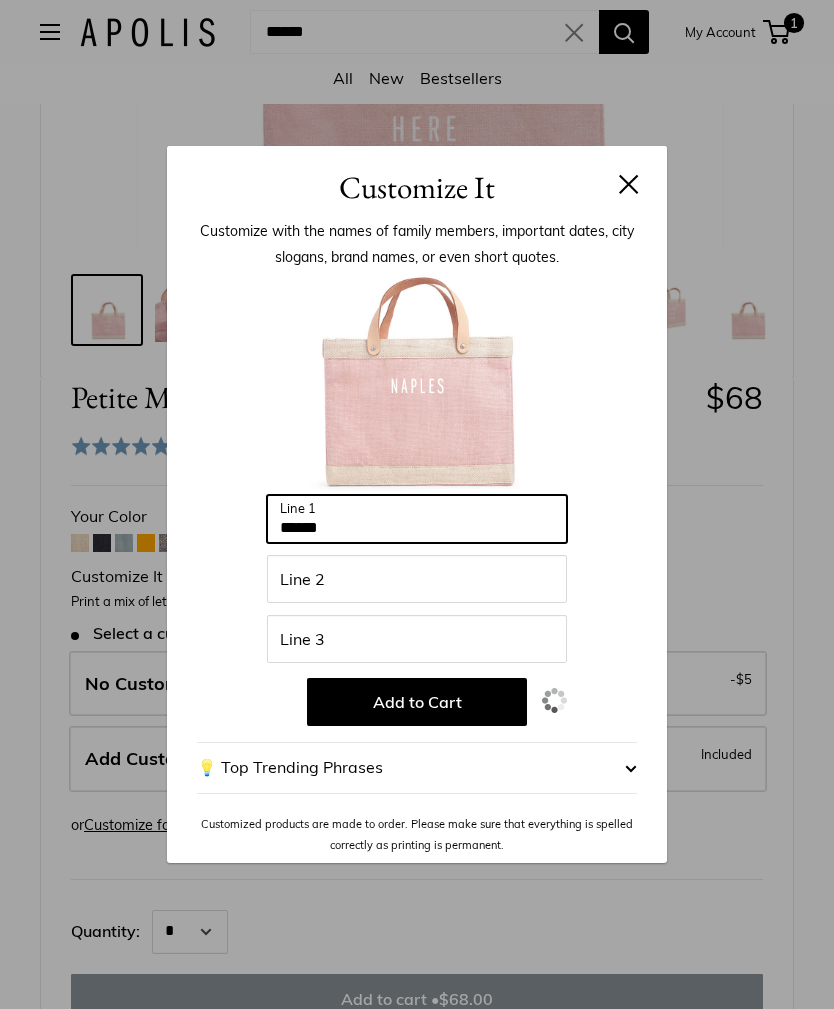 type on "******" 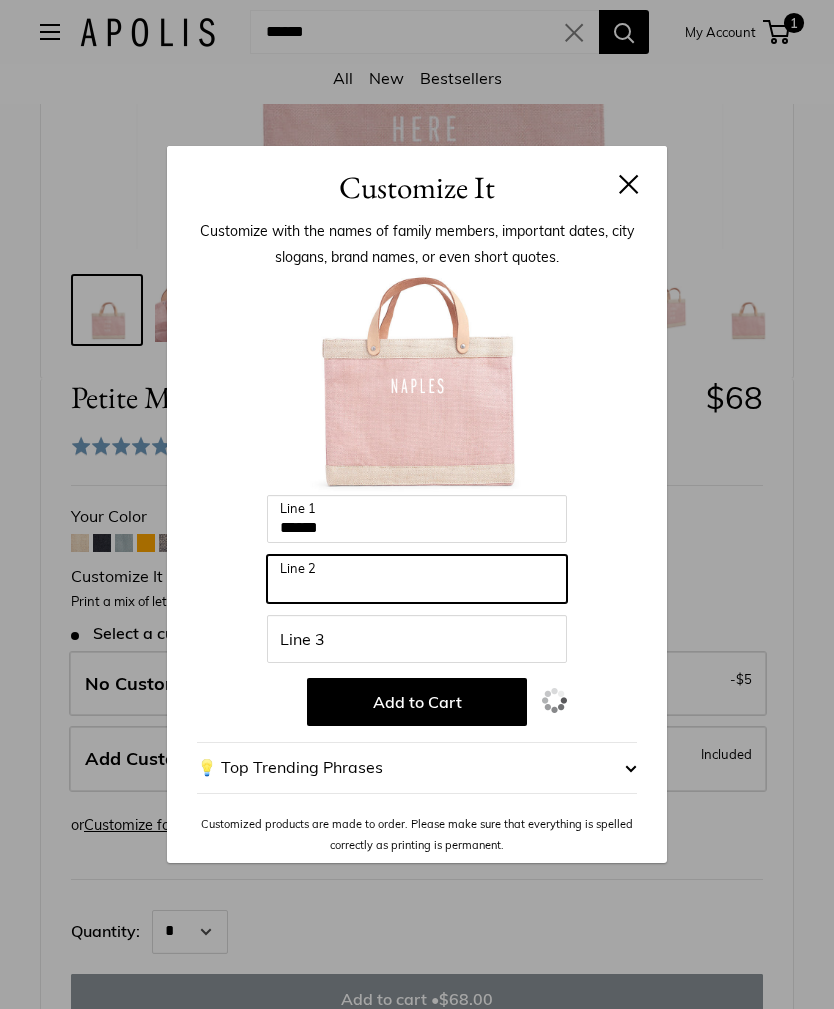 click on "Line 2" at bounding box center (417, 579) 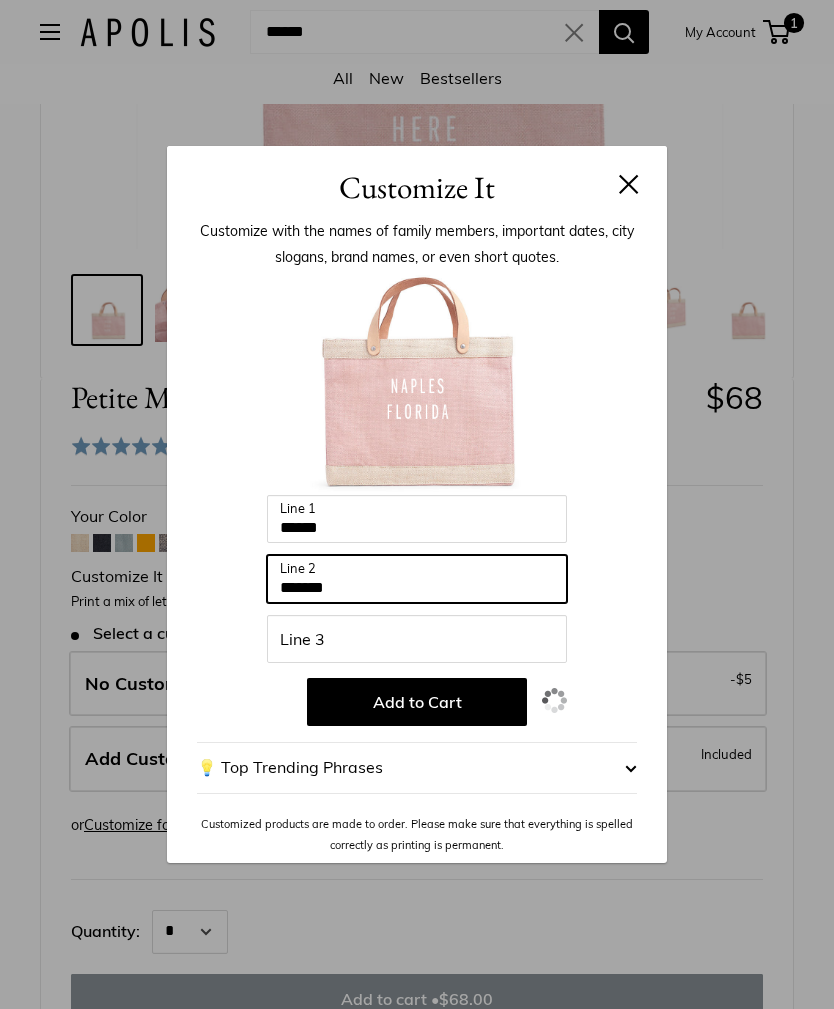 type on "*******" 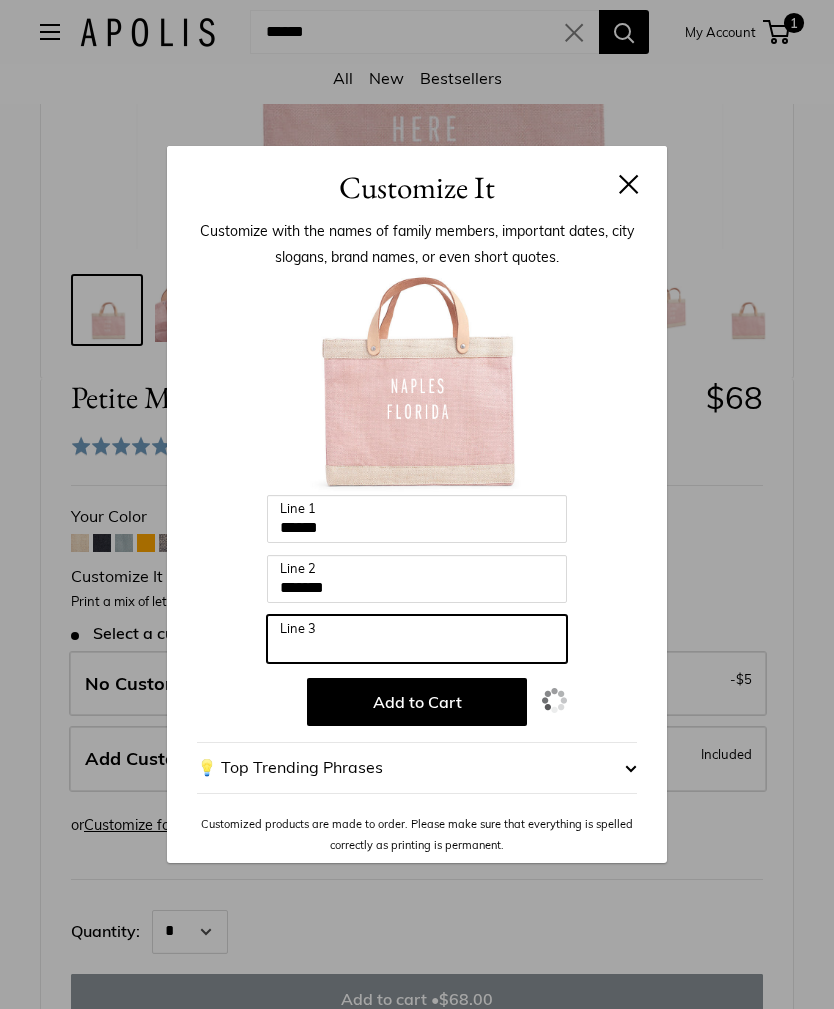 click on "Line 3" at bounding box center [417, 639] 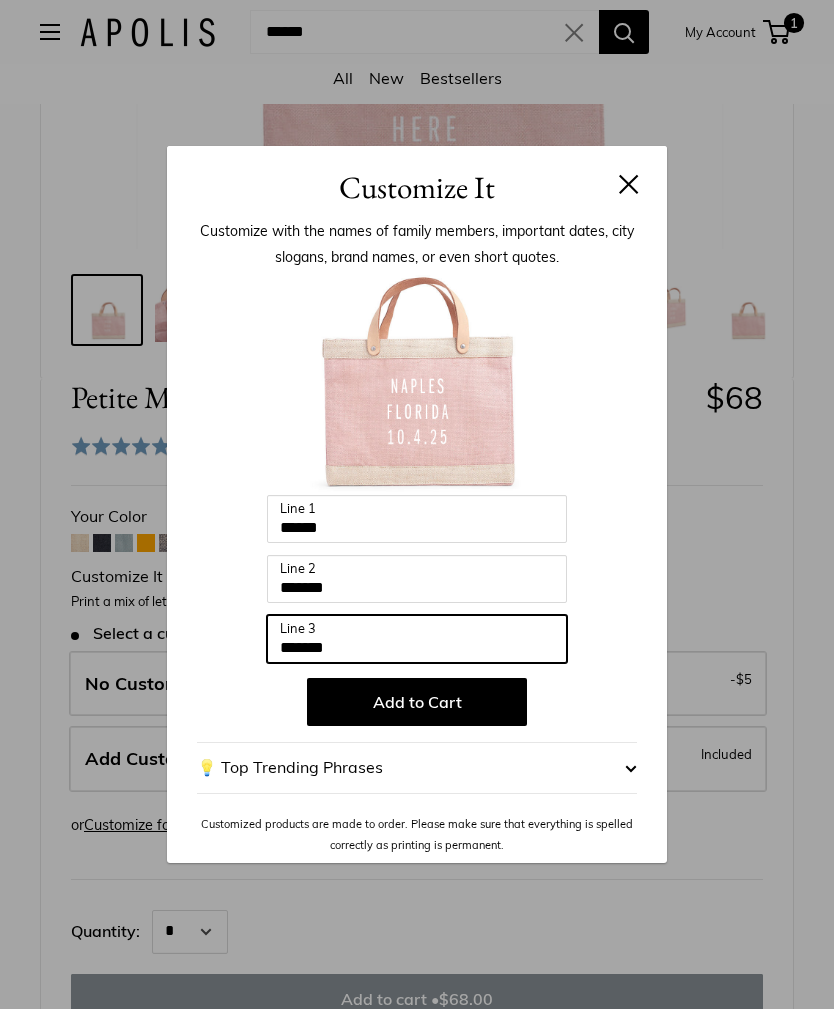 type on "*******" 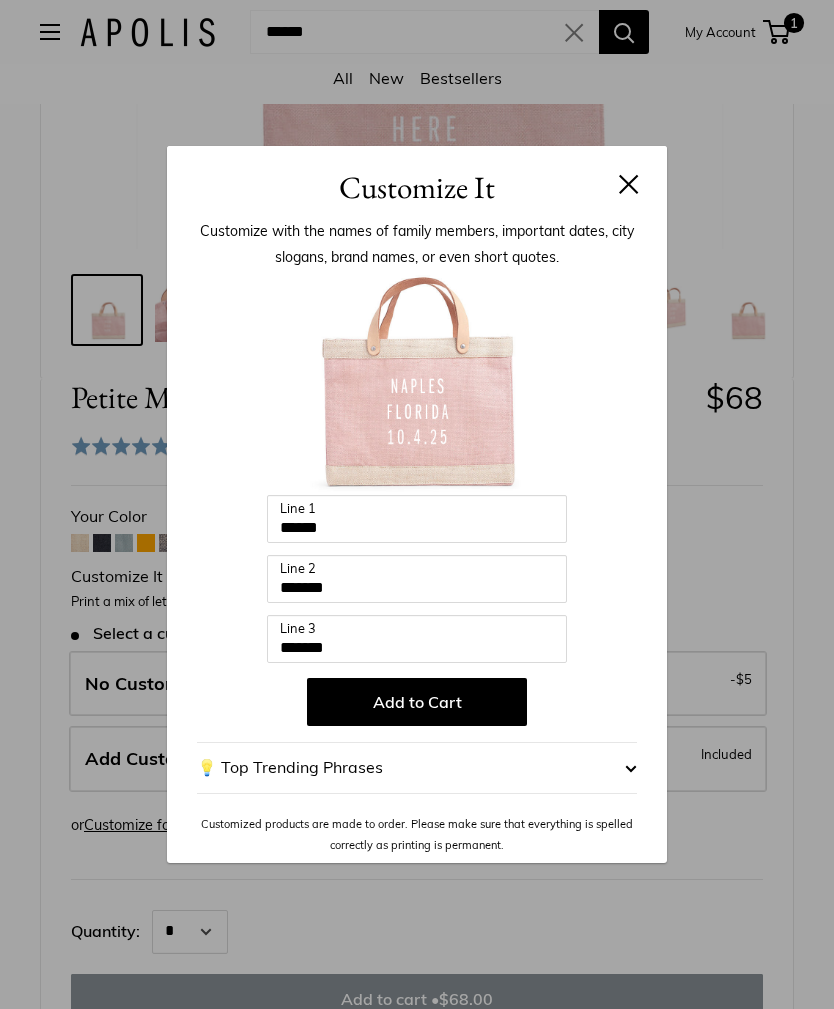 click on "Add to Cart" at bounding box center (417, 702) 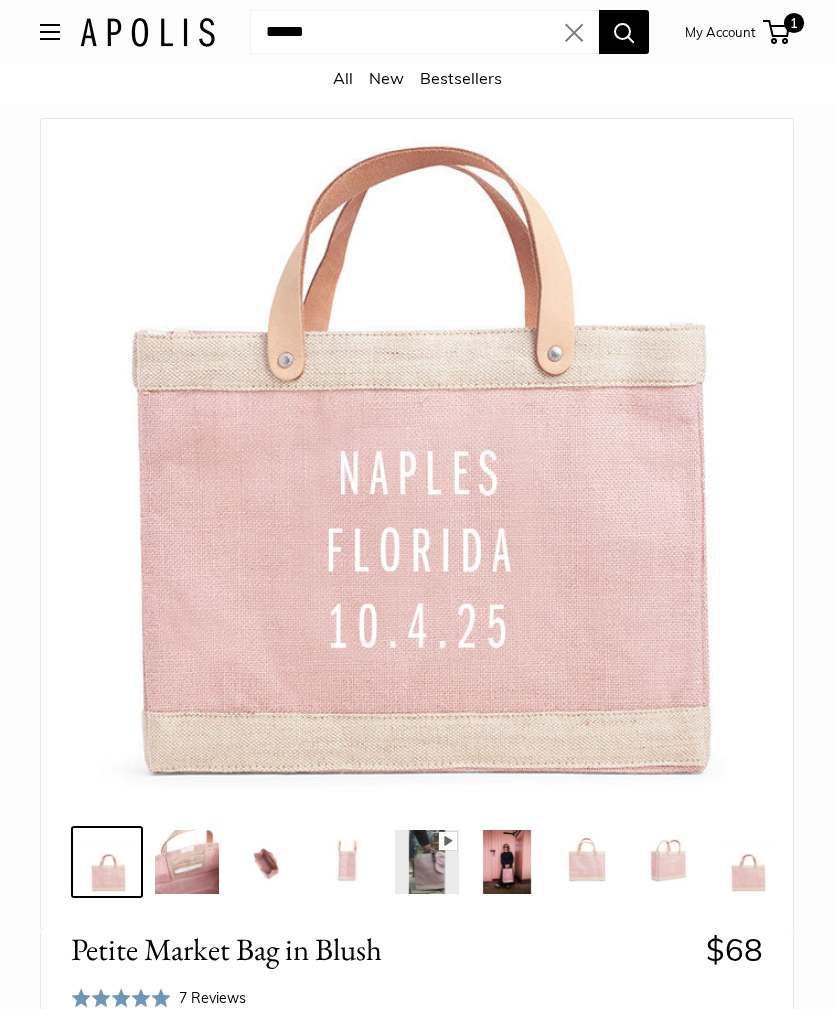 scroll, scrollTop: 0, scrollLeft: 0, axis: both 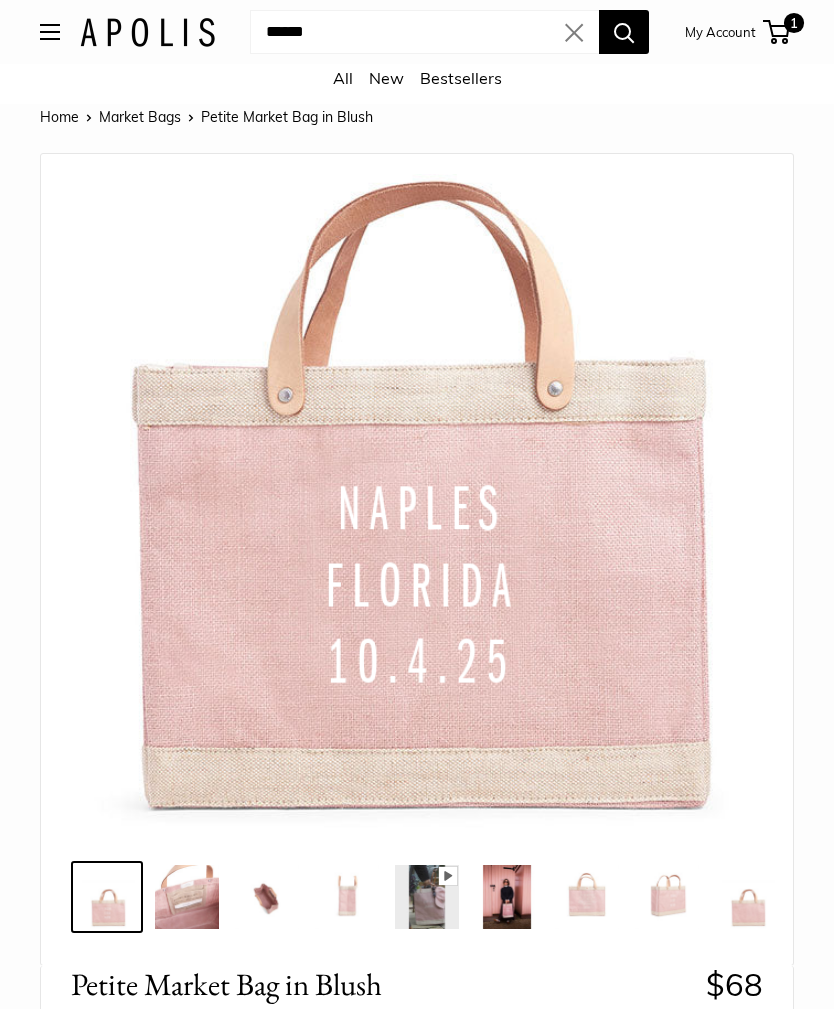 click on "1" at bounding box center [794, 23] 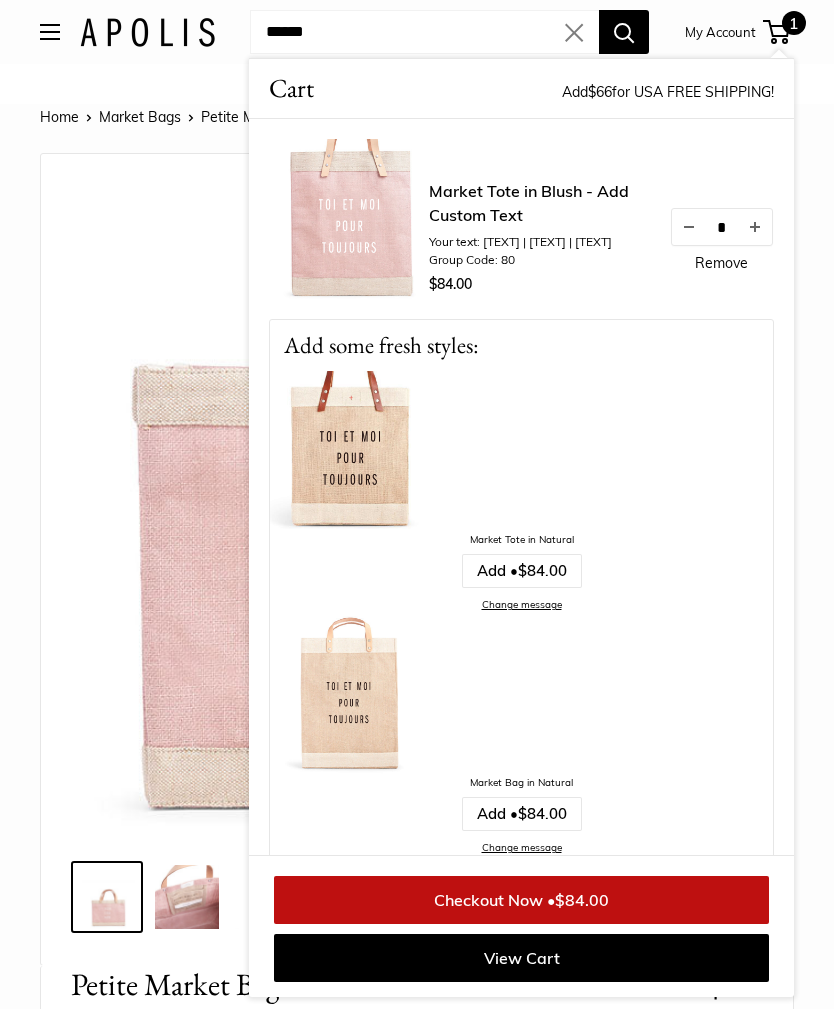 click at bounding box center (417, 505) 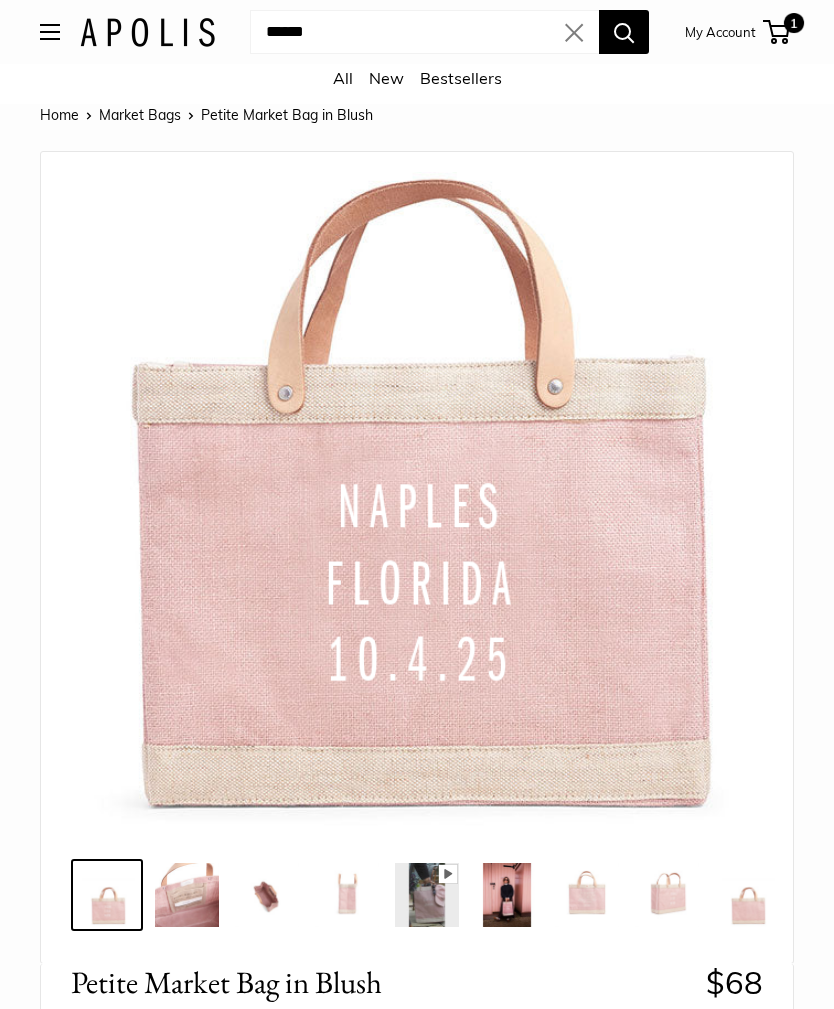 scroll, scrollTop: 0, scrollLeft: 0, axis: both 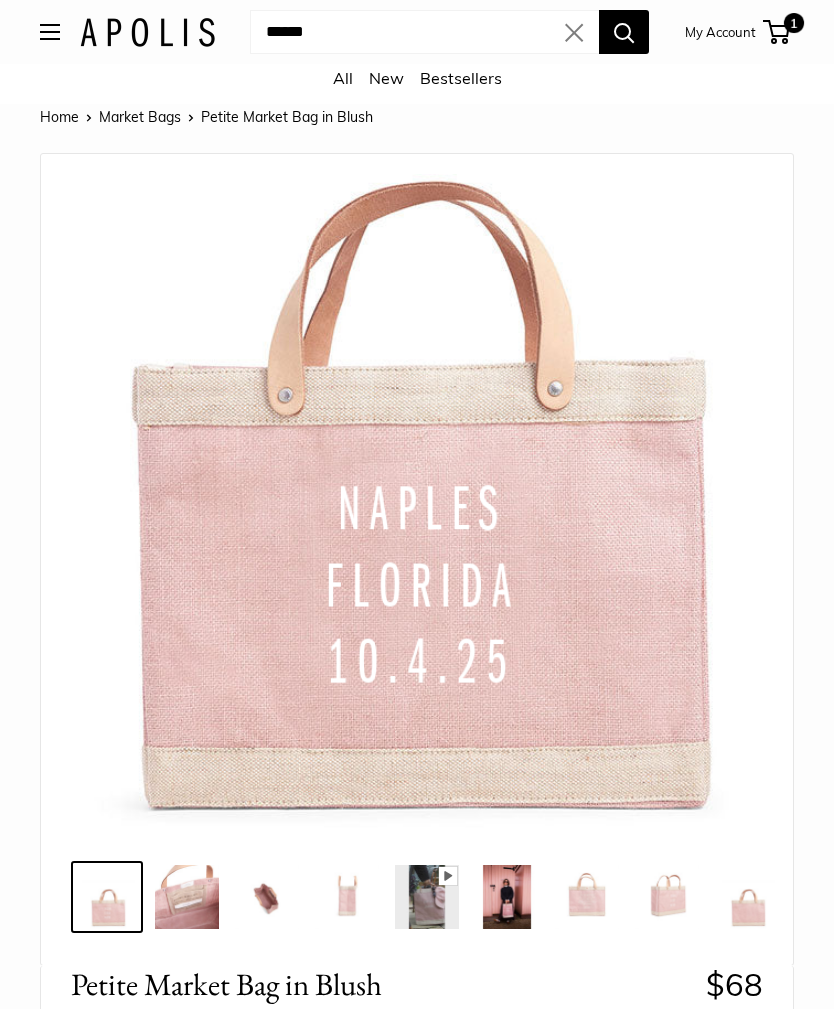 click on "Bird's eye view
Pause Play % buffered 00:00 Unmute Mute Exit fullscreen Enter fullscreen Play
Effortless style wherever you go
Seal of authenticity printed on the backside of every bag." at bounding box center [417, 559] 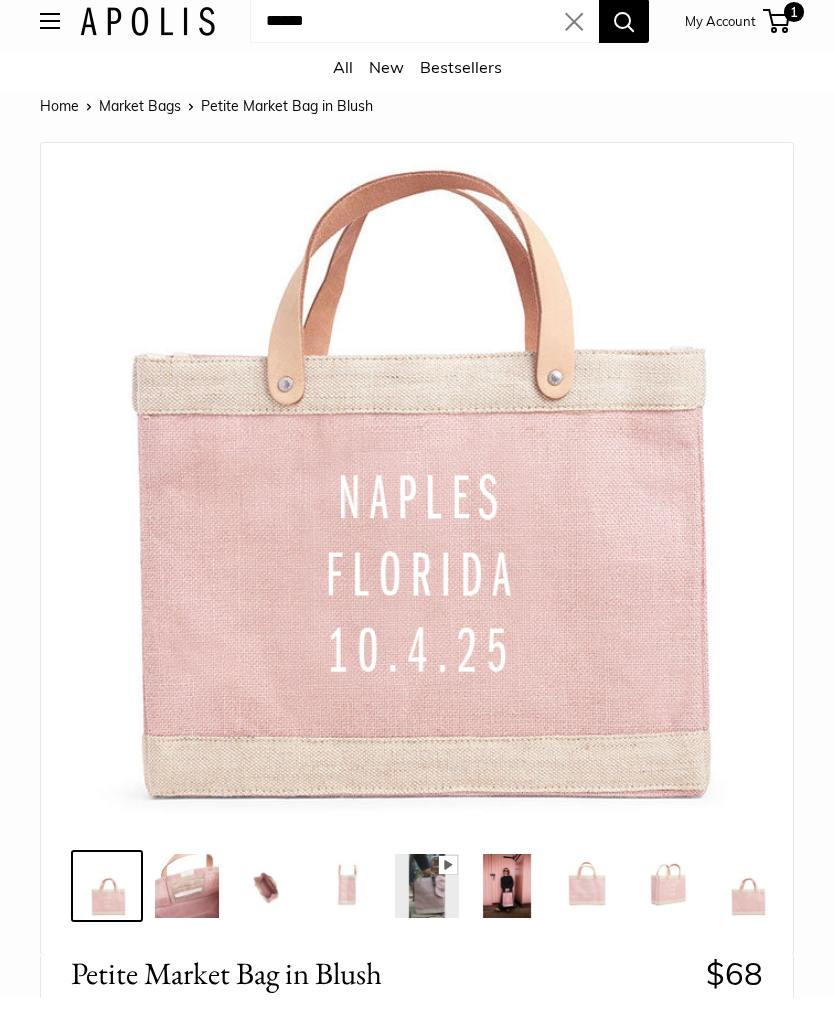 scroll, scrollTop: 12, scrollLeft: 0, axis: vertical 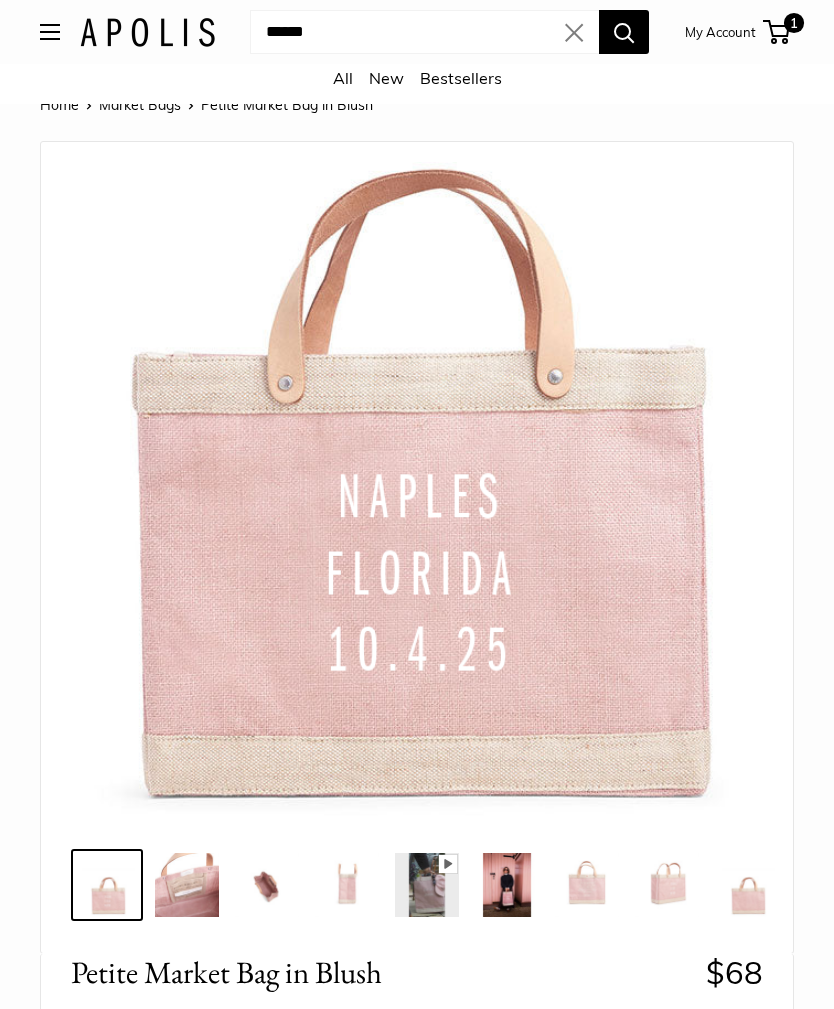 click on "1" at bounding box center (776, 32) 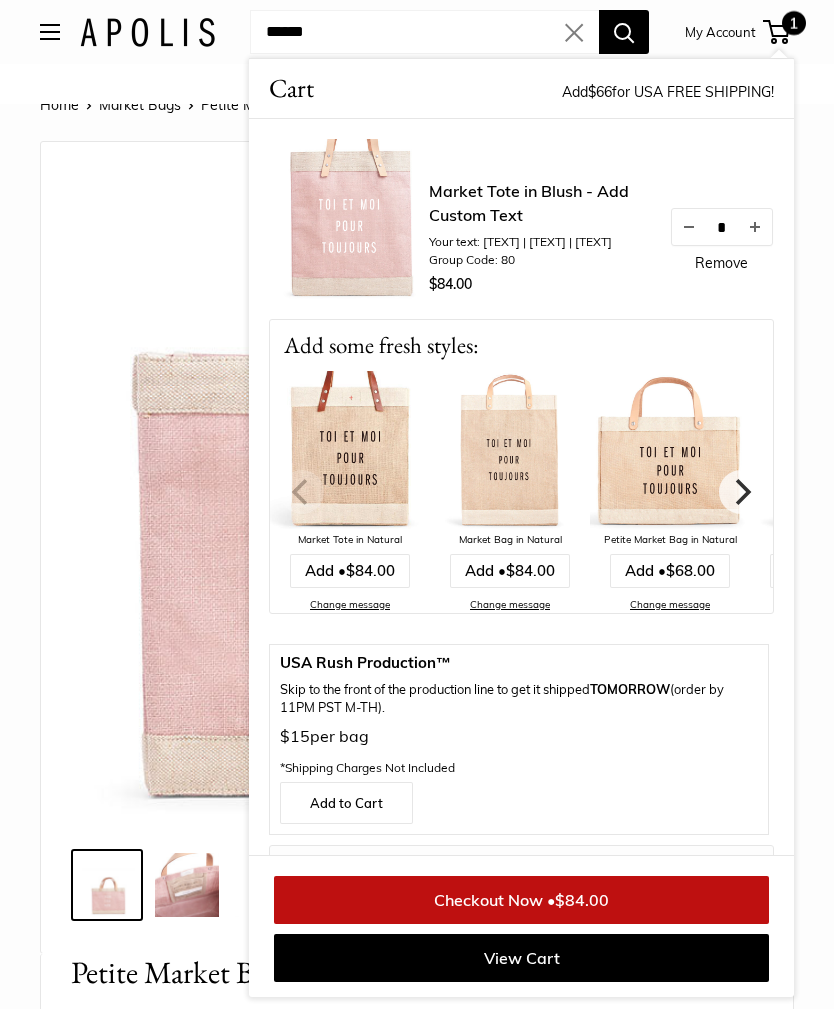 click at bounding box center [417, 493] 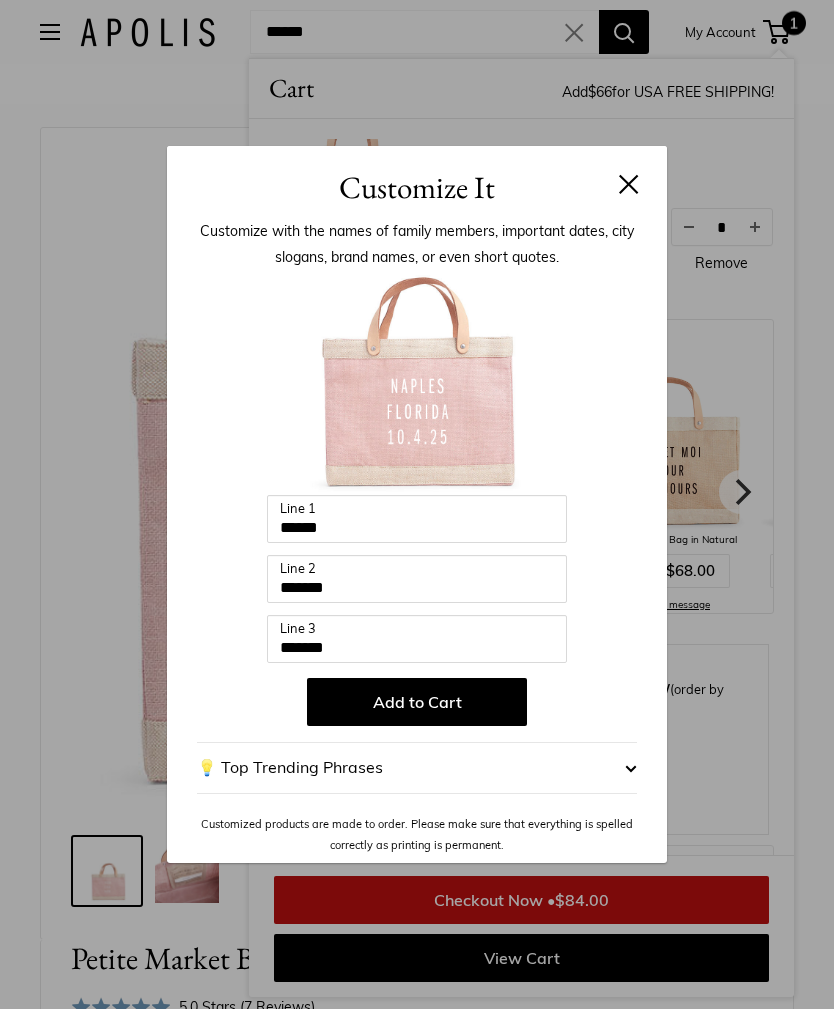 scroll, scrollTop: 40, scrollLeft: 0, axis: vertical 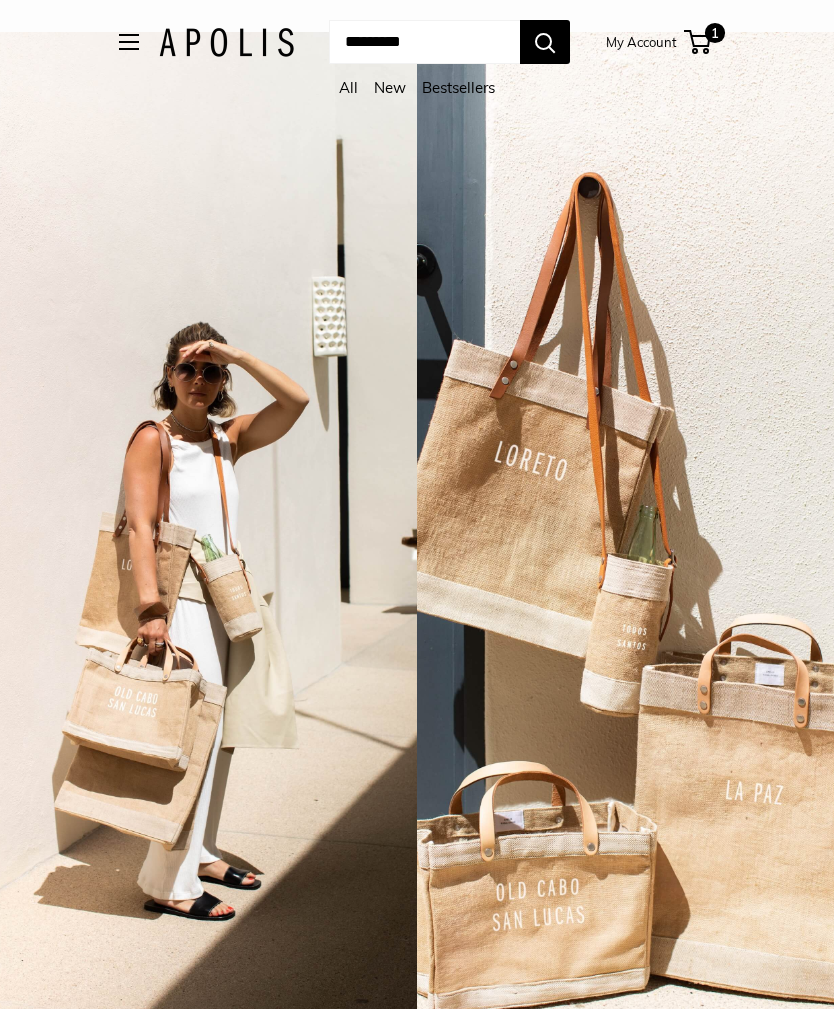 click on "All" at bounding box center [348, 87] 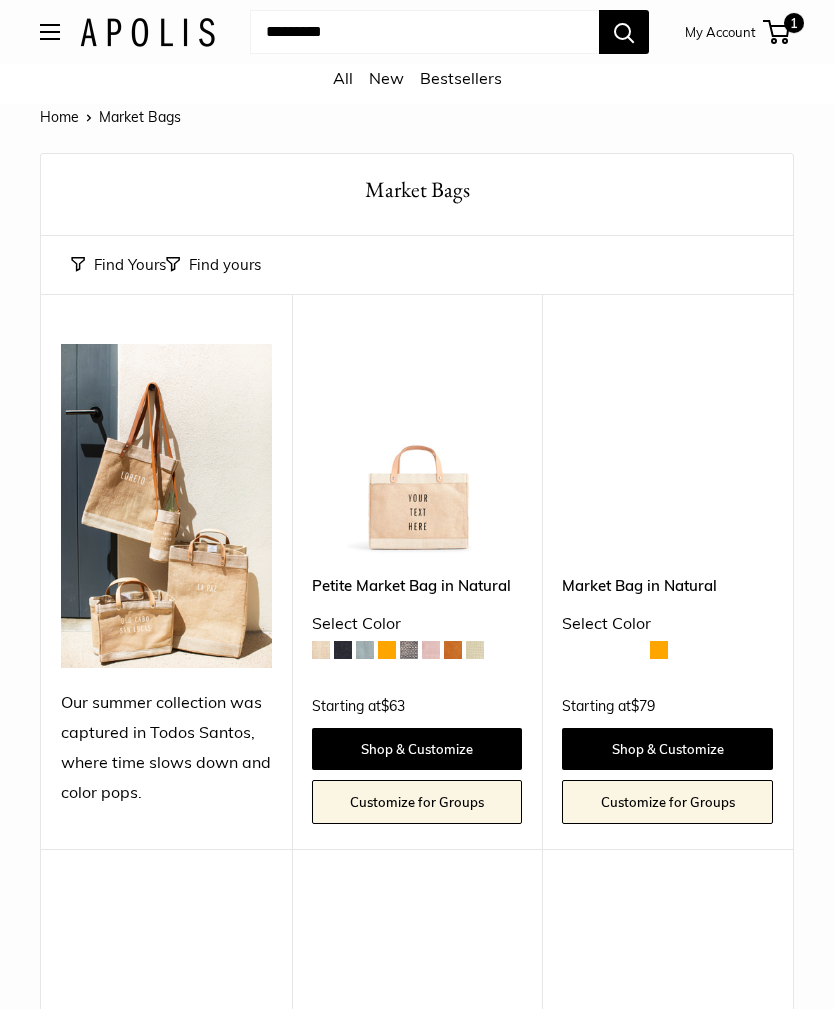 scroll, scrollTop: 0, scrollLeft: 0, axis: both 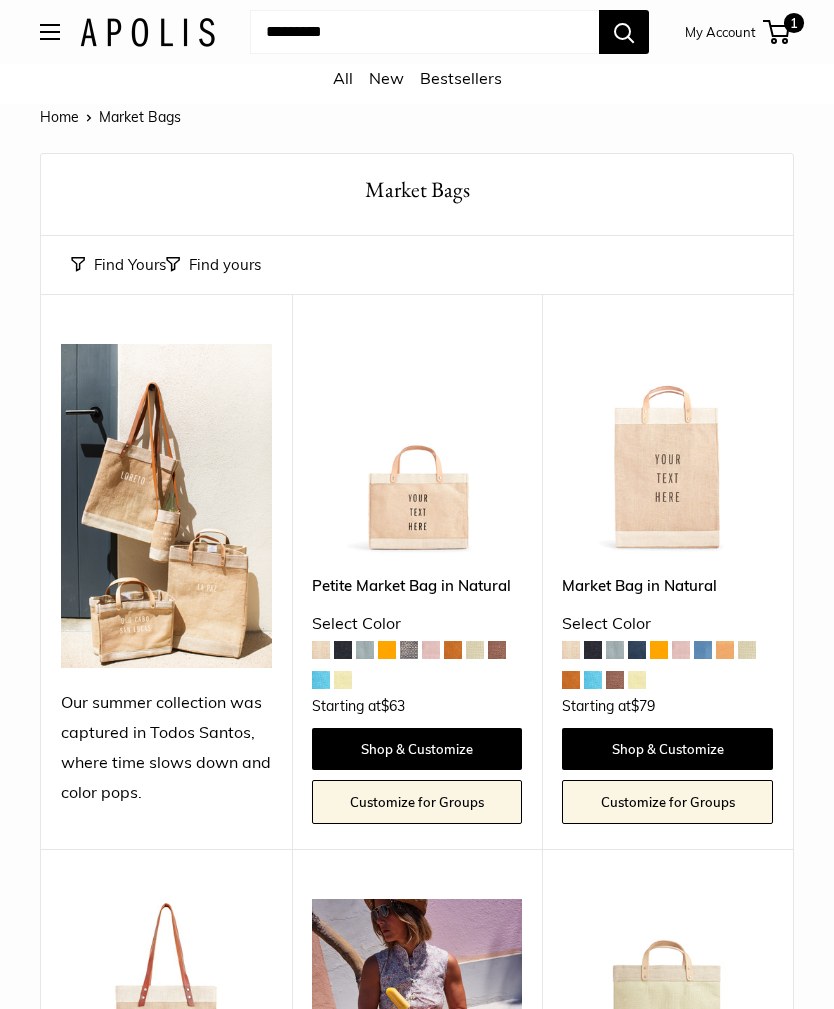 click at bounding box center (417, 449) 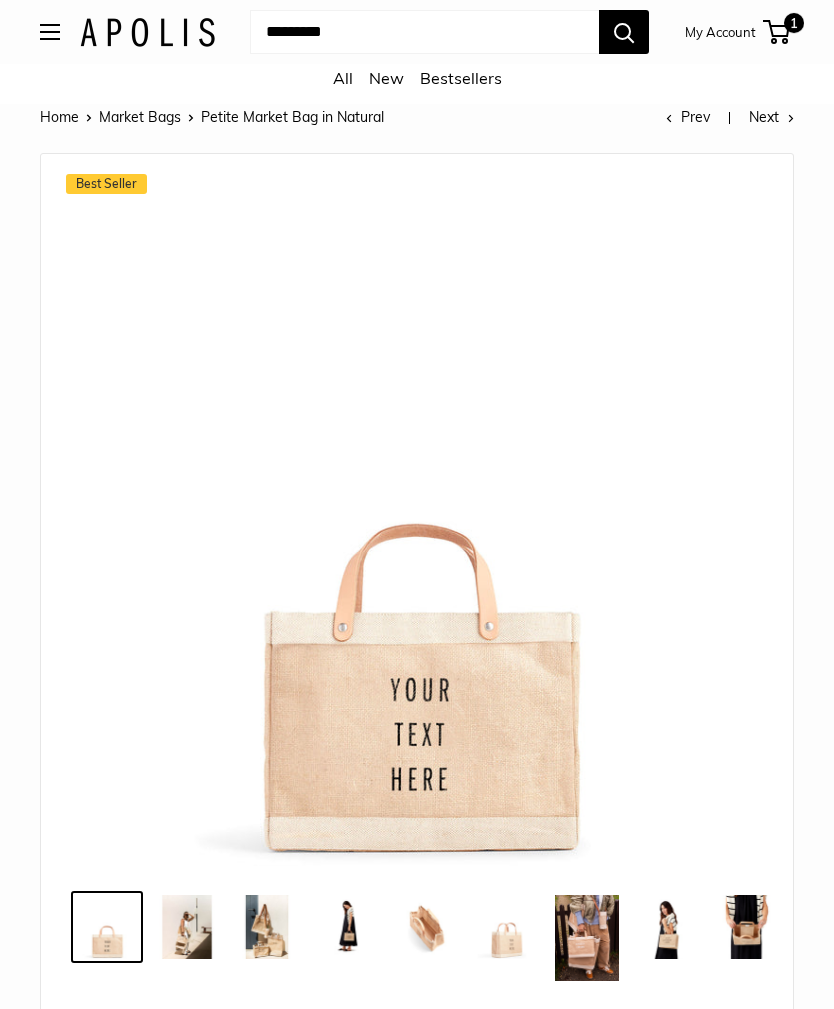 scroll, scrollTop: 0, scrollLeft: 0, axis: both 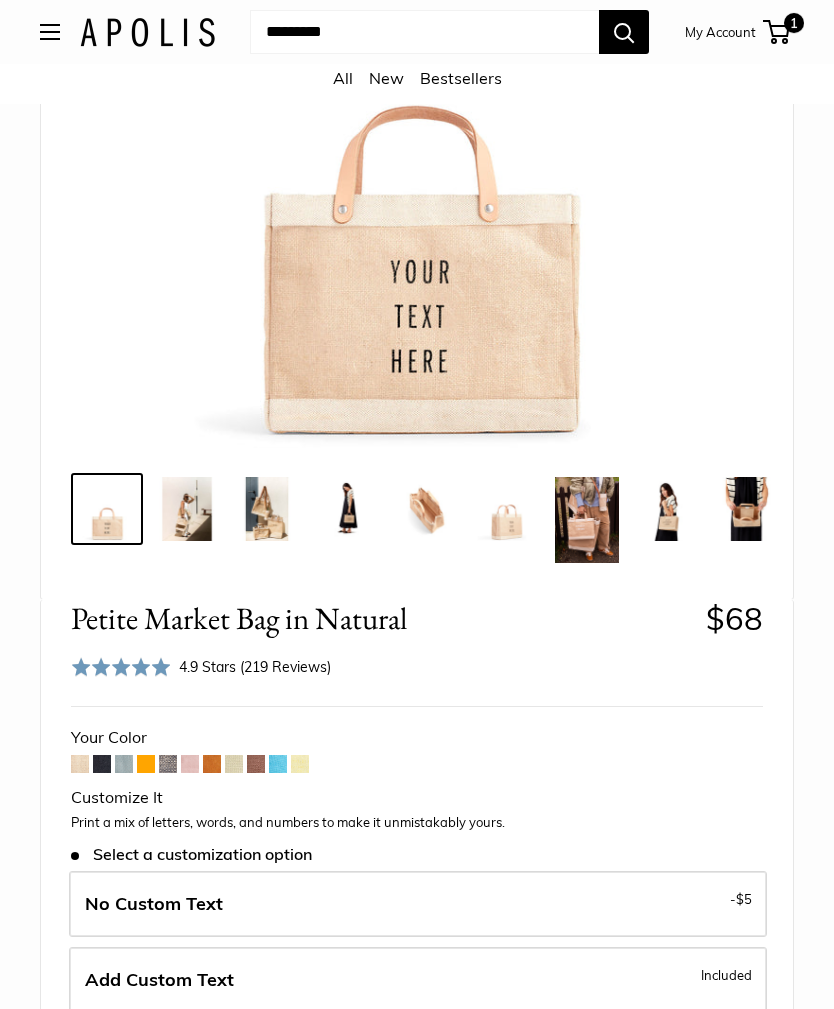 click at bounding box center (190, 764) 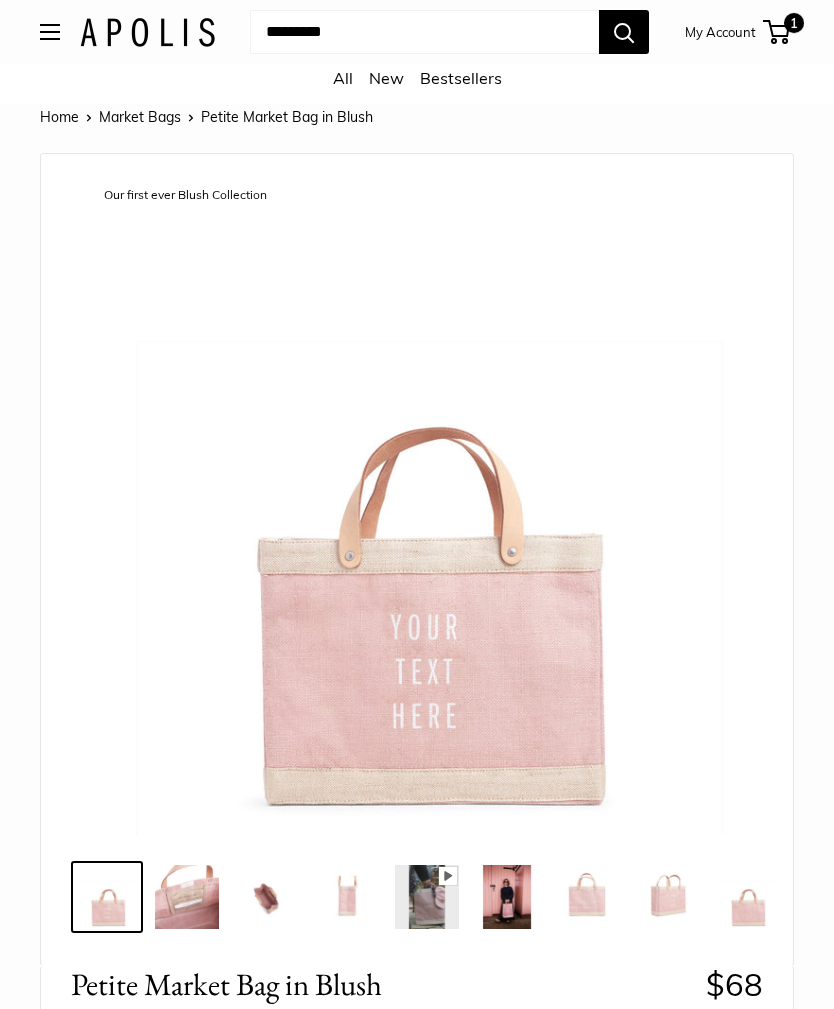 scroll, scrollTop: 0, scrollLeft: 0, axis: both 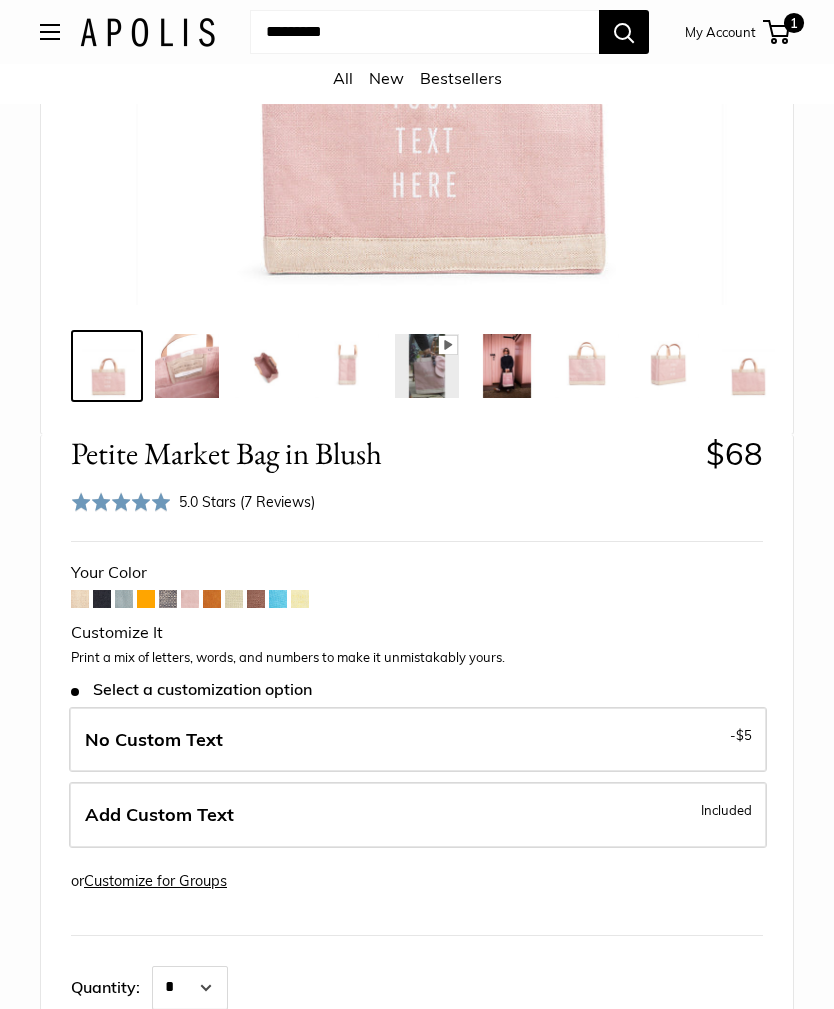 click on "No Custom Text
- $5" at bounding box center (418, 740) 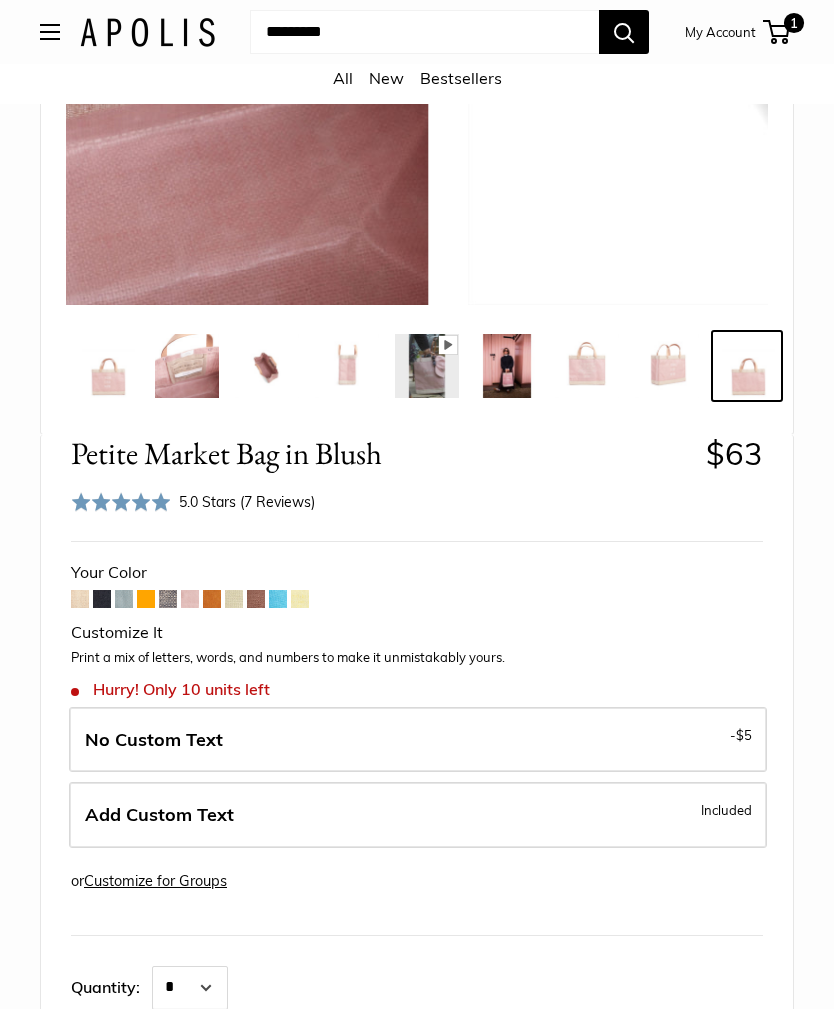 scroll, scrollTop: 0, scrollLeft: 20, axis: horizontal 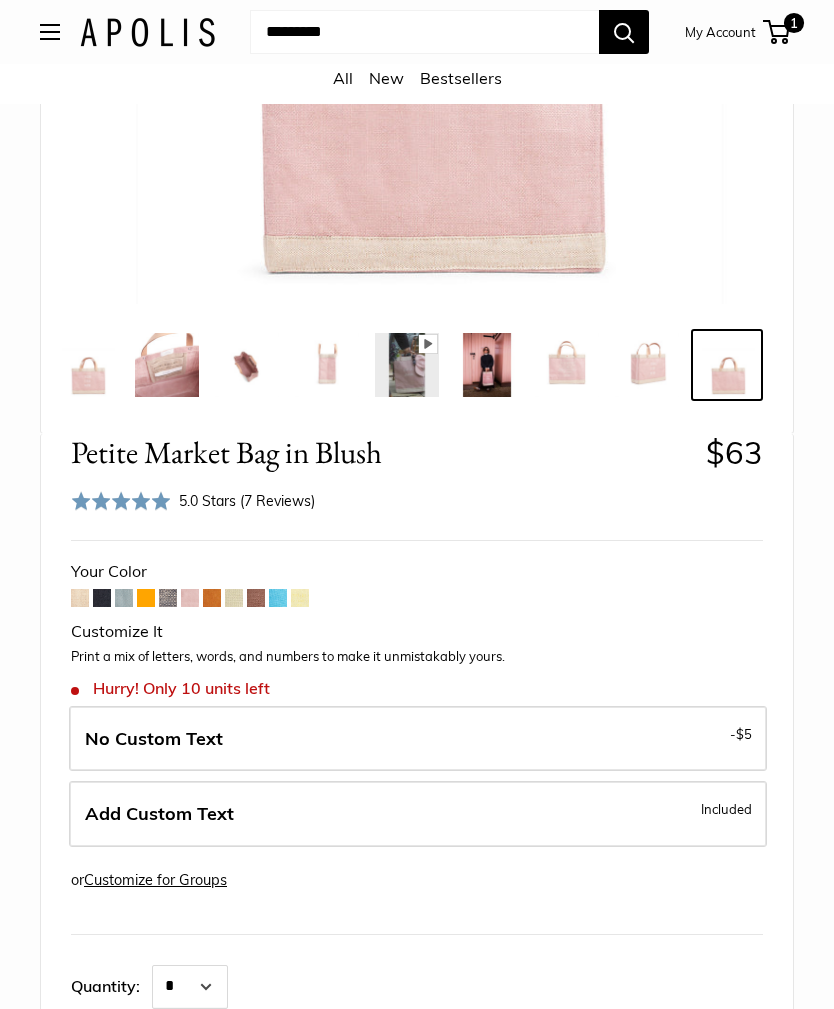 click on "Add Custom Text
Included" at bounding box center (418, 815) 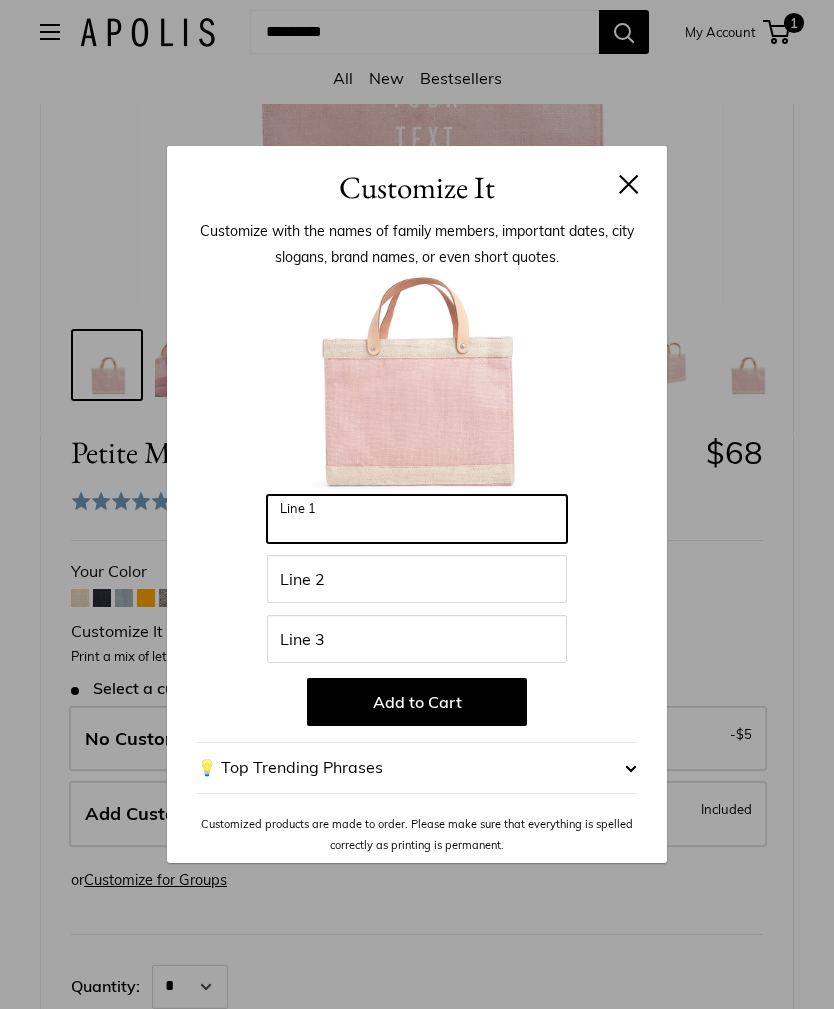 click on "Line 1" at bounding box center (417, 519) 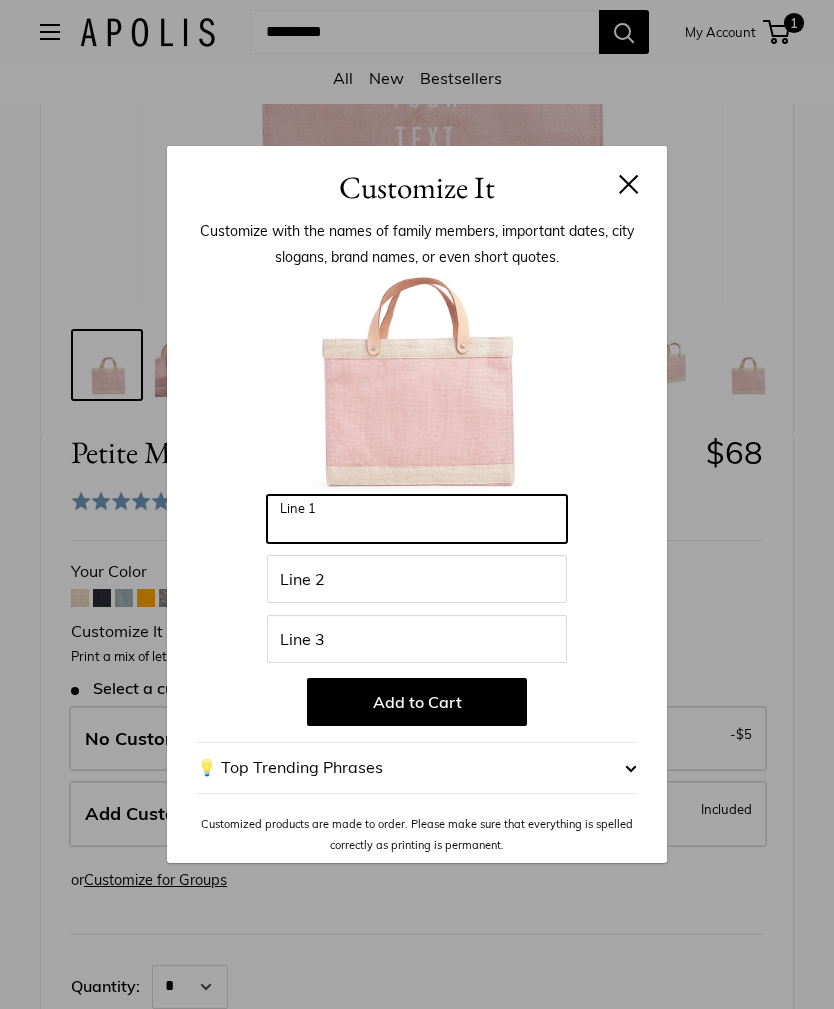 scroll, scrollTop: 531, scrollLeft: 0, axis: vertical 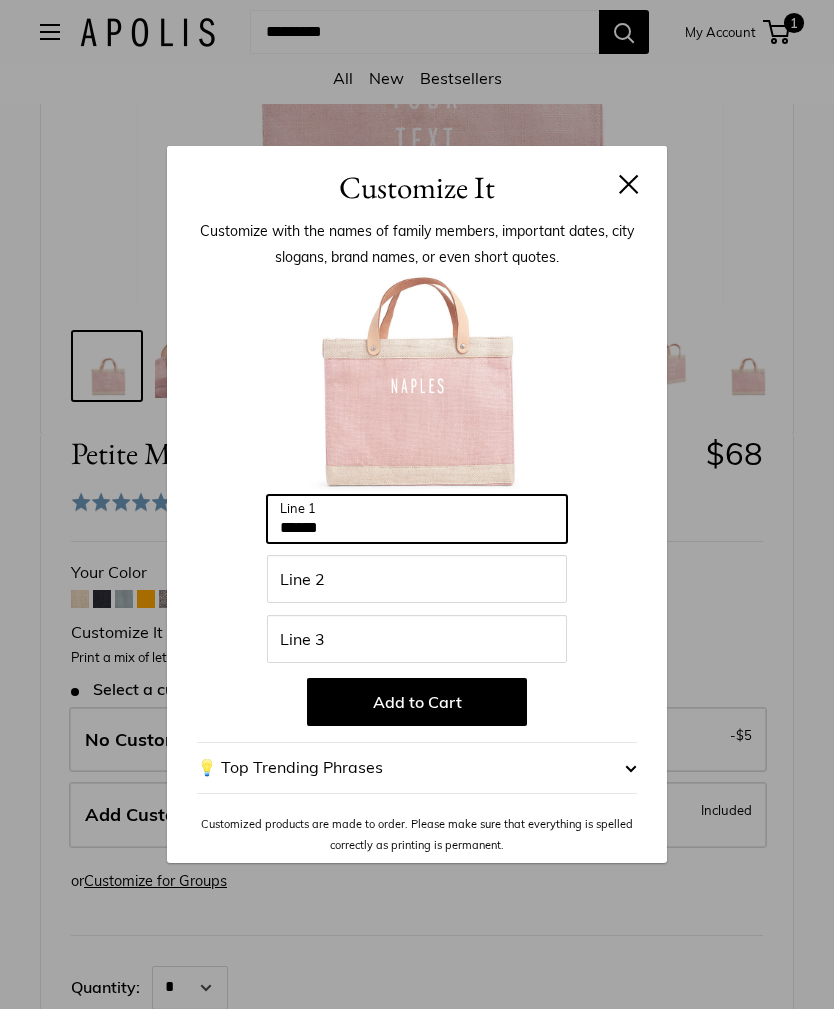 type on "******" 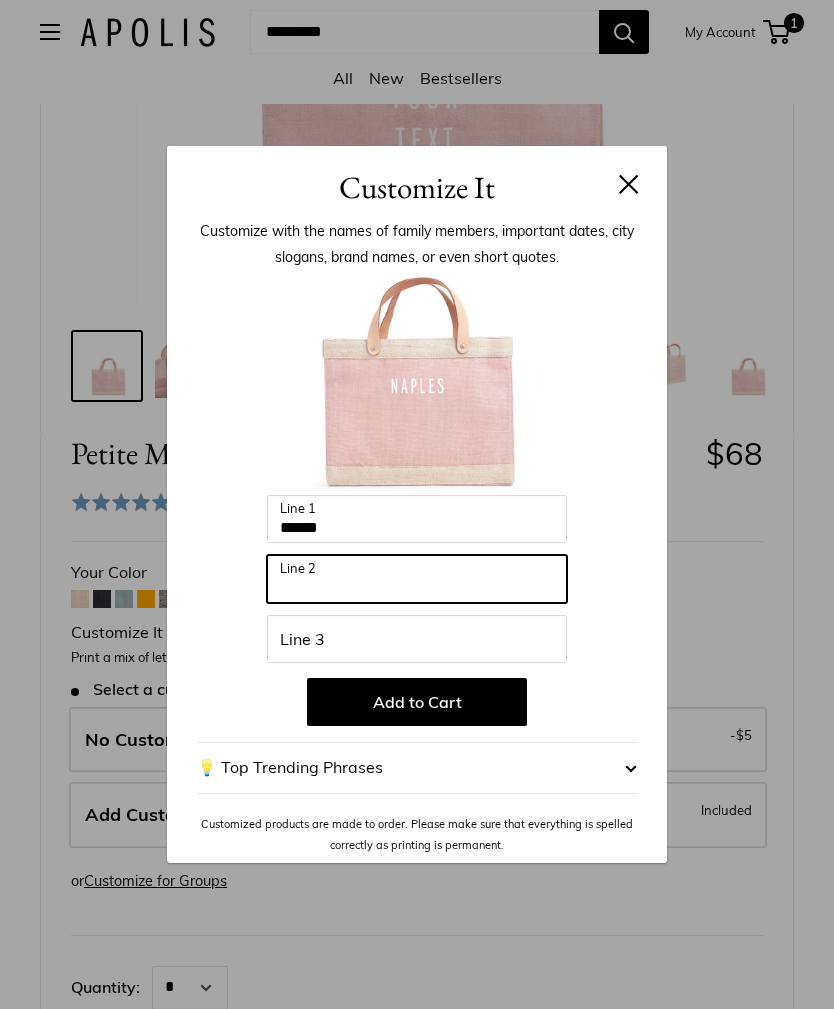 click on "Line 2" at bounding box center [417, 579] 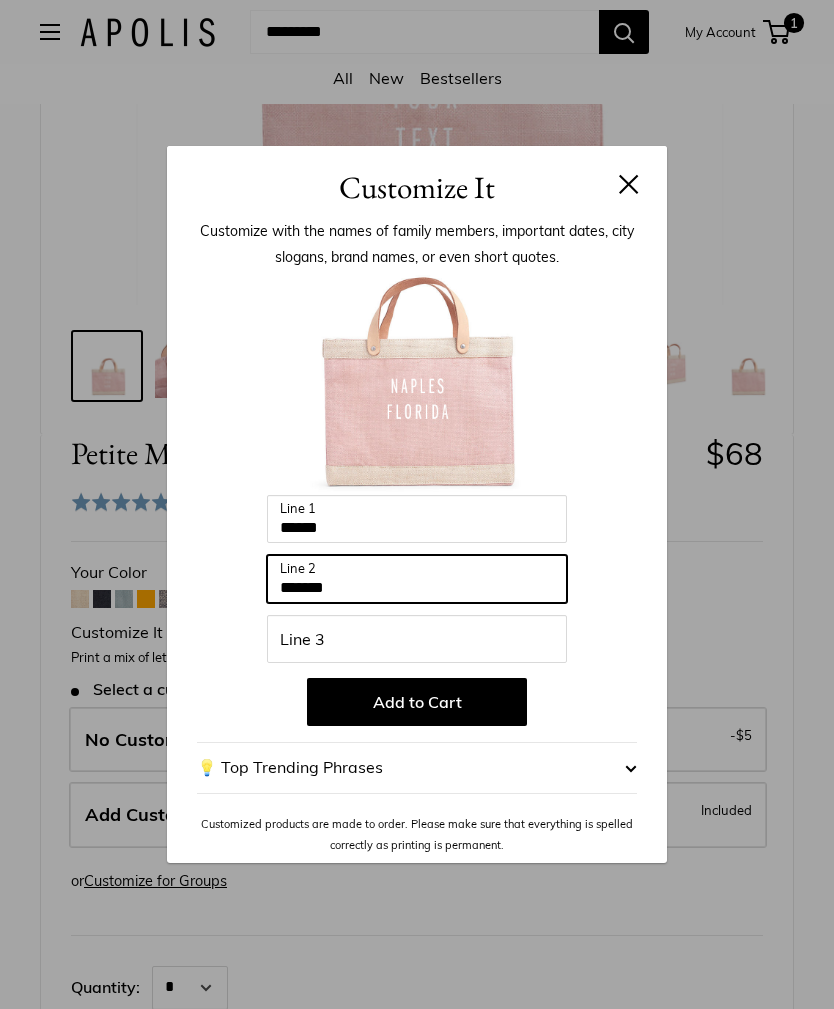 type on "*******" 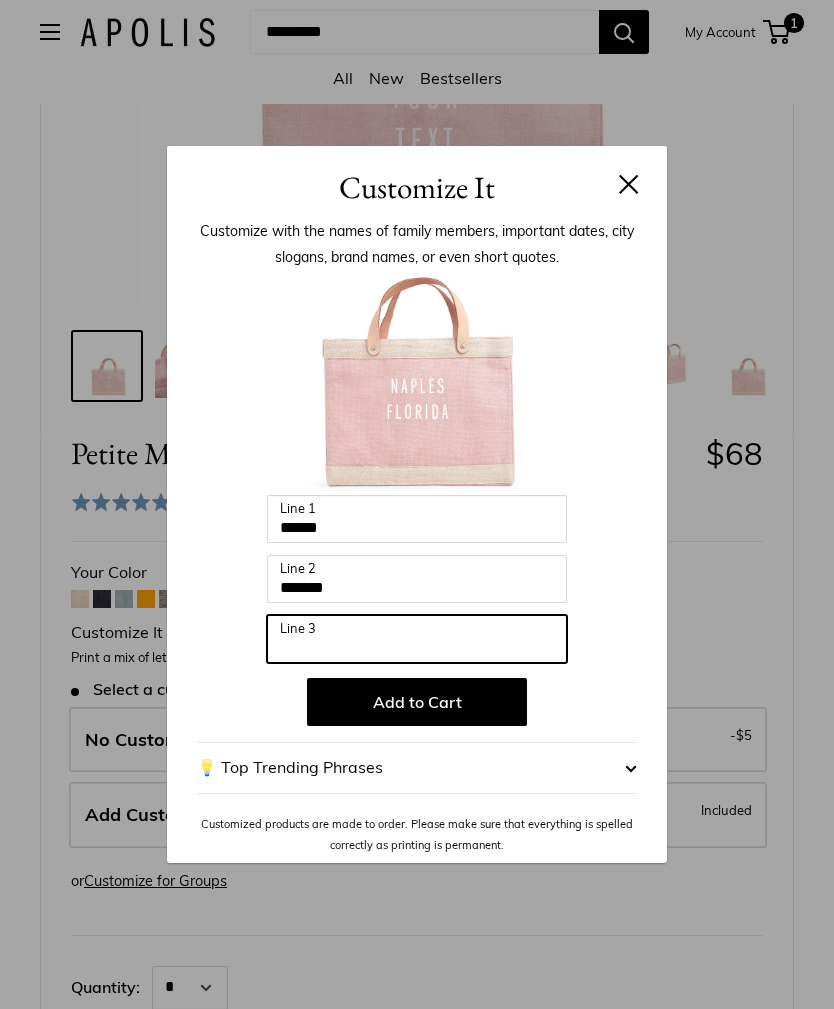 click on "Line 3" at bounding box center [417, 639] 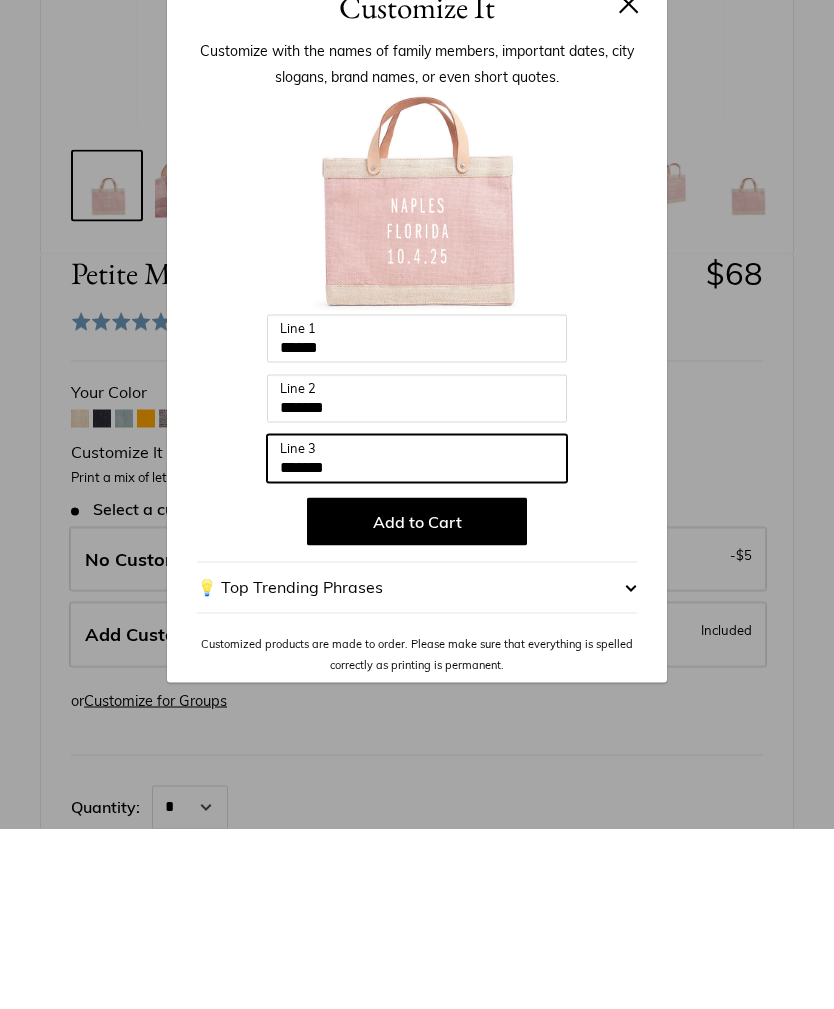 type on "*******" 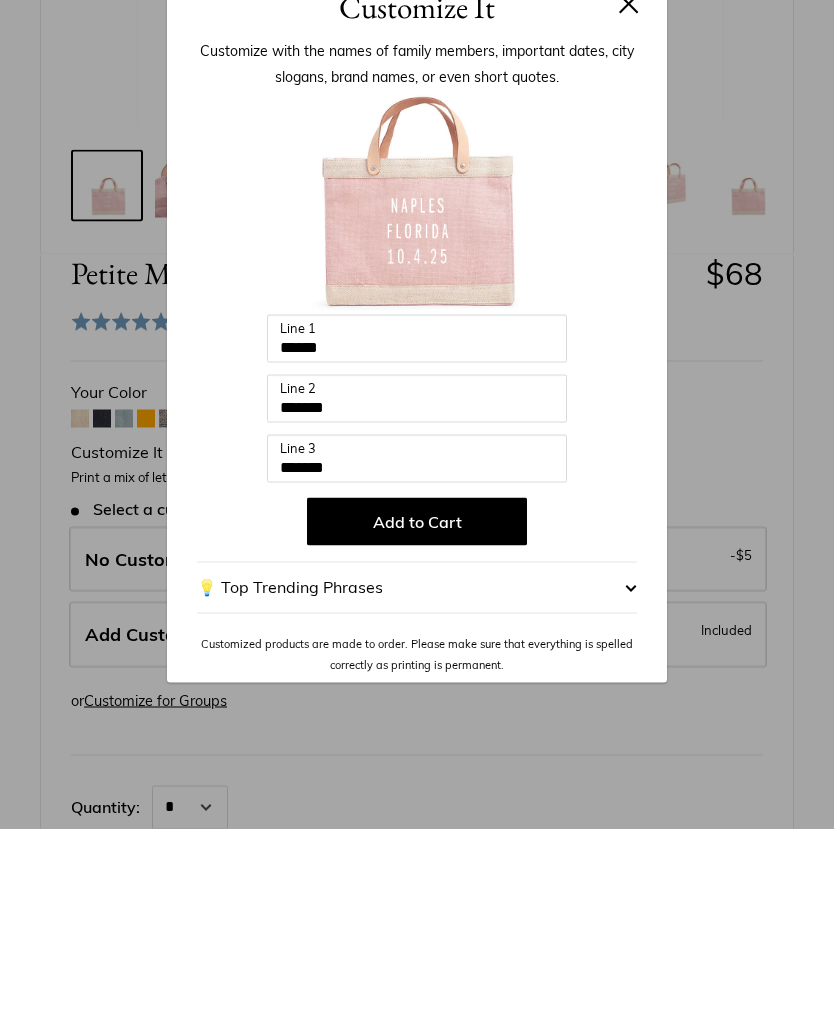 click on "Add to Cart" at bounding box center (417, 702) 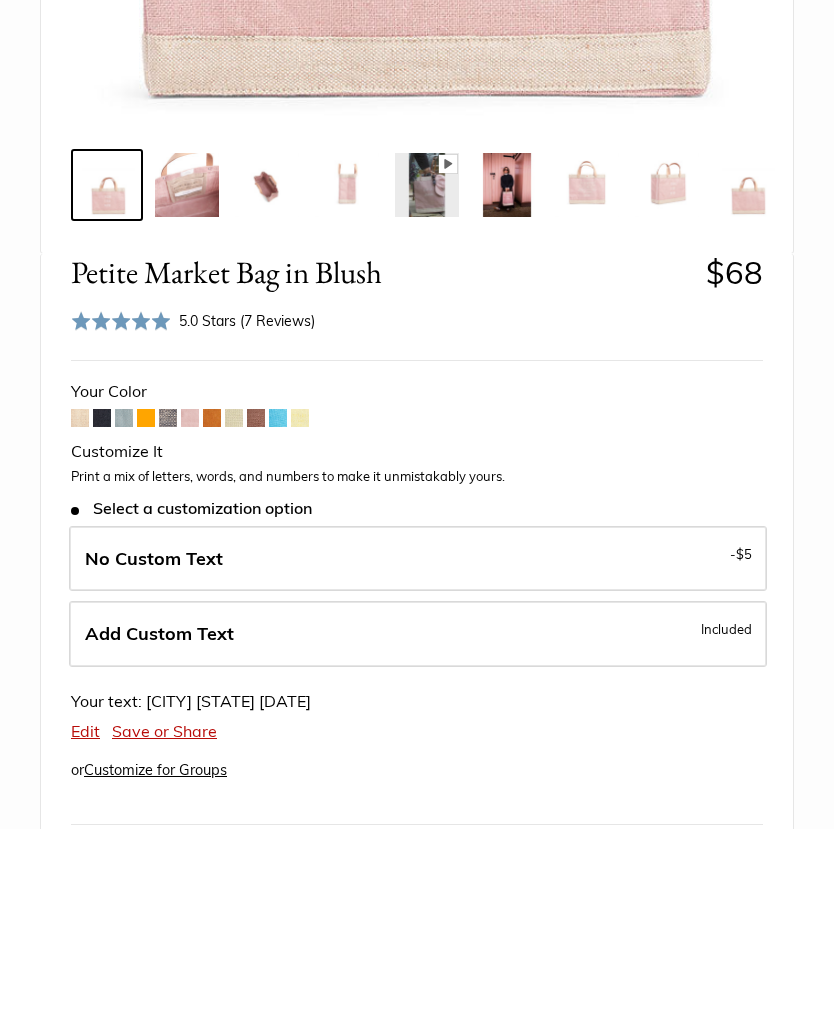 scroll, scrollTop: 712, scrollLeft: 0, axis: vertical 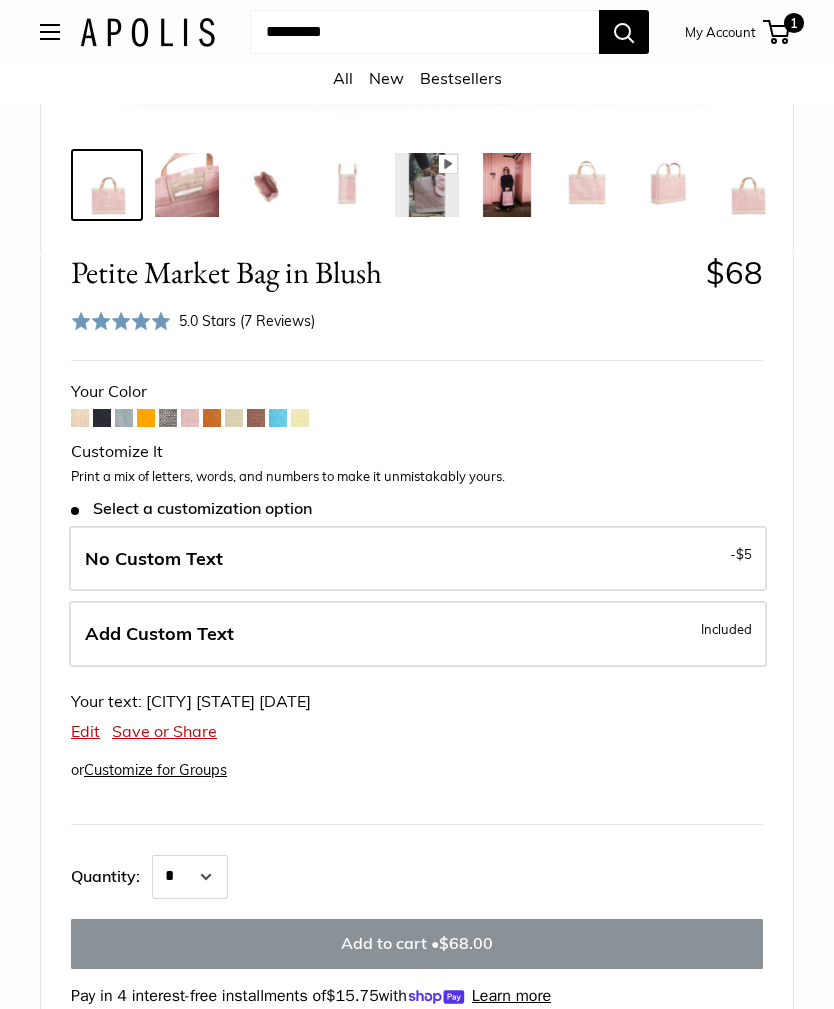 click on "1" at bounding box center (794, 23) 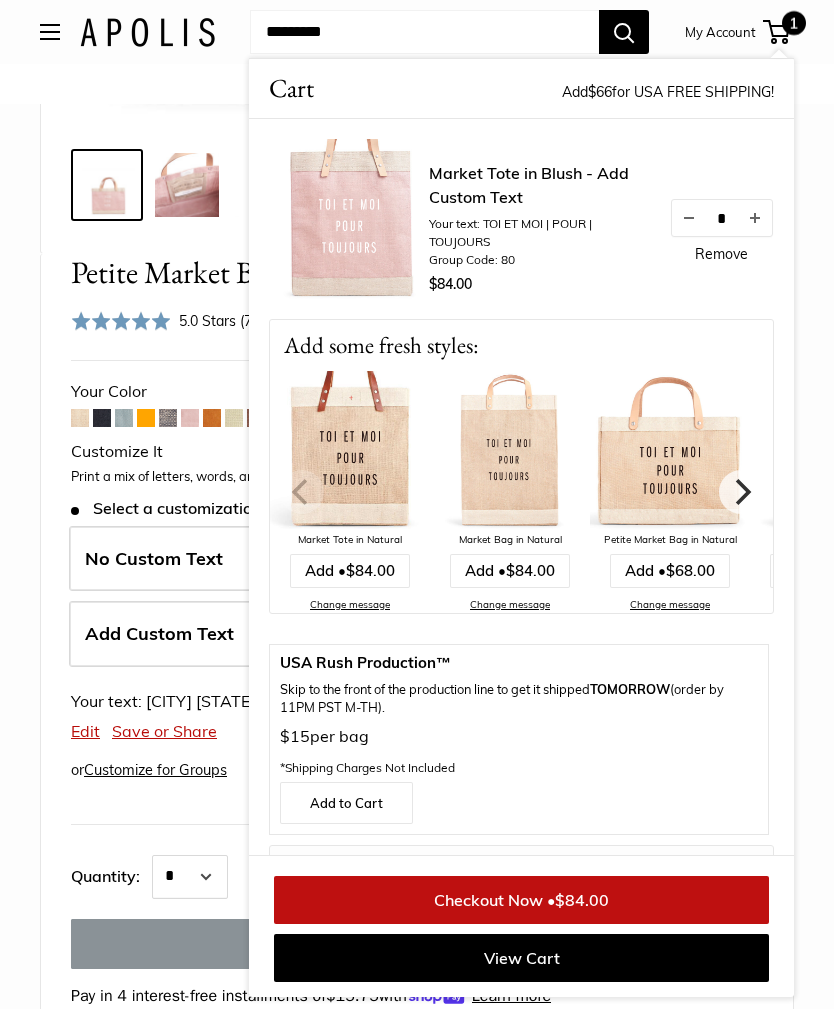 click on "Home
Market Bags
Petite Market Bag in Blush
Bird's eye view
Pause Play % buffered 00:00 Unmute Mute Exit fullscreen Enter fullscreen Play
Effortless style wherever you go" at bounding box center (417, 876) 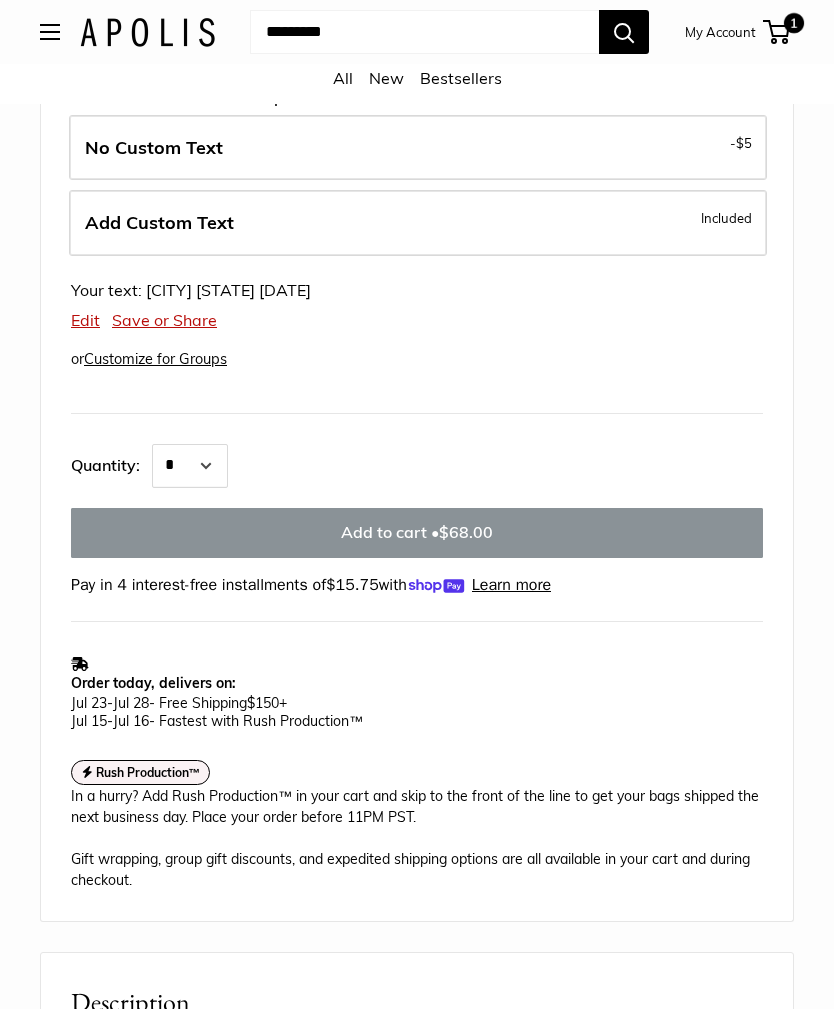 scroll, scrollTop: 1050, scrollLeft: 0, axis: vertical 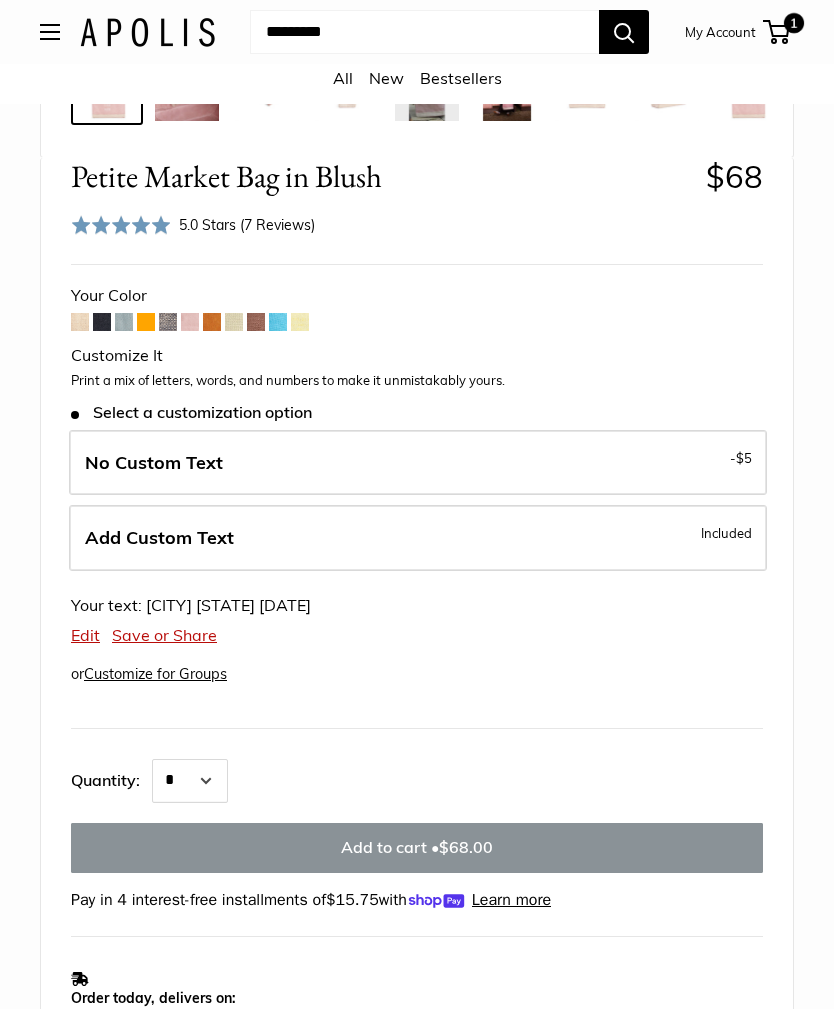click on "Add Custom Text
Included" at bounding box center [418, 539] 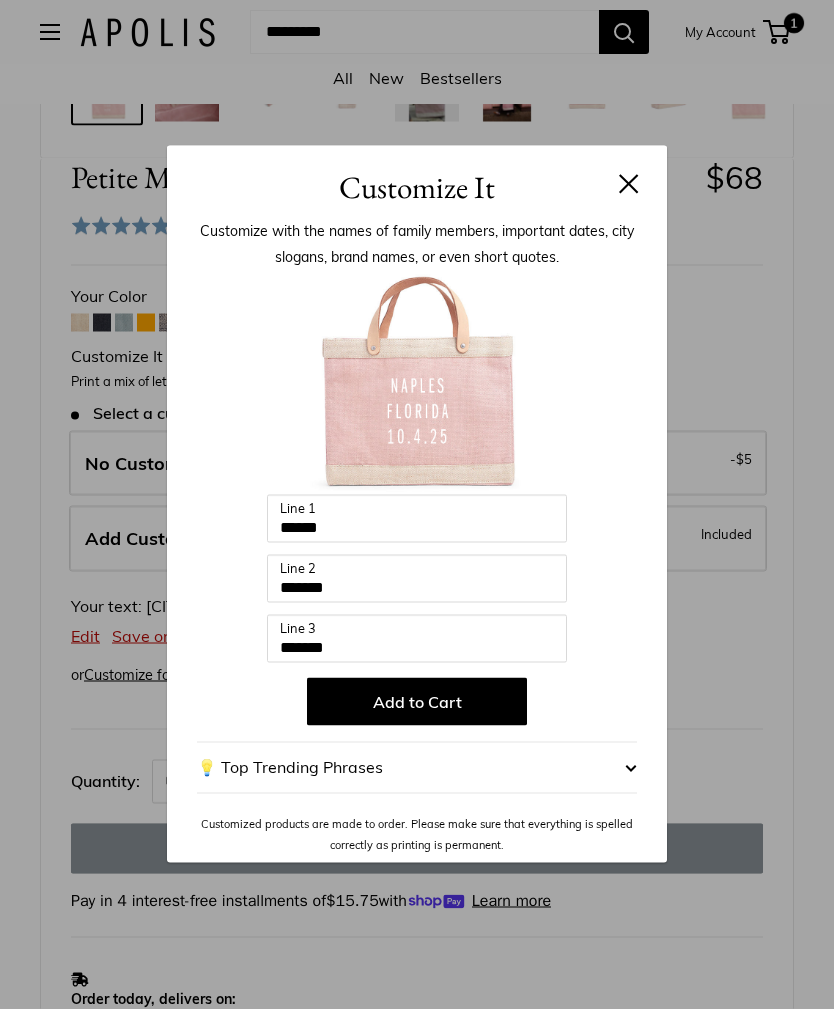 scroll, scrollTop: 808, scrollLeft: 0, axis: vertical 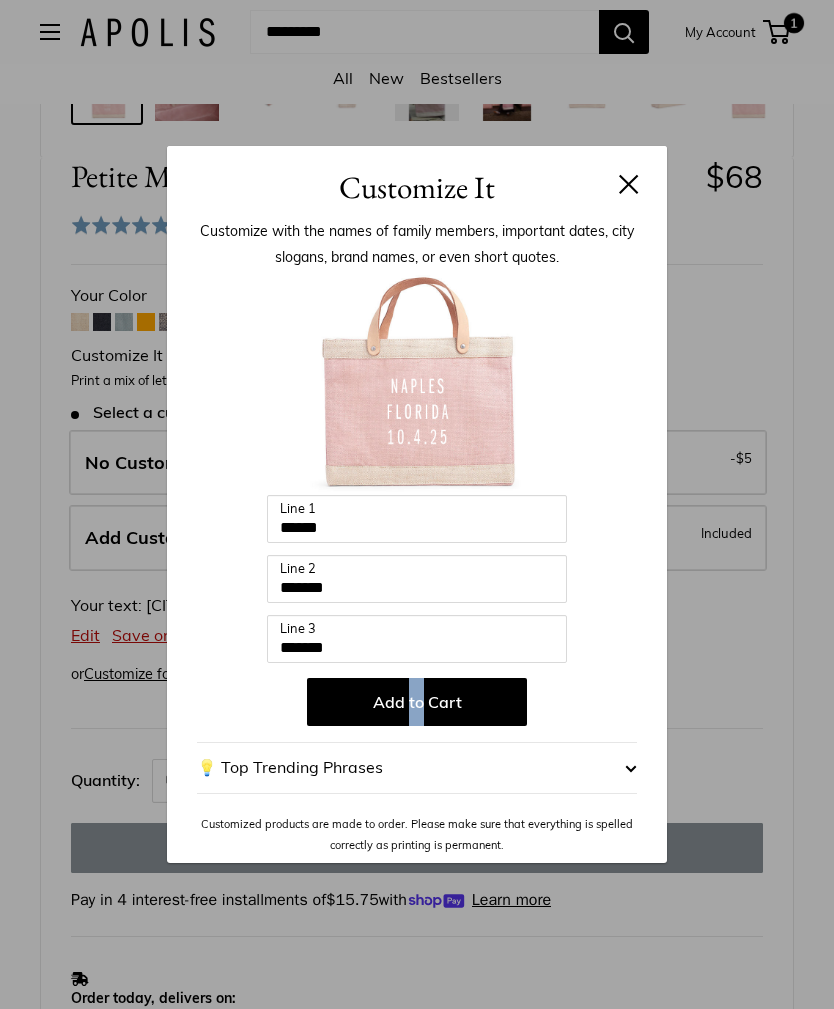 click on "Add to Cart" at bounding box center [417, 702] 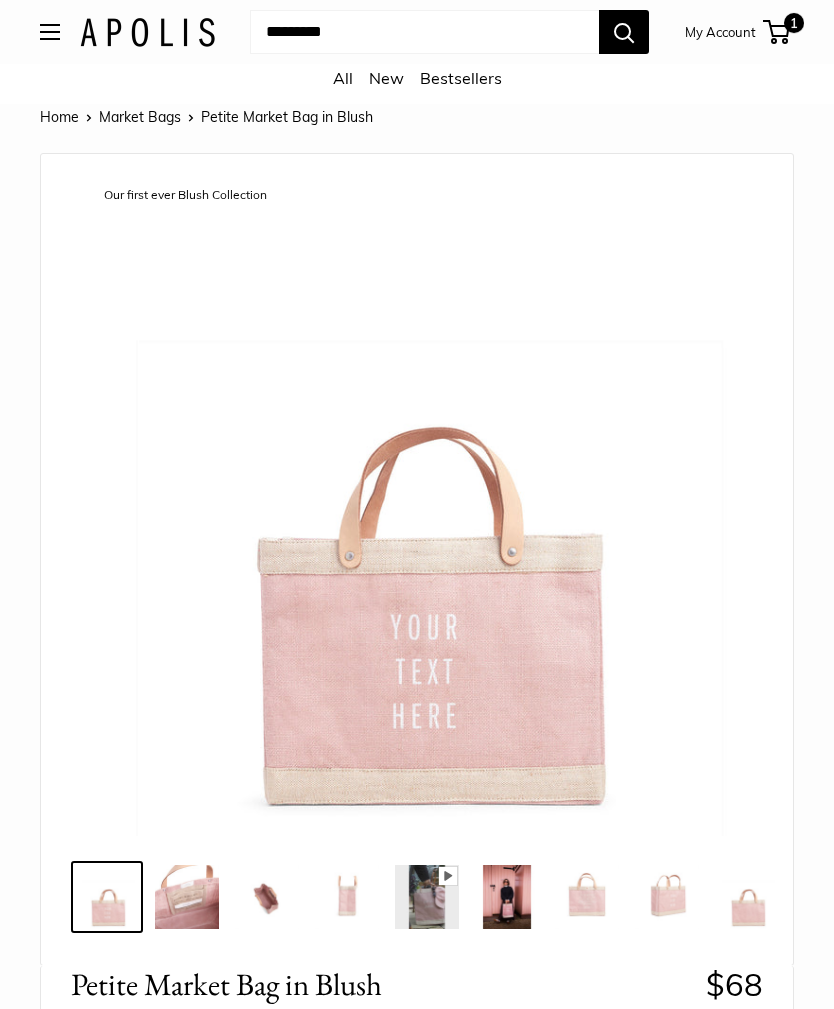 scroll, scrollTop: 0, scrollLeft: 0, axis: both 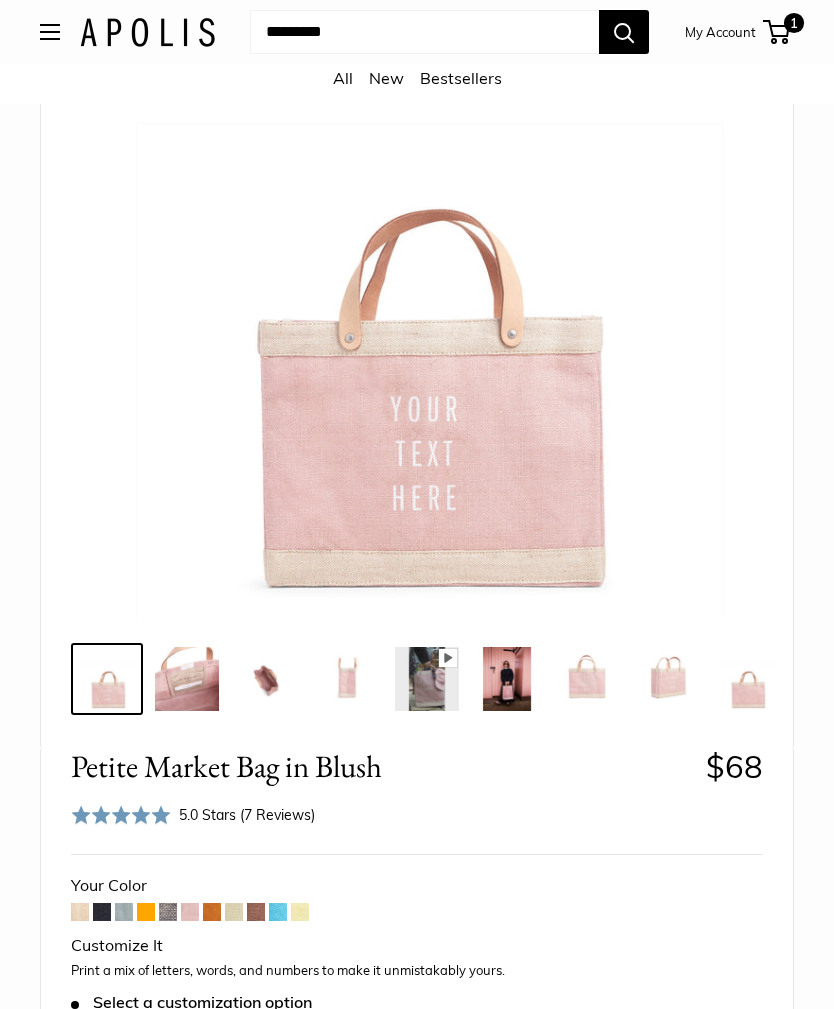 click on "1" at bounding box center [794, 23] 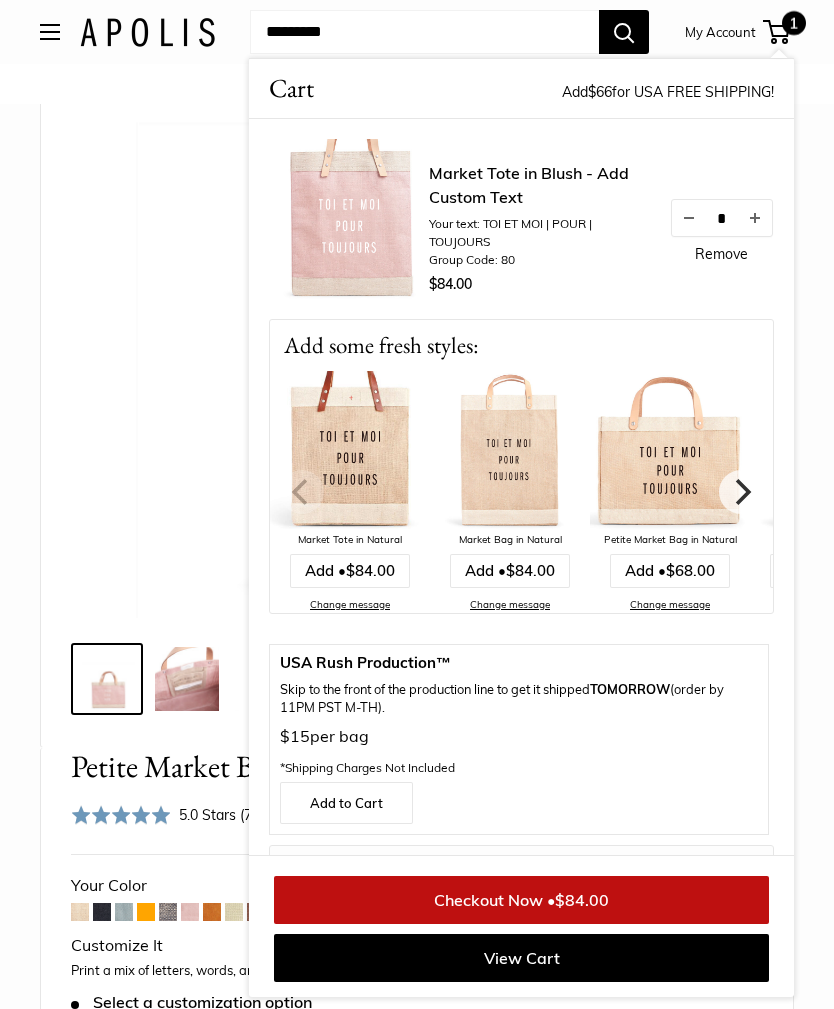 click at bounding box center [417, 287] 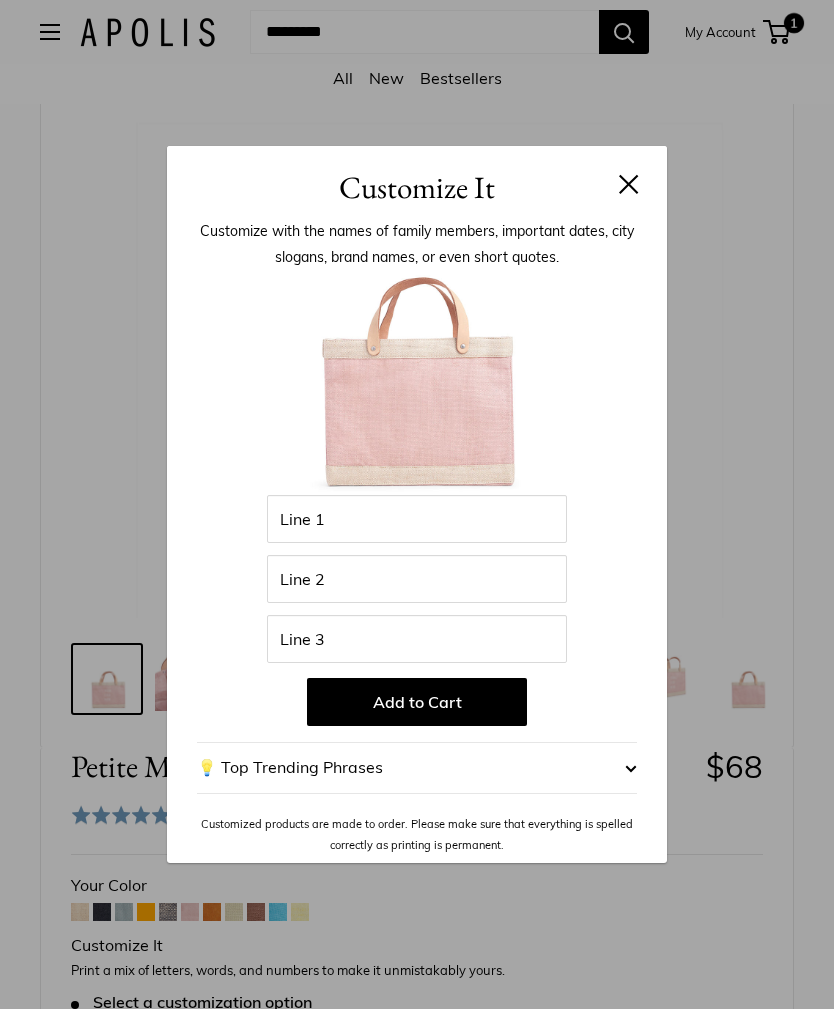 scroll, scrollTop: 965, scrollLeft: 0, axis: vertical 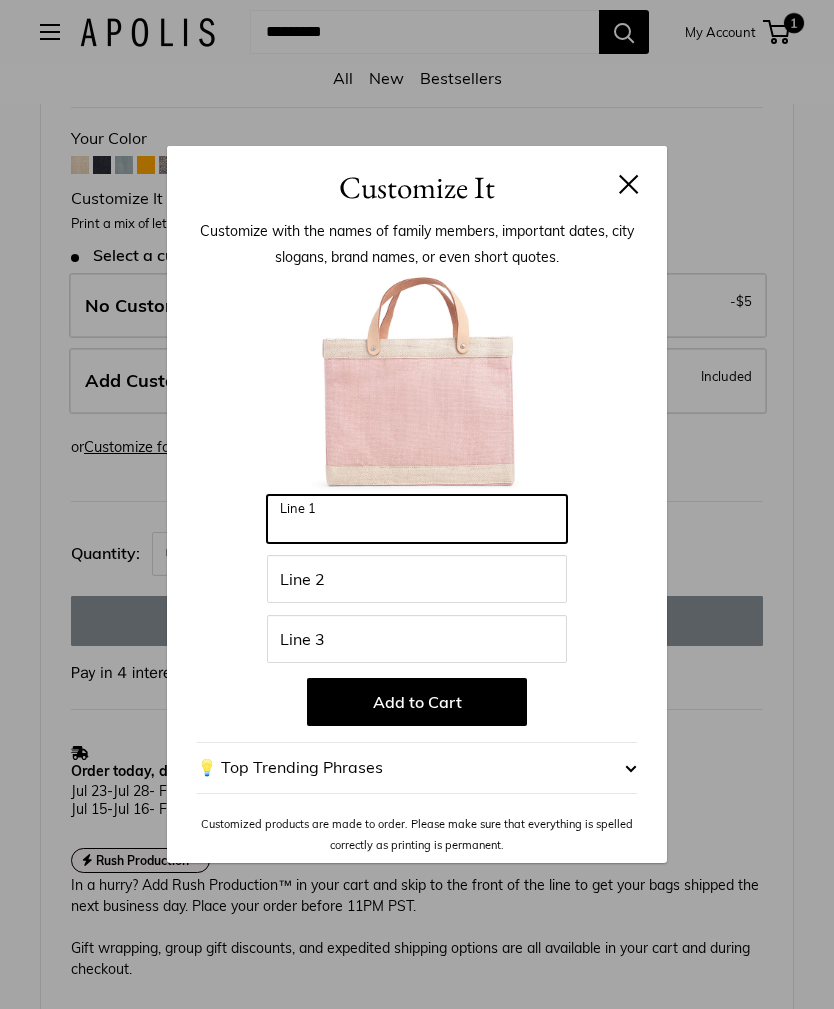 click on "Line 1" at bounding box center (417, 519) 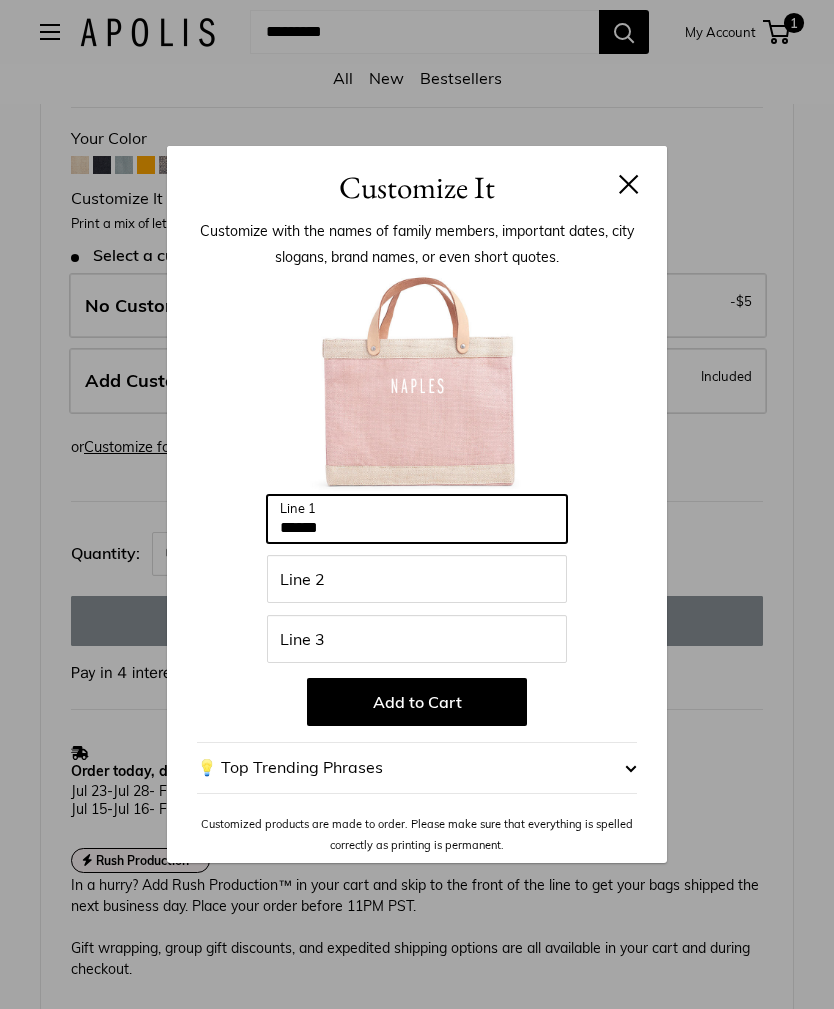type on "******" 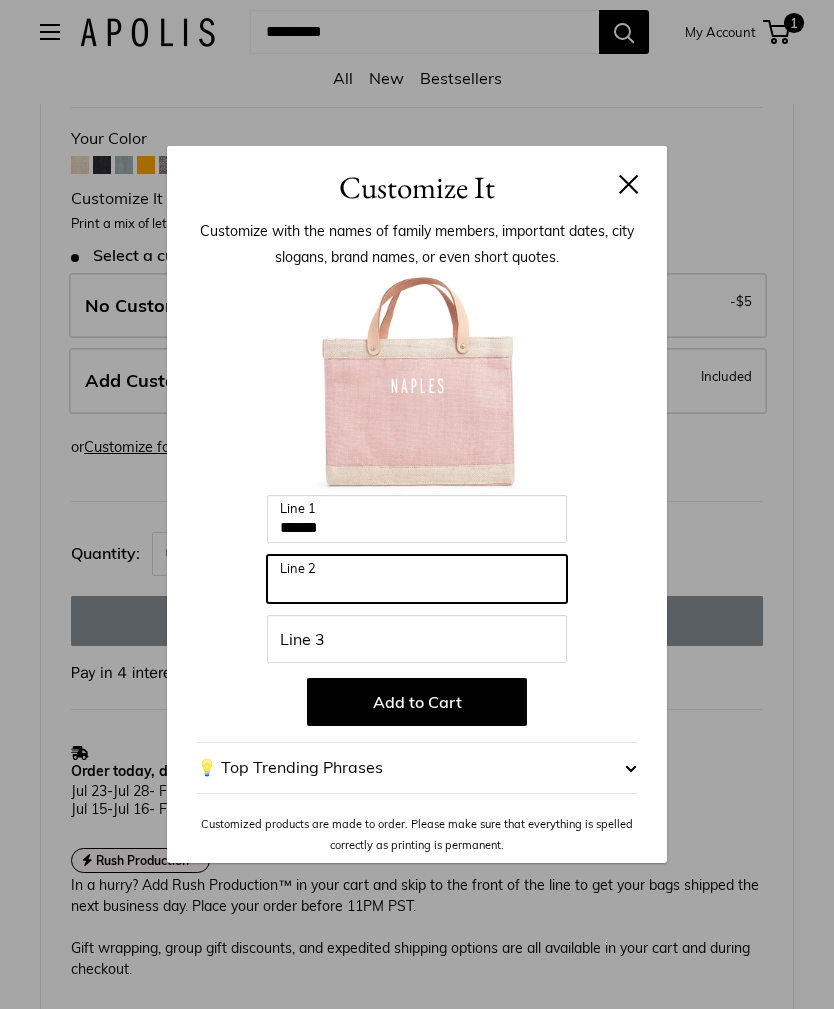 click on "Line 2" at bounding box center [417, 579] 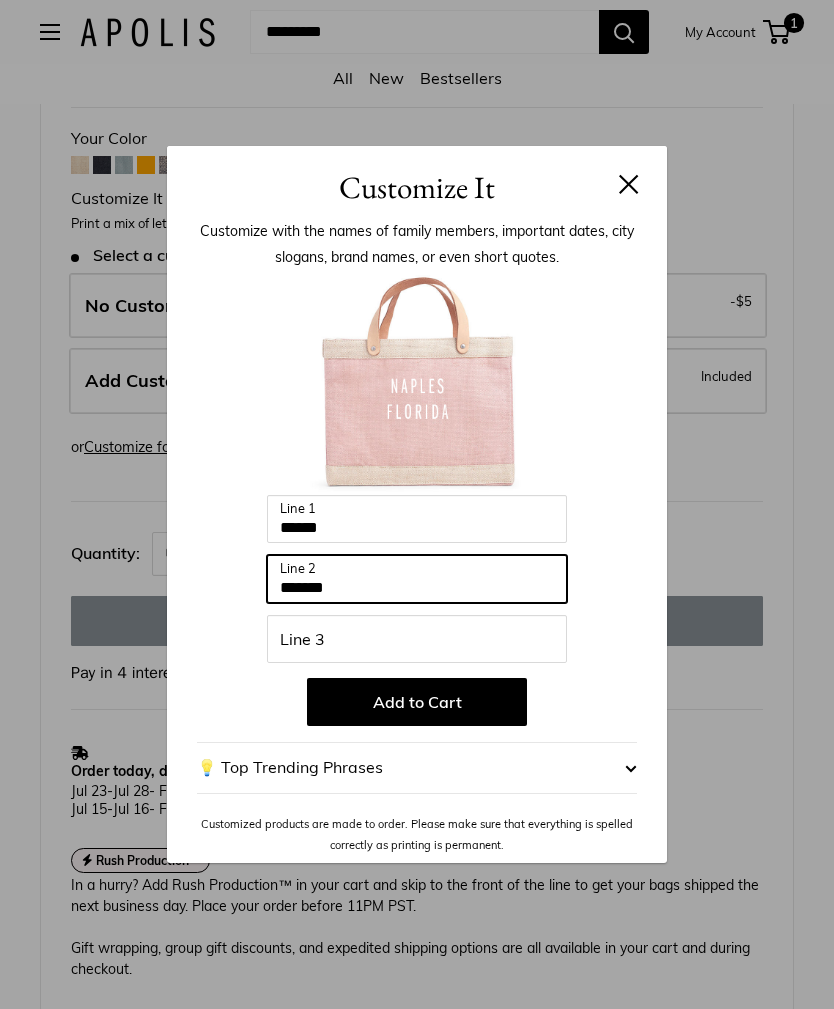 scroll, scrollTop: 943, scrollLeft: 0, axis: vertical 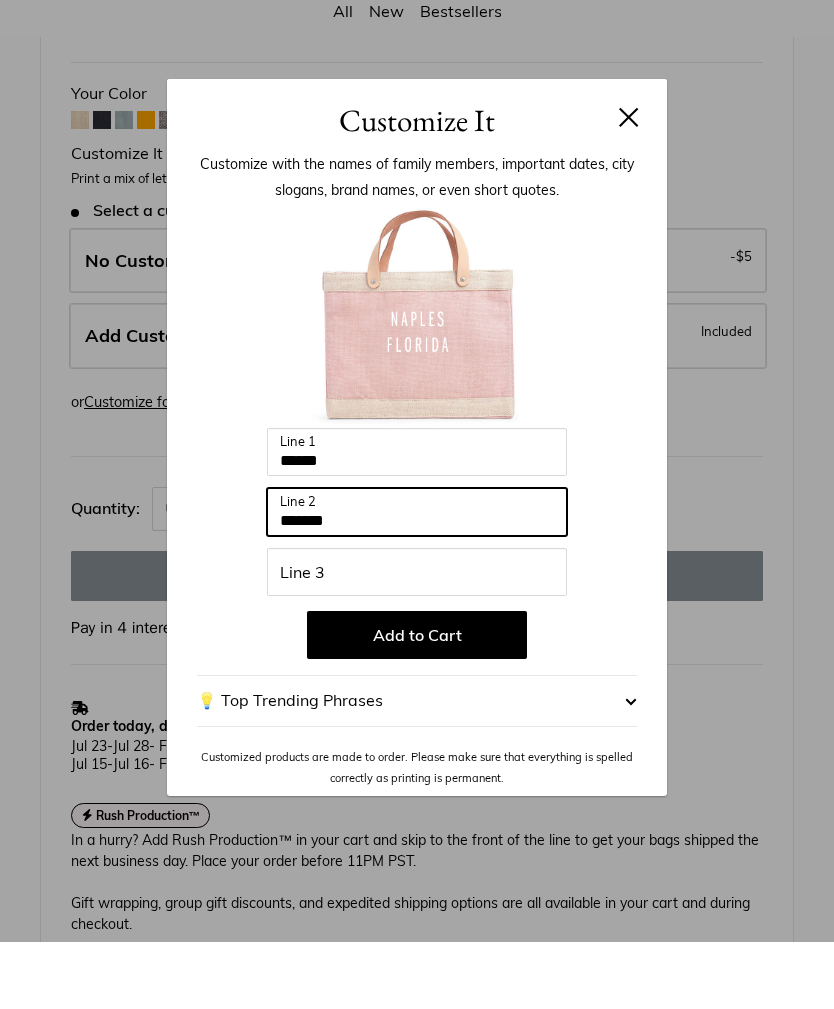 type on "*******" 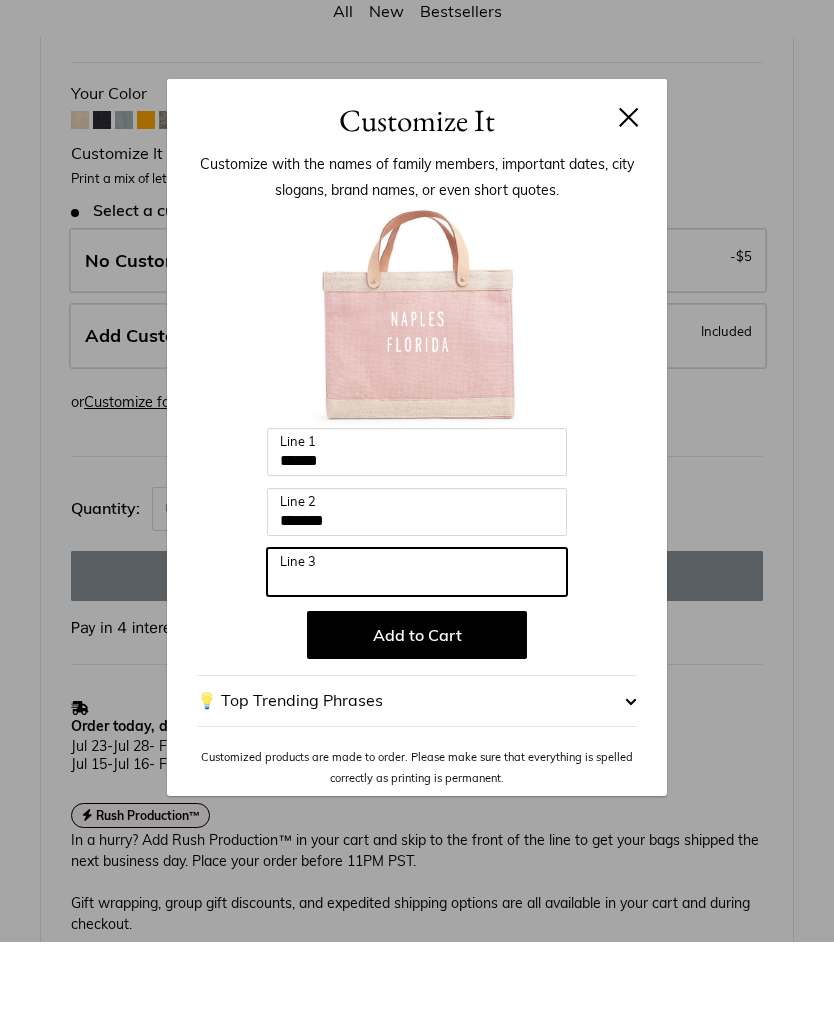 click on "Line 3" at bounding box center [417, 639] 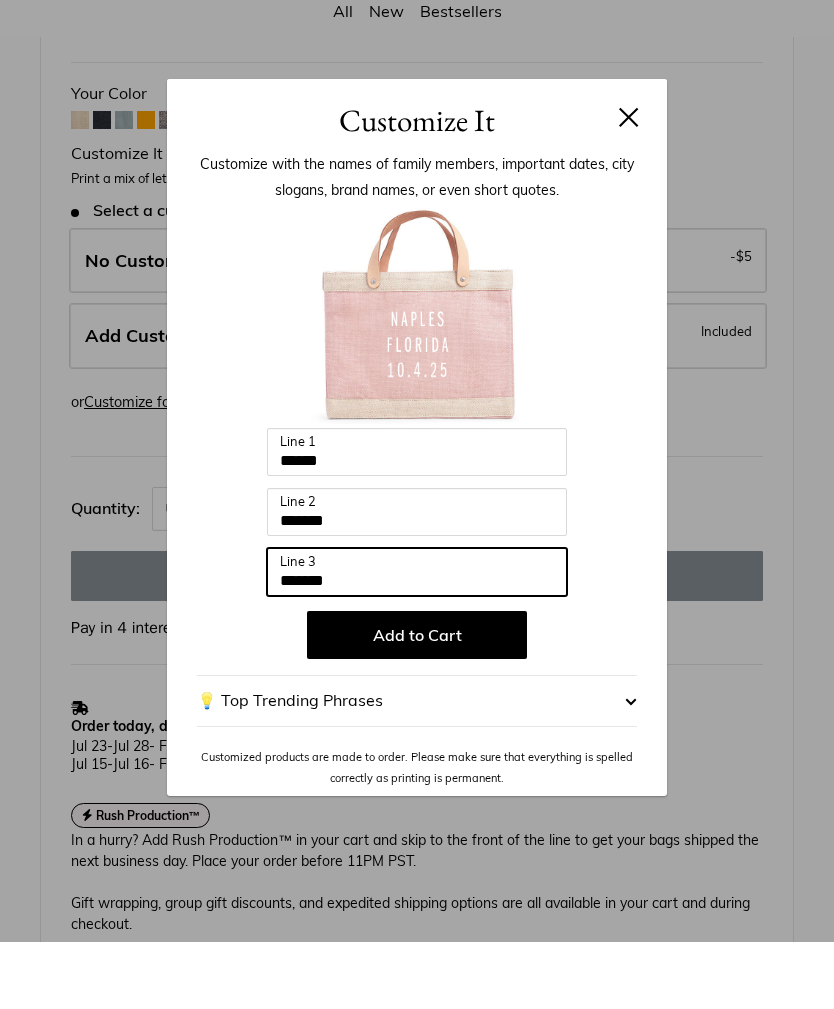 type on "*******" 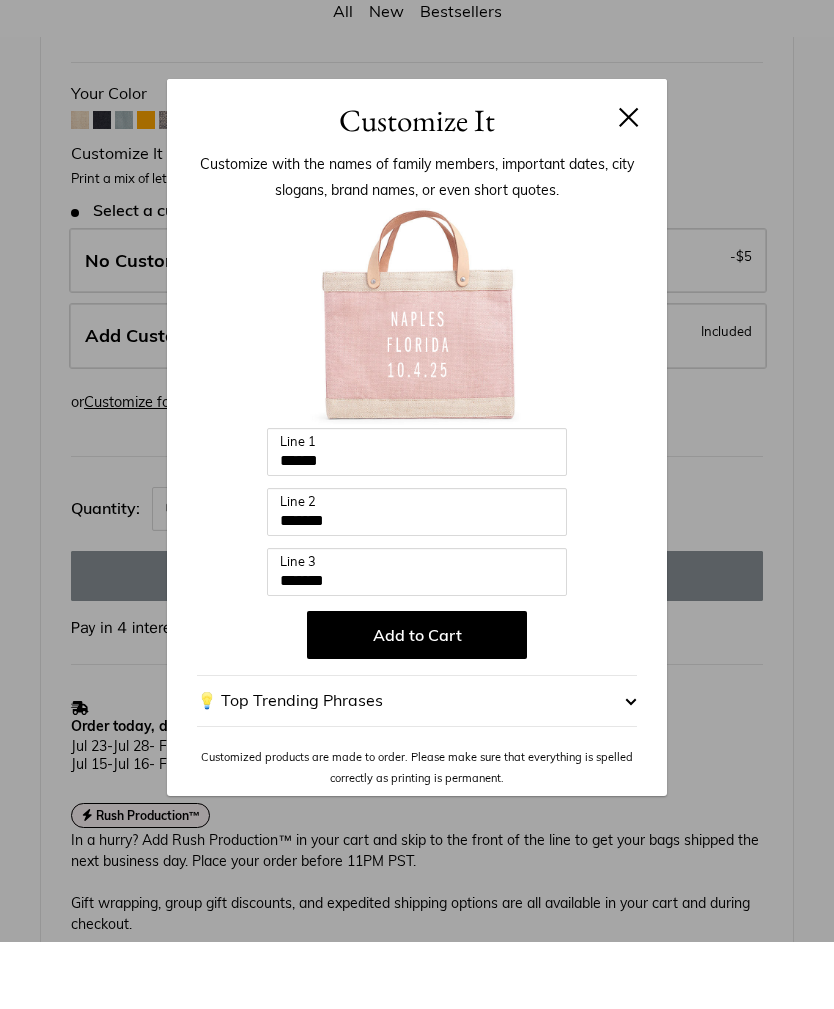 click on "Add to Cart" at bounding box center [417, 702] 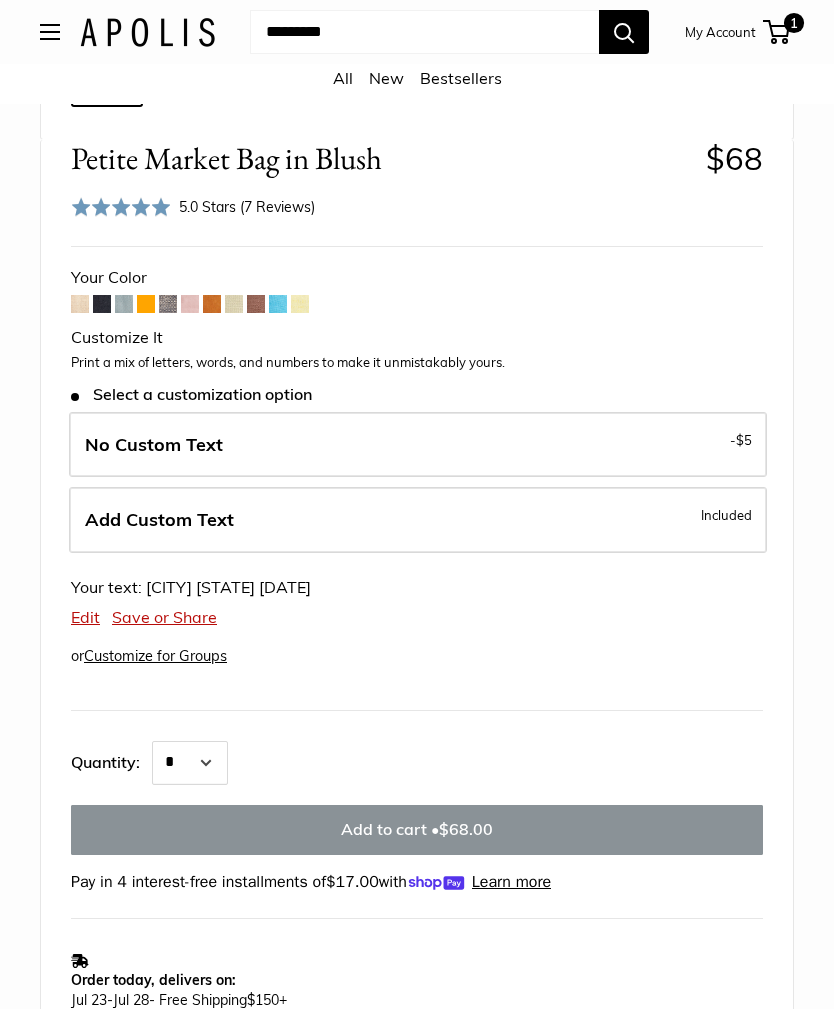 scroll, scrollTop: 832, scrollLeft: 0, axis: vertical 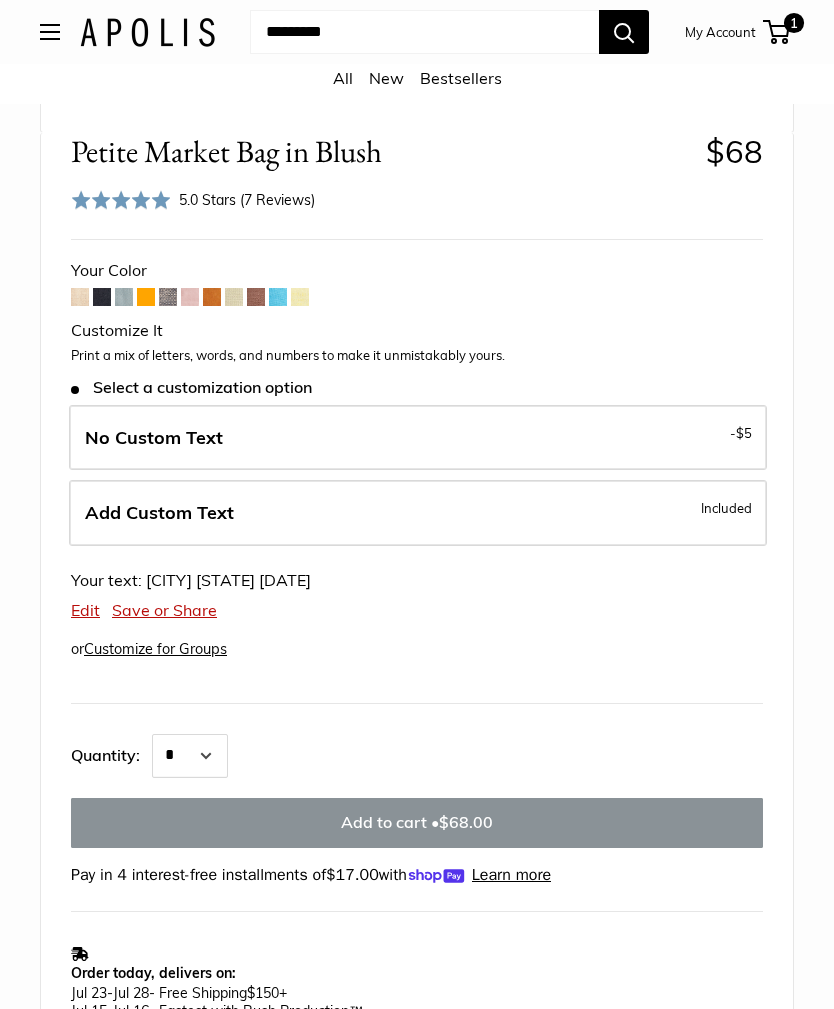 click on "1" at bounding box center (794, 23) 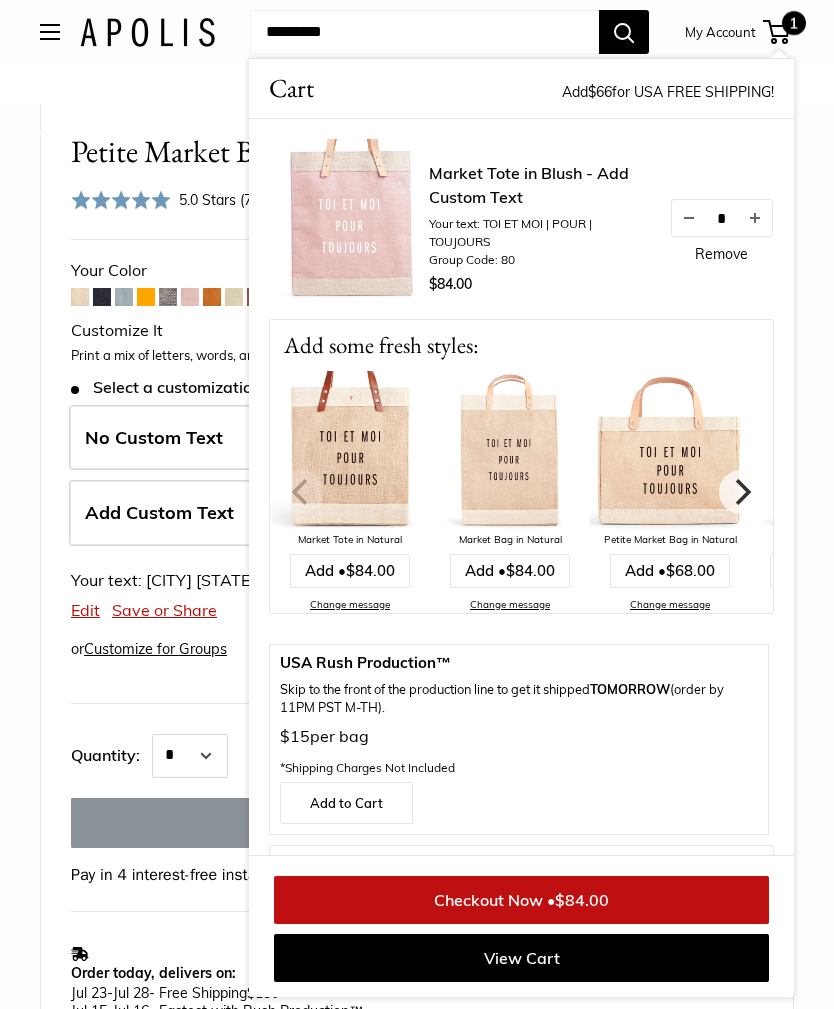 scroll, scrollTop: 833, scrollLeft: 0, axis: vertical 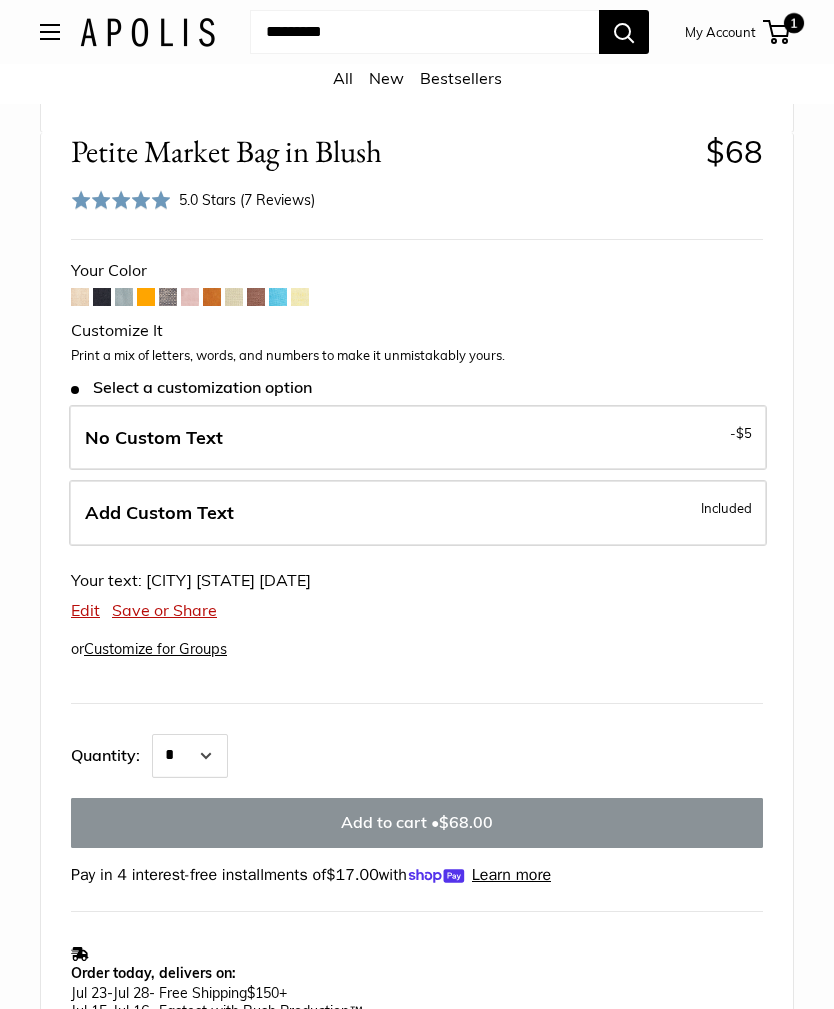 click on "All      New      Bestsellers" at bounding box center [417, 84] 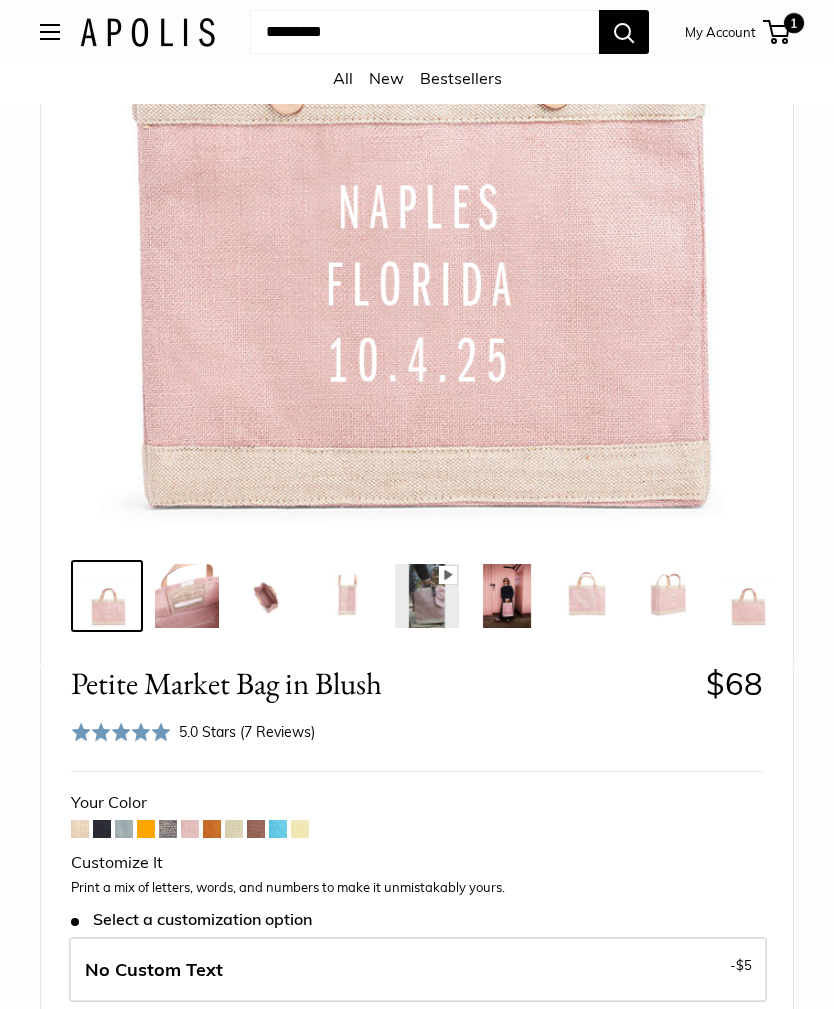 scroll, scrollTop: 367, scrollLeft: 0, axis: vertical 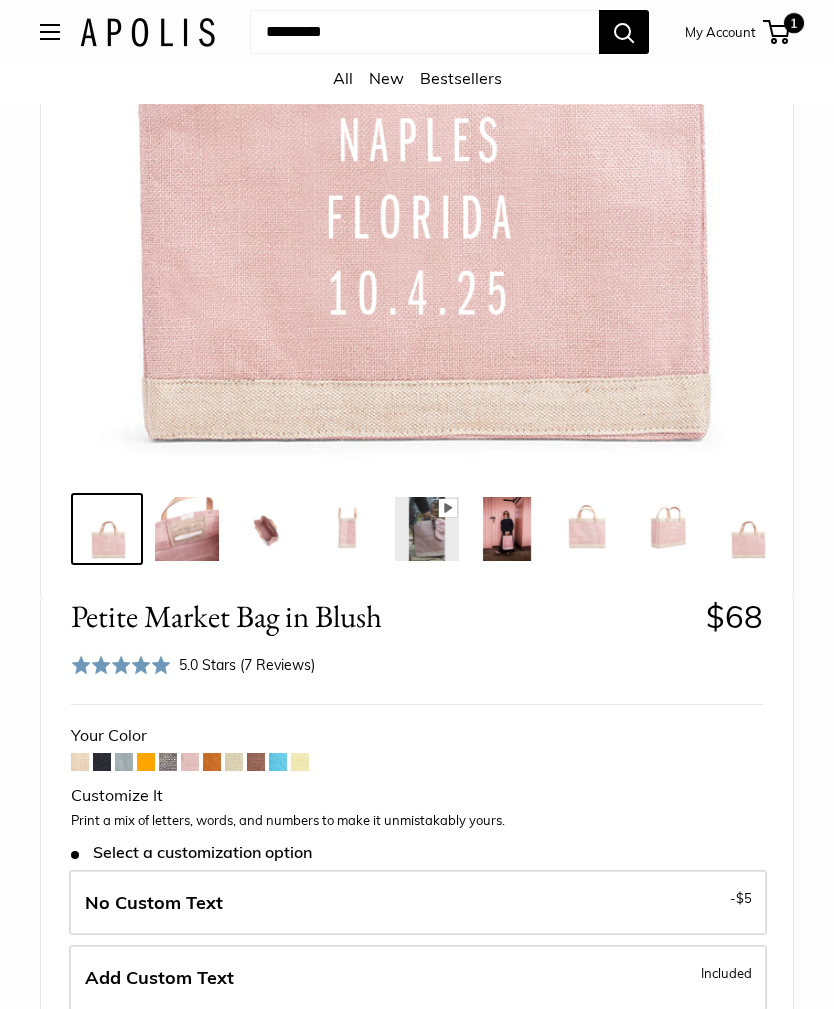 click on "Add Custom Text
Included" at bounding box center [418, 979] 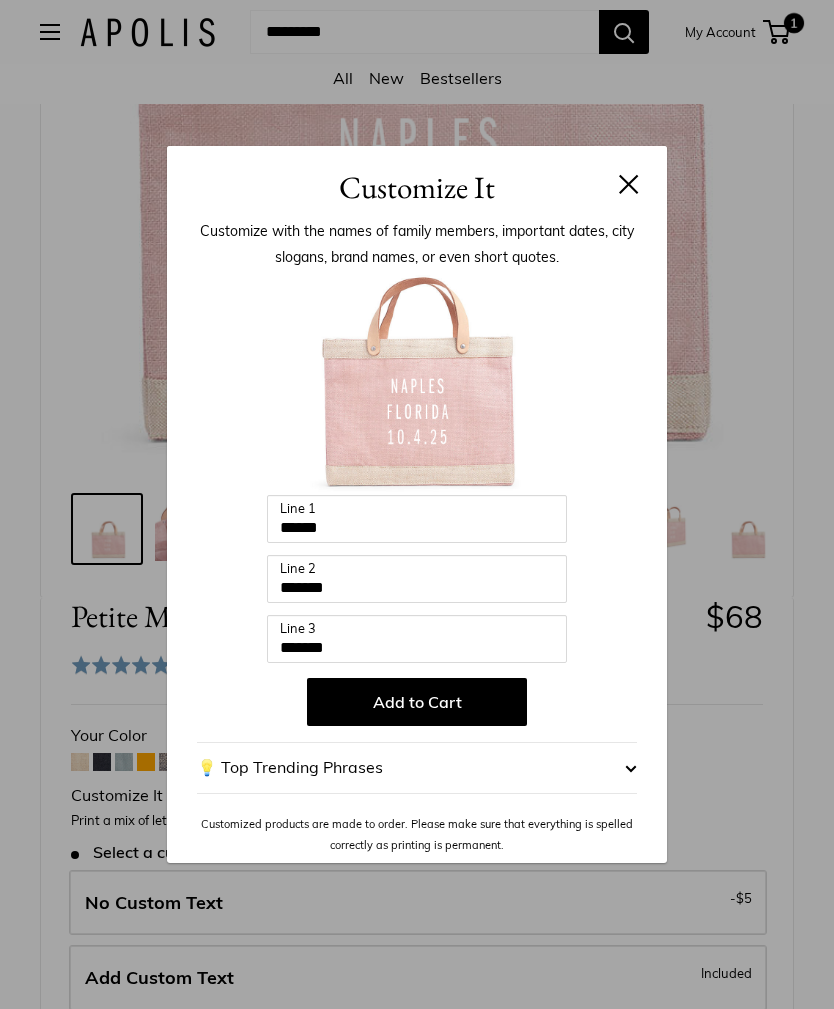 click on "Add to Cart" at bounding box center [417, 702] 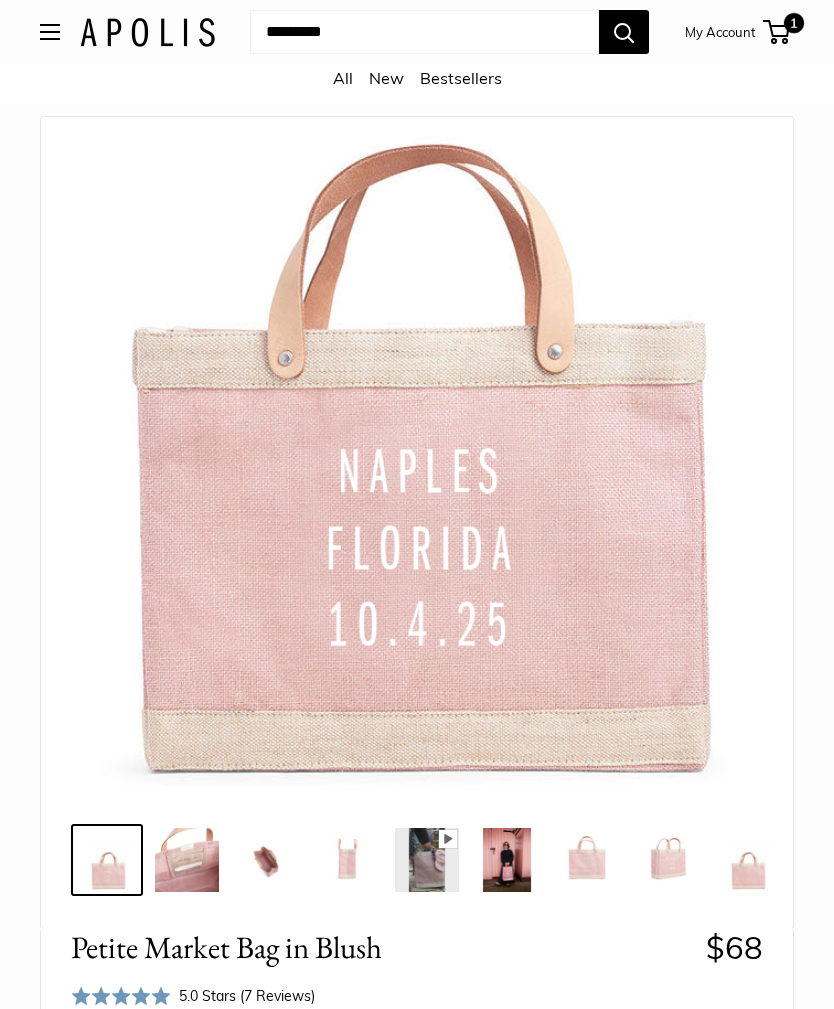 scroll, scrollTop: 0, scrollLeft: 0, axis: both 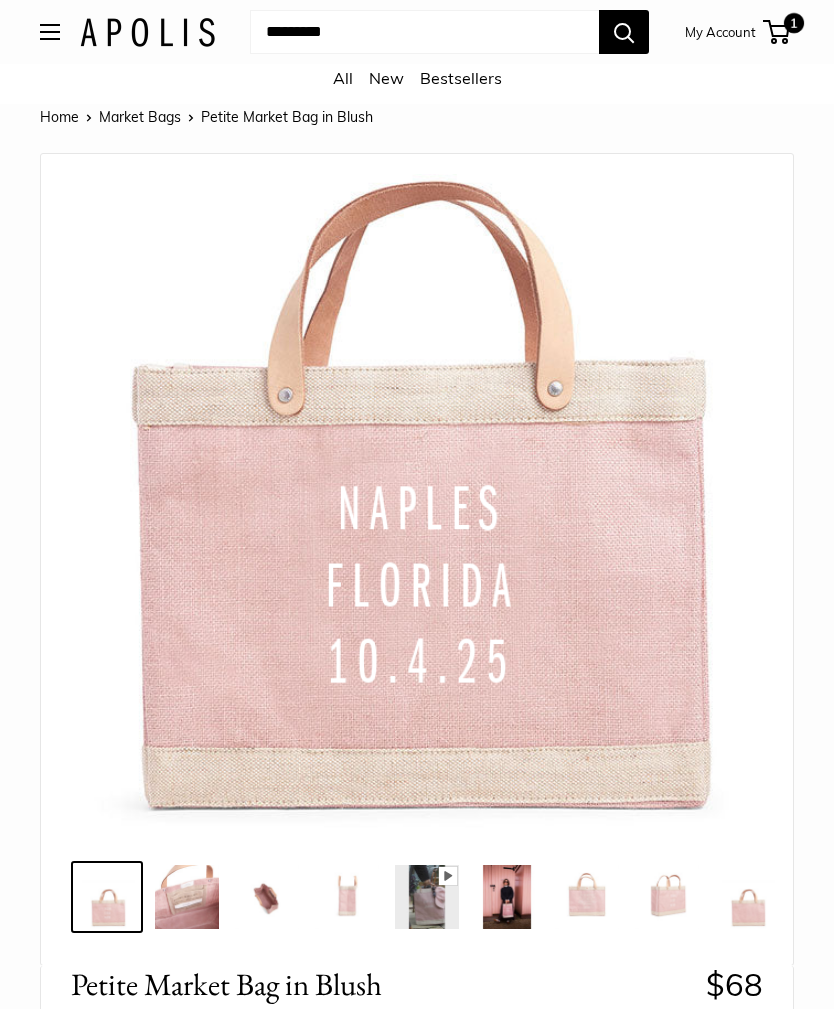 click on "1" at bounding box center (794, 23) 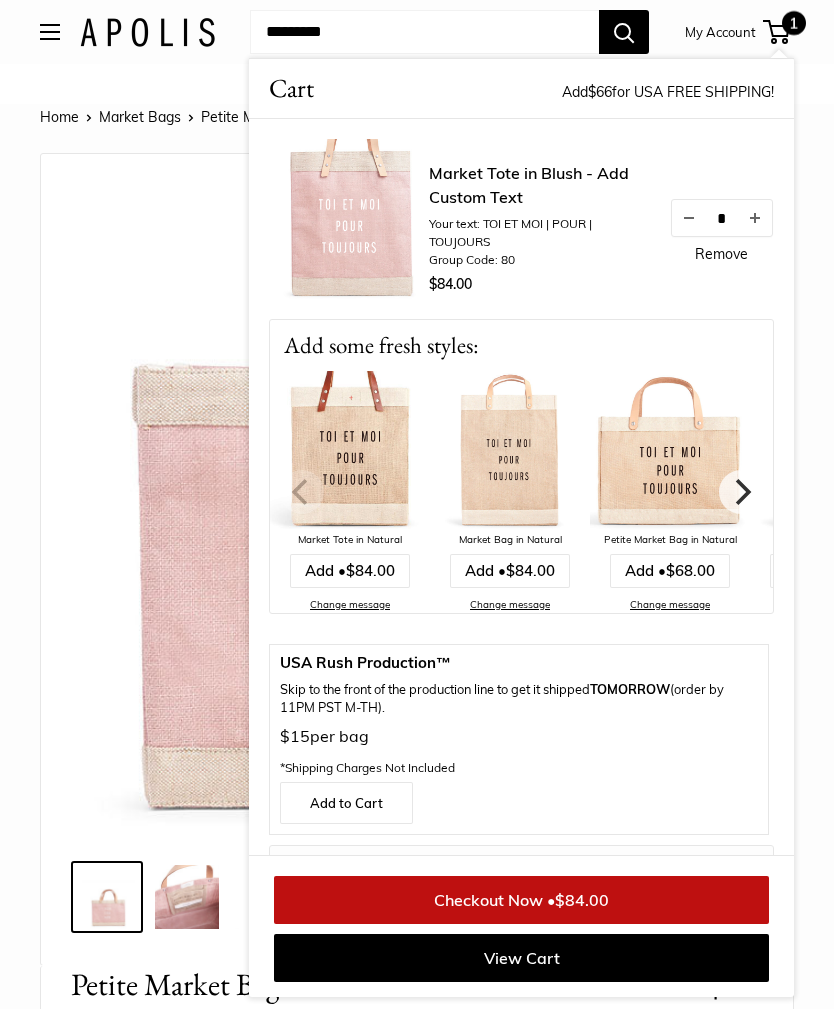 click on "Home
Market Bags
Petite Market Bag in Blush
Bird's eye view
Pause Play % buffered 00:00 Unmute Mute Exit fullscreen Enter fullscreen Play
Effortless style wherever you go" at bounding box center (417, 1588) 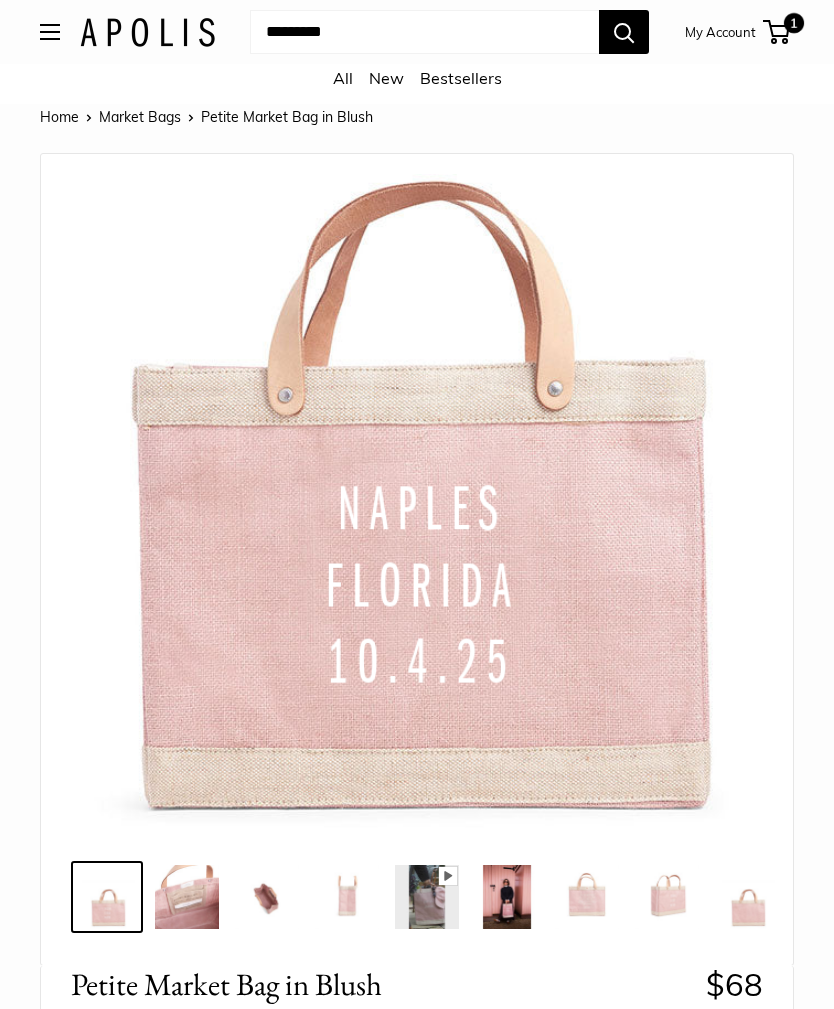 click on "1" at bounding box center [776, 32] 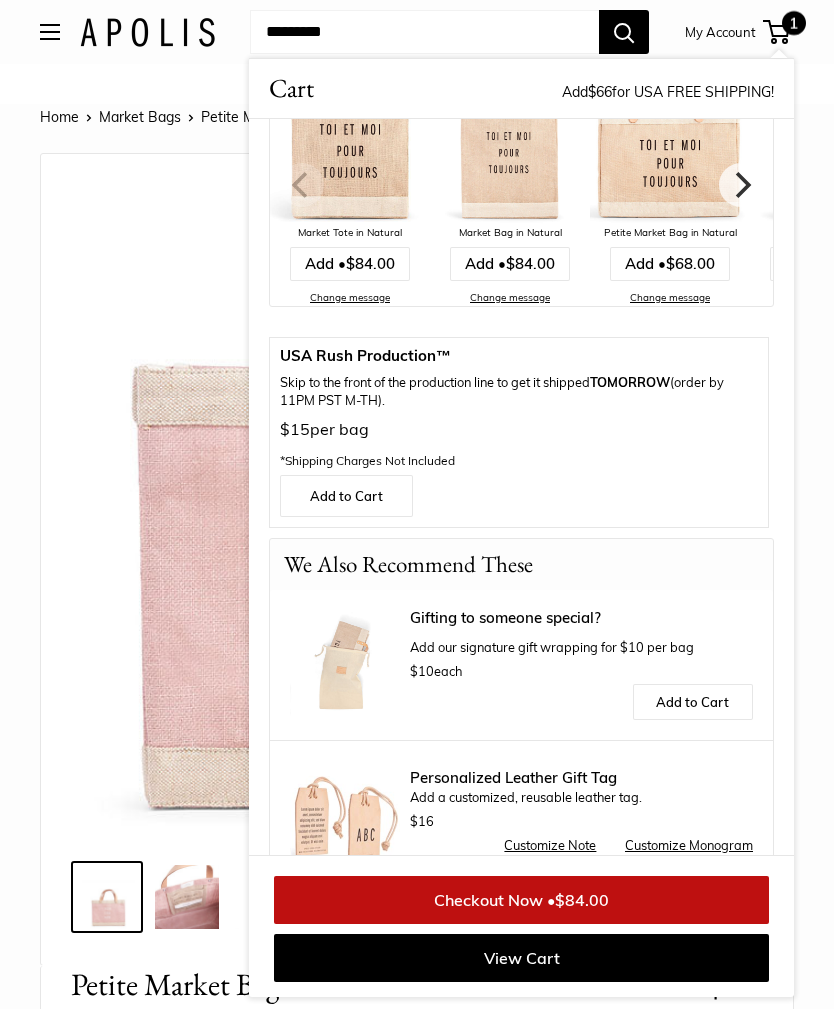 scroll, scrollTop: 332, scrollLeft: 0, axis: vertical 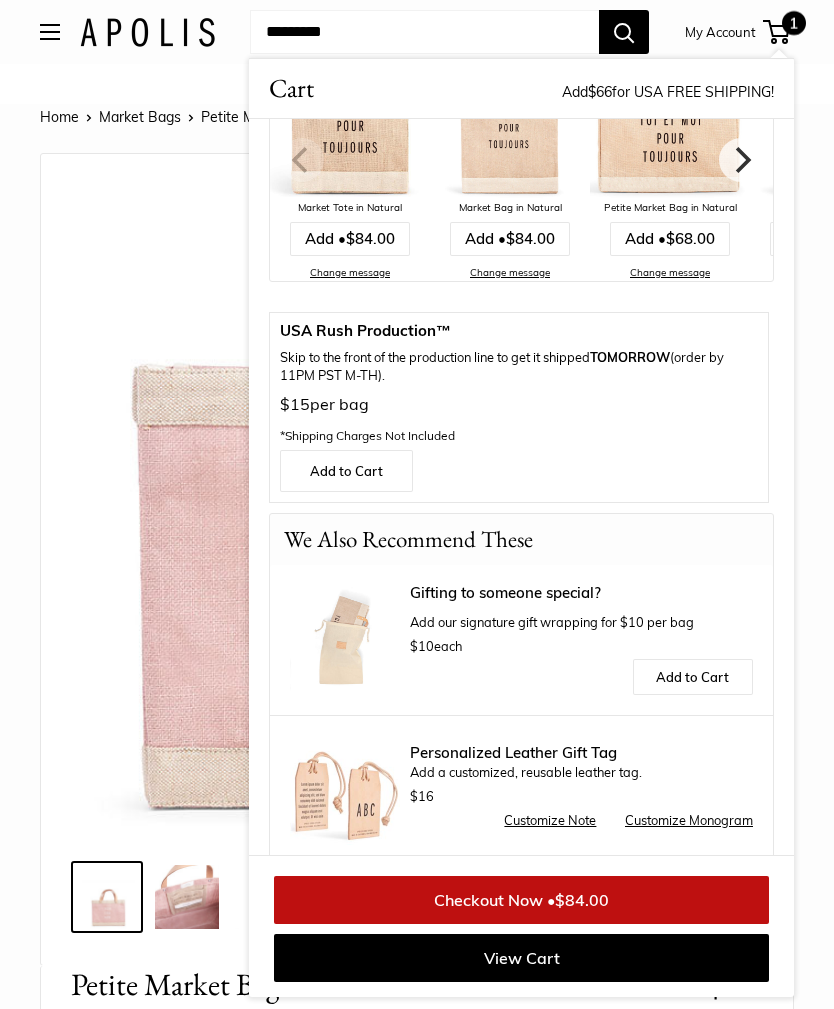 click on "Checkout Now •  $84.00" at bounding box center [521, 900] 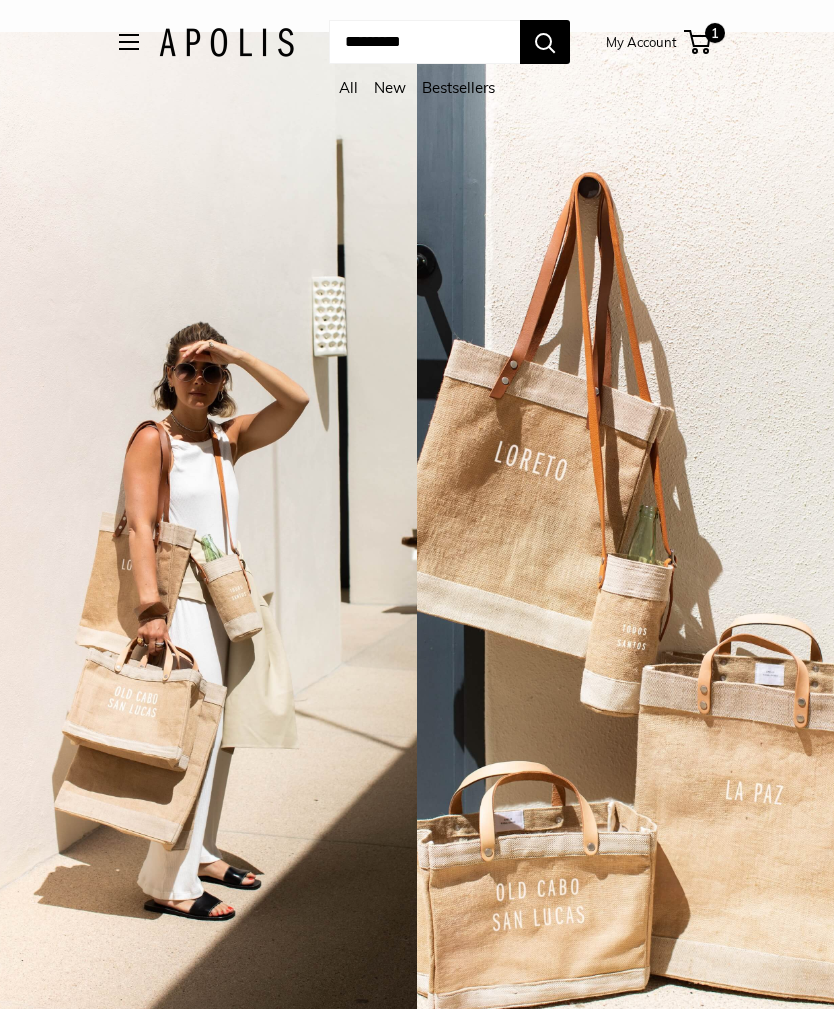 scroll, scrollTop: 0, scrollLeft: 0, axis: both 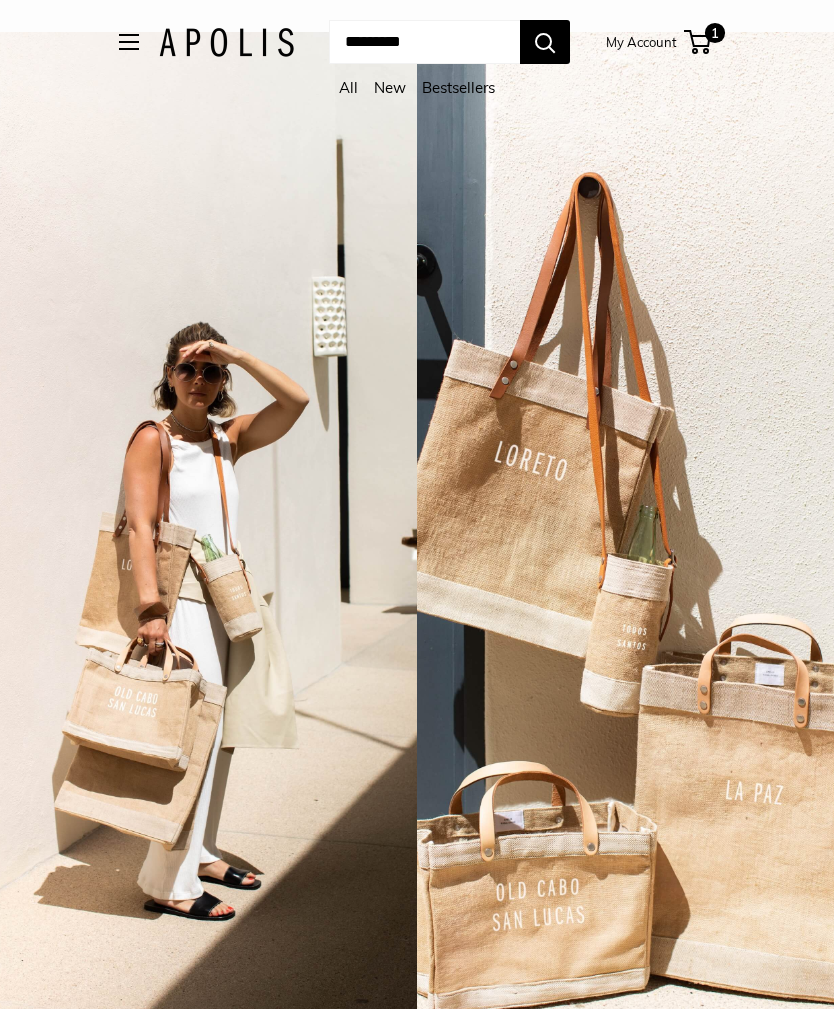 click at bounding box center [129, 42] 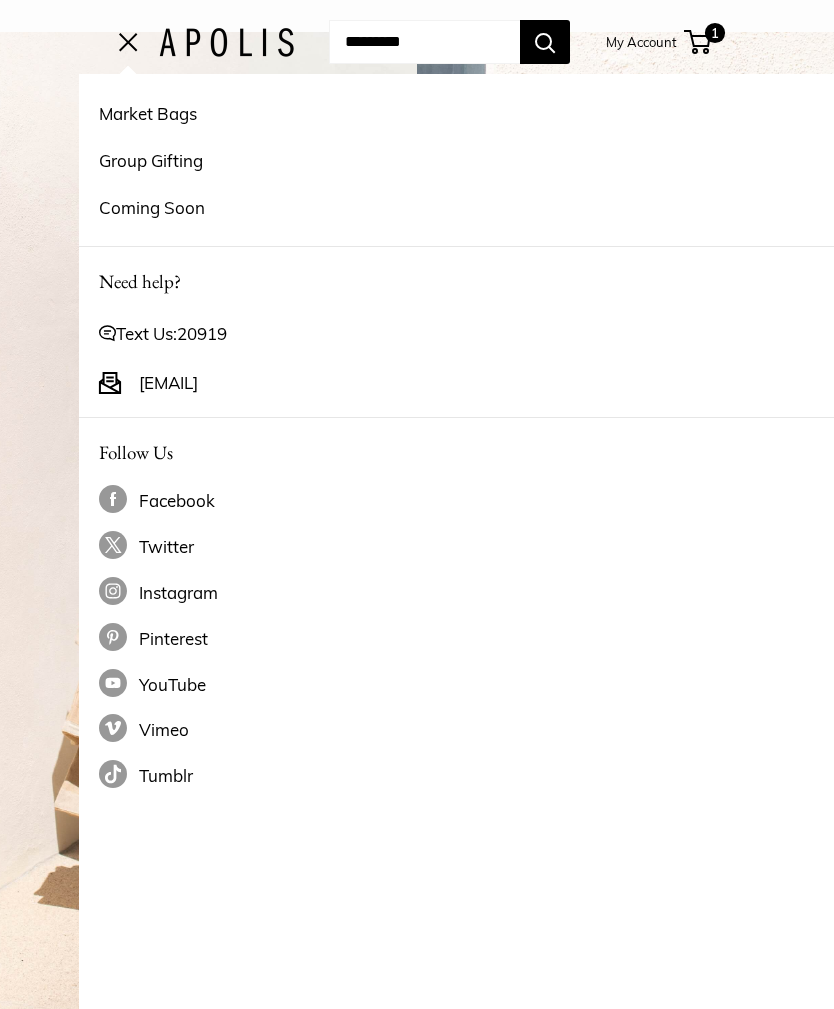 click on "Market Bags" at bounding box center (496, 113) 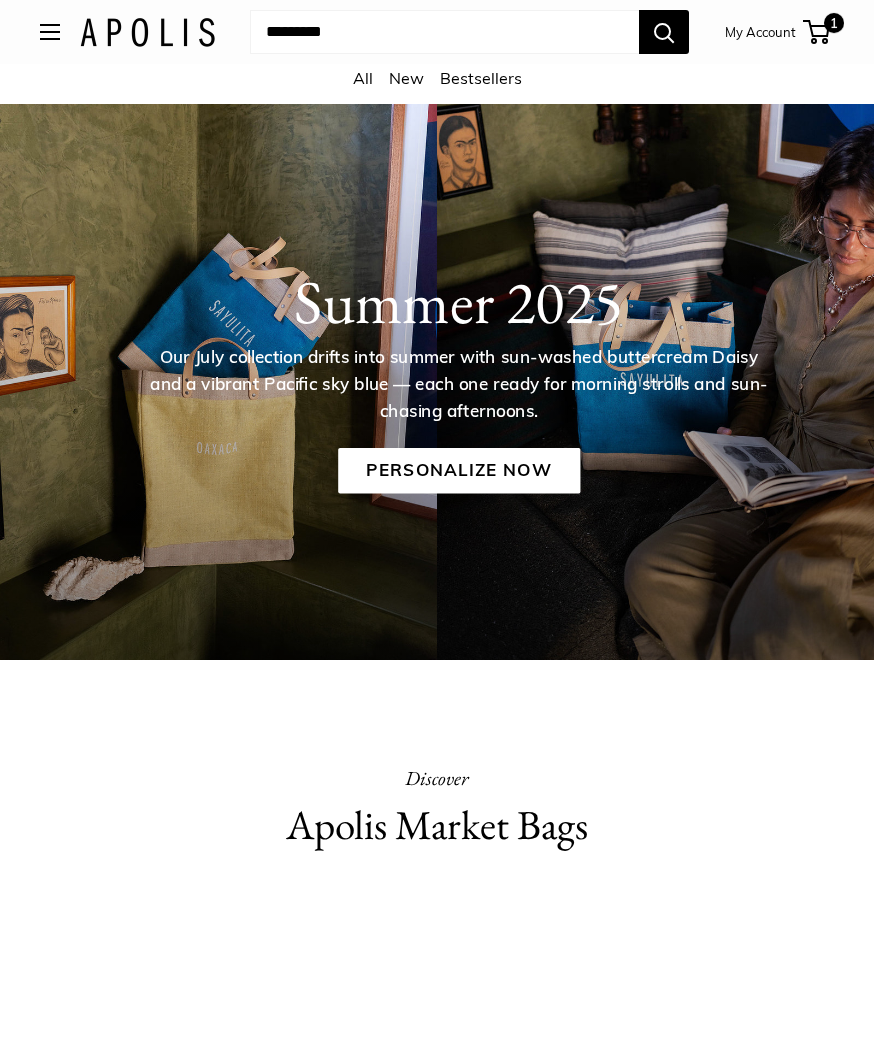 scroll, scrollTop: 5, scrollLeft: 0, axis: vertical 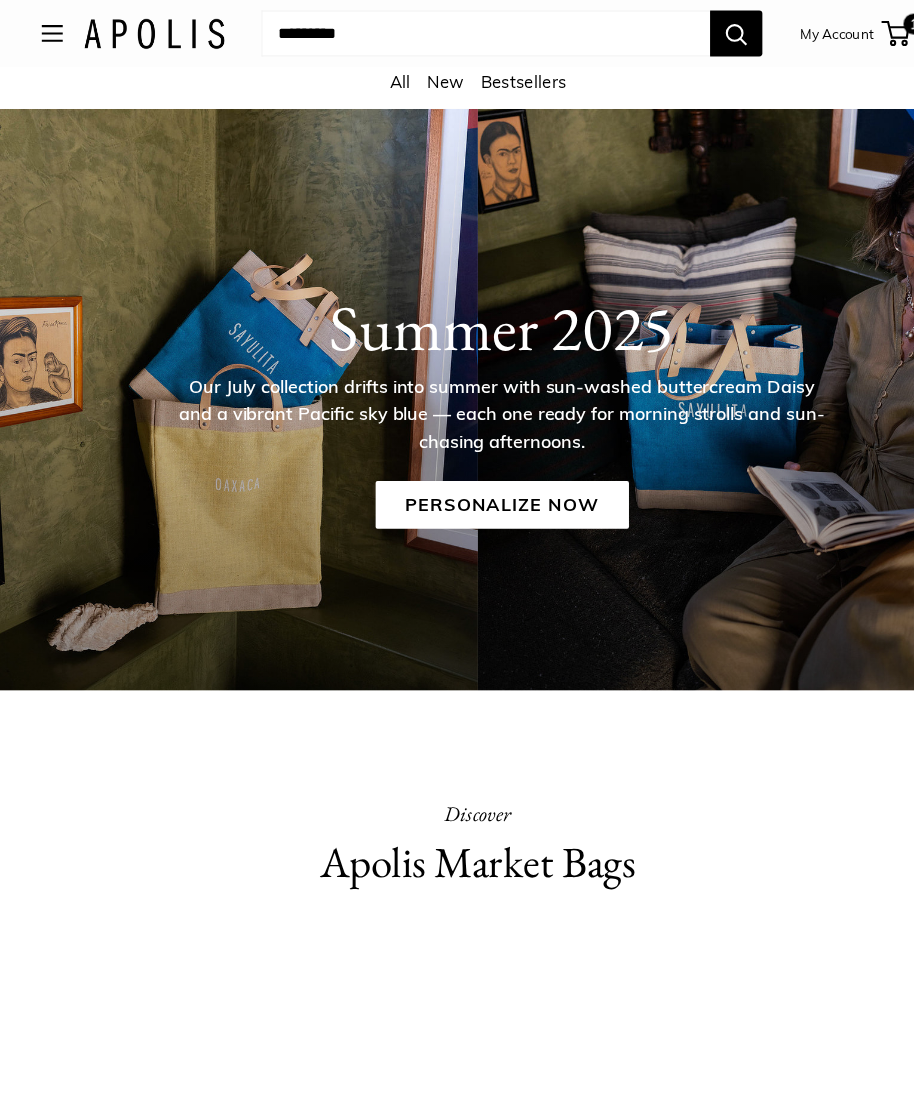 click at bounding box center [50, 32] 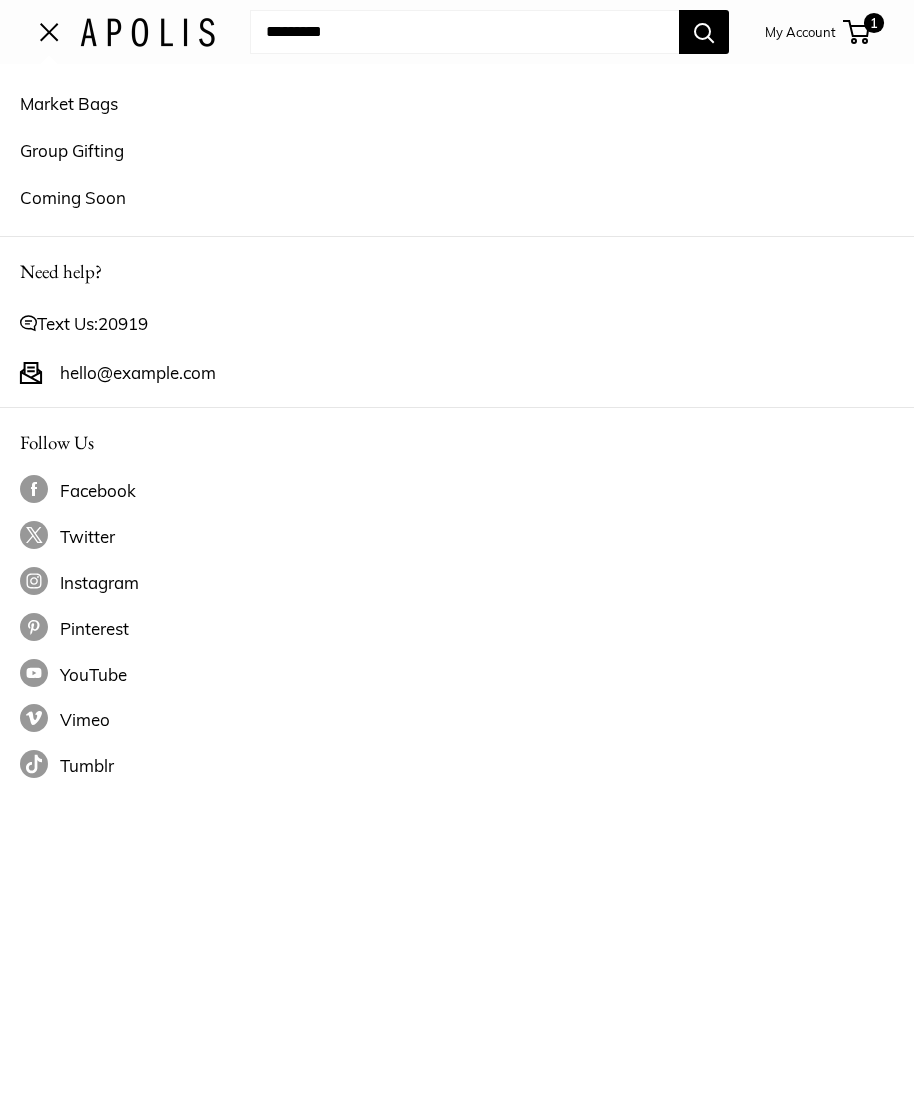click on "Market Bags" at bounding box center (457, 103) 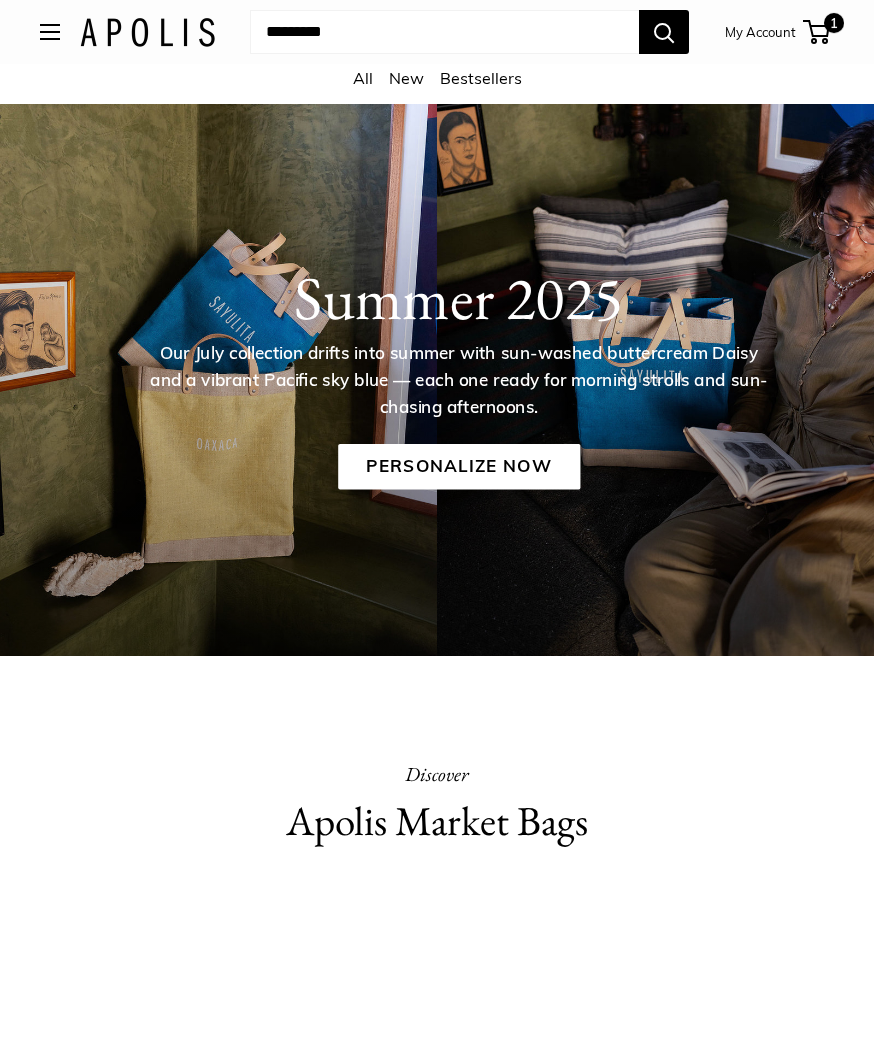 scroll, scrollTop: 5, scrollLeft: 0, axis: vertical 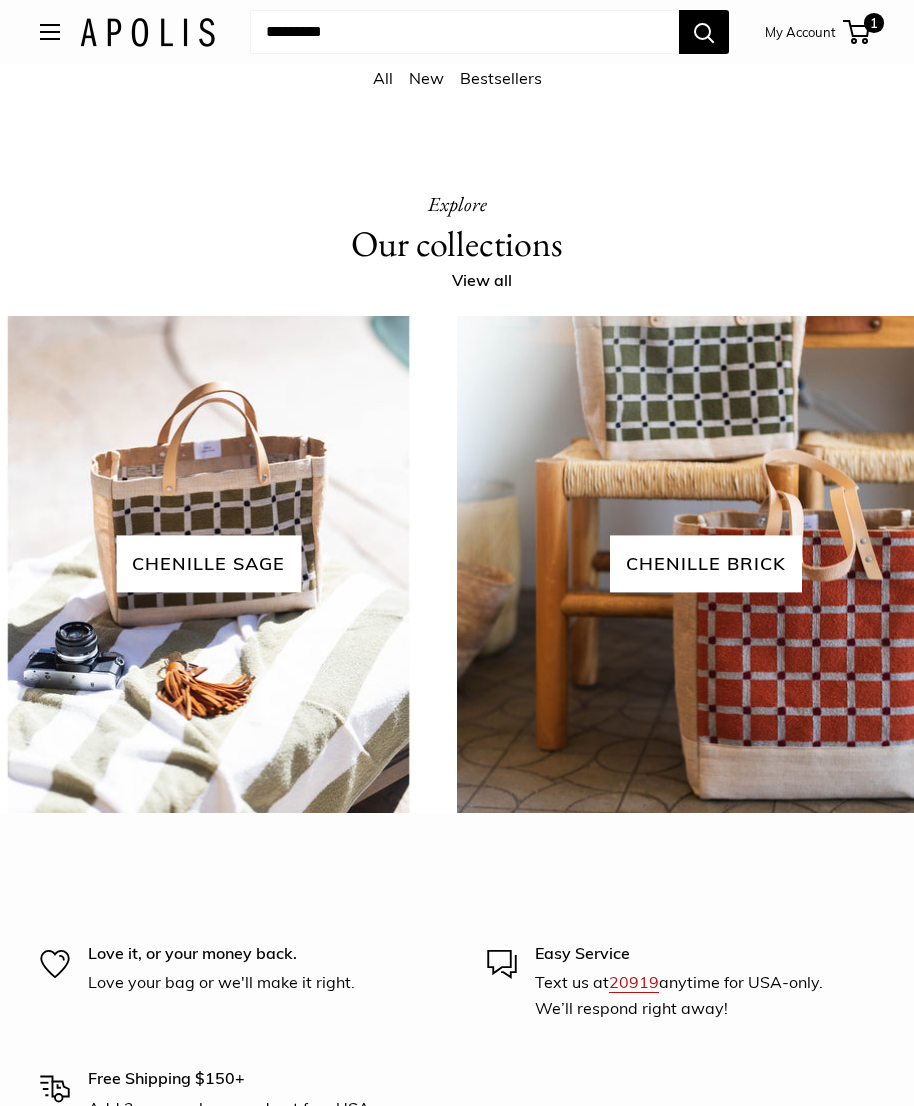 click at bounding box center (50, 32) 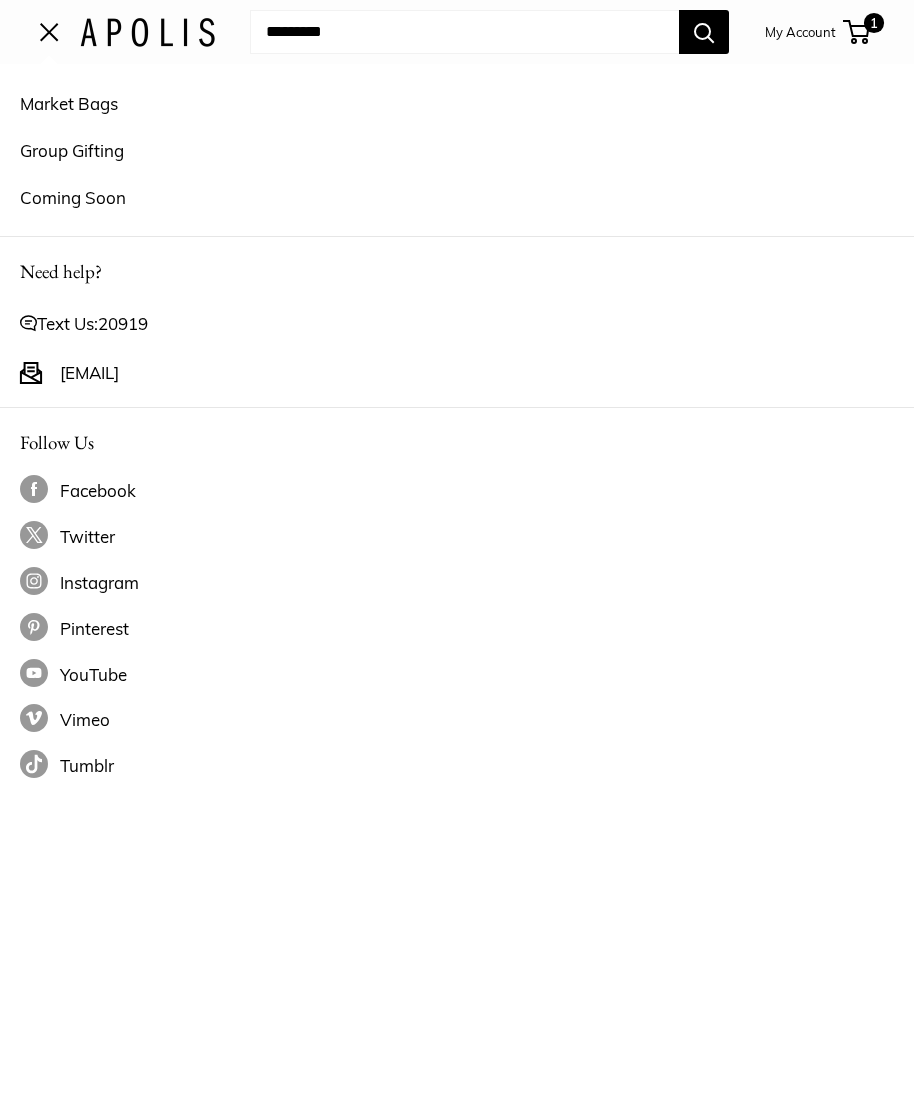 click on "Market Bags" at bounding box center [457, 103] 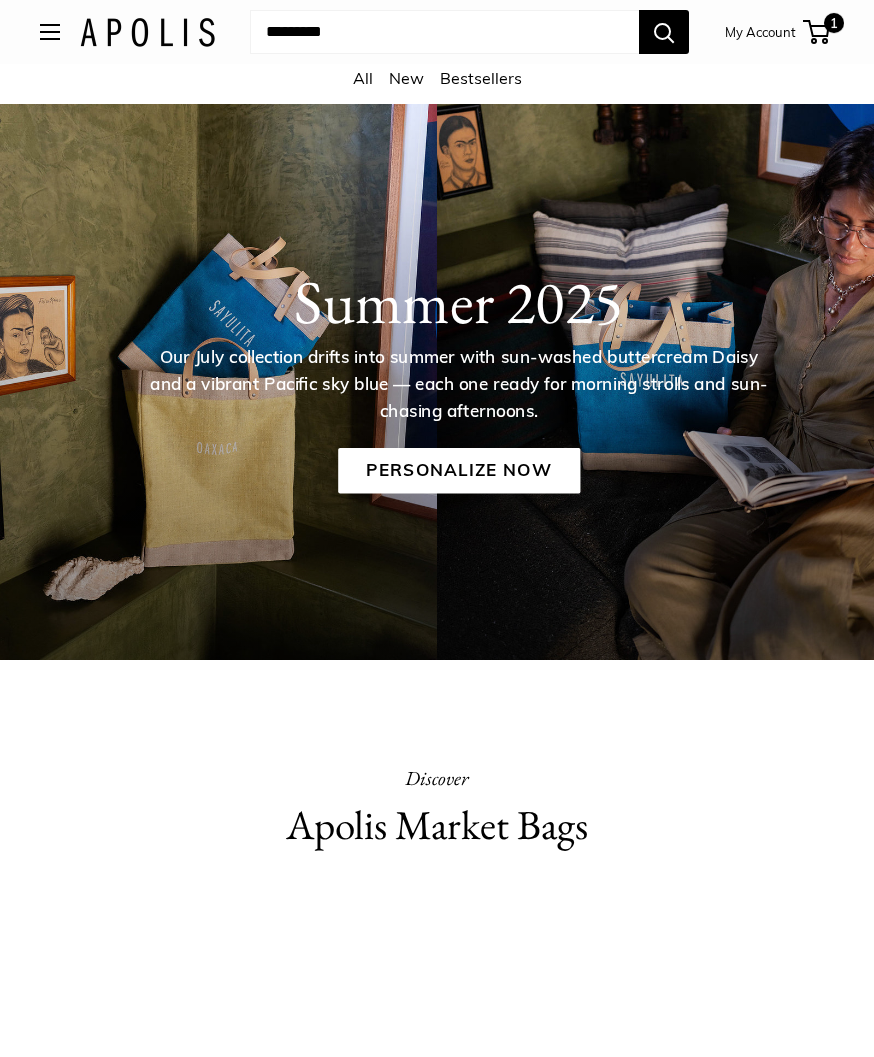 scroll, scrollTop: 4, scrollLeft: 0, axis: vertical 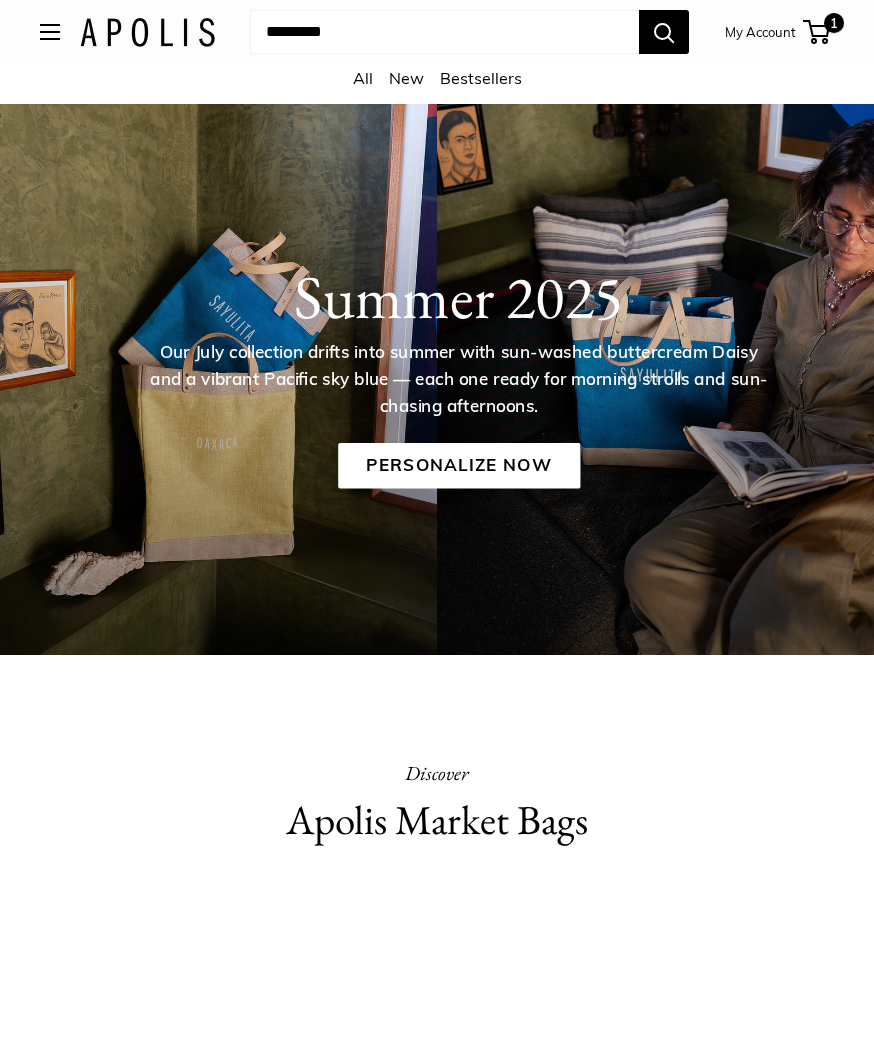 click at bounding box center (50, 32) 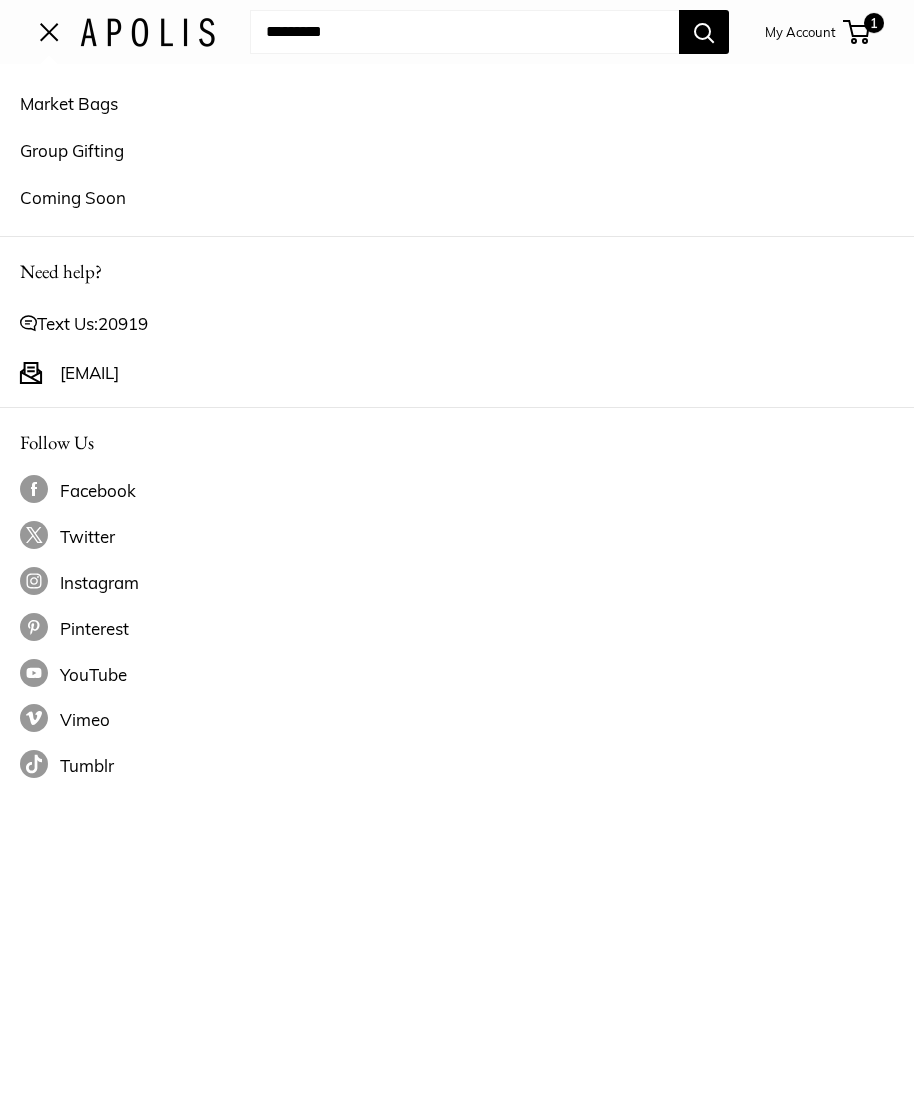 scroll, scrollTop: 0, scrollLeft: 0, axis: both 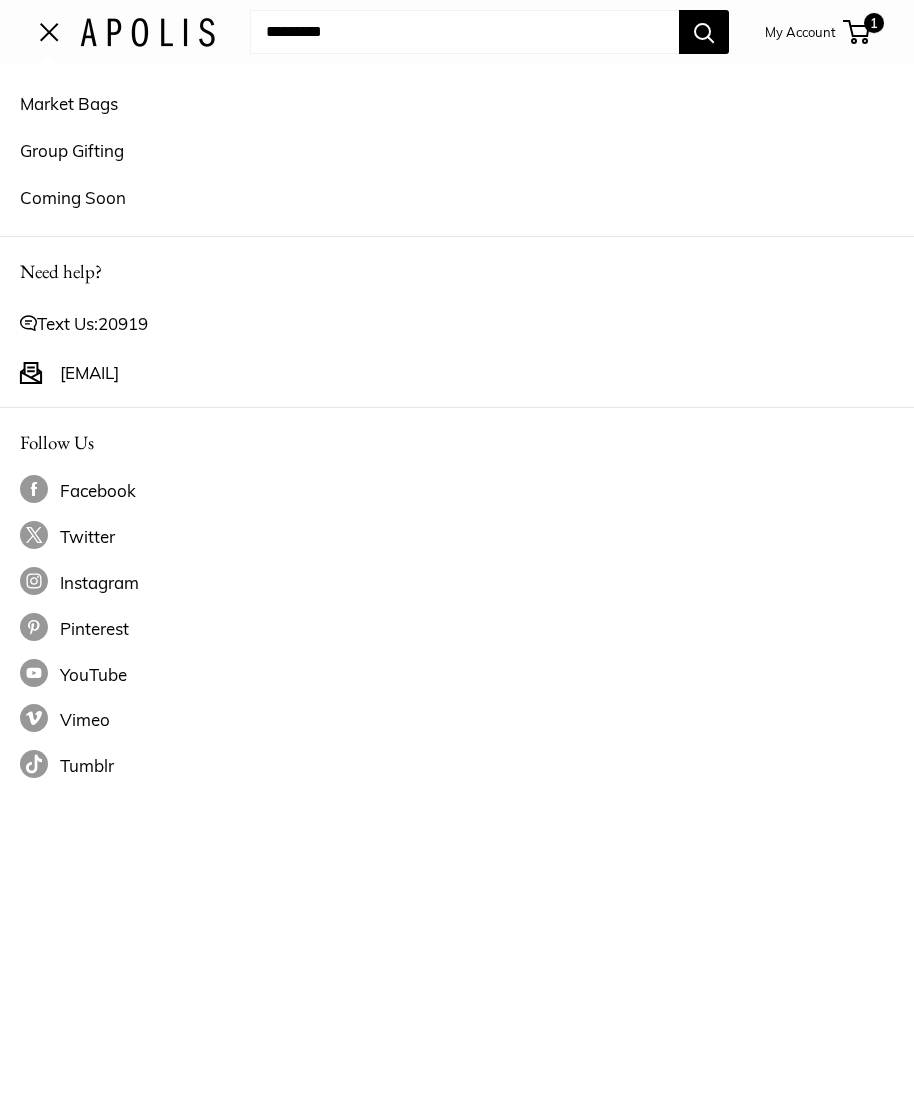 click on "Market Bags" at bounding box center [457, 103] 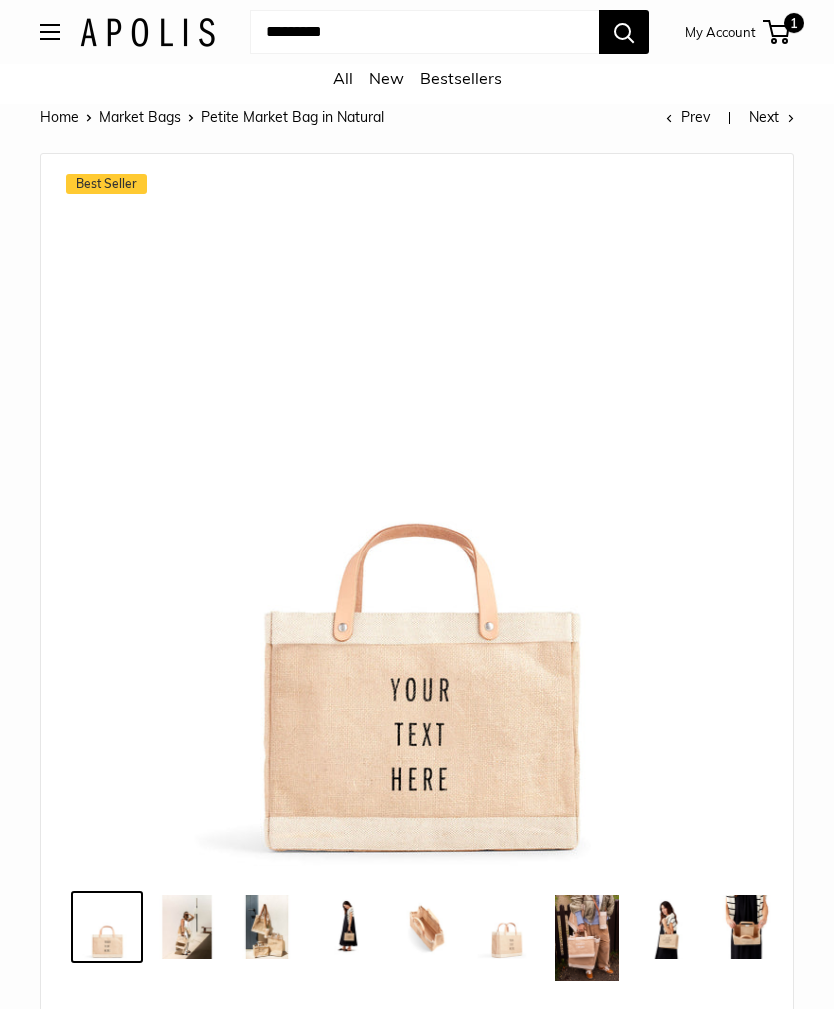 scroll, scrollTop: 0, scrollLeft: 0, axis: both 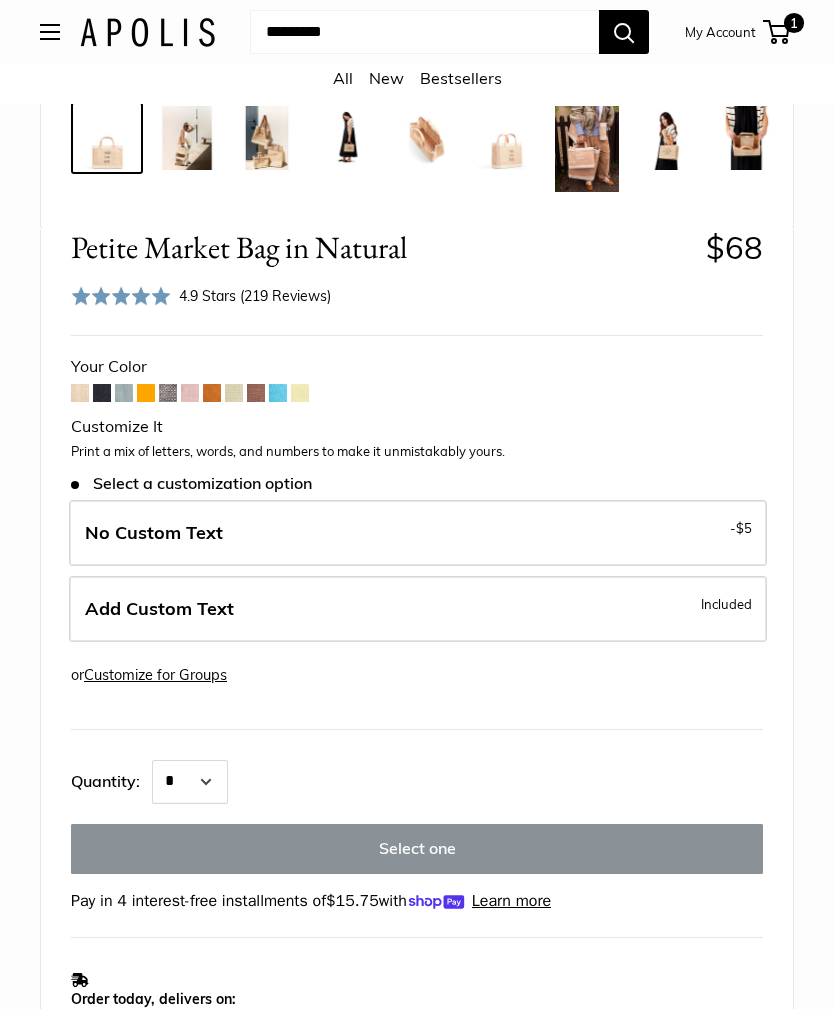 click at bounding box center [190, 393] 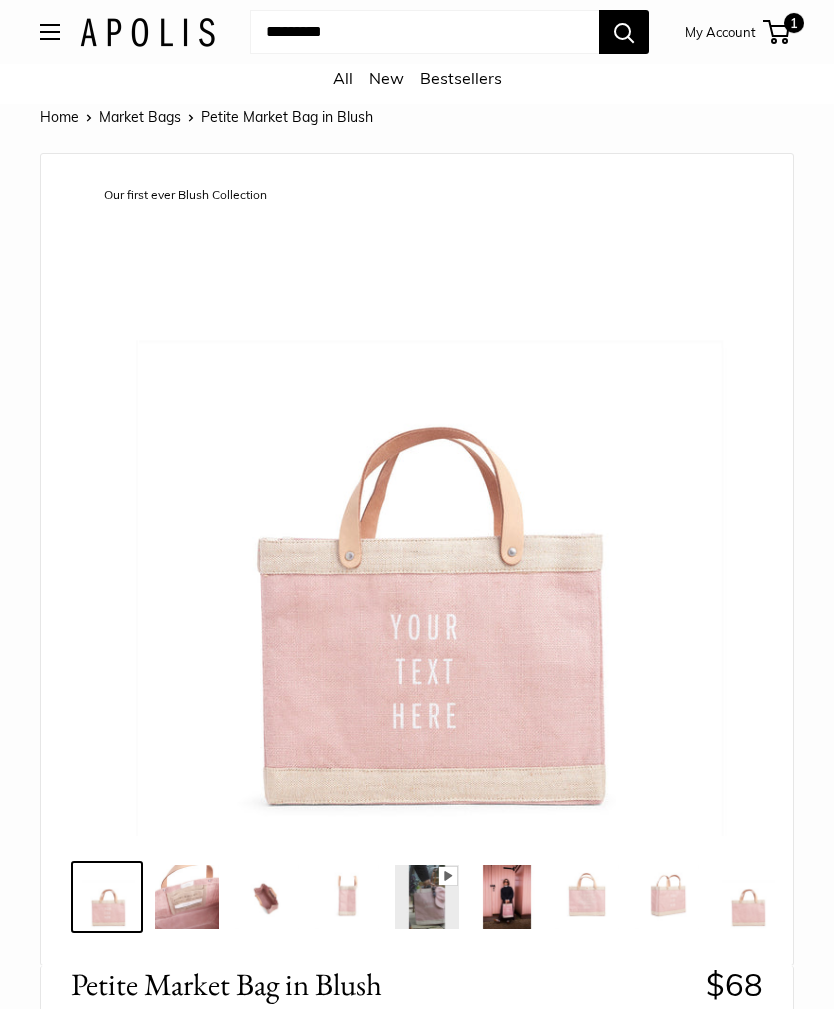 scroll, scrollTop: 0, scrollLeft: 0, axis: both 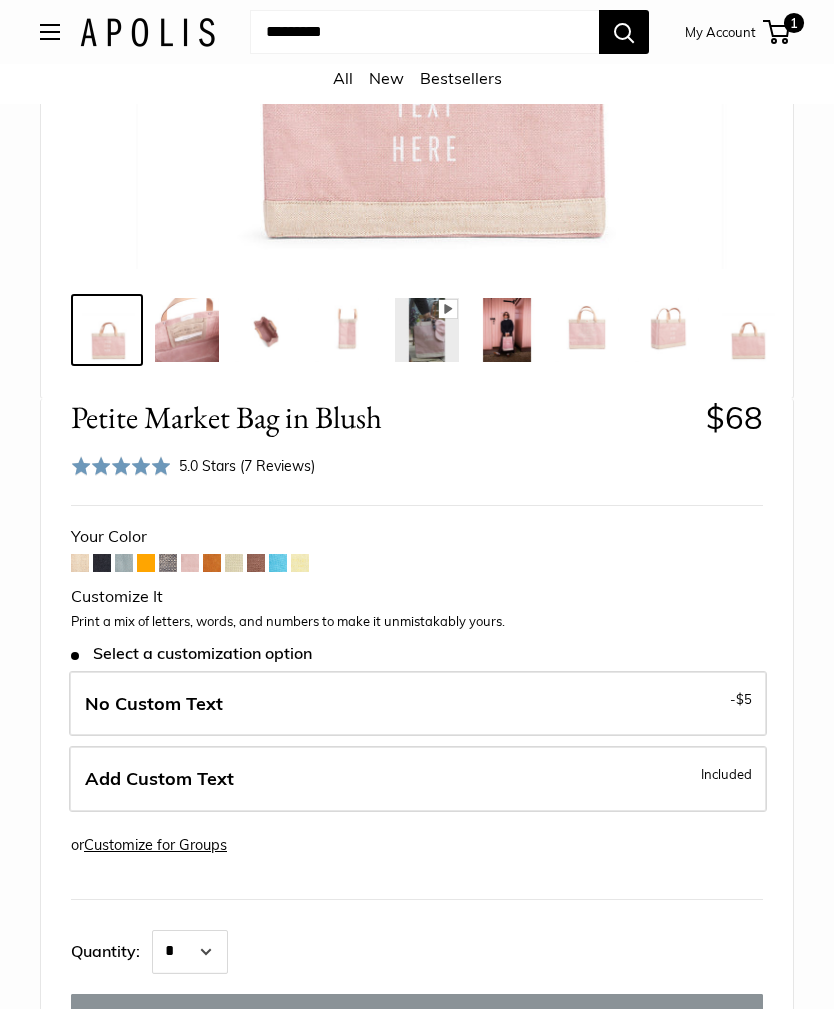 click on "Add Custom Text
Included" at bounding box center [418, 779] 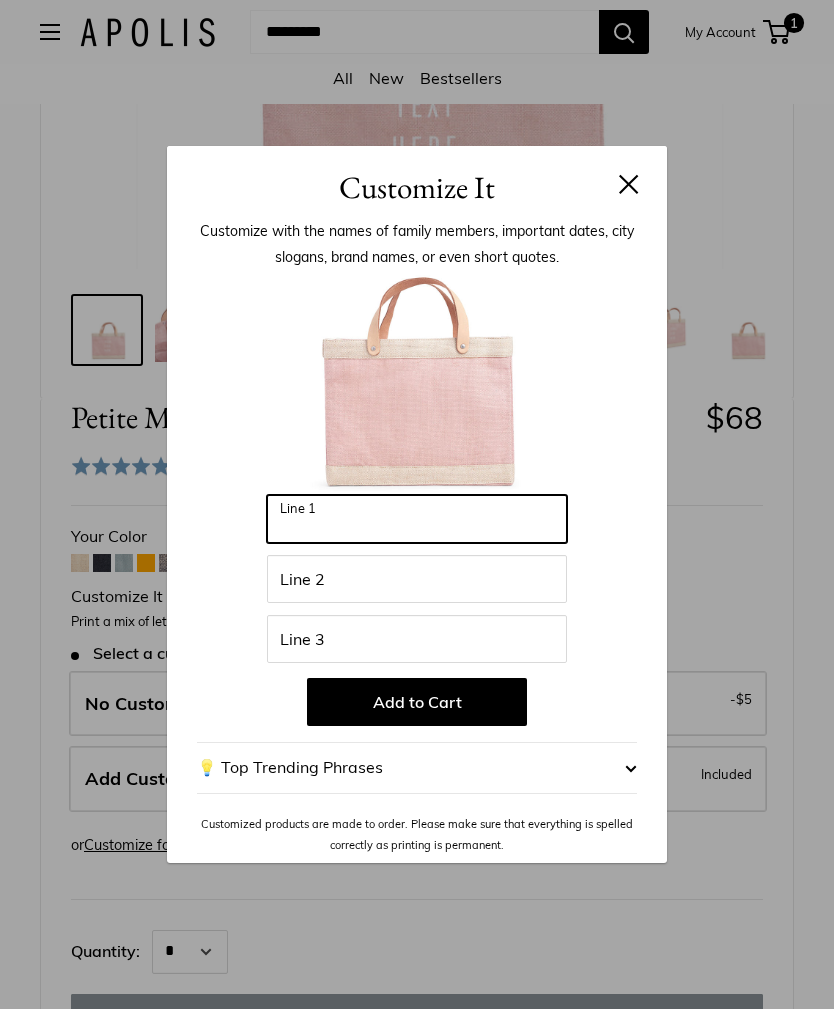 click on "Line 1" at bounding box center (417, 519) 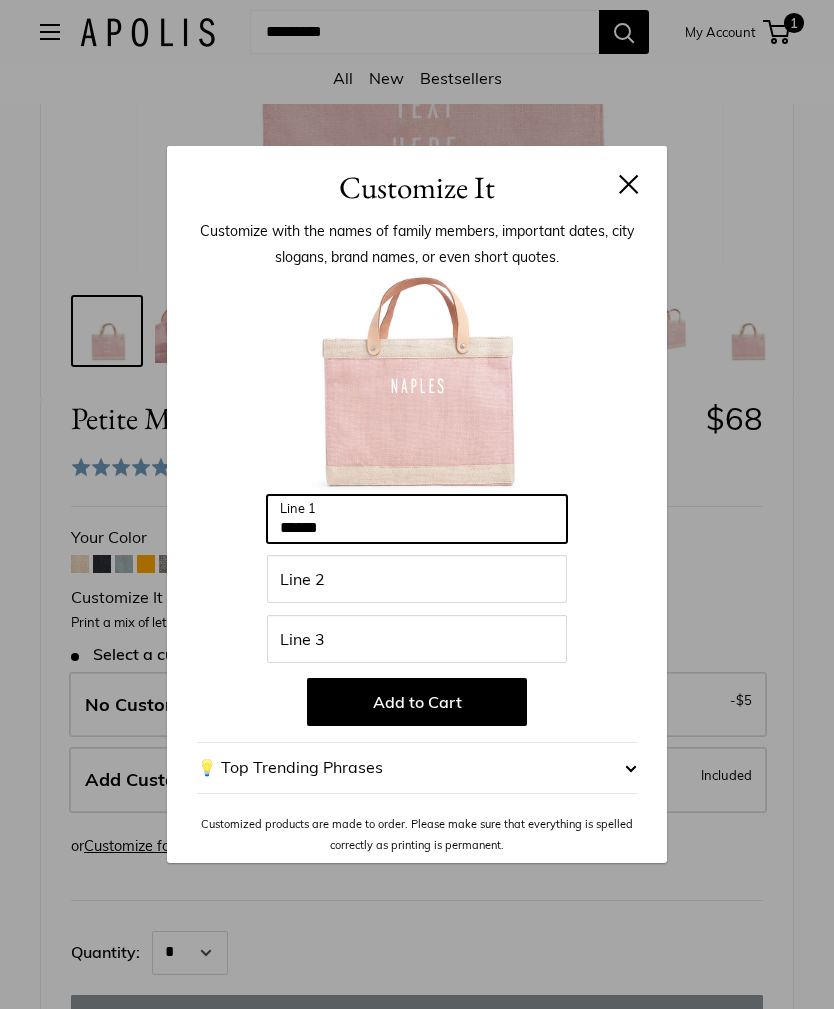 type on "******" 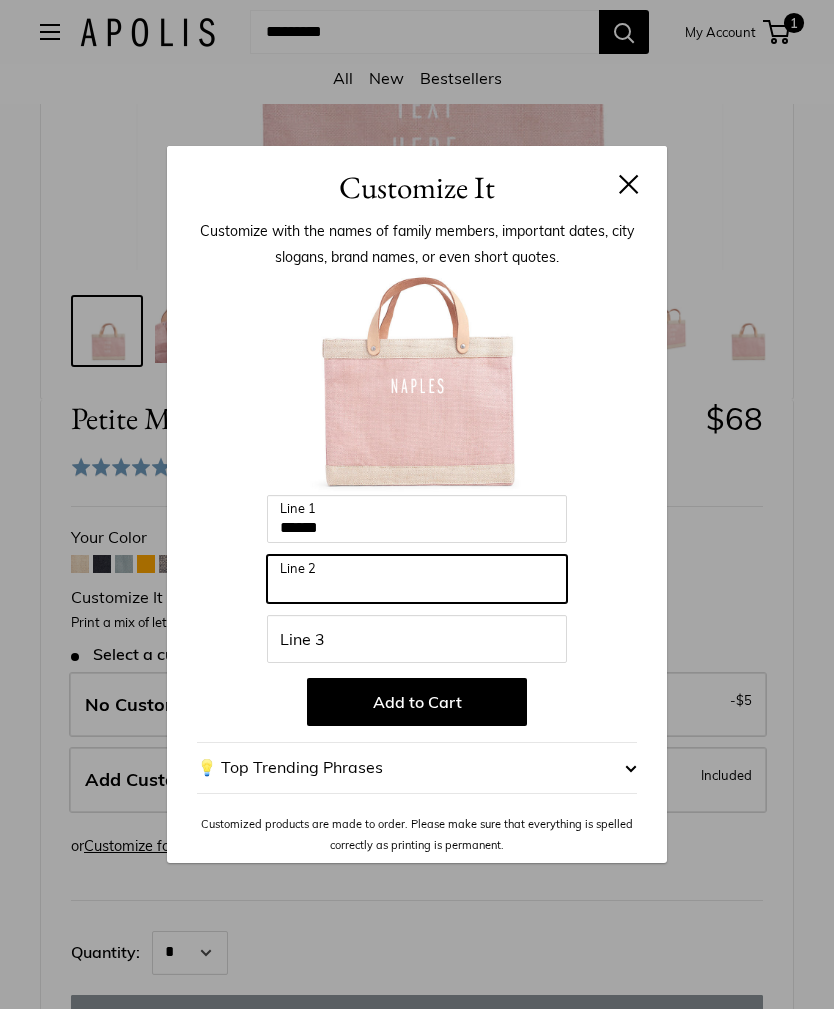 click on "Line 2" at bounding box center [417, 579] 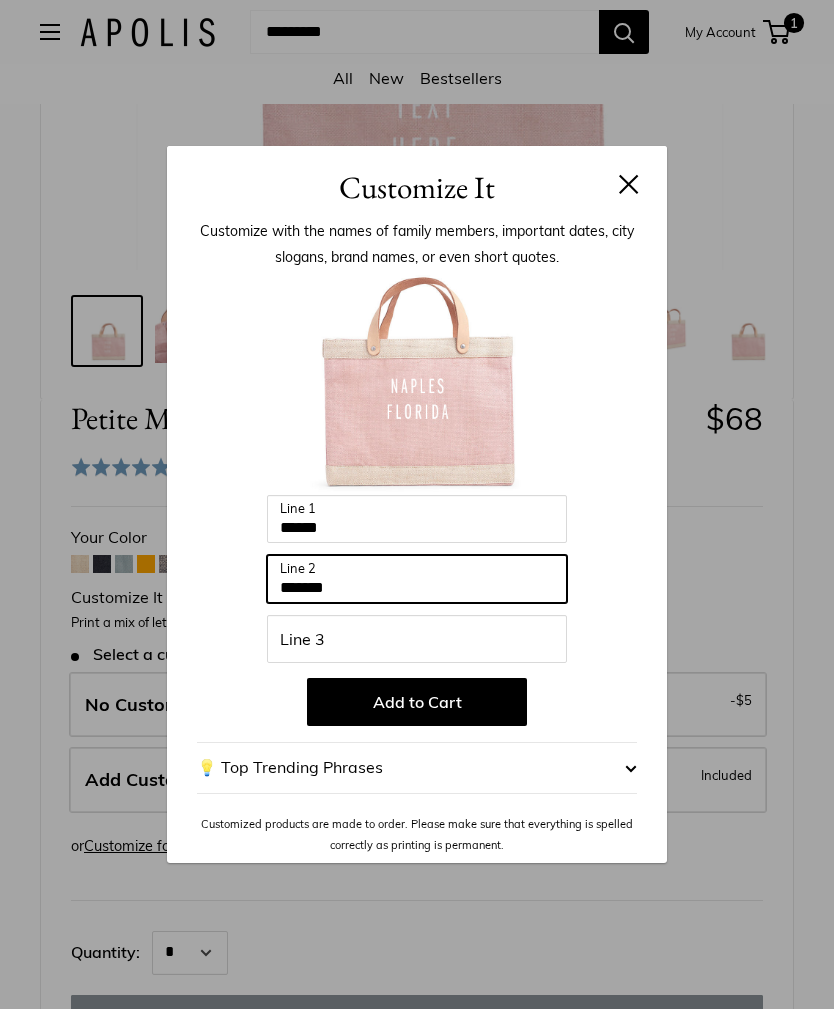 type on "*******" 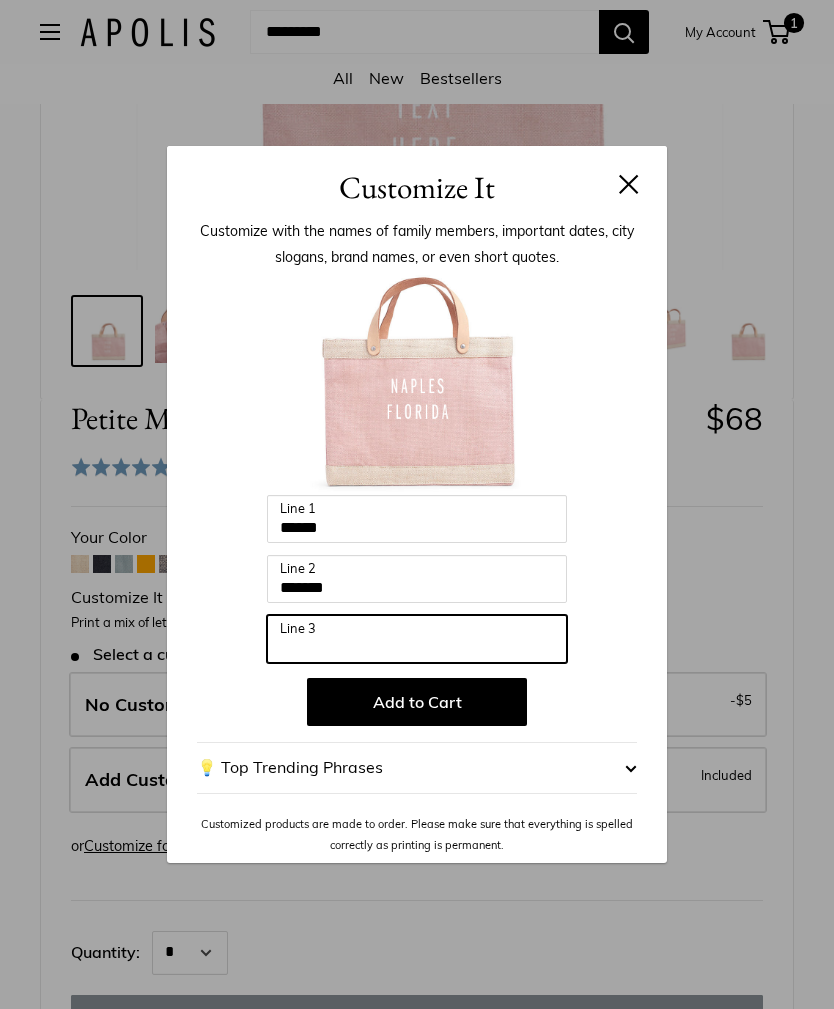 click on "Line 3" at bounding box center (417, 639) 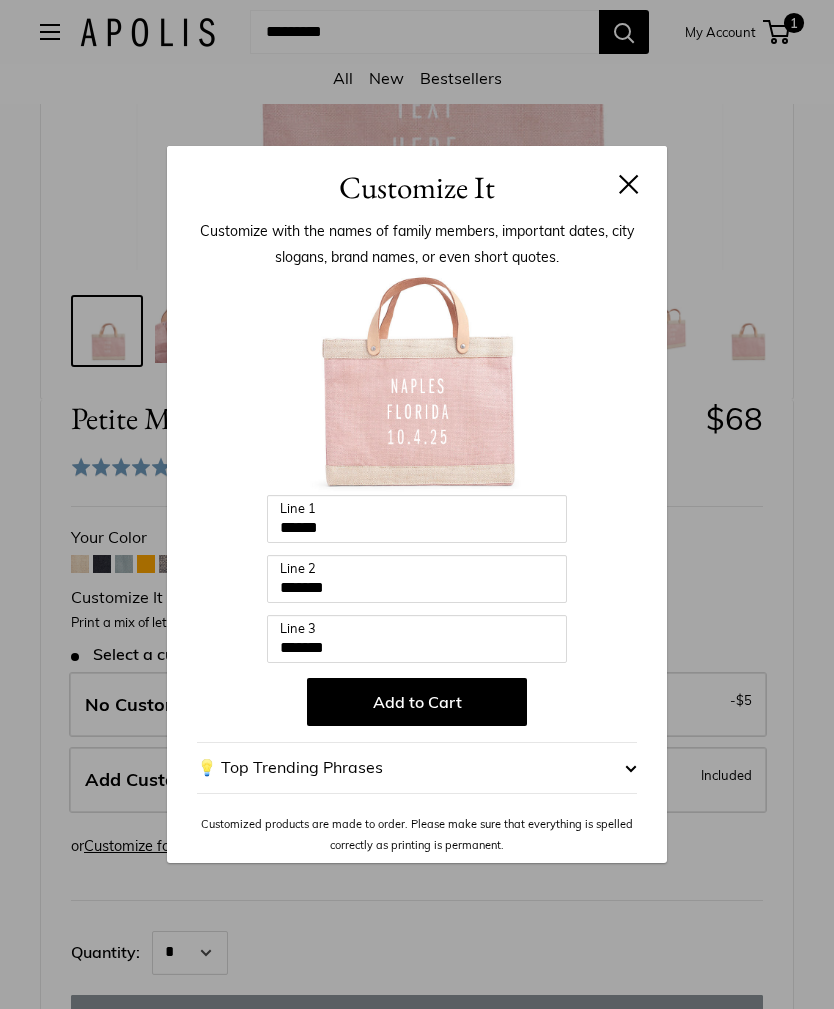 click on "Add to Cart" at bounding box center [417, 702] 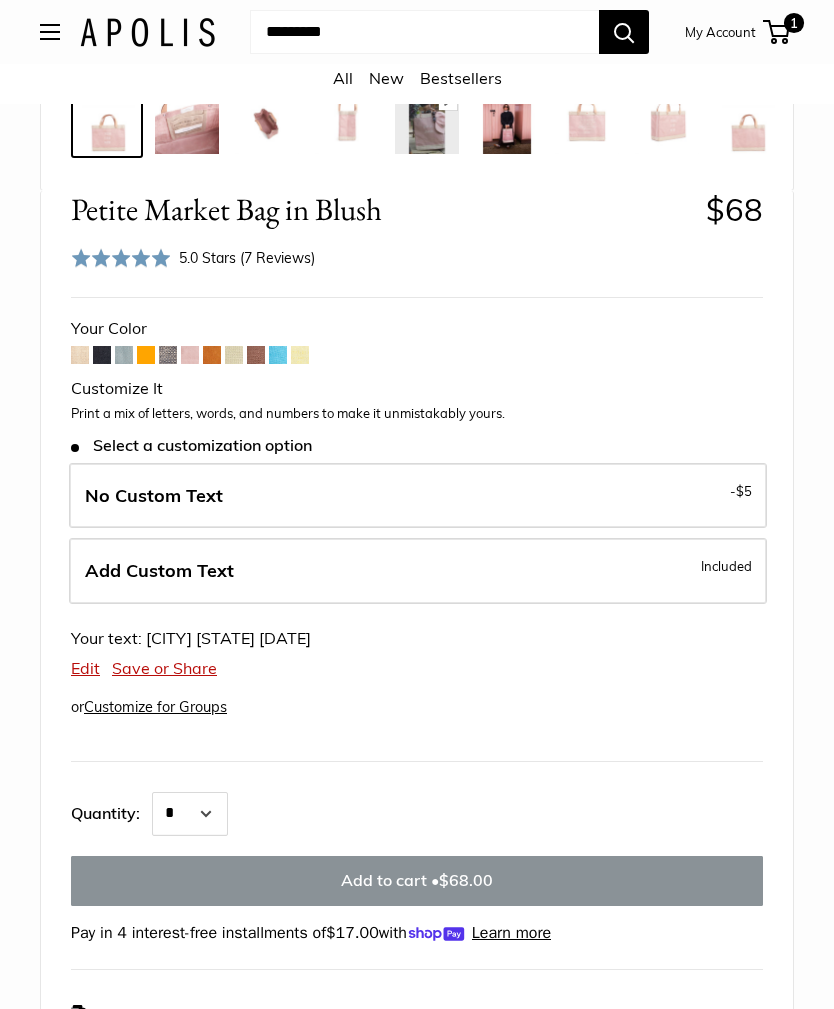 scroll, scrollTop: 776, scrollLeft: 0, axis: vertical 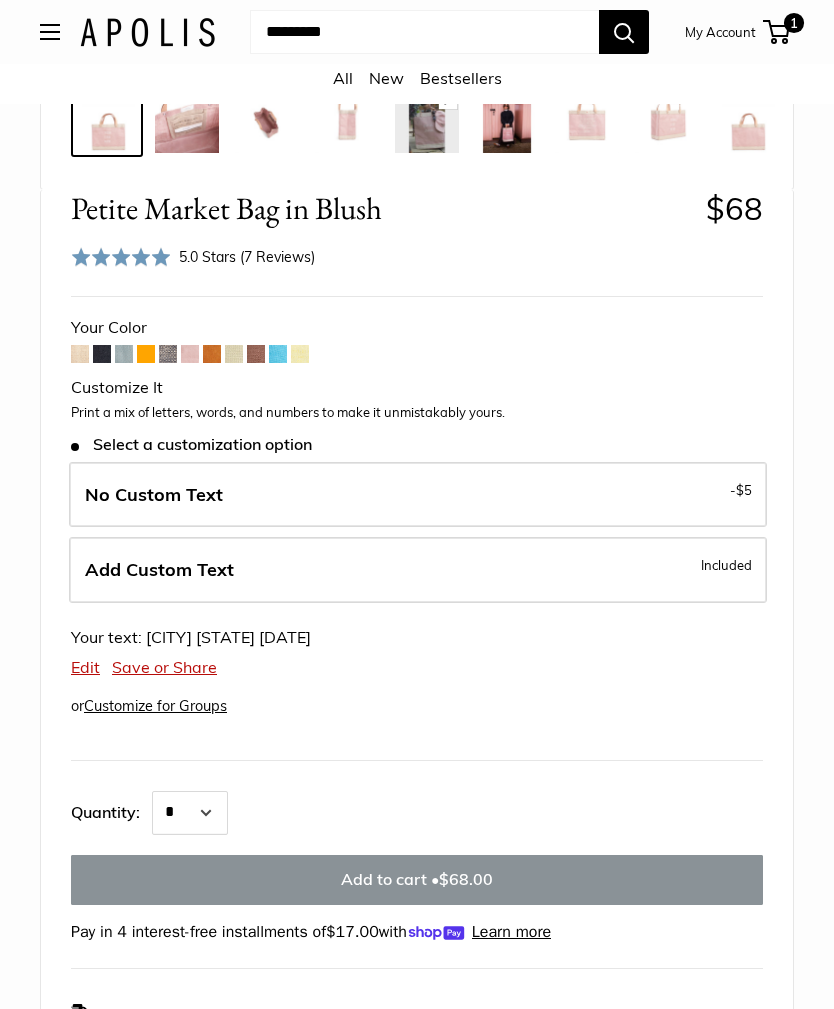 click on "Save or Share" at bounding box center (164, 667) 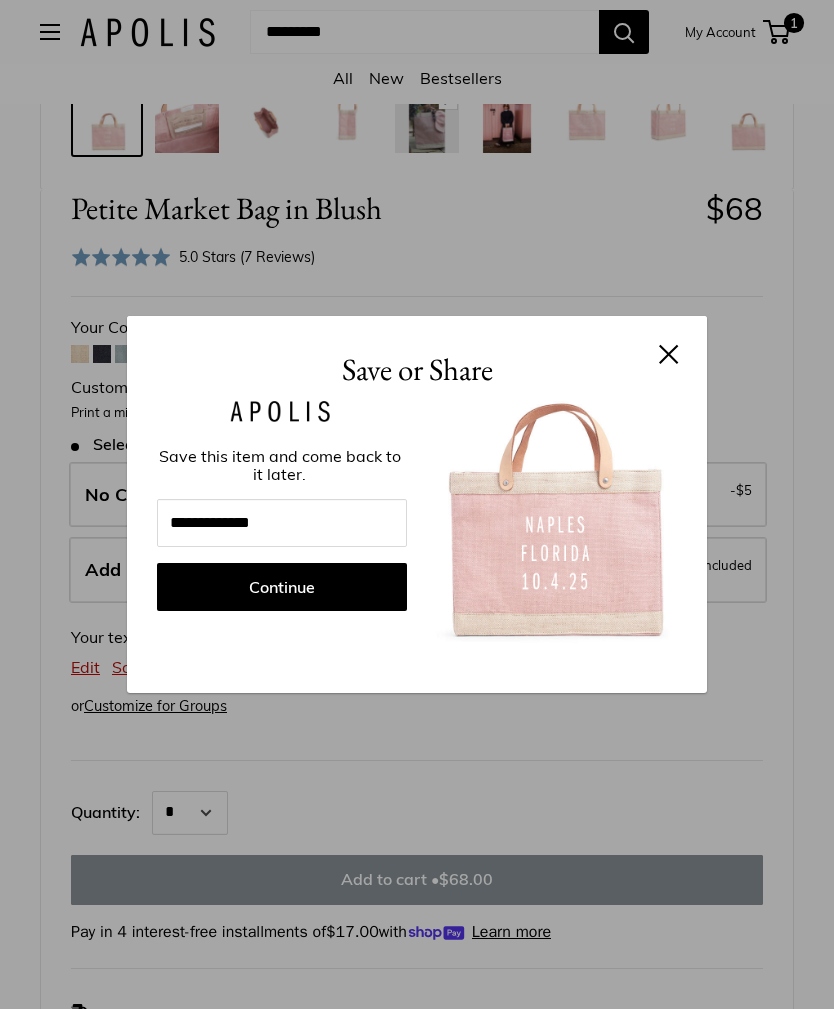 click at bounding box center (669, 354) 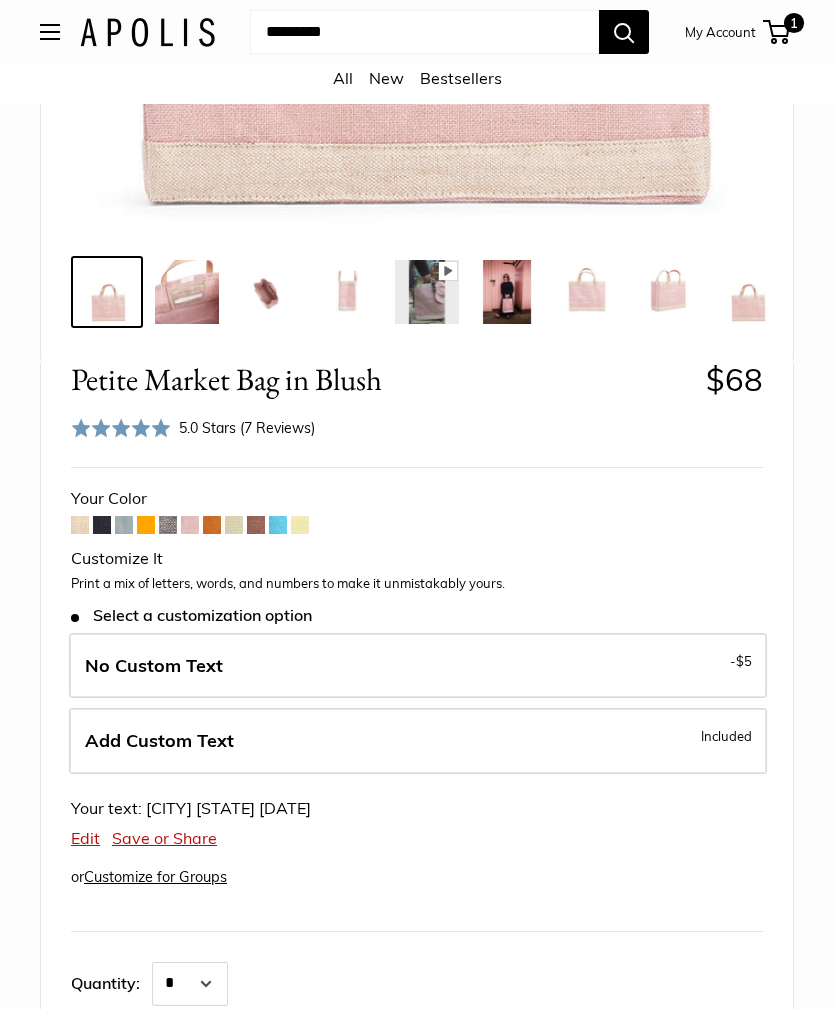 scroll, scrollTop: 606, scrollLeft: 0, axis: vertical 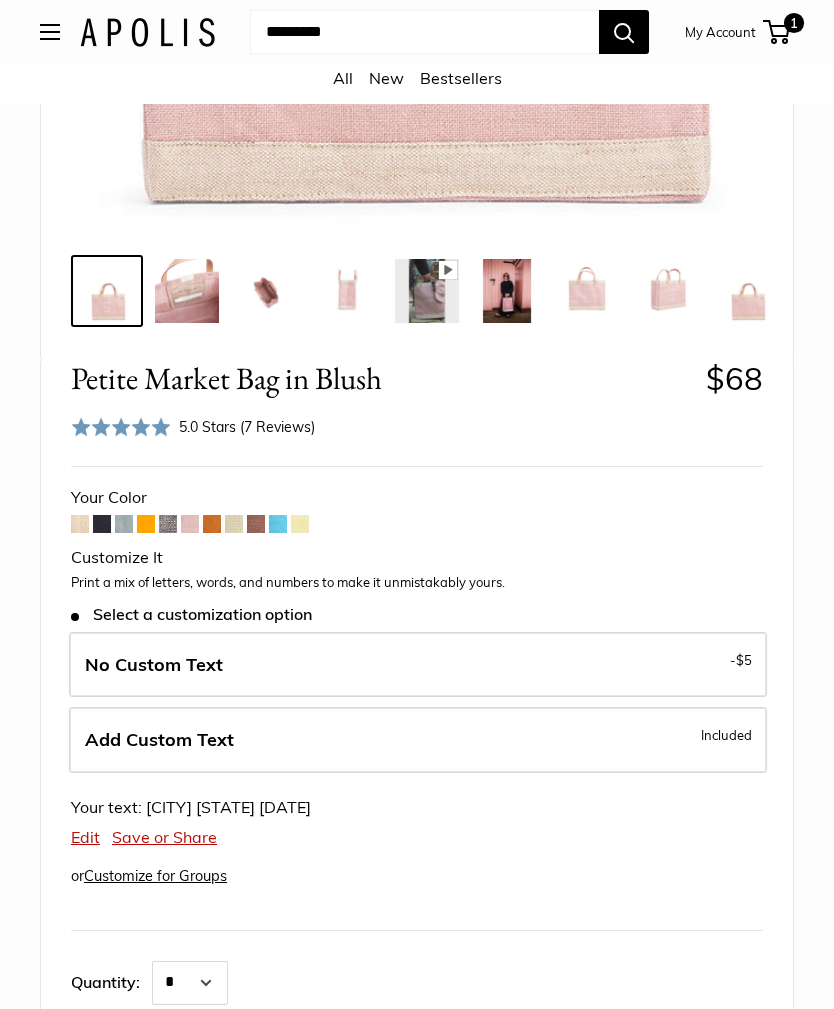 click on "Add Custom Text
Included" at bounding box center [418, 740] 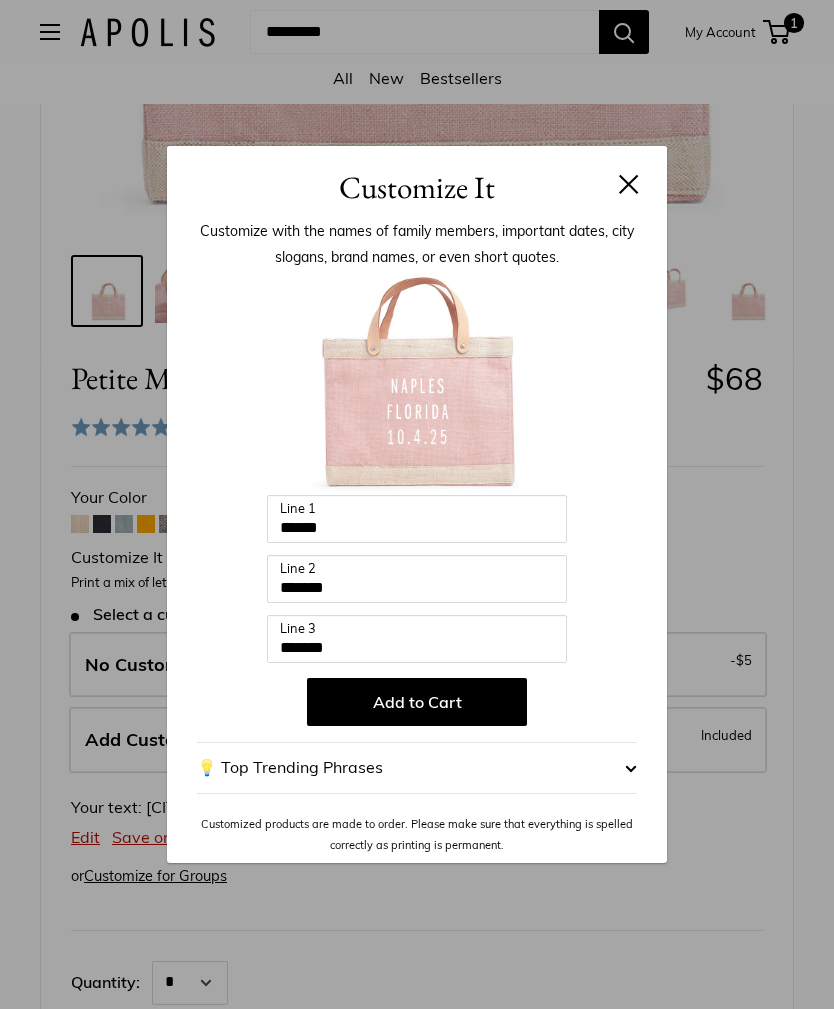 click on "Add to Cart" at bounding box center [417, 702] 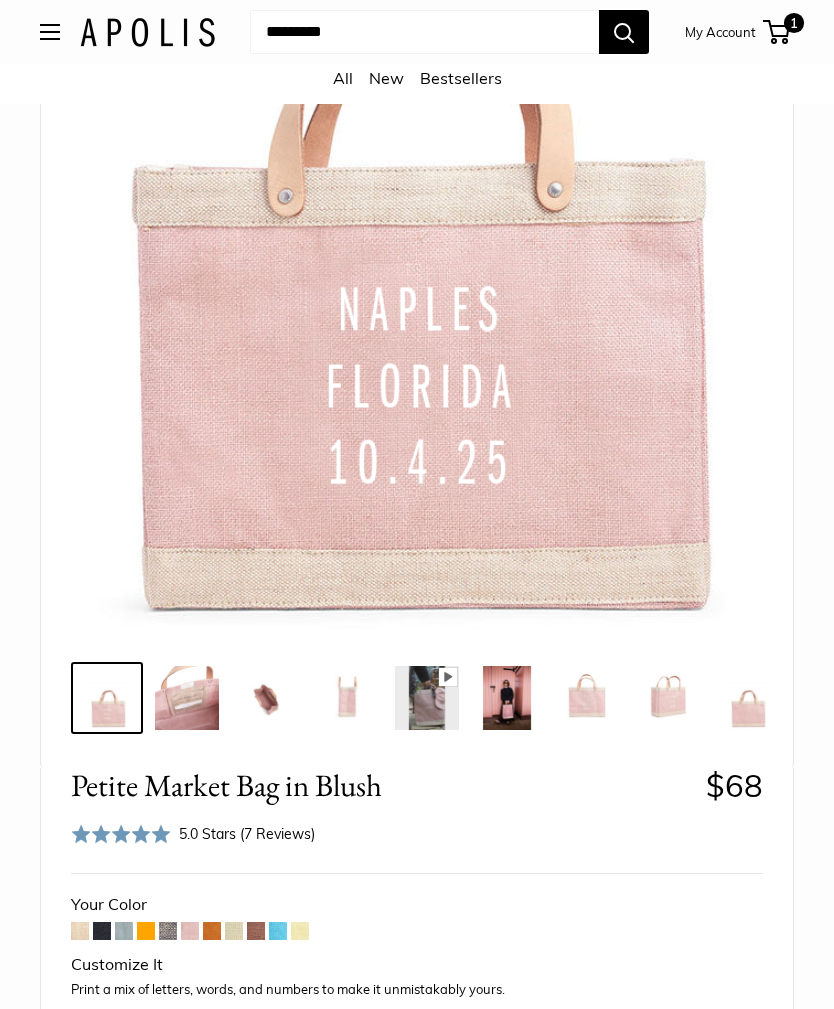 scroll, scrollTop: 196, scrollLeft: 0, axis: vertical 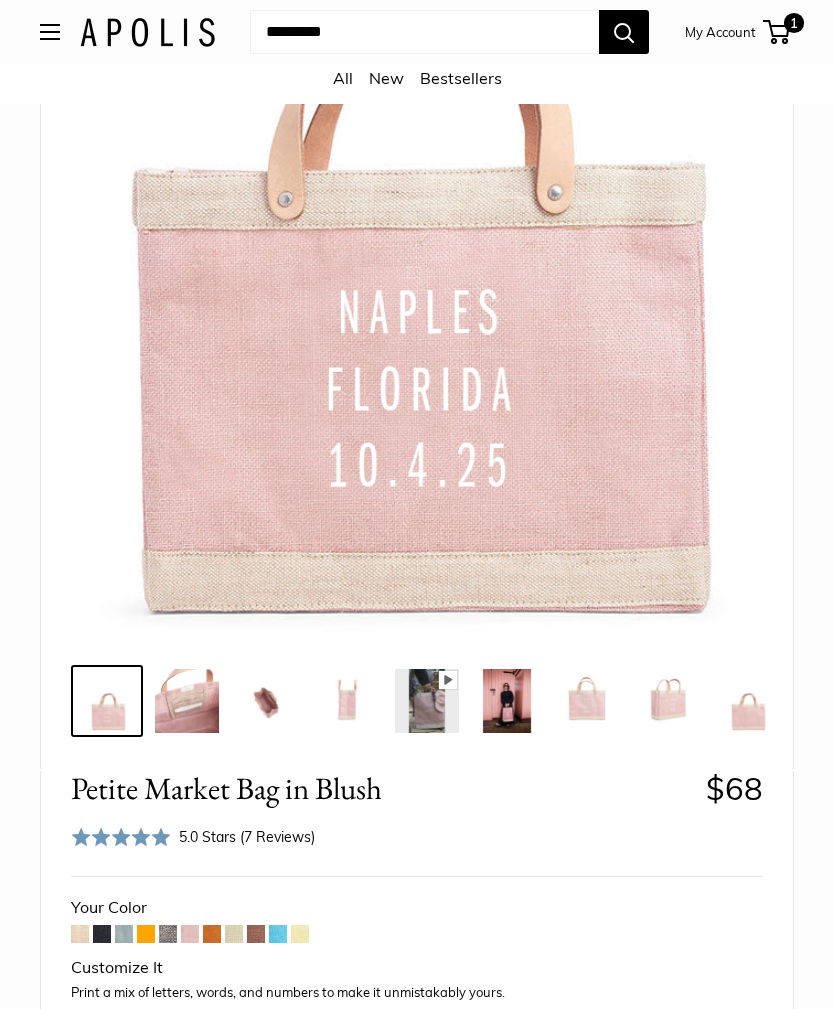 click at bounding box center (417, 309) 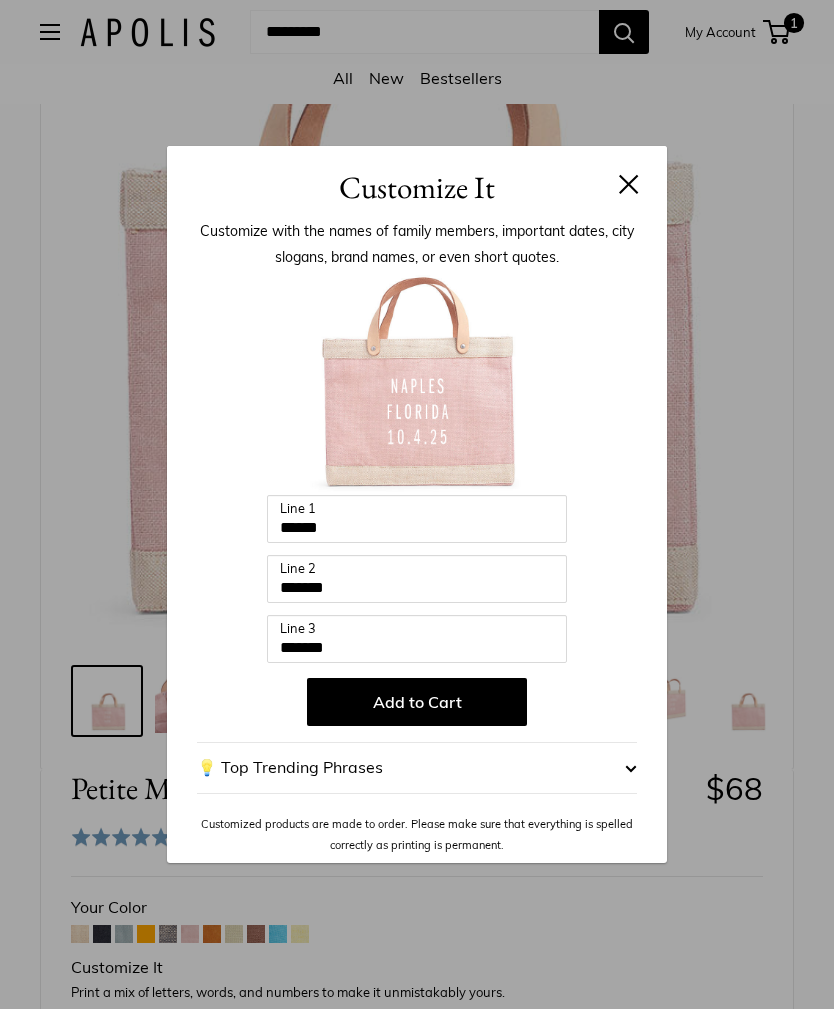 click on "Customize It
Customize with the names of family members, important dates, city slogans, brand names, or even short quotes.
Enter 36 letters
******
Line 1
*******
Line 2
*******
Line 3
Add to Cart
💡 Top Trending Phrases
Looking for inspiration? Select one of these: Raise Kind Humans" at bounding box center (417, 504) 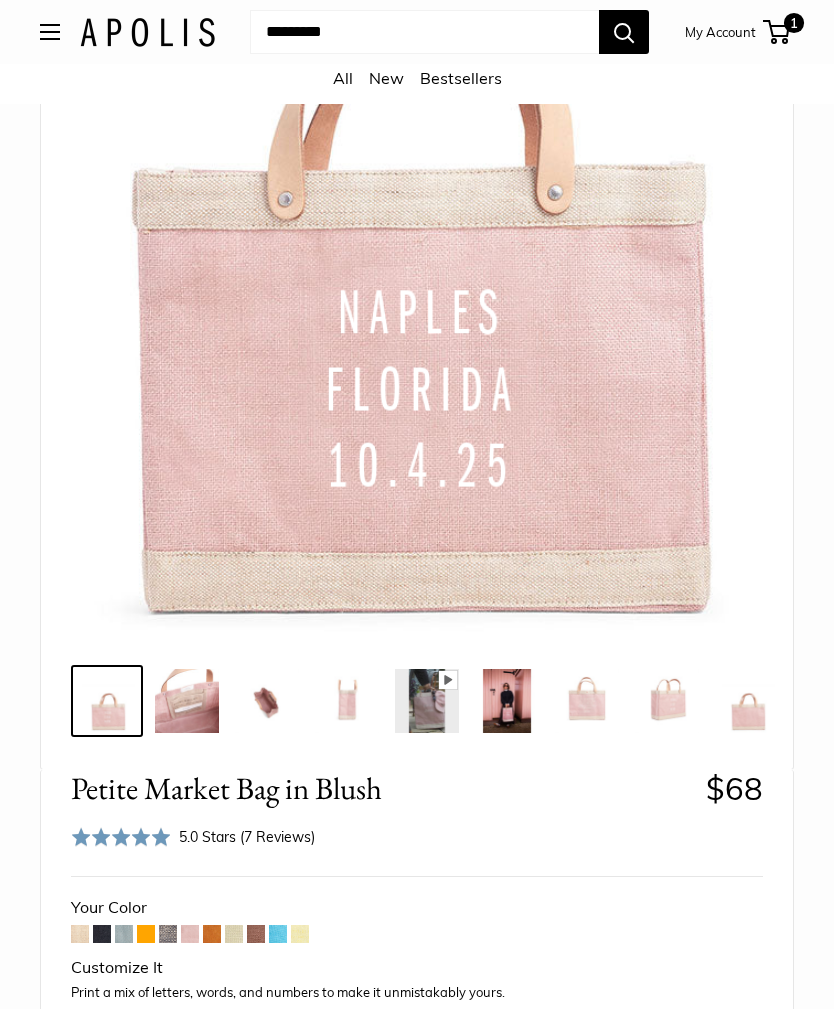 click at bounding box center [417, 309] 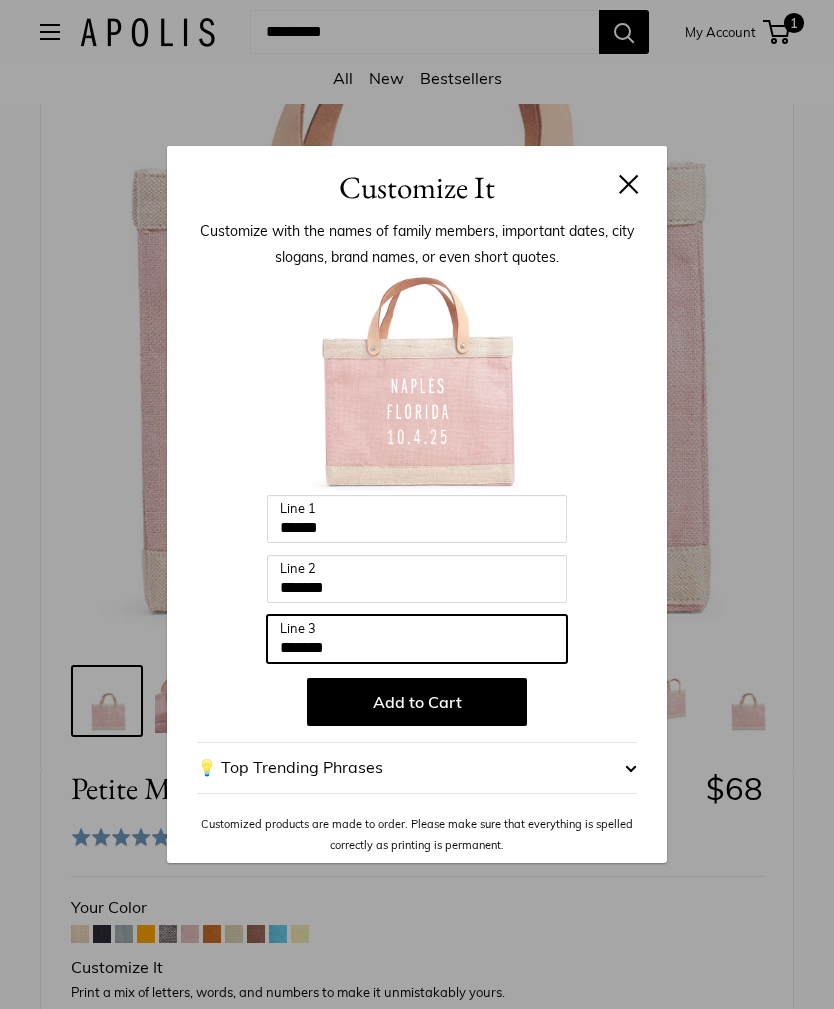 click on "*******" at bounding box center [417, 639] 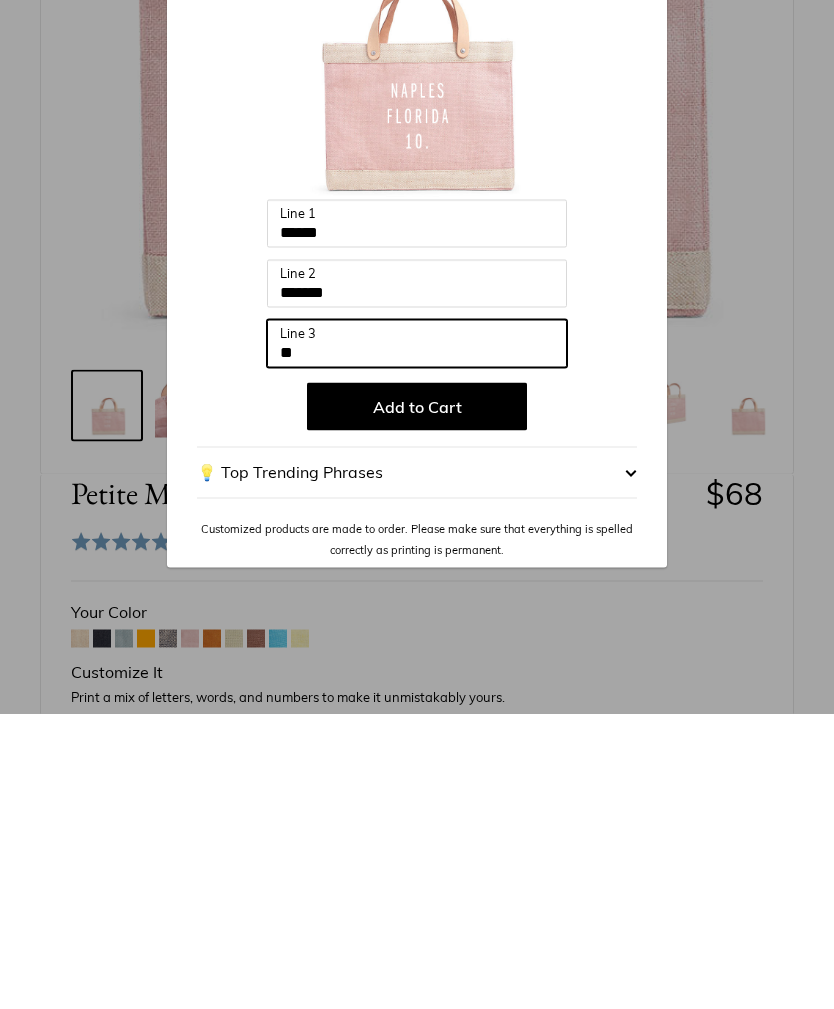 type on "*" 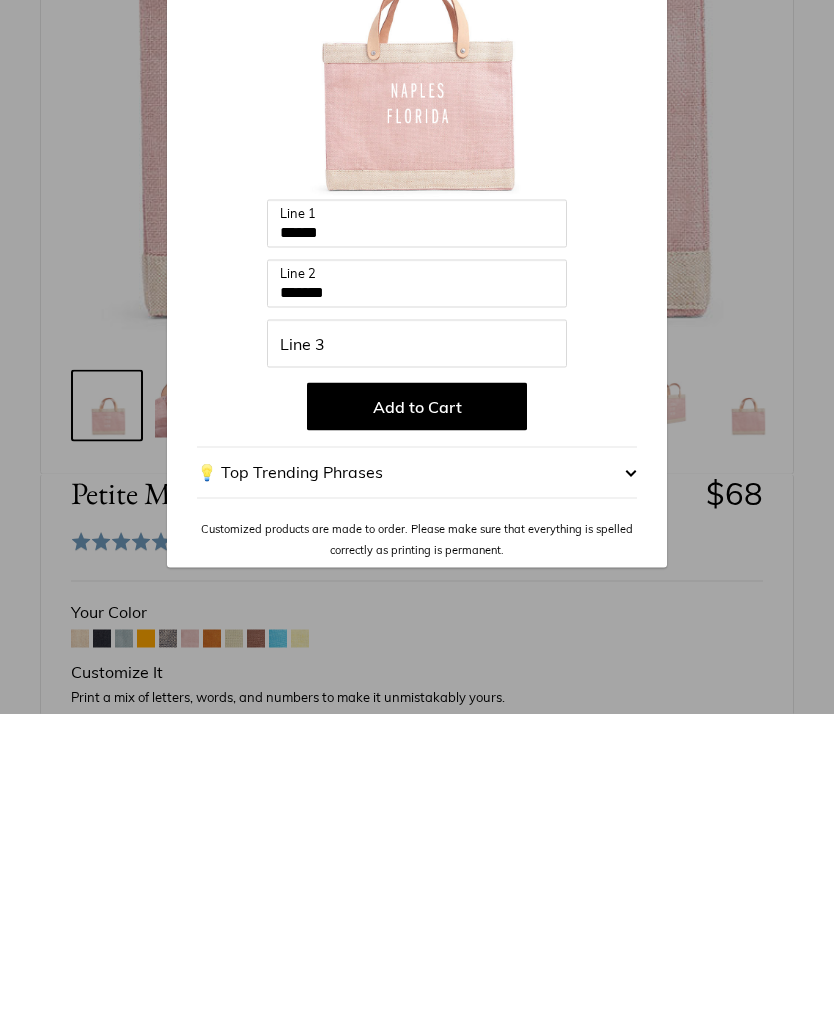 click on "Add to Cart" at bounding box center (417, 702) 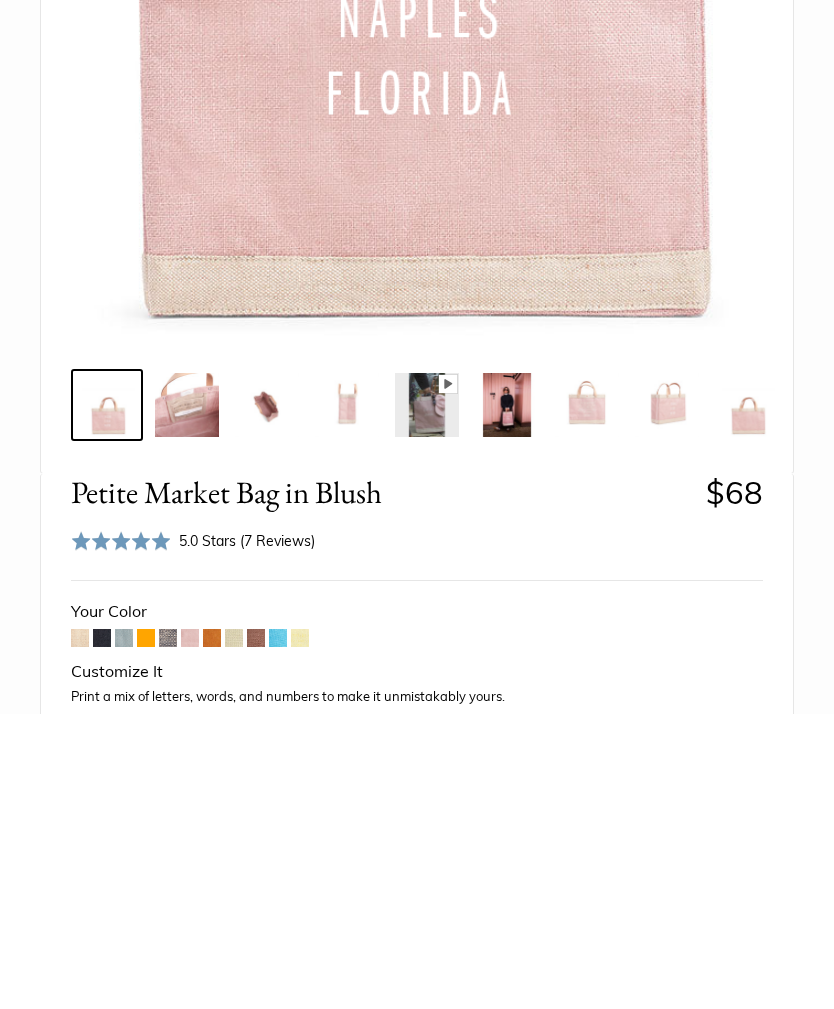 scroll, scrollTop: 492, scrollLeft: 0, axis: vertical 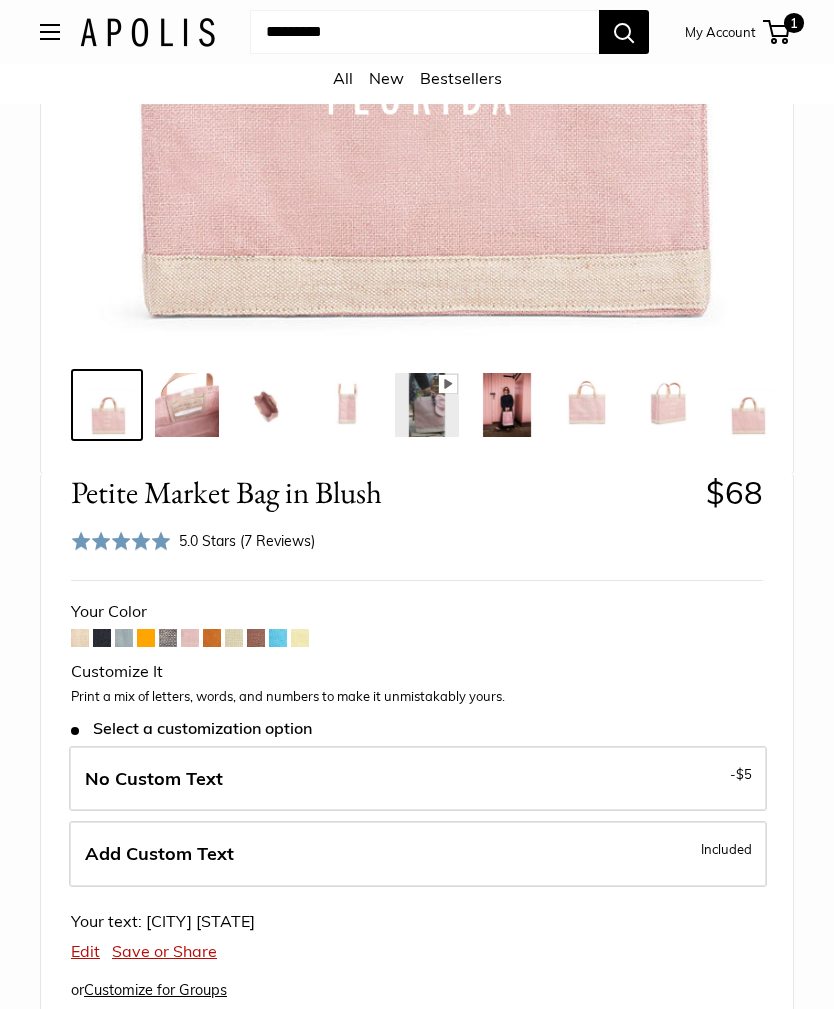 click on "1" at bounding box center (794, 23) 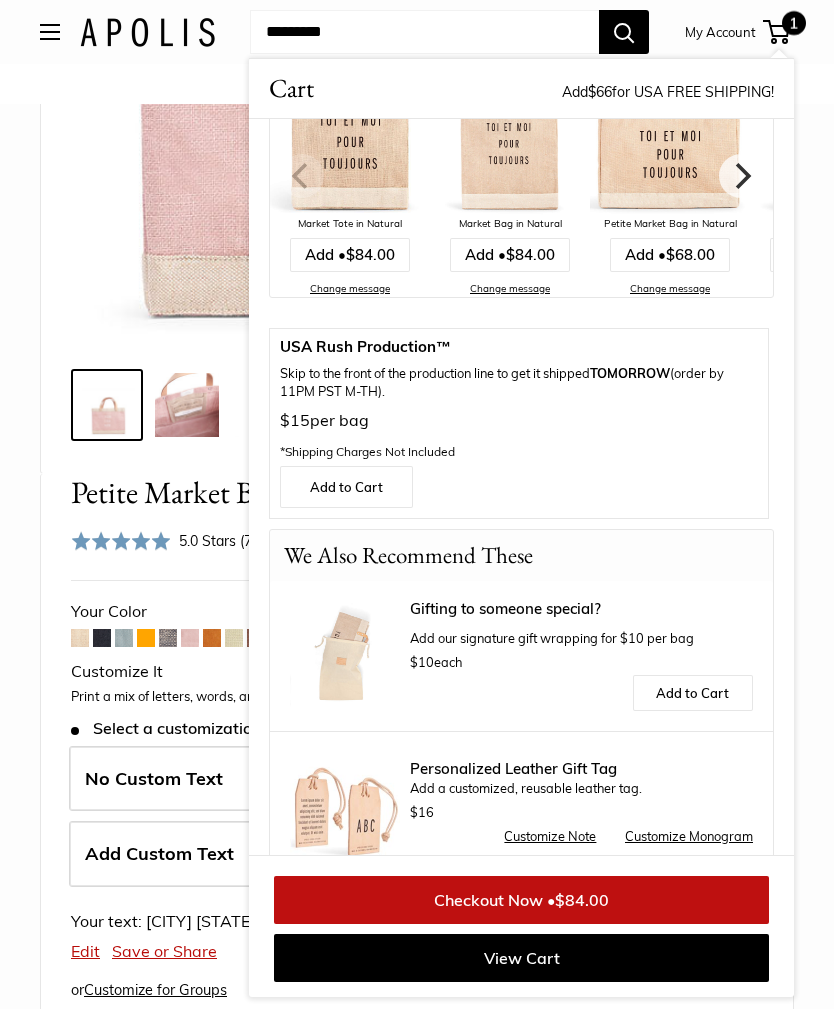 scroll, scrollTop: 332, scrollLeft: 0, axis: vertical 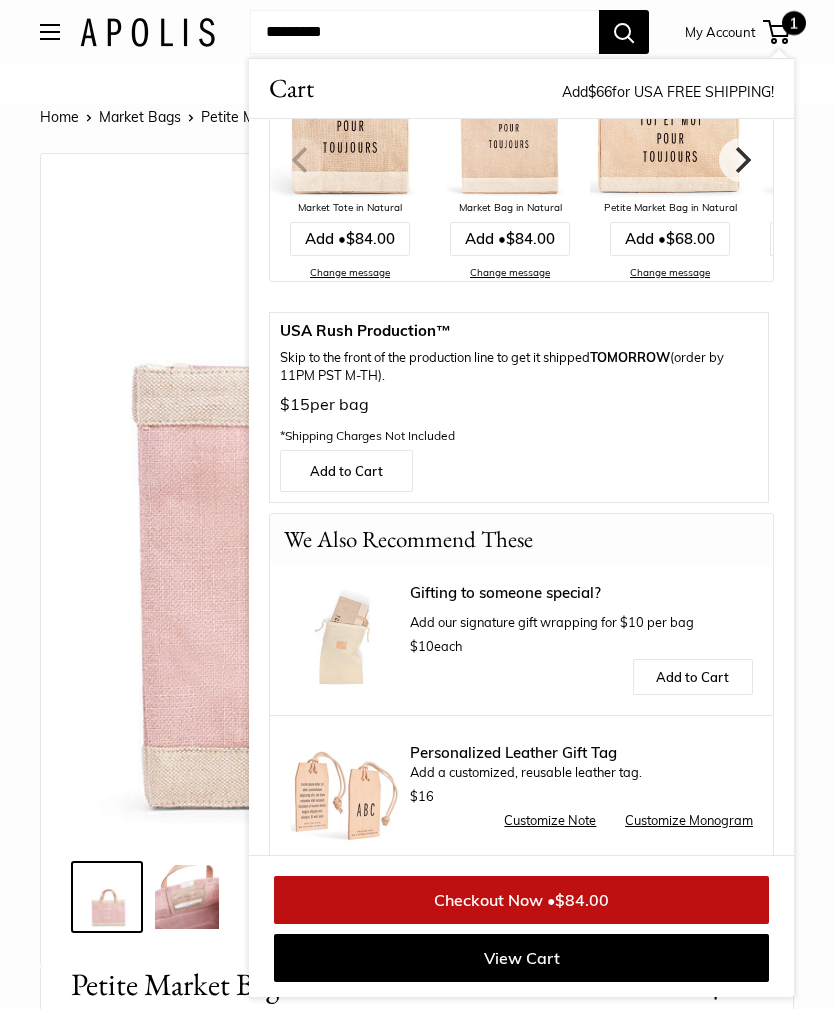 click at bounding box center (417, 505) 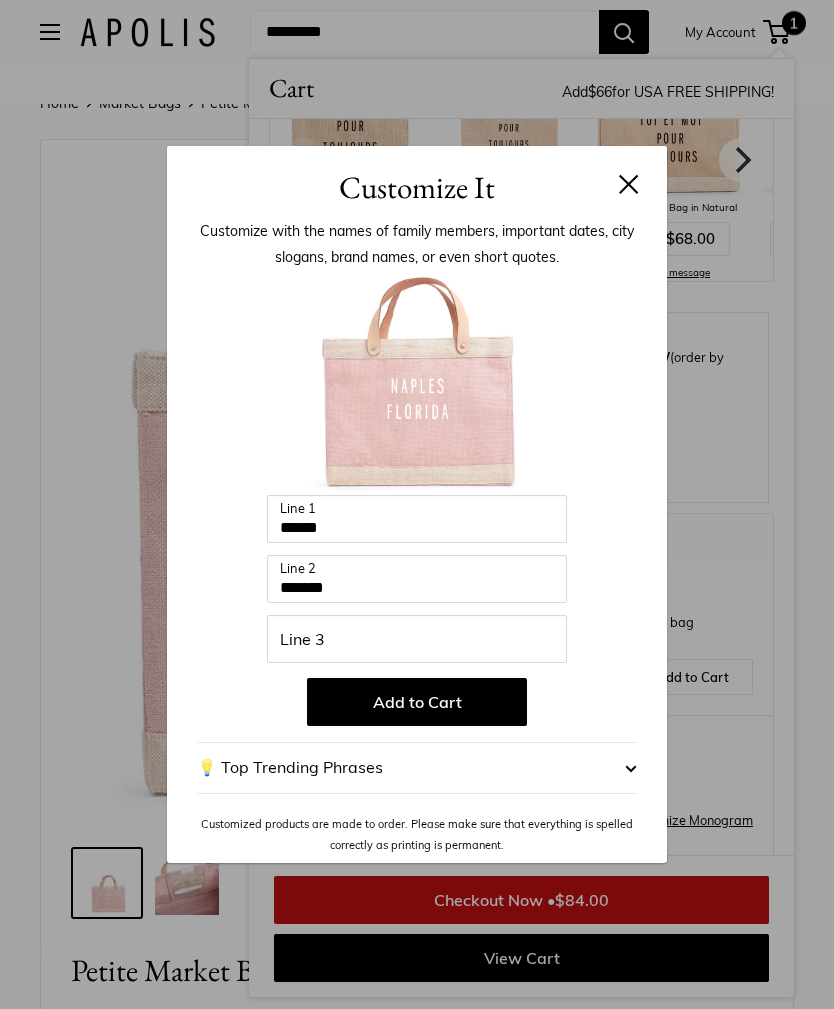 scroll, scrollTop: 28, scrollLeft: 0, axis: vertical 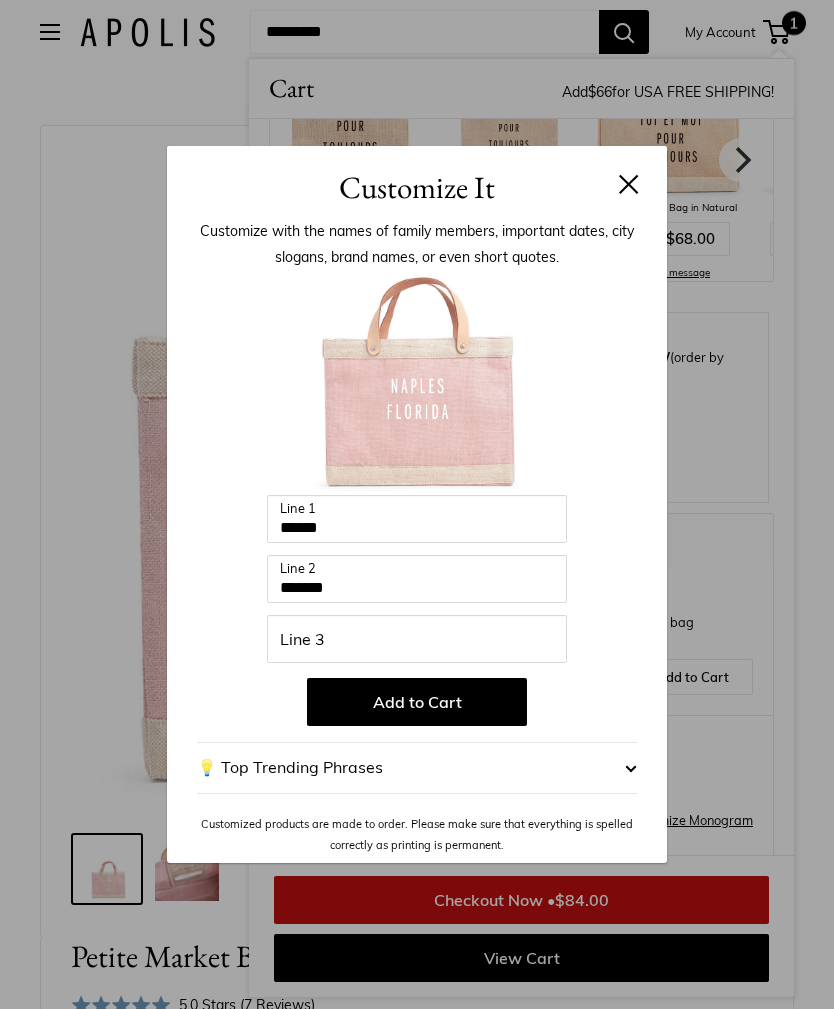 click on "Line 3" at bounding box center (417, 639) 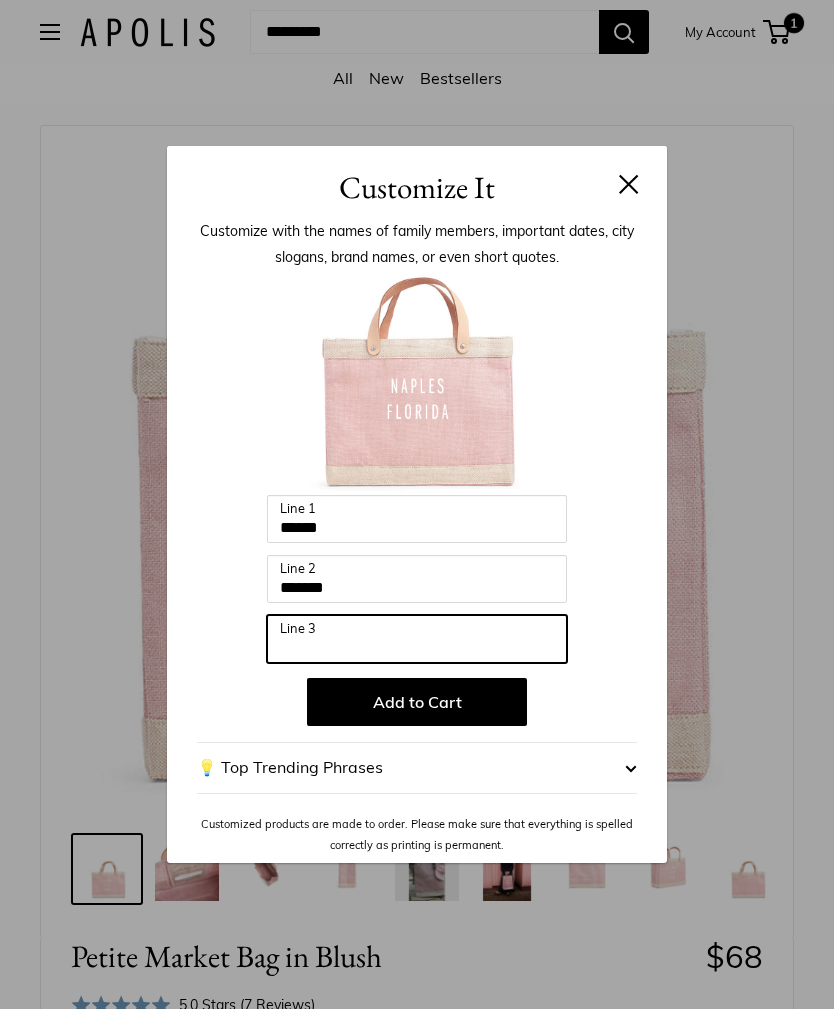 click on "Line 3" at bounding box center (417, 639) 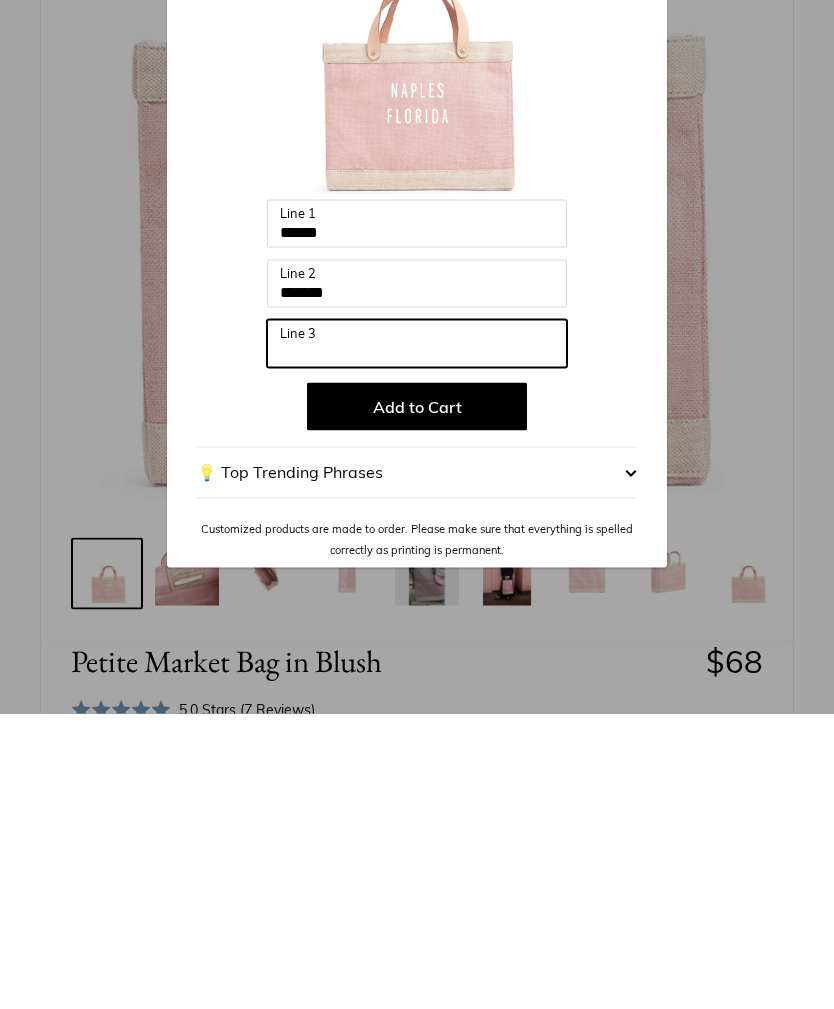 scroll, scrollTop: 58, scrollLeft: 0, axis: vertical 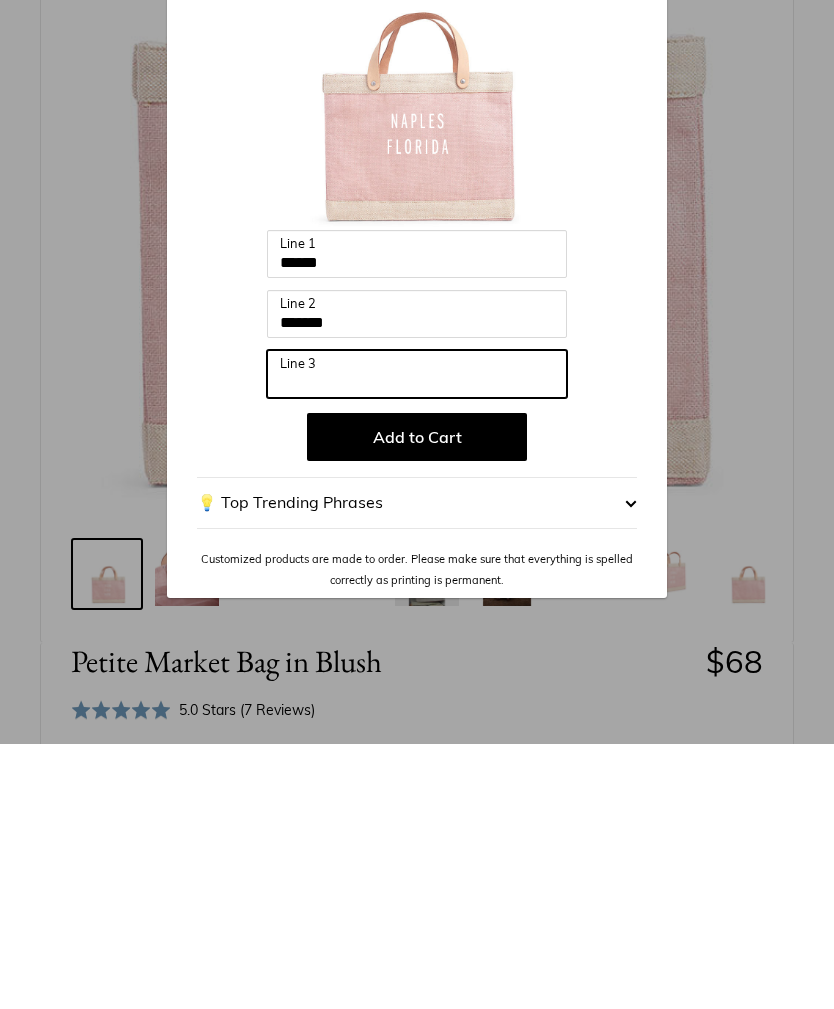 click on "Line 3" at bounding box center [417, 639] 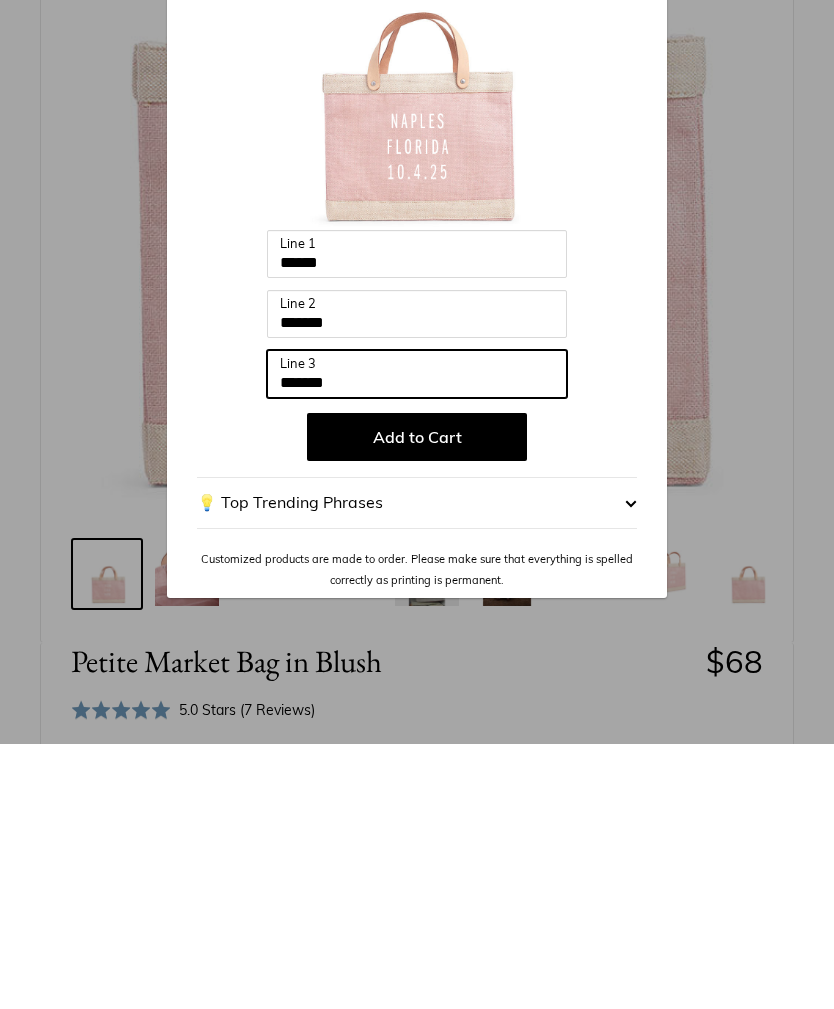 type on "*******" 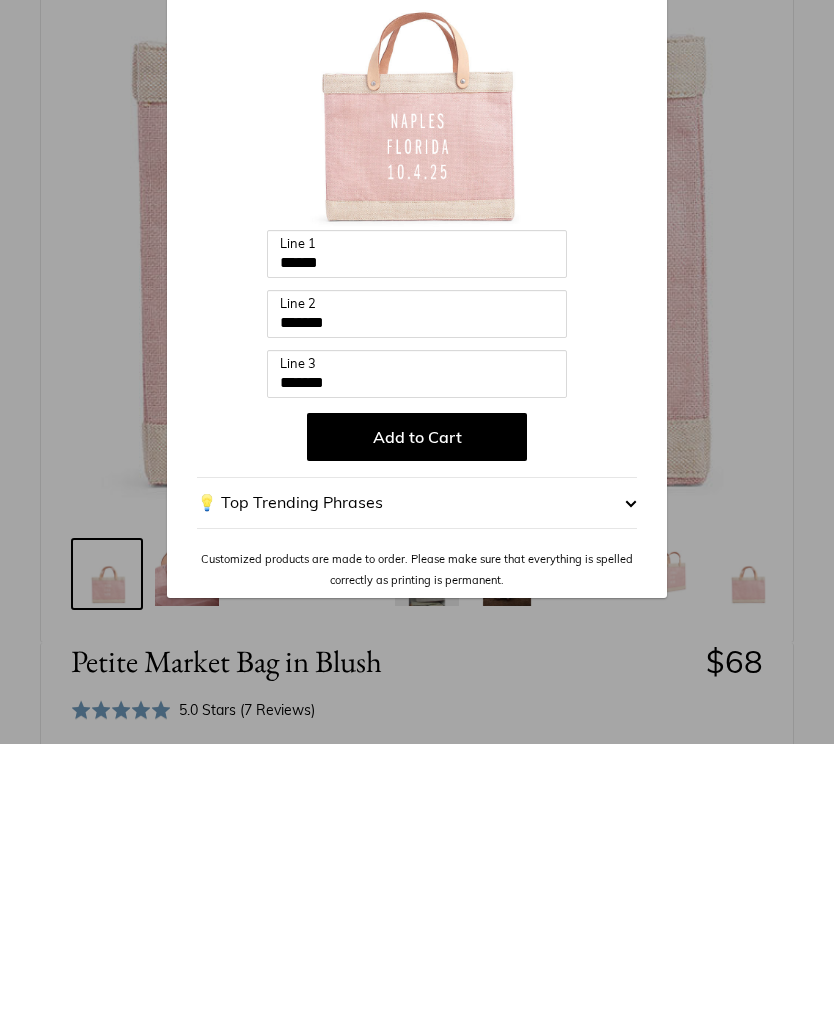 click on "Add to Cart" at bounding box center (417, 702) 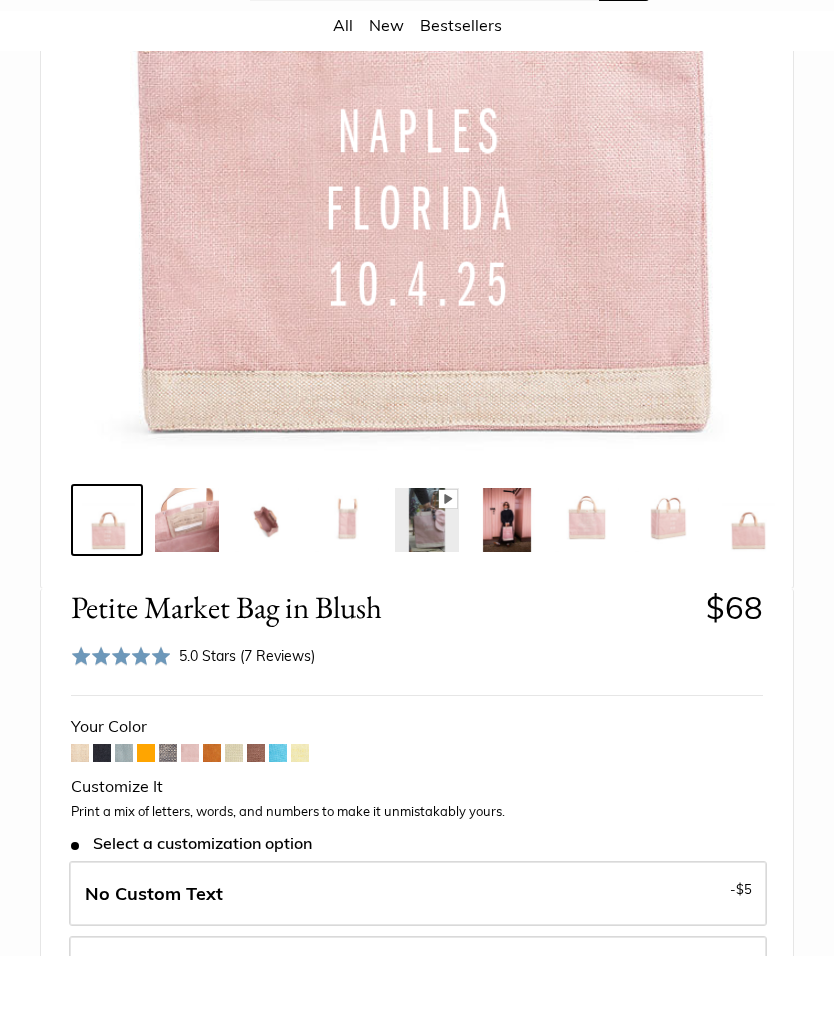 scroll, scrollTop: 442, scrollLeft: 0, axis: vertical 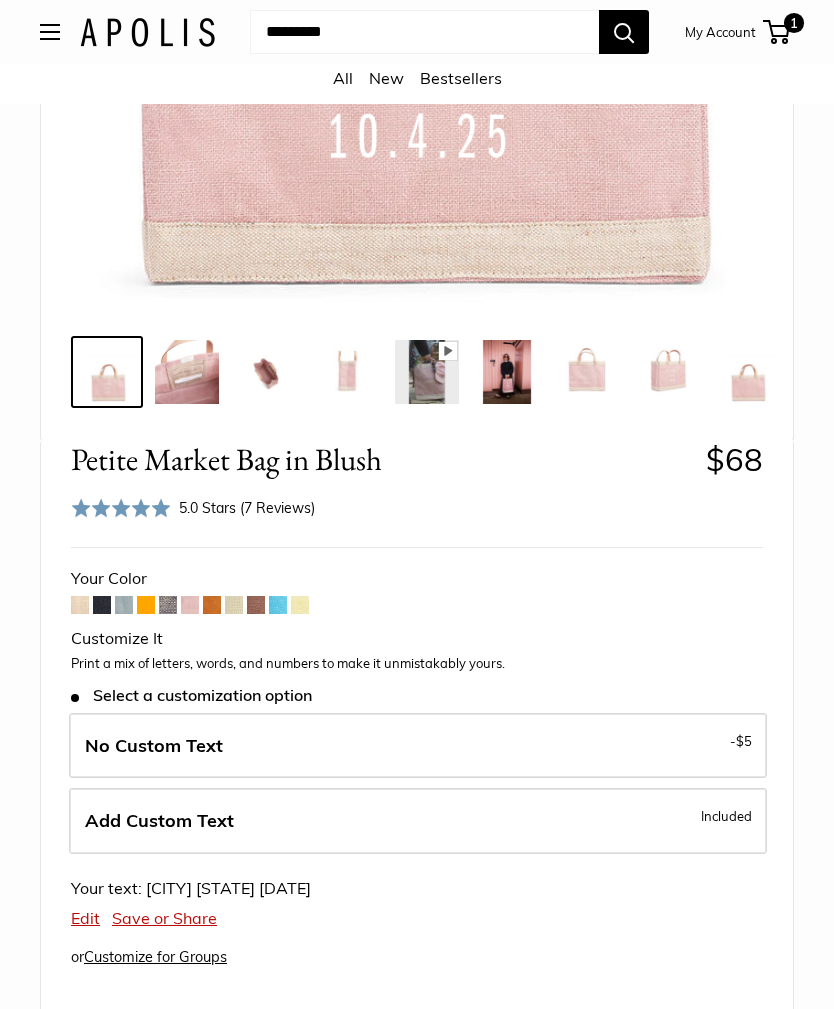 click on "Add Custom Text
Included" at bounding box center (418, 822) 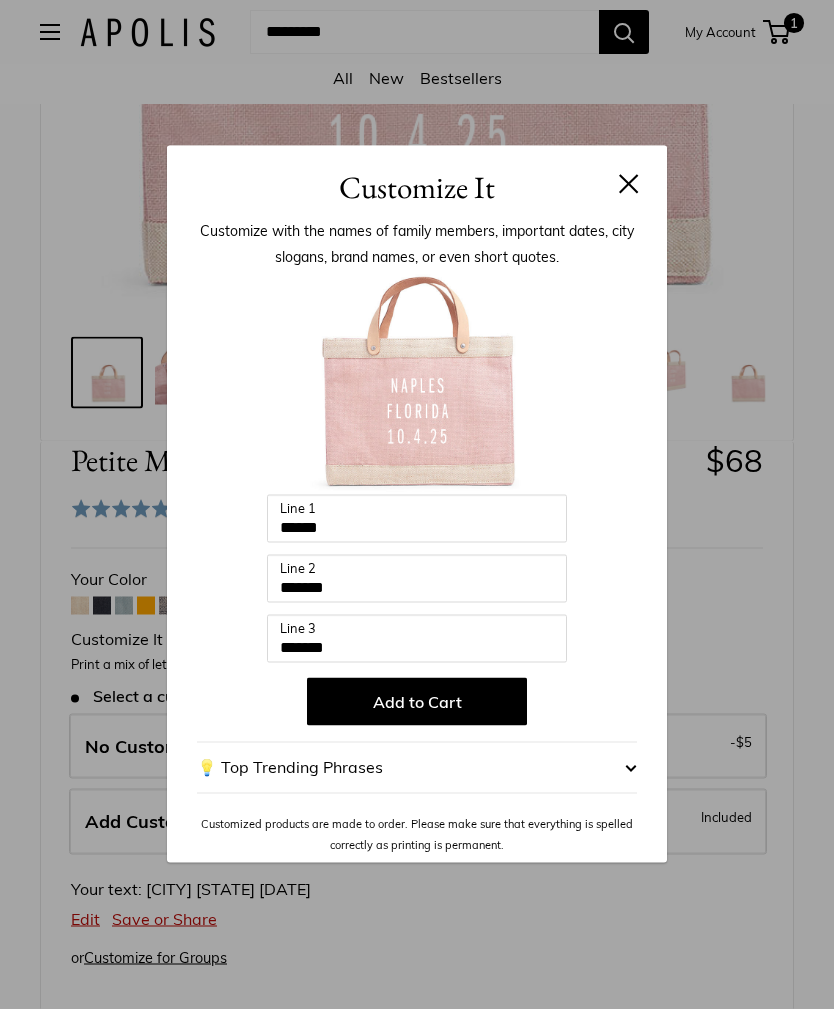 scroll, scrollTop: 525, scrollLeft: 0, axis: vertical 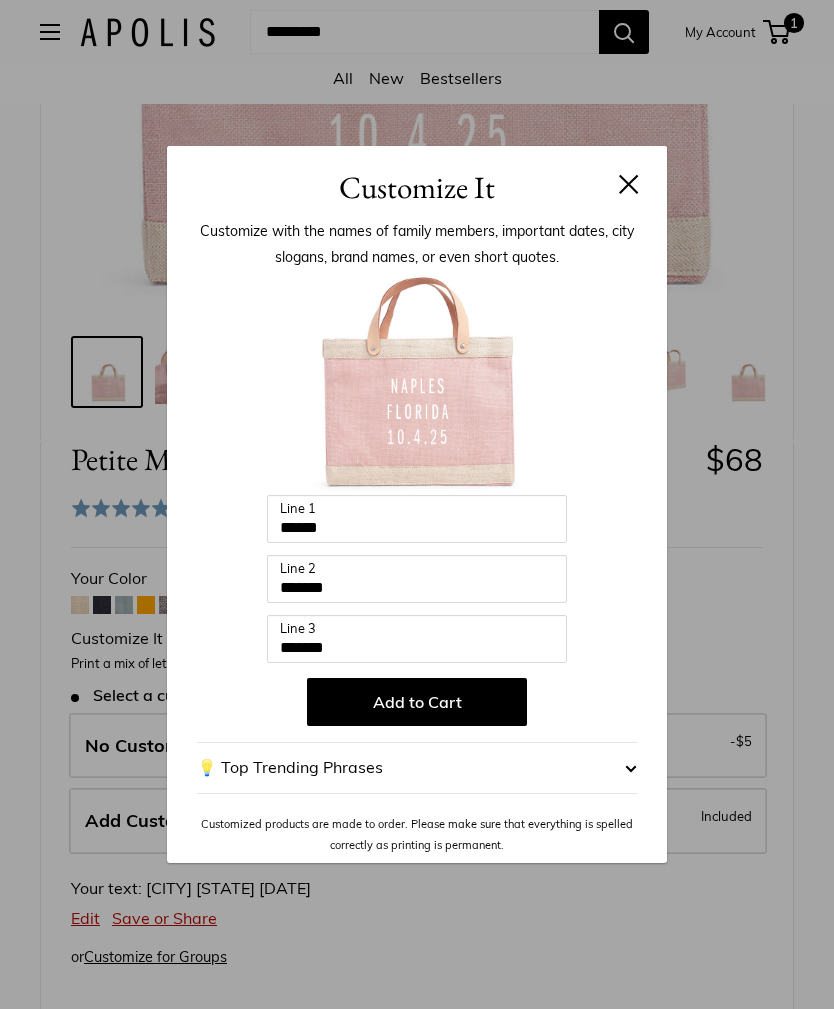click on "Customized products are made to order. Please make sure that everything is spelled correctly as printing is permanent." at bounding box center [417, 834] 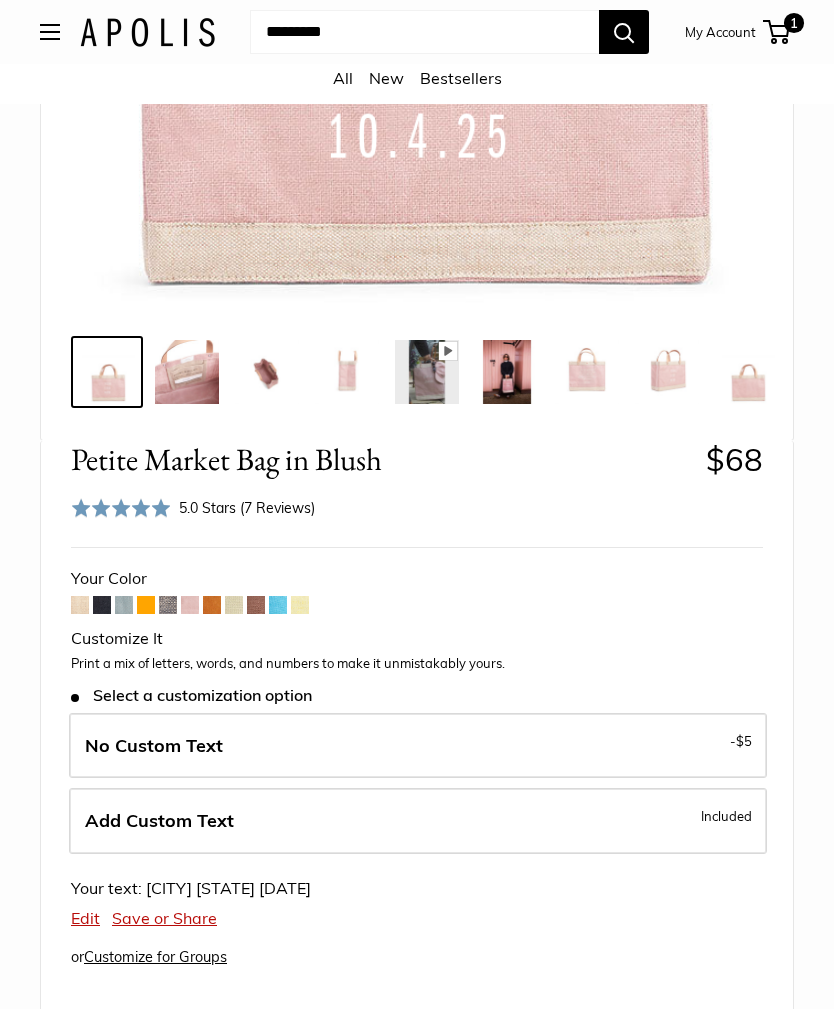 click on "No Custom Text
- $5" at bounding box center (418, 746) 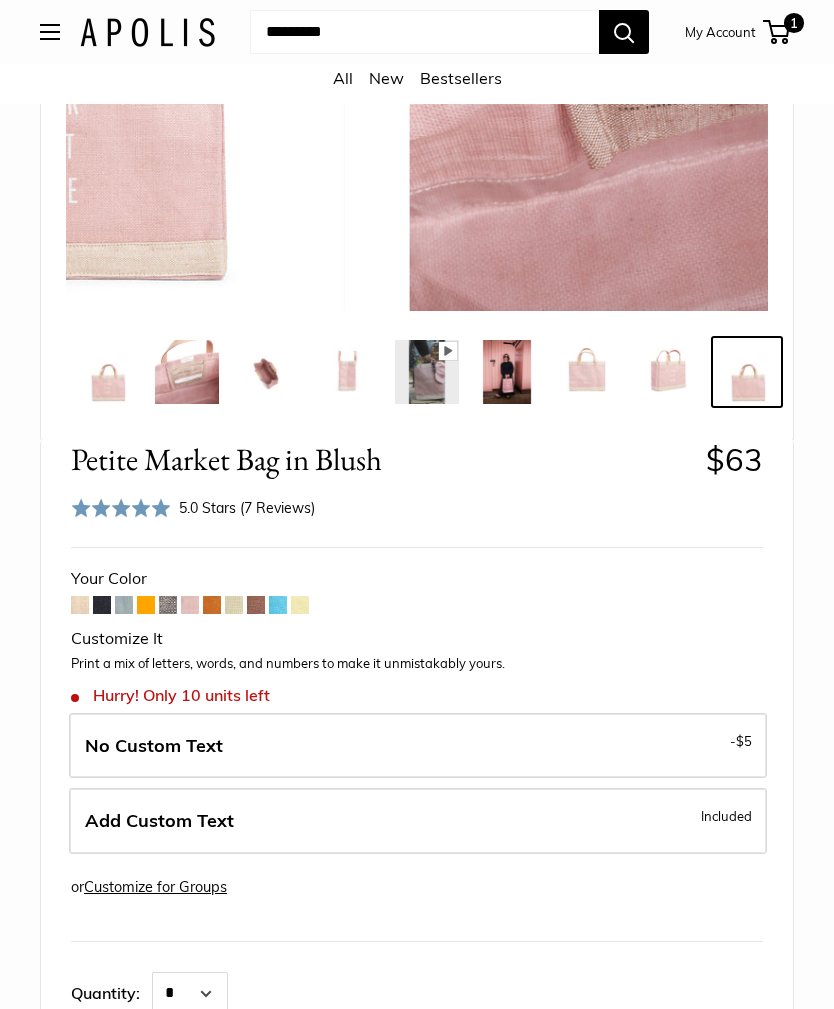 click on "Add Custom Text
Included" at bounding box center (418, 821) 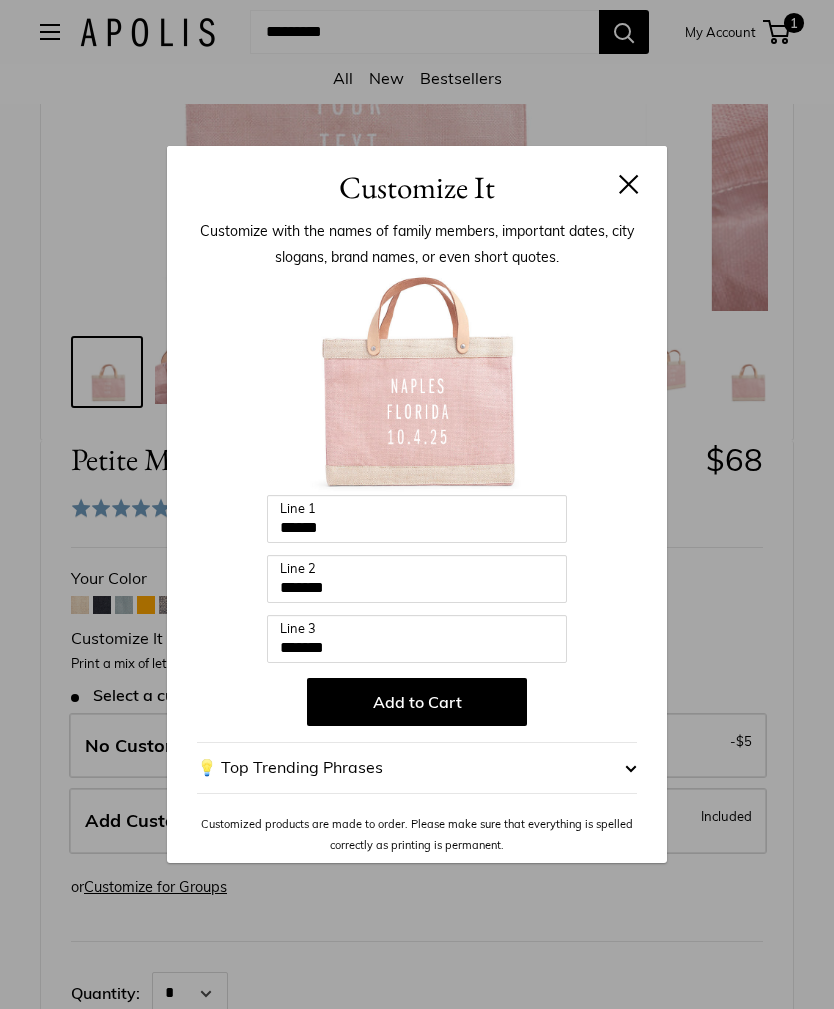 scroll, scrollTop: 0, scrollLeft: 0, axis: both 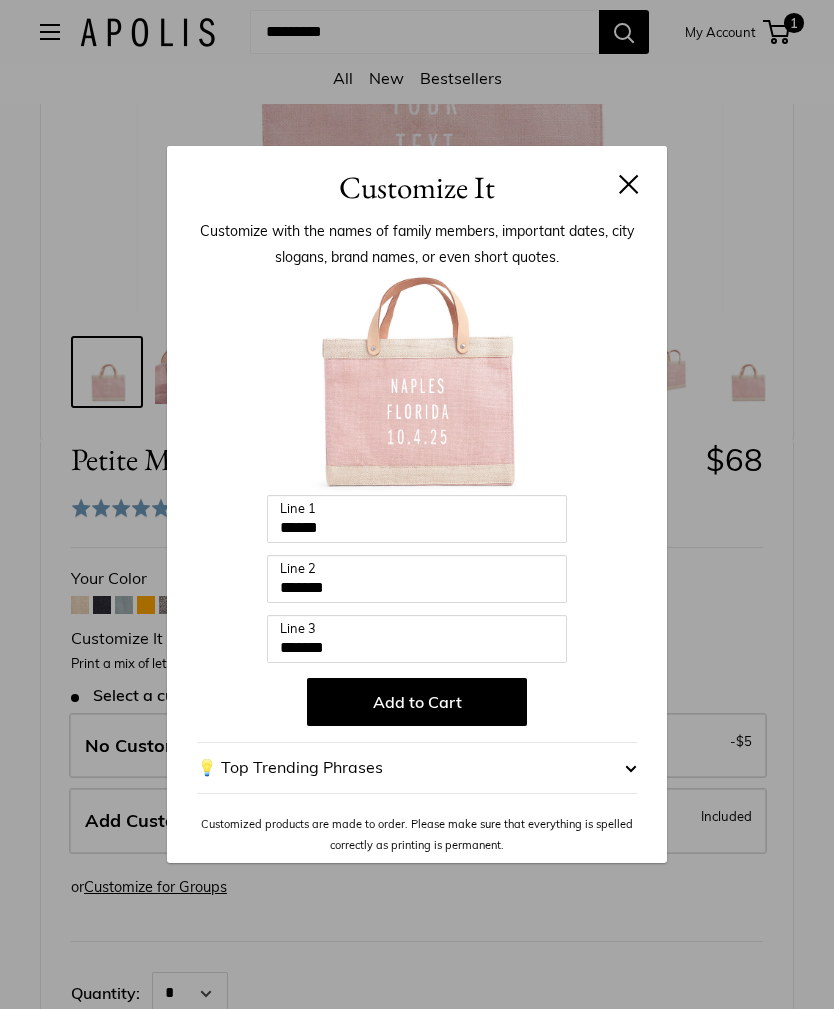 click on "Add to Cart" at bounding box center (417, 702) 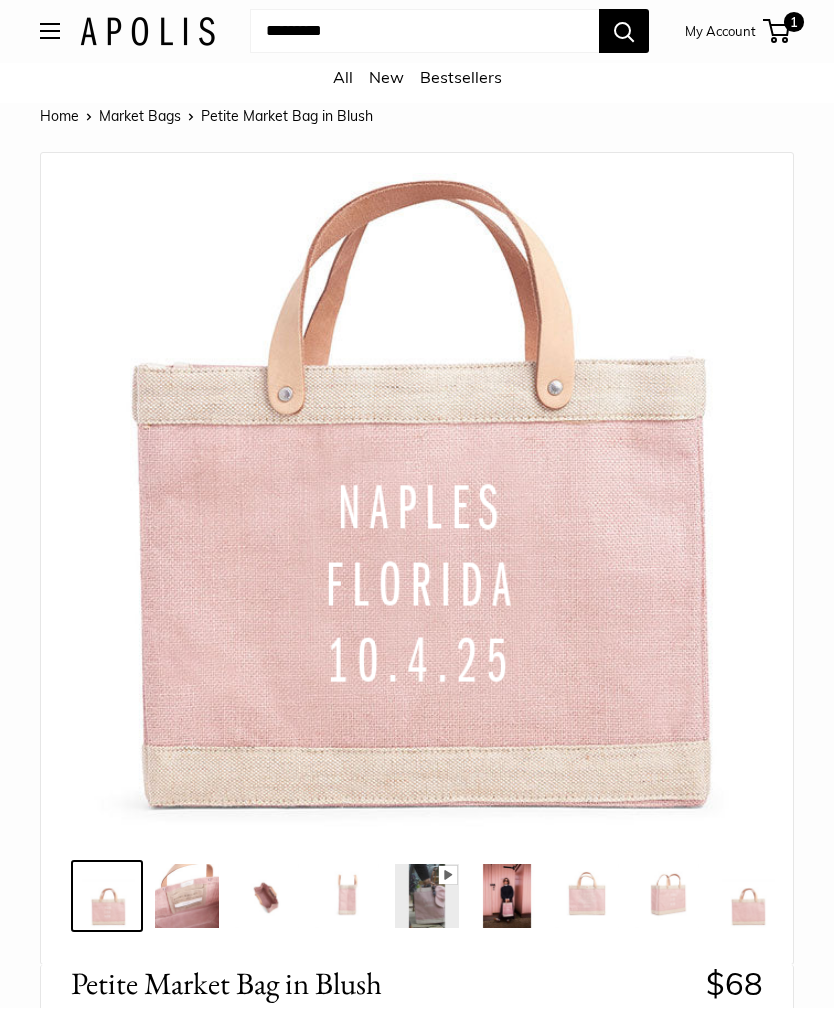 scroll, scrollTop: 42, scrollLeft: 0, axis: vertical 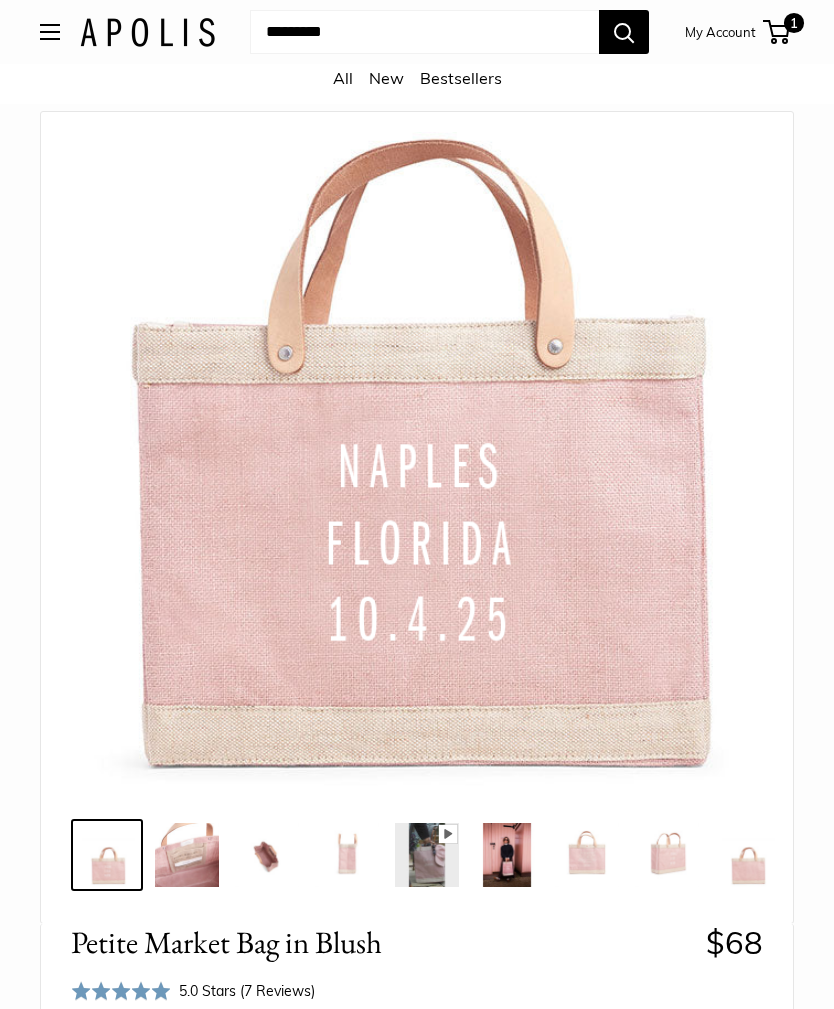 click on "Home
Market Bags
Petite Market Bag in Blush
Bird's eye view
Pause Play % buffered 00:00 Unmute Mute Exit fullscreen Enter fullscreen Play
Effortless style wherever you go" at bounding box center (417, 1546) 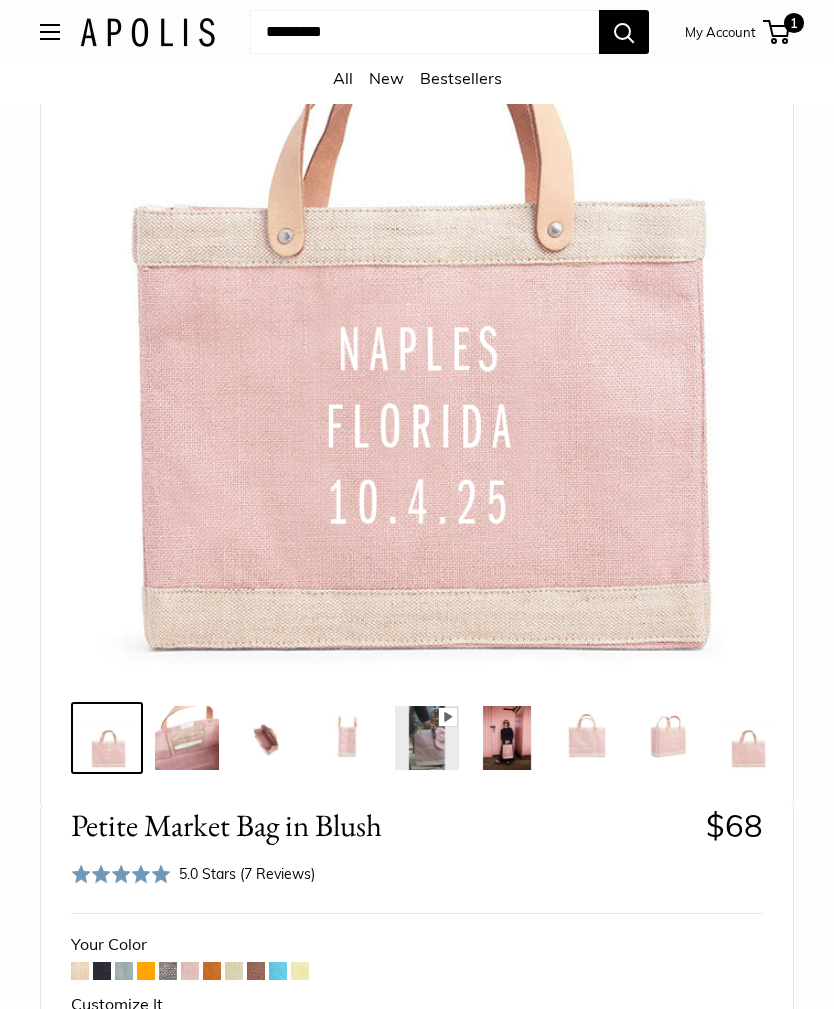 scroll, scrollTop: 183, scrollLeft: 0, axis: vertical 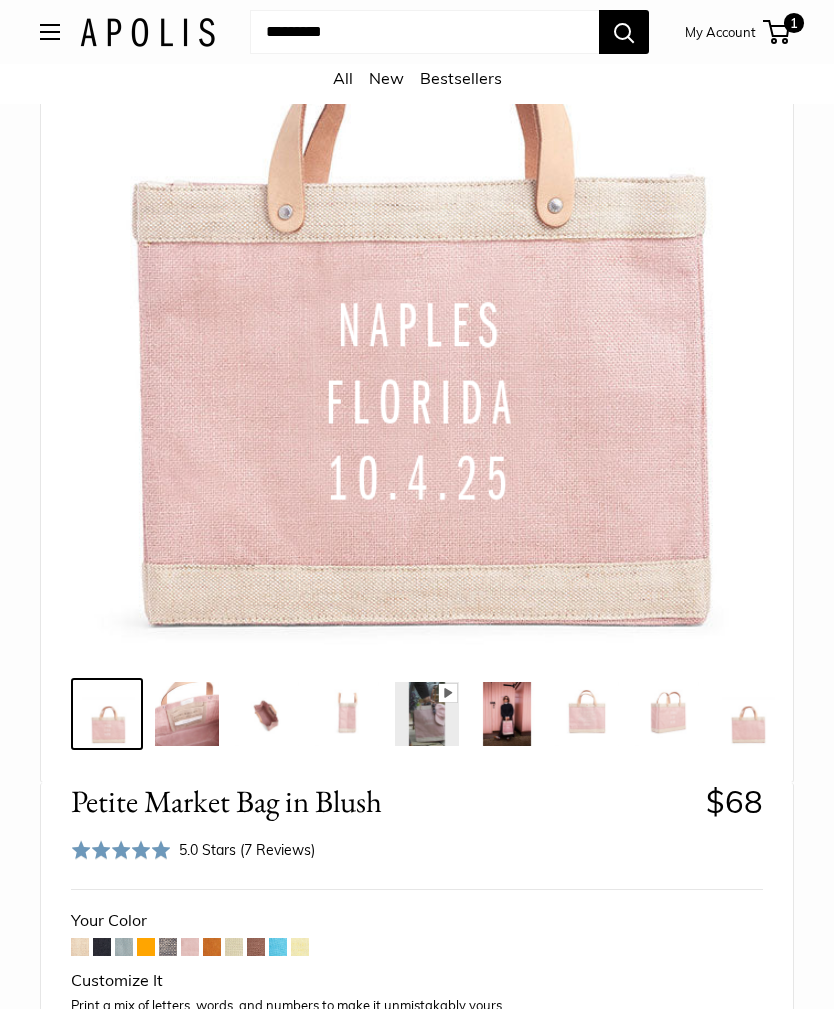click at bounding box center (234, 947) 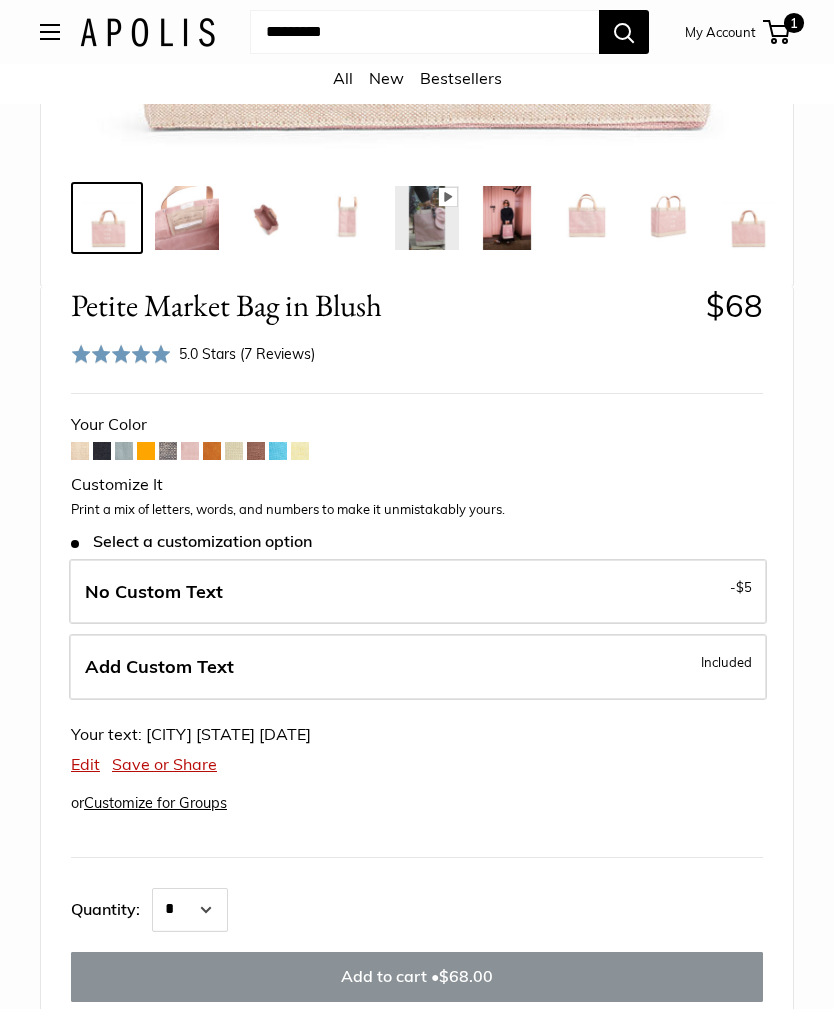 scroll, scrollTop: 679, scrollLeft: 0, axis: vertical 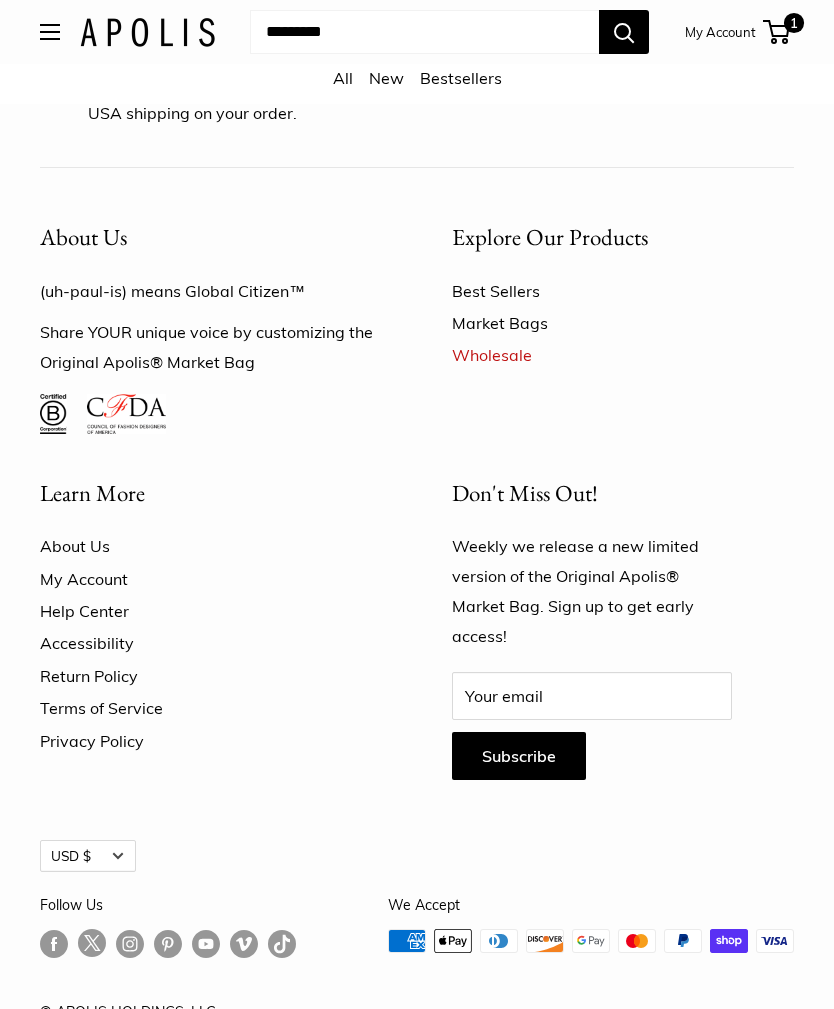 click on "Help Center" at bounding box center [211, 611] 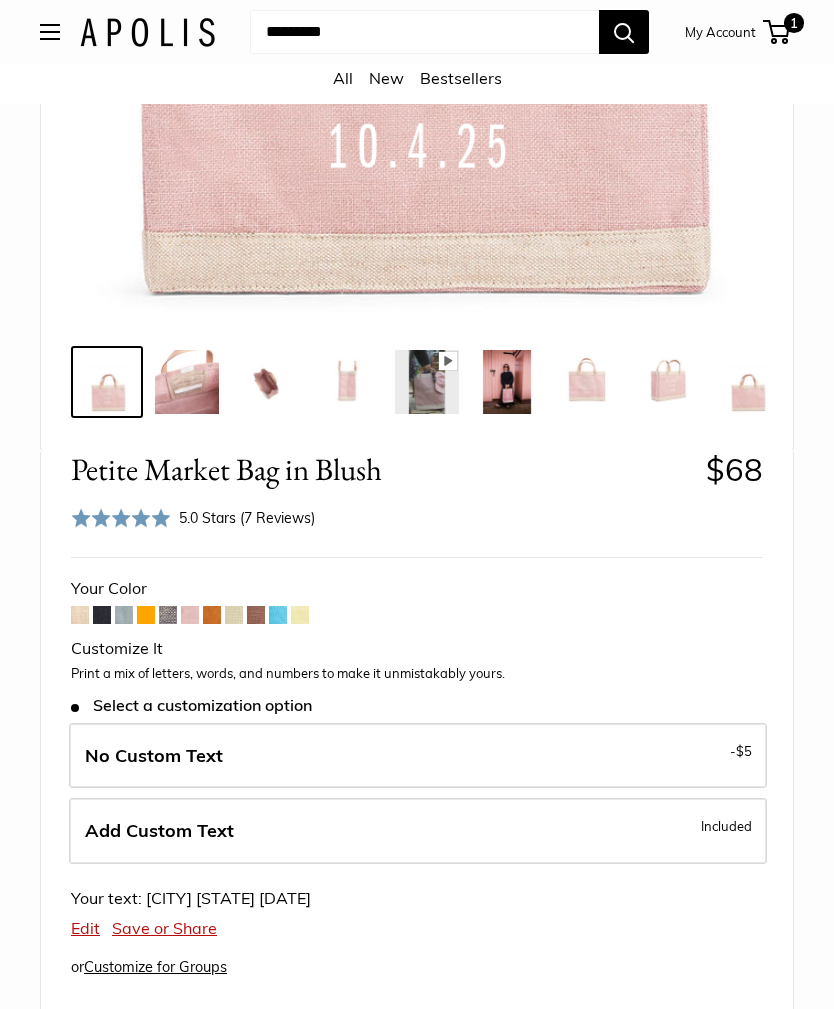 scroll, scrollTop: 515, scrollLeft: 0, axis: vertical 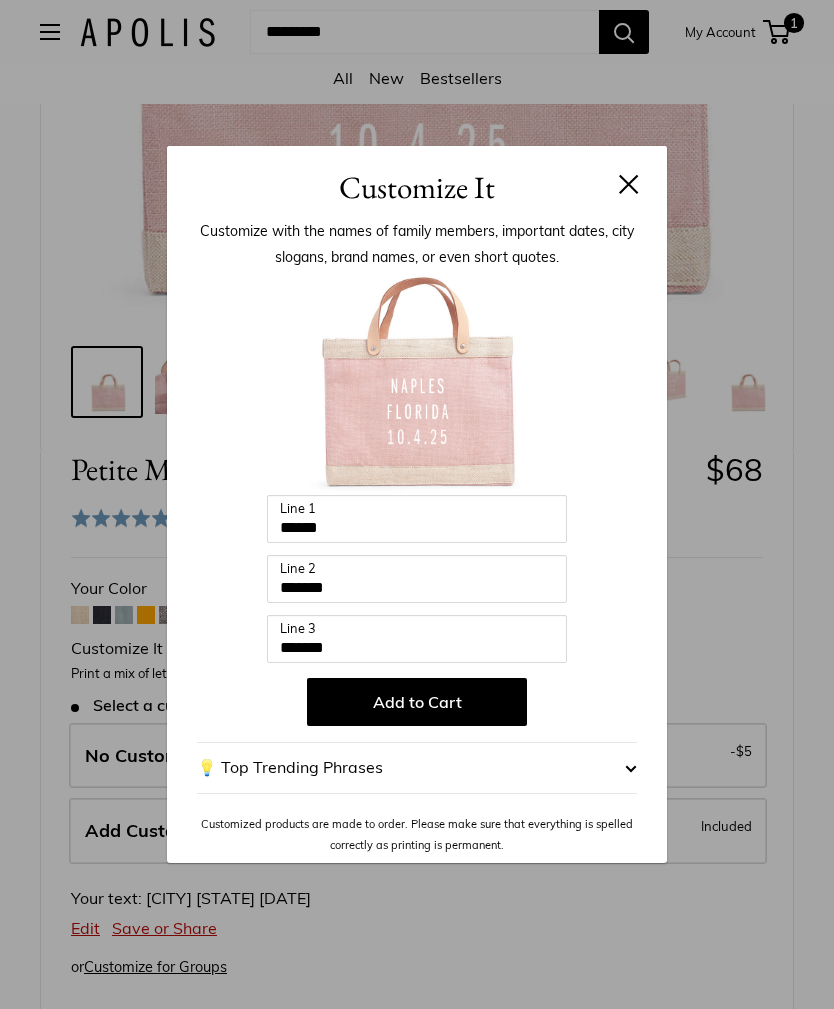 click on "Add to Cart" at bounding box center (417, 702) 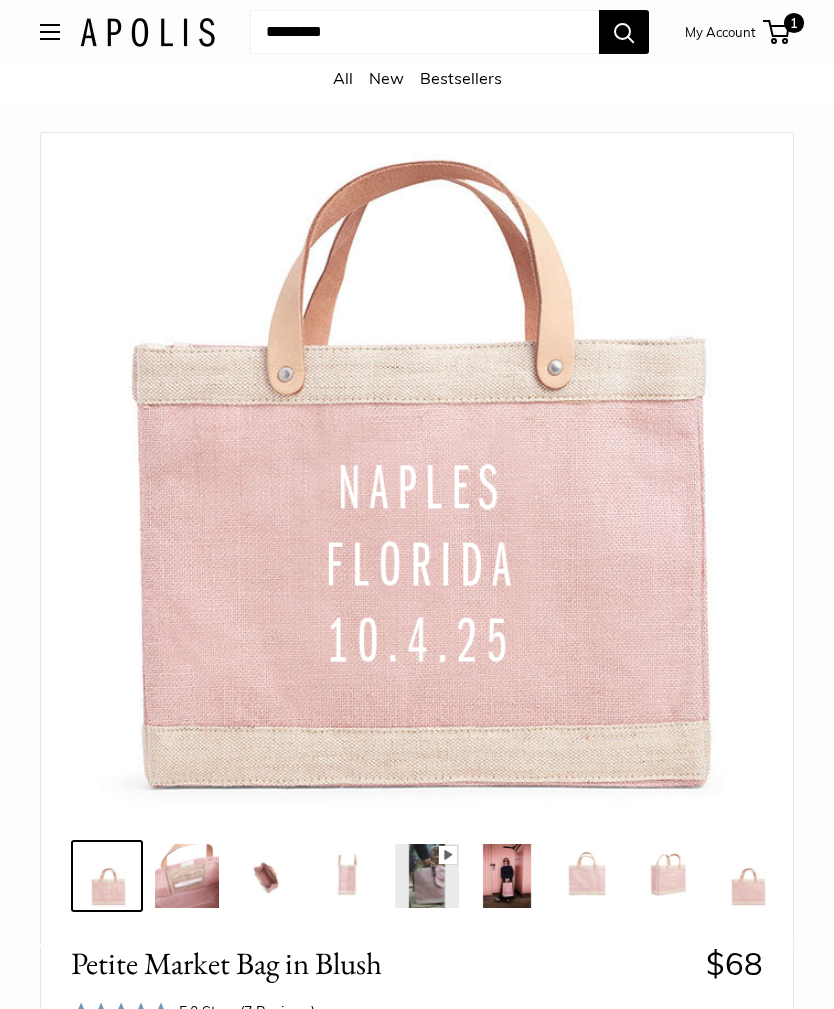 scroll, scrollTop: 0, scrollLeft: 0, axis: both 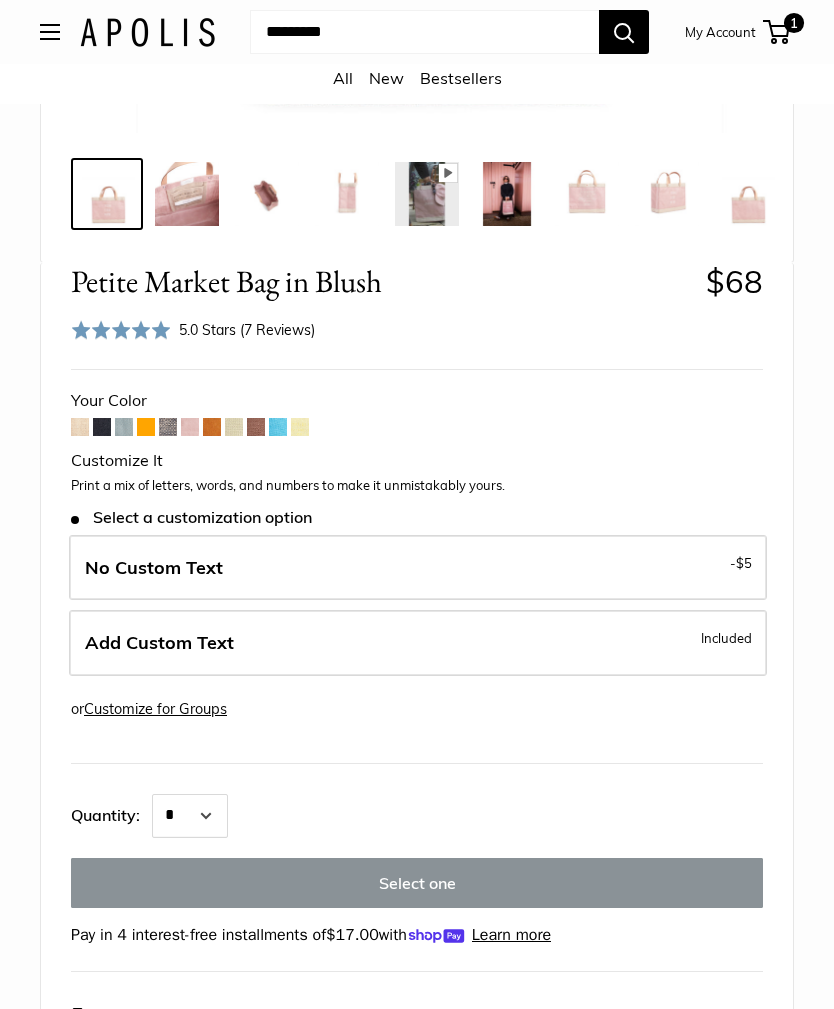 click on "No Custom Text
- $5" at bounding box center [418, 568] 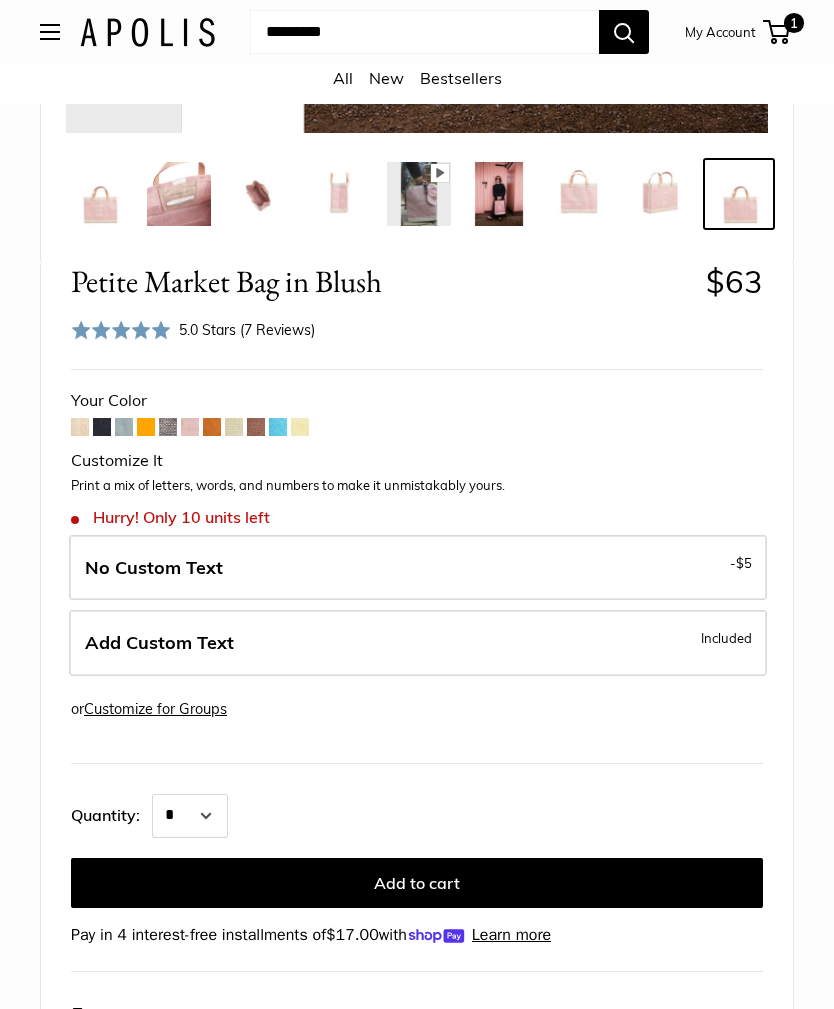 scroll, scrollTop: 0, scrollLeft: 20, axis: horizontal 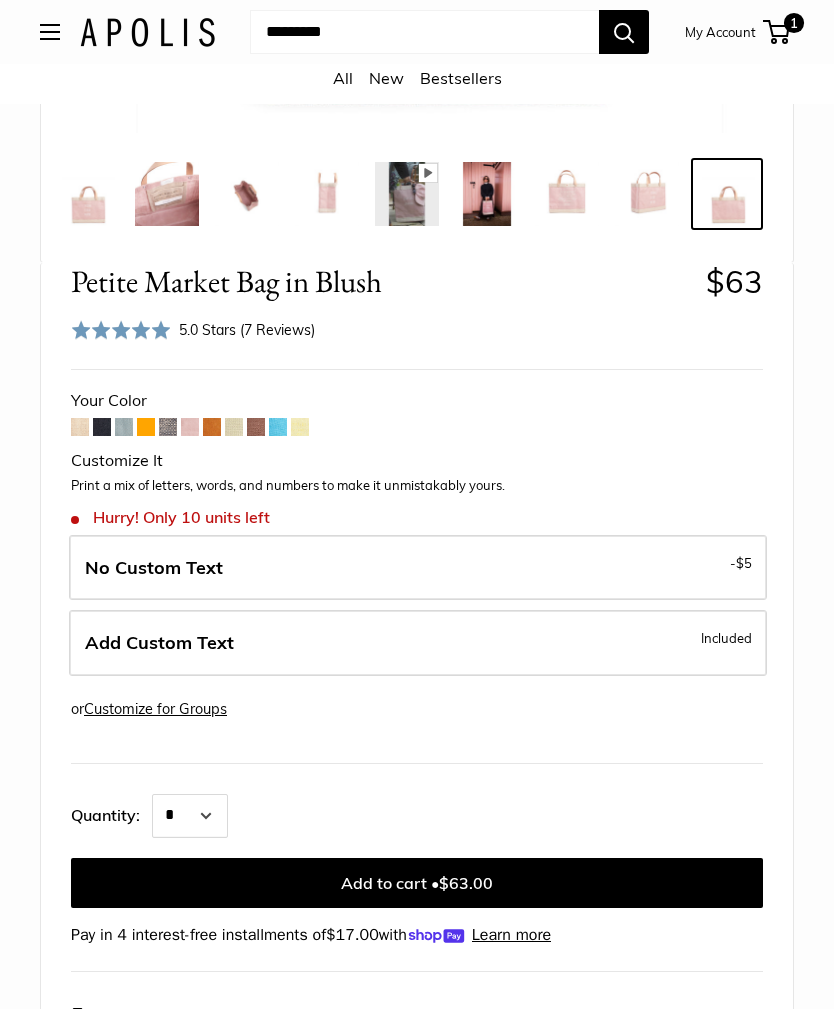 click on "Add Custom Text
Included" at bounding box center (418, 643) 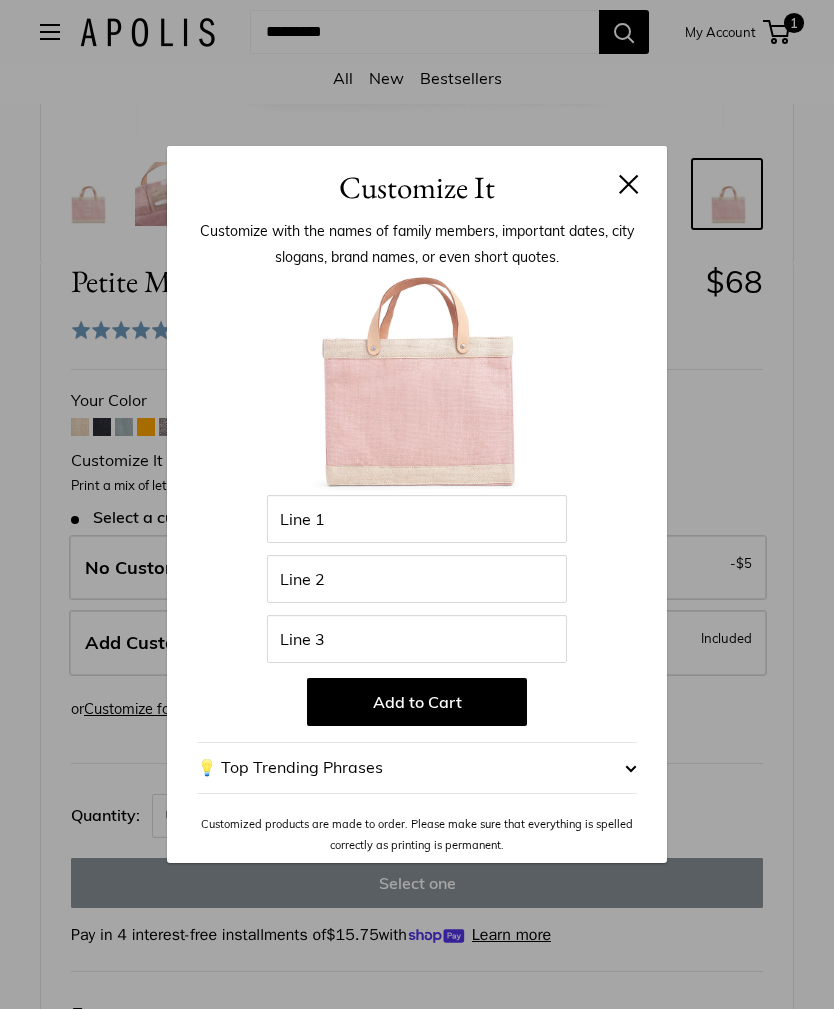 scroll, scrollTop: 0, scrollLeft: 0, axis: both 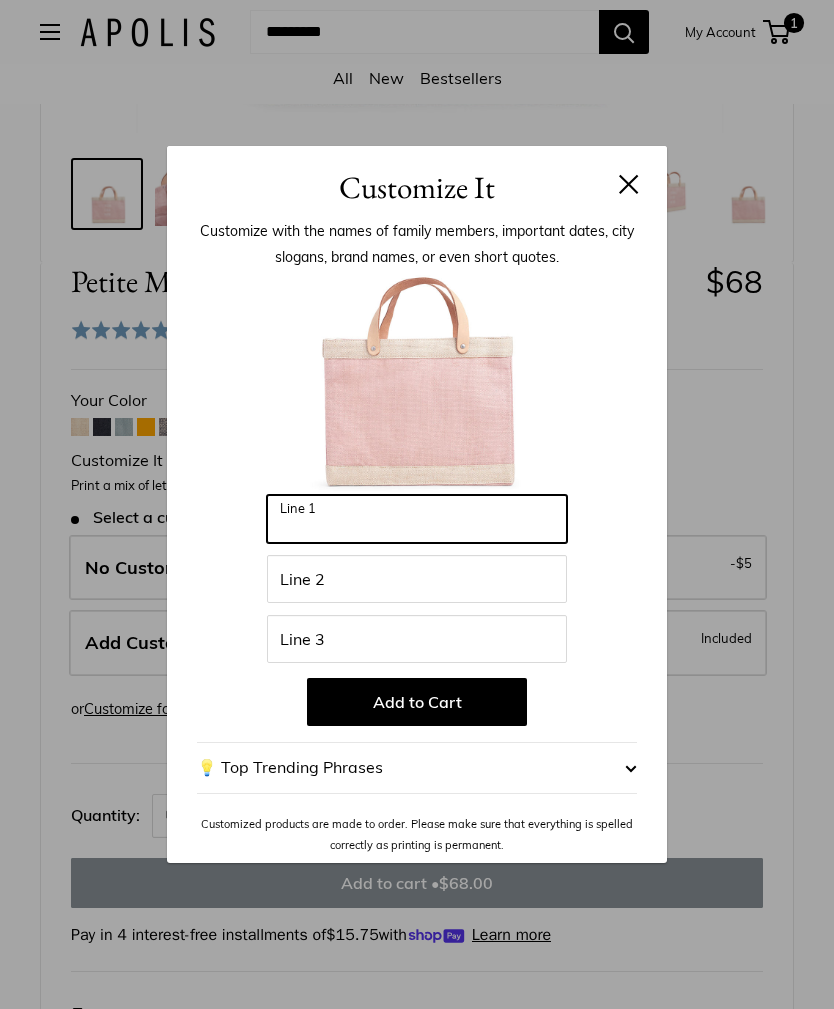 click on "Line 1" at bounding box center [417, 519] 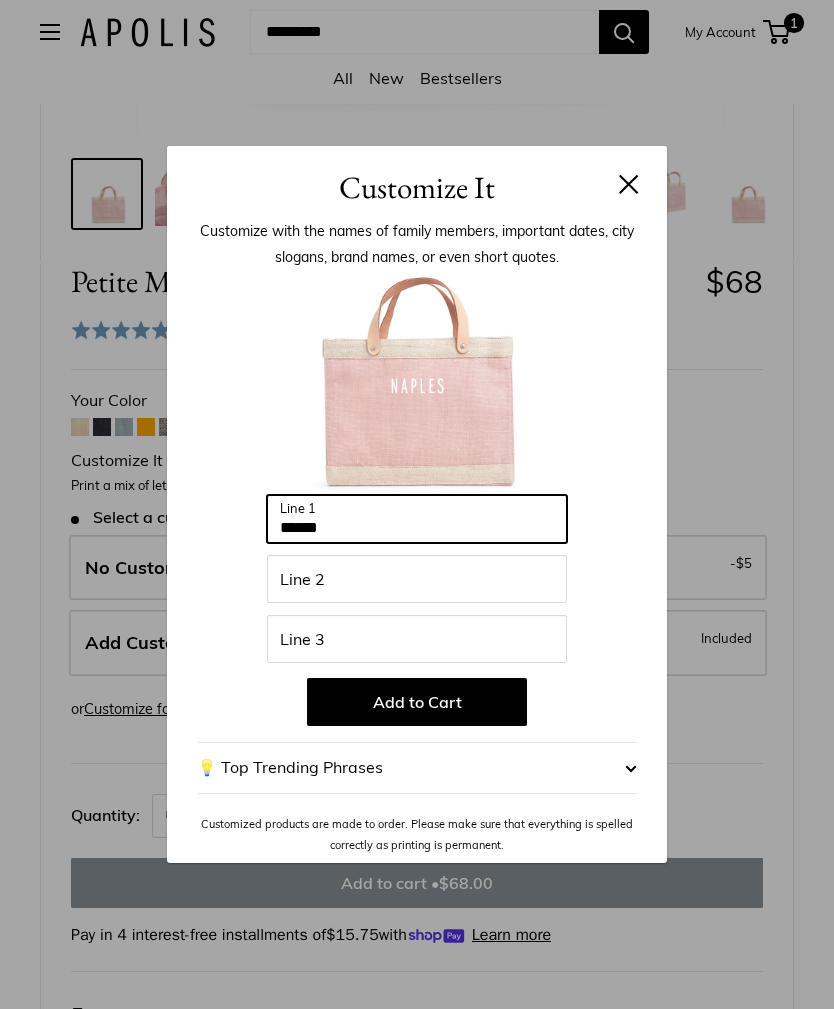 type on "******" 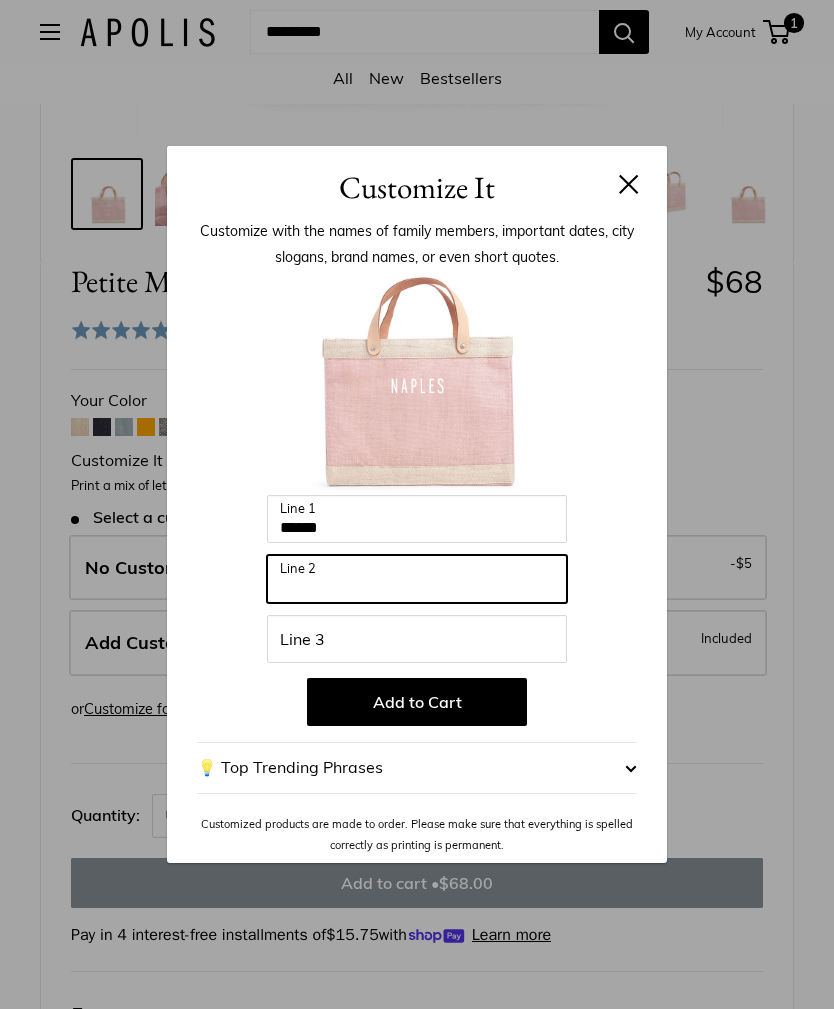 click on "Line 2" at bounding box center [417, 579] 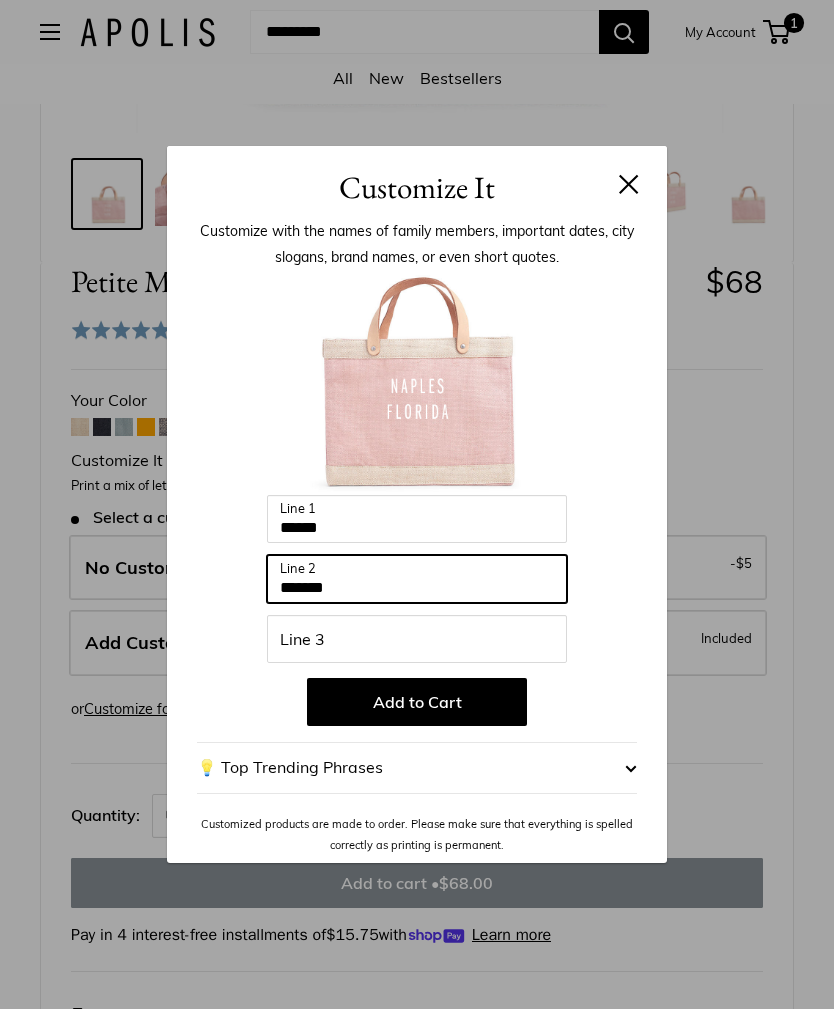 type on "*******" 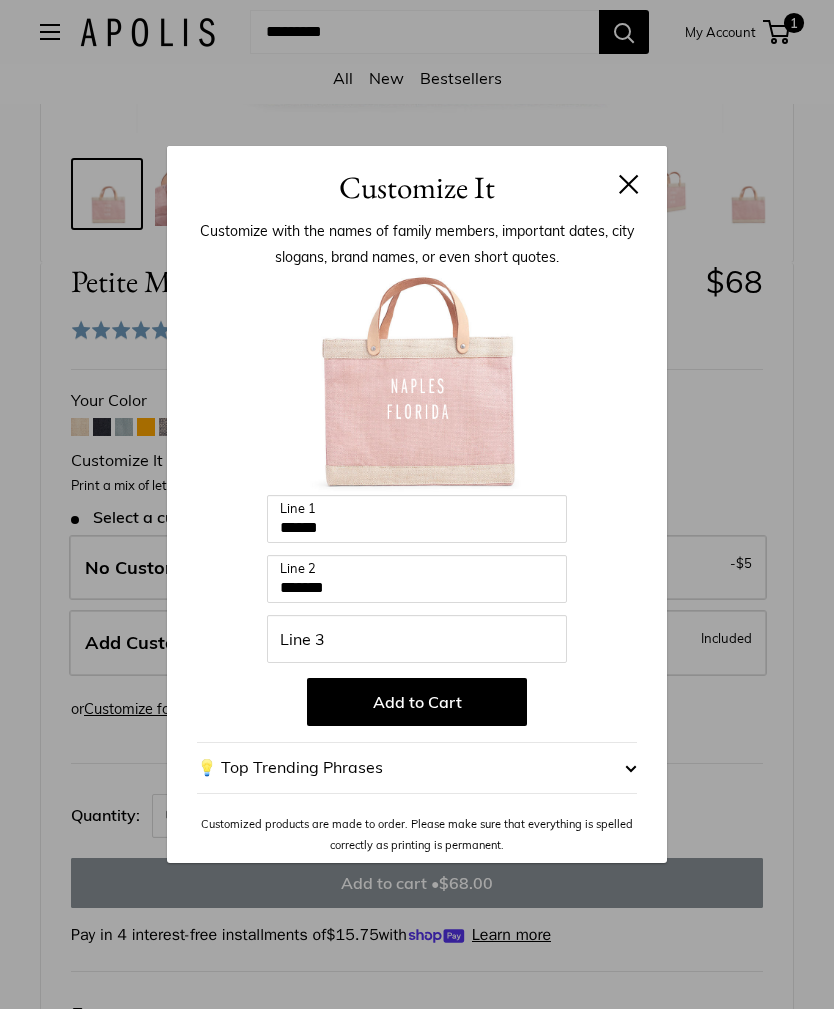 click on "Add to Cart" at bounding box center [417, 702] 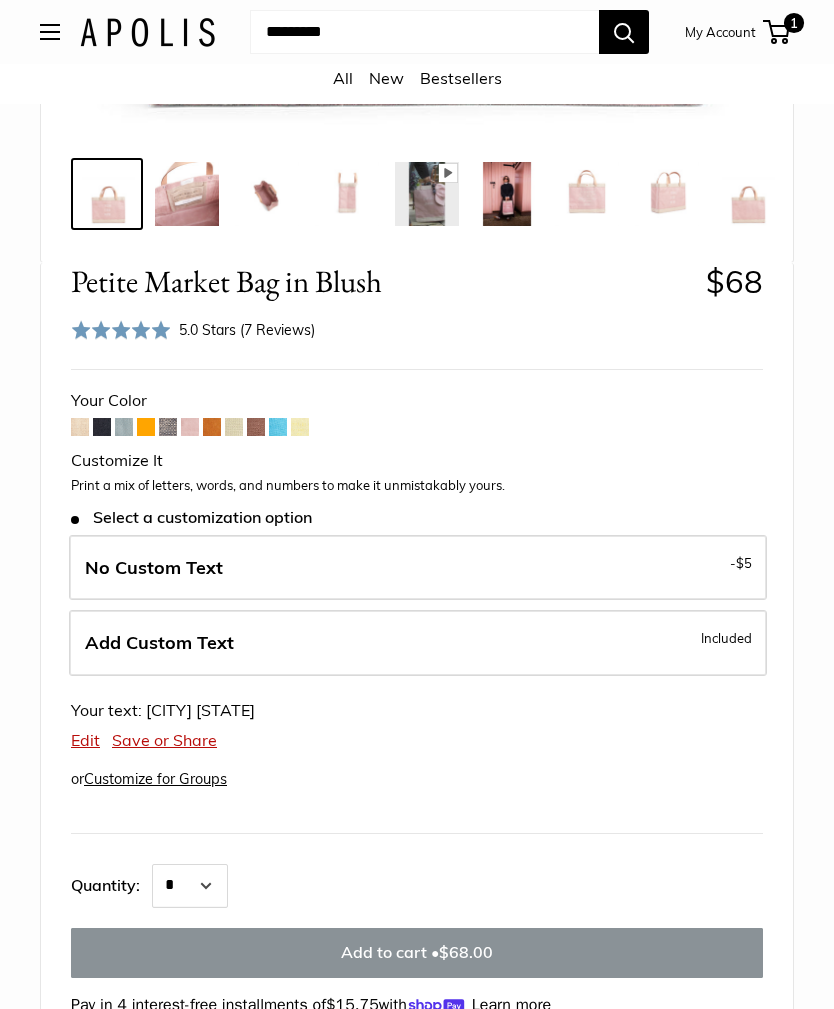 click on "Included" at bounding box center (726, 638) 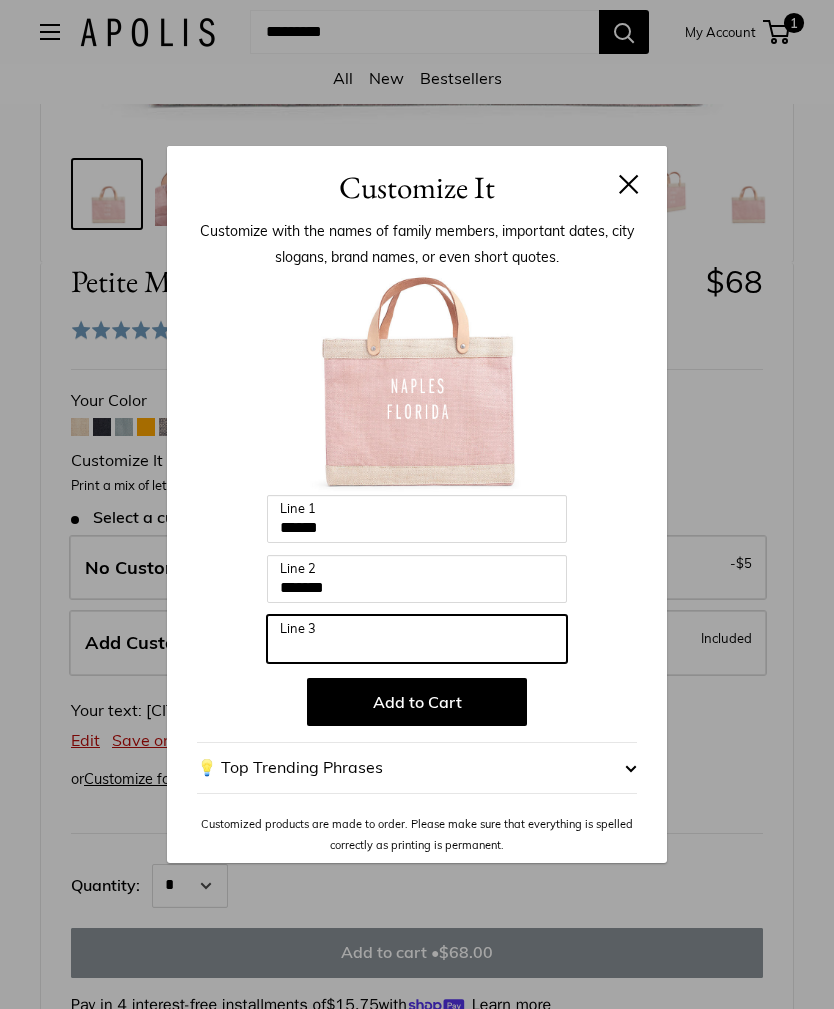 click on "Line 3" at bounding box center [417, 639] 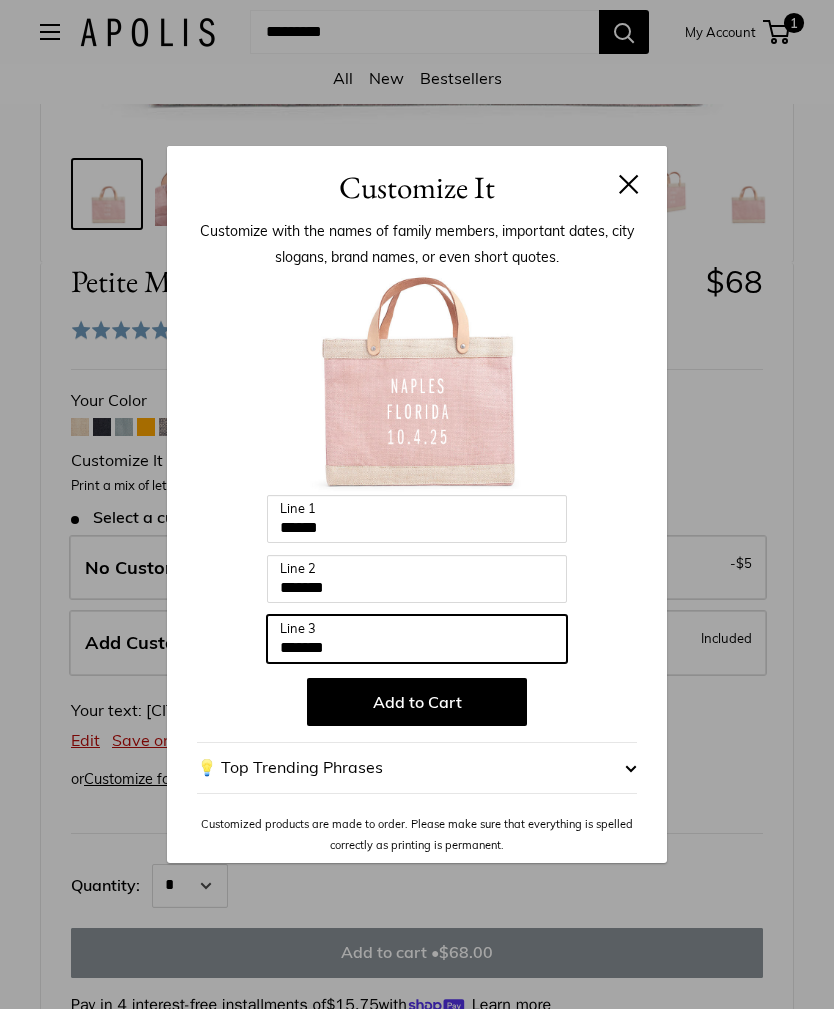 type on "*******" 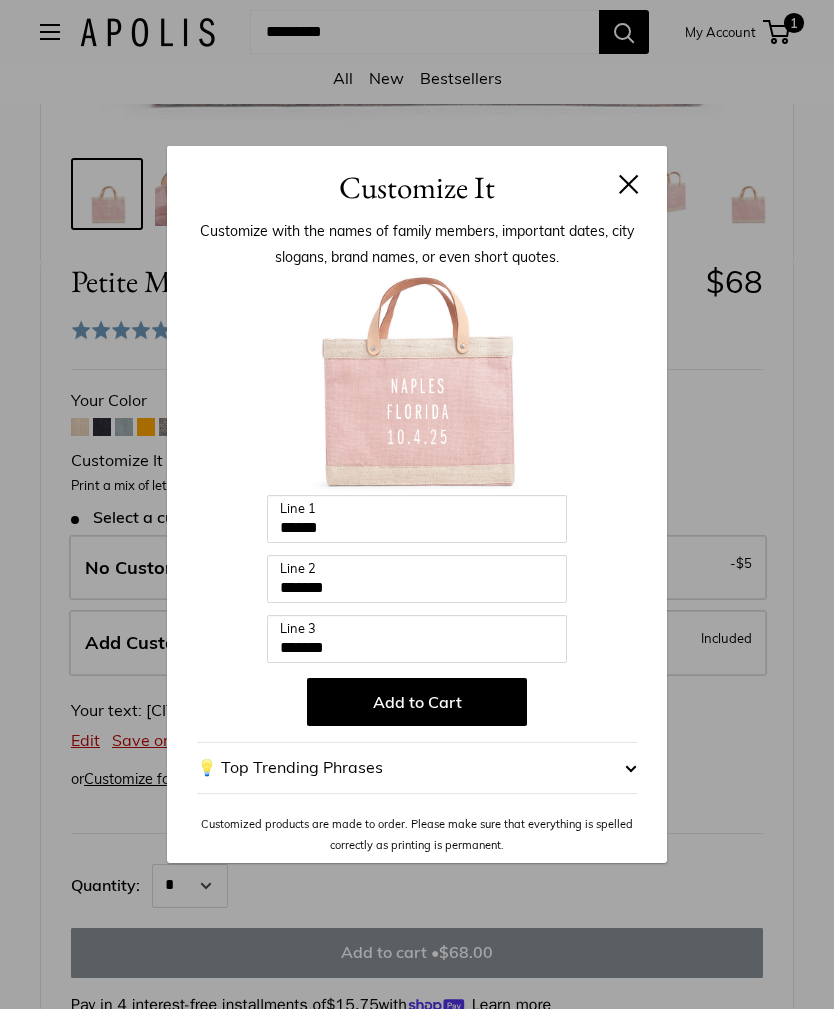 click on "Add to Cart" at bounding box center (417, 702) 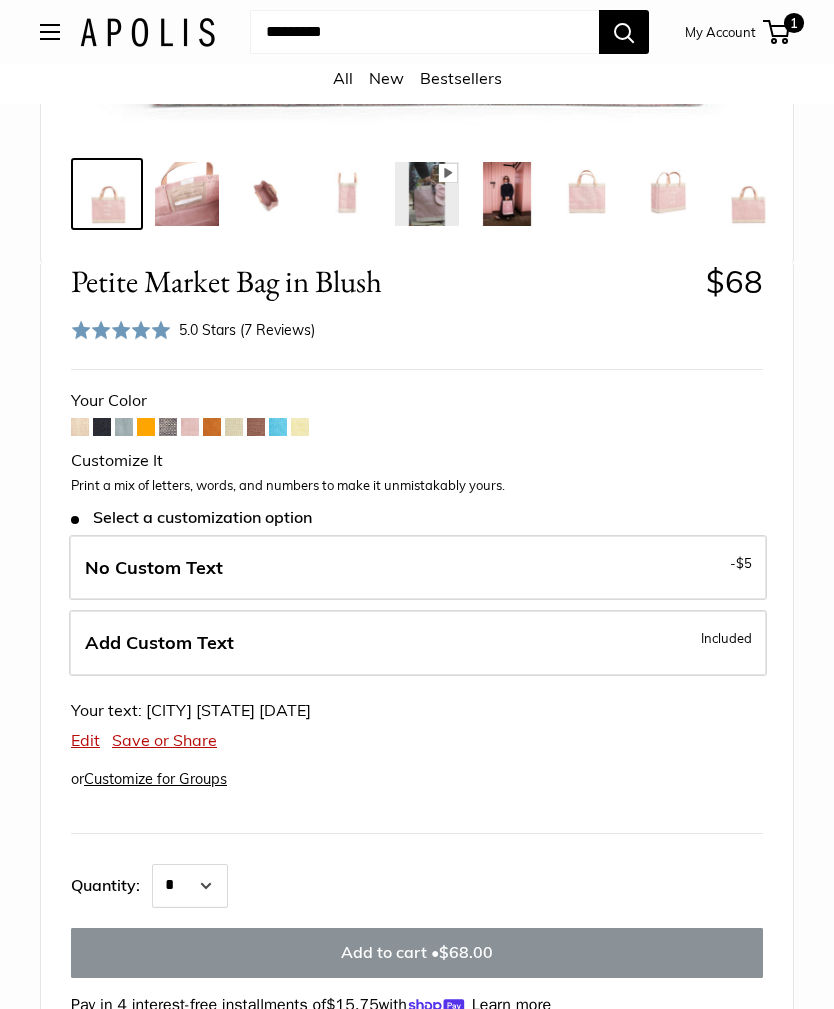 click at bounding box center (587, 194) 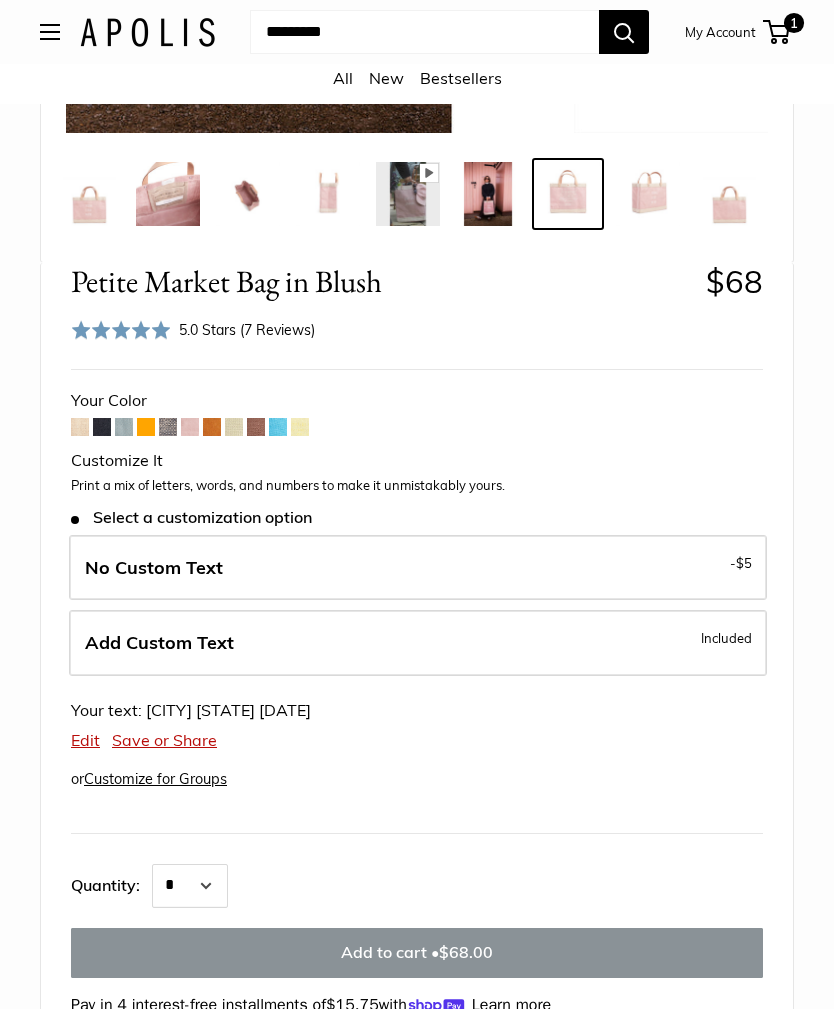 scroll, scrollTop: 0, scrollLeft: 20, axis: horizontal 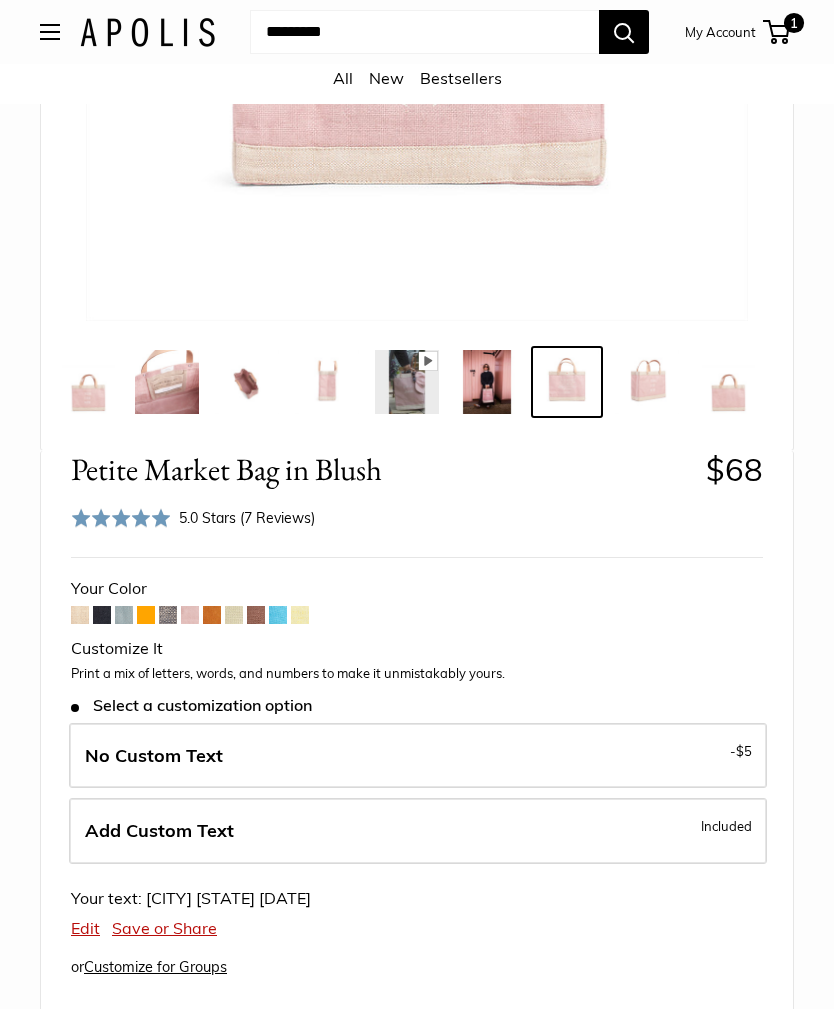 click on "Add Custom Text
Included" at bounding box center [418, 831] 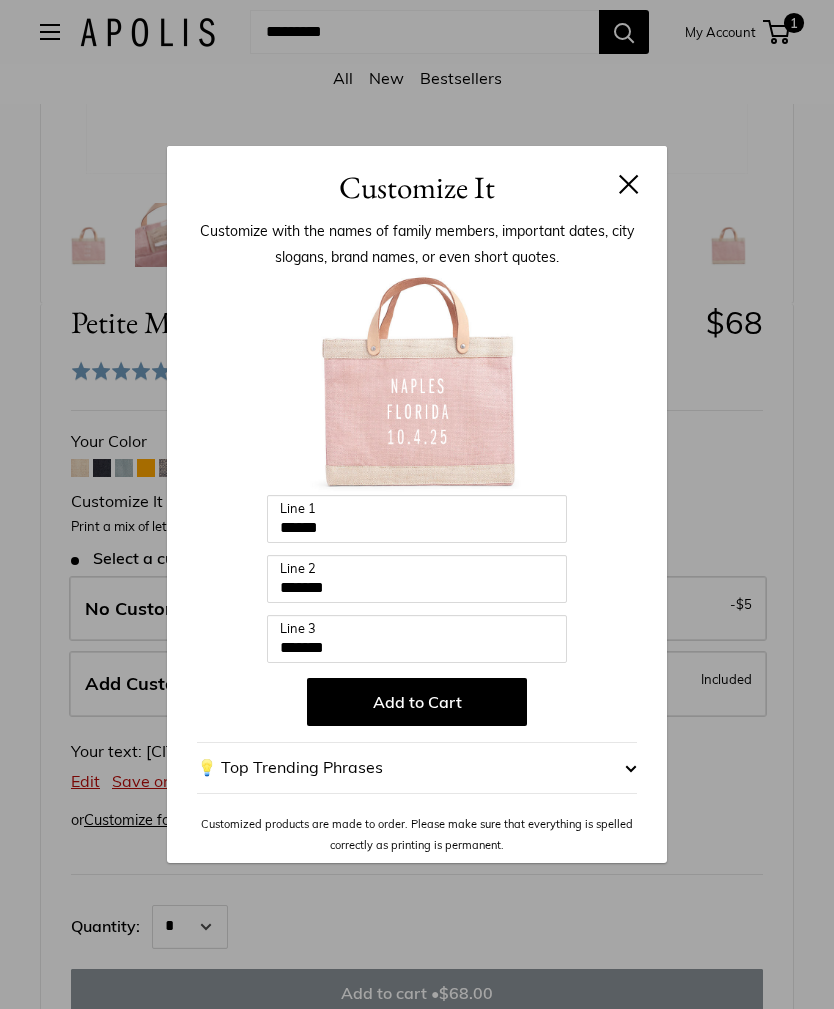 scroll, scrollTop: 682, scrollLeft: 0, axis: vertical 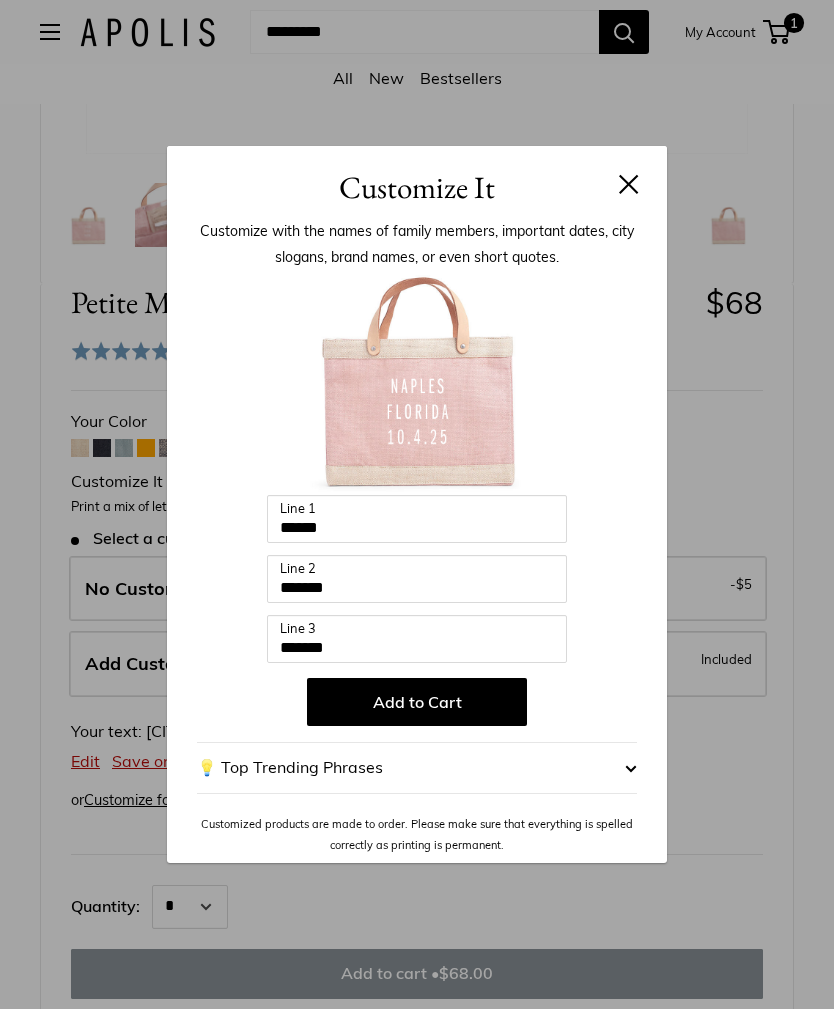 click on "💡 Top Trending Phrases" at bounding box center (417, 768) 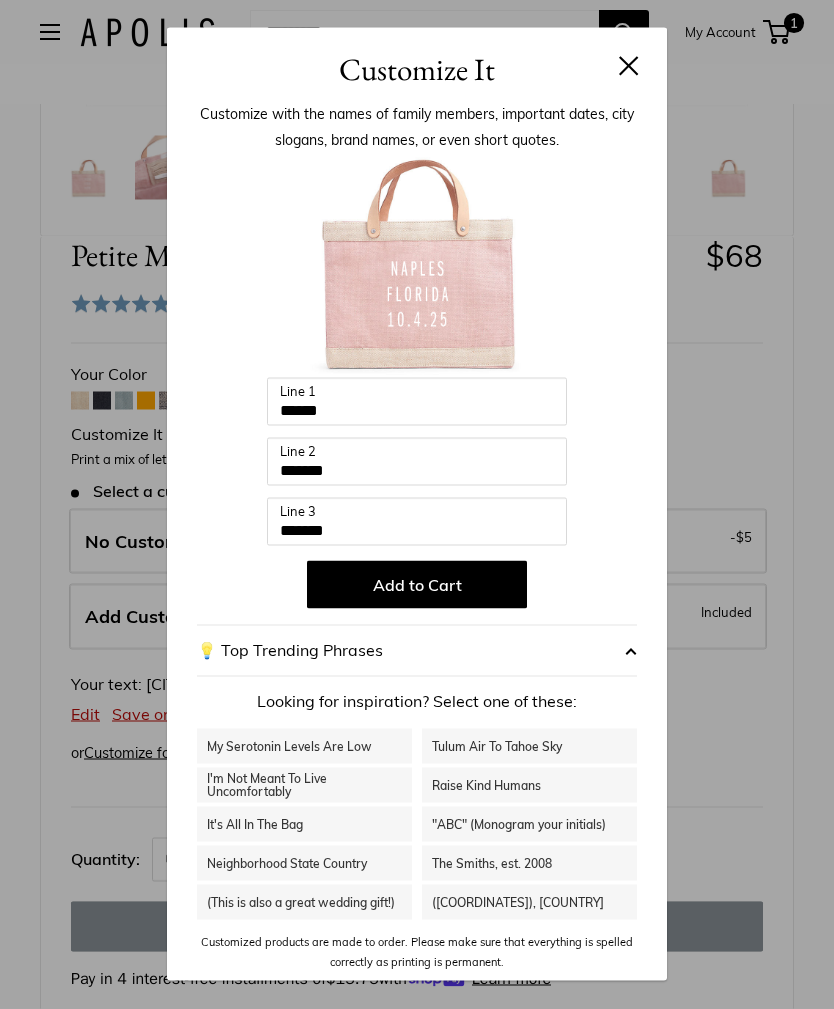 scroll, scrollTop: 726, scrollLeft: 0, axis: vertical 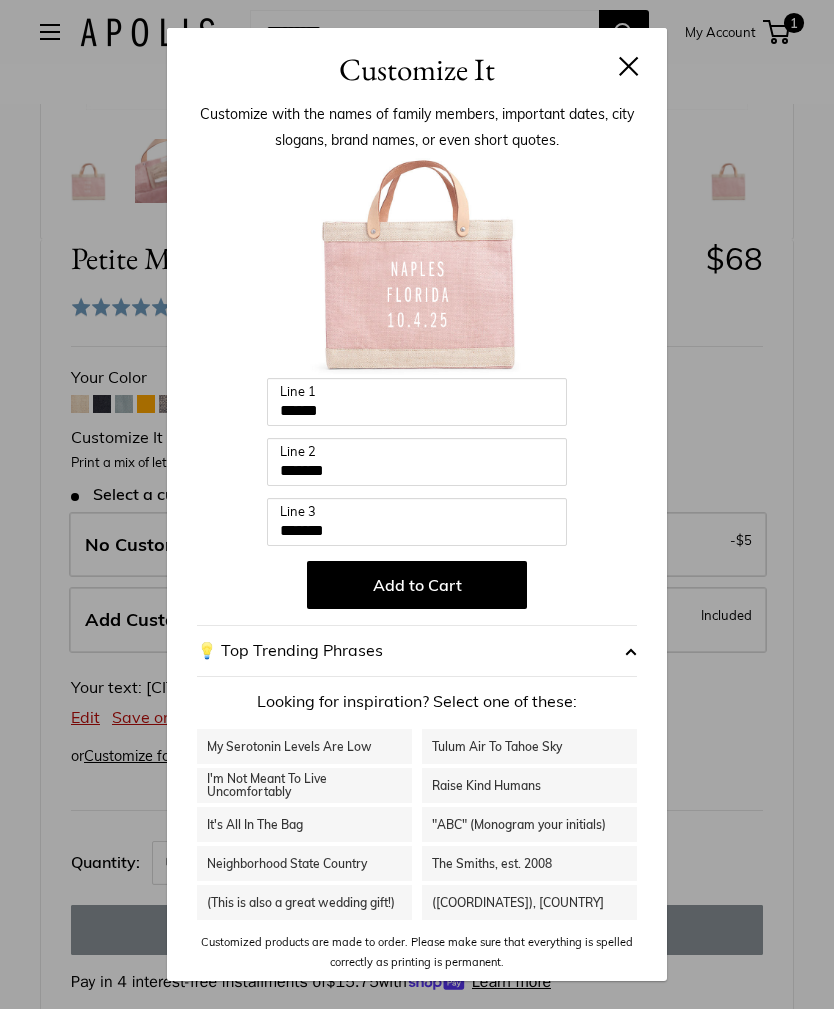 click on "Customize It
Customize with the names of family members, important dates, city slogans, brand names, or even short quotes.
Enter 36 letters
******
Line 1
*******
Line 2
*******
Line 3
Add to Cart
💡 Top Trending Phrases
Looking for inspiration? Select one of these: Raise Kind Humans" at bounding box center (417, 504) 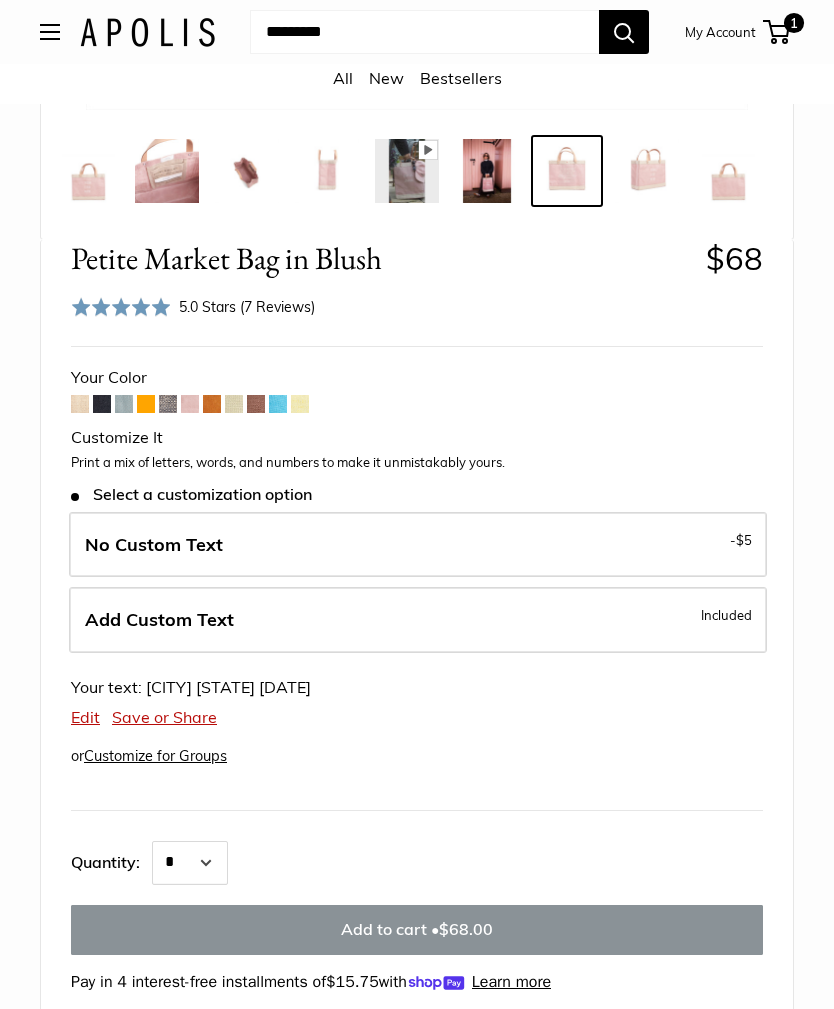 click on "No Custom Text
- $5" at bounding box center (418, 545) 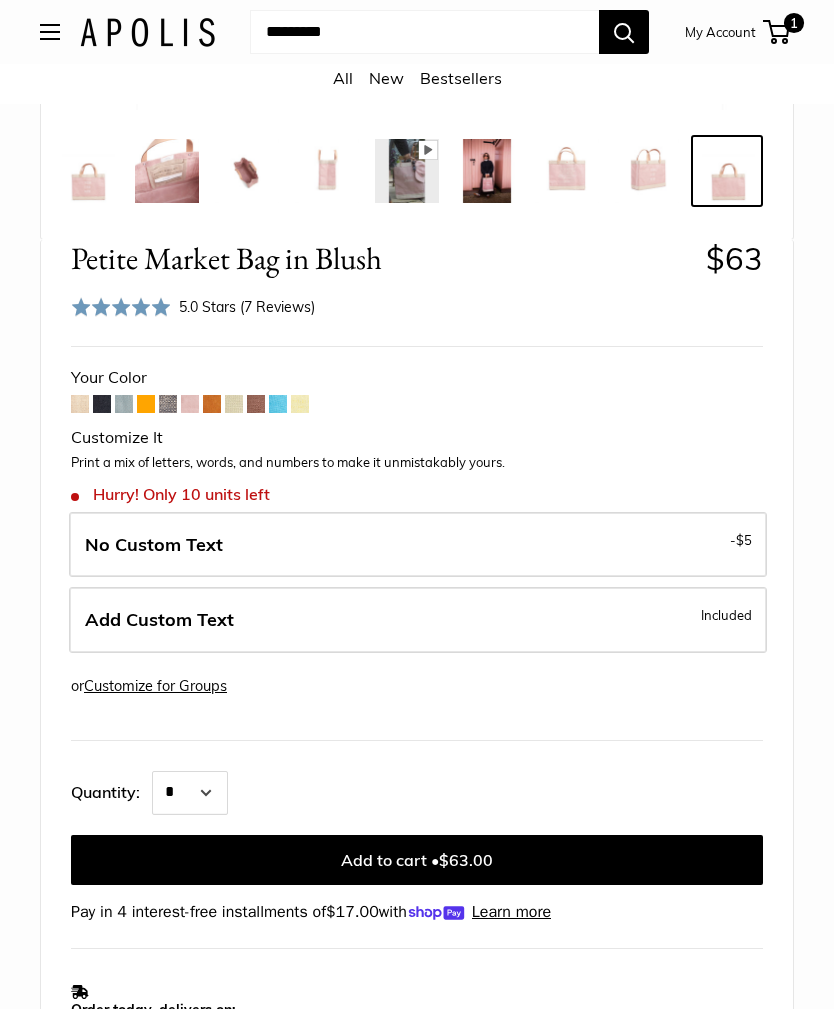 click on "Add Custom Text
Included" at bounding box center [418, 620] 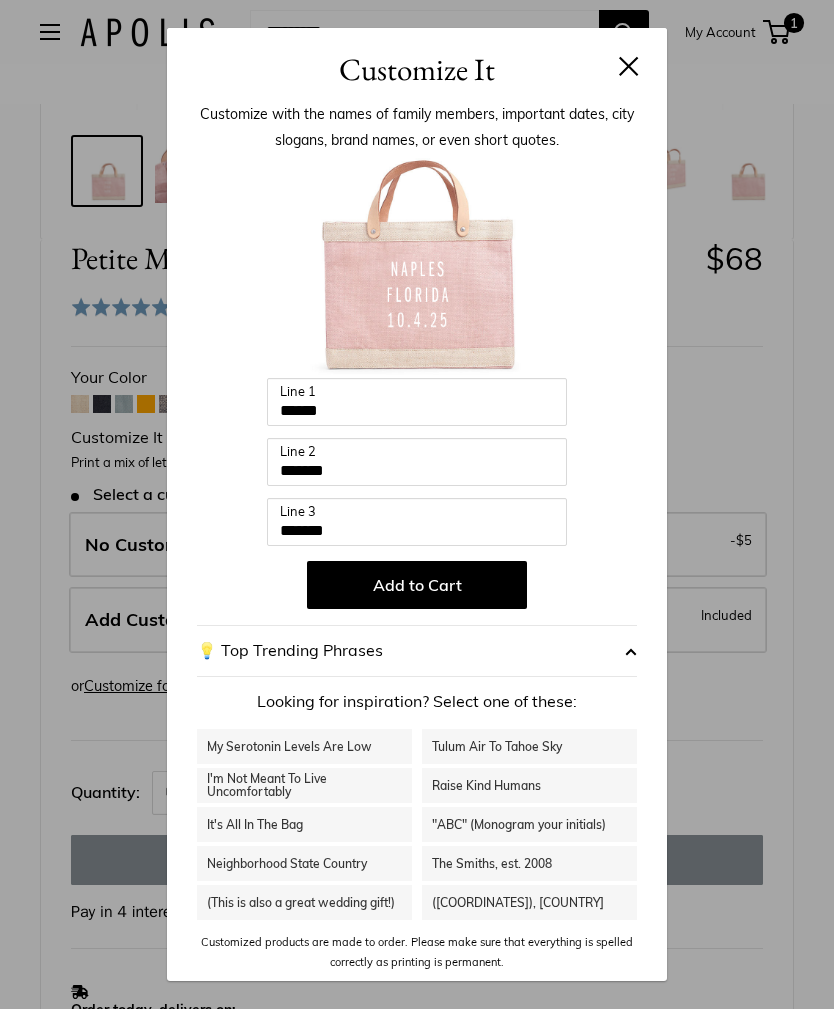 click on "Add to Cart" at bounding box center [417, 585] 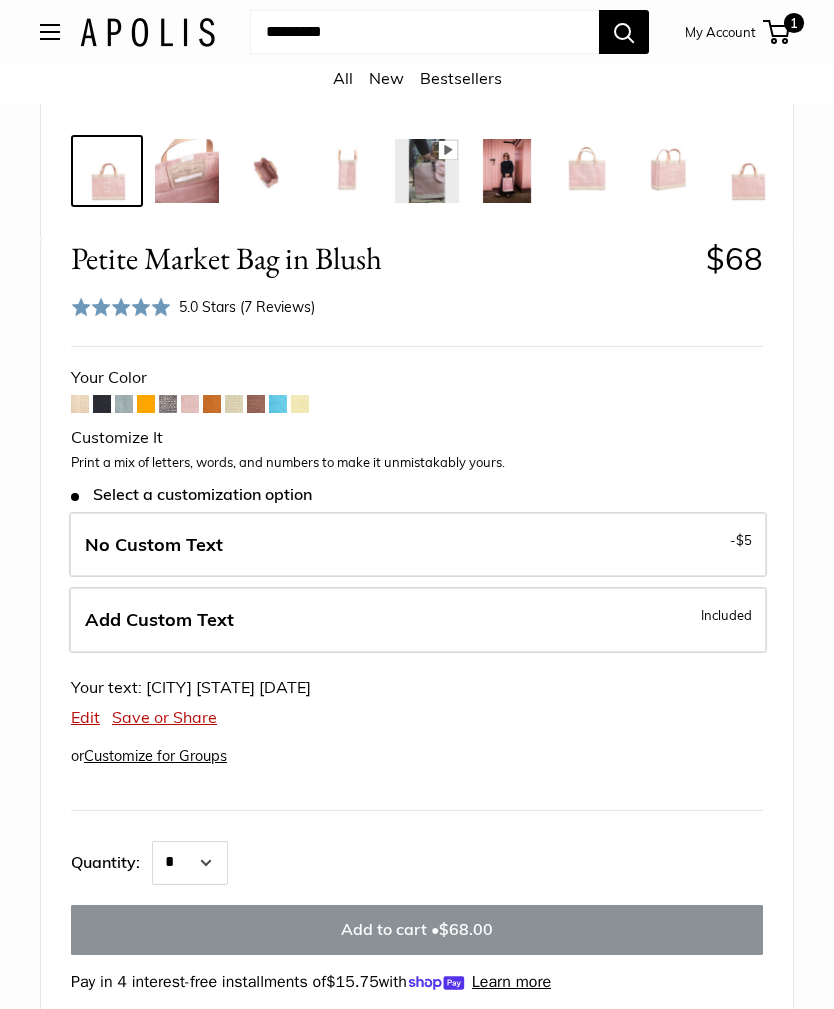 click on "1" at bounding box center (776, 32) 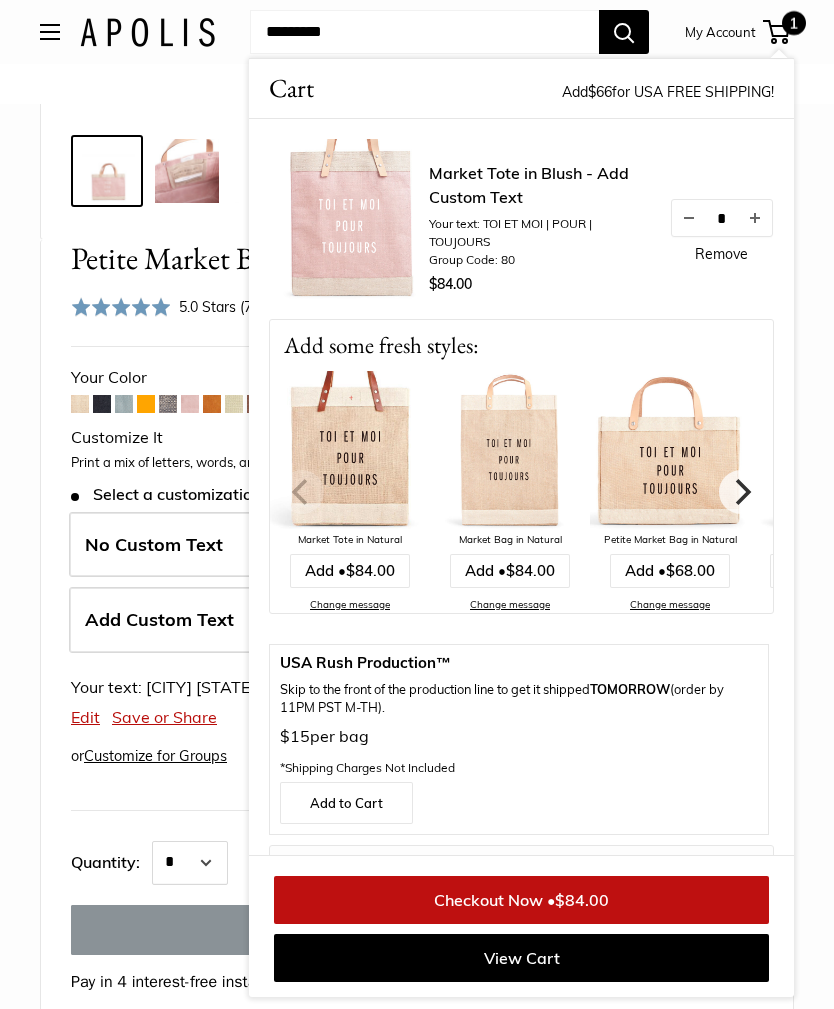 click on "Home
Market Bags
Petite Market Bag in Blush
Bird's eye view
Pause Play % buffered 00:00 Unmute Mute Exit fullscreen Enter fullscreen Play
Effortless style wherever you go" at bounding box center [417, 862] 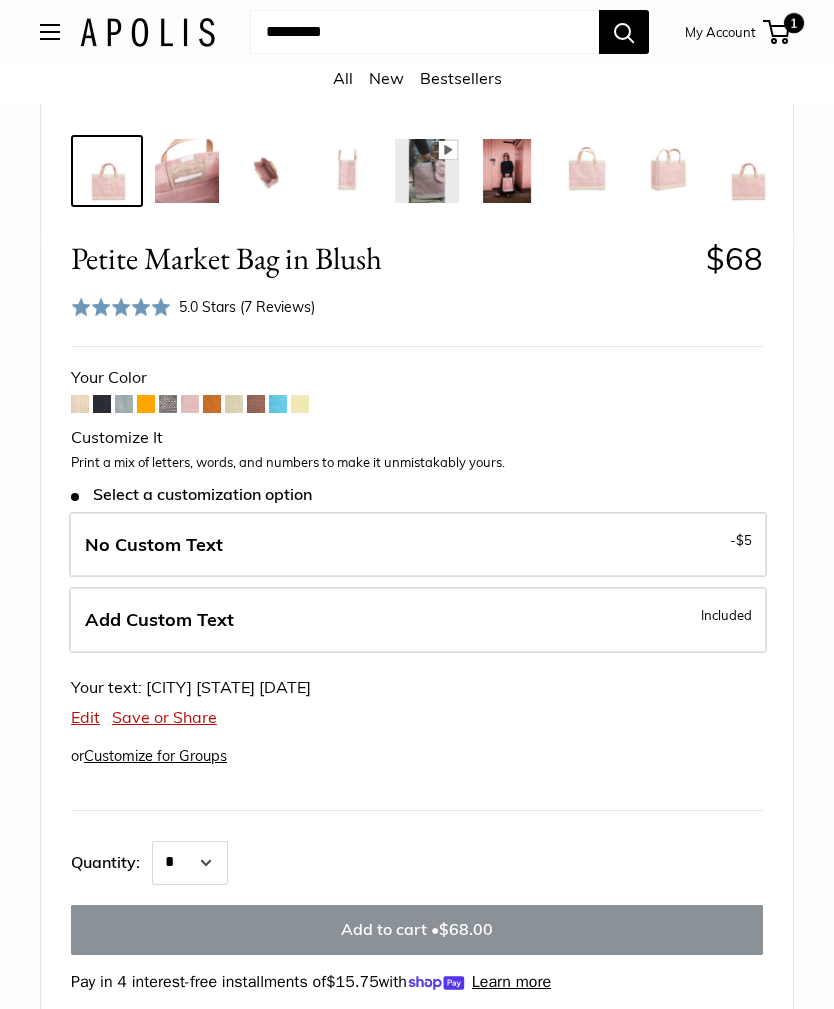 click on "No Custom Text
- $5" at bounding box center (418, 545) 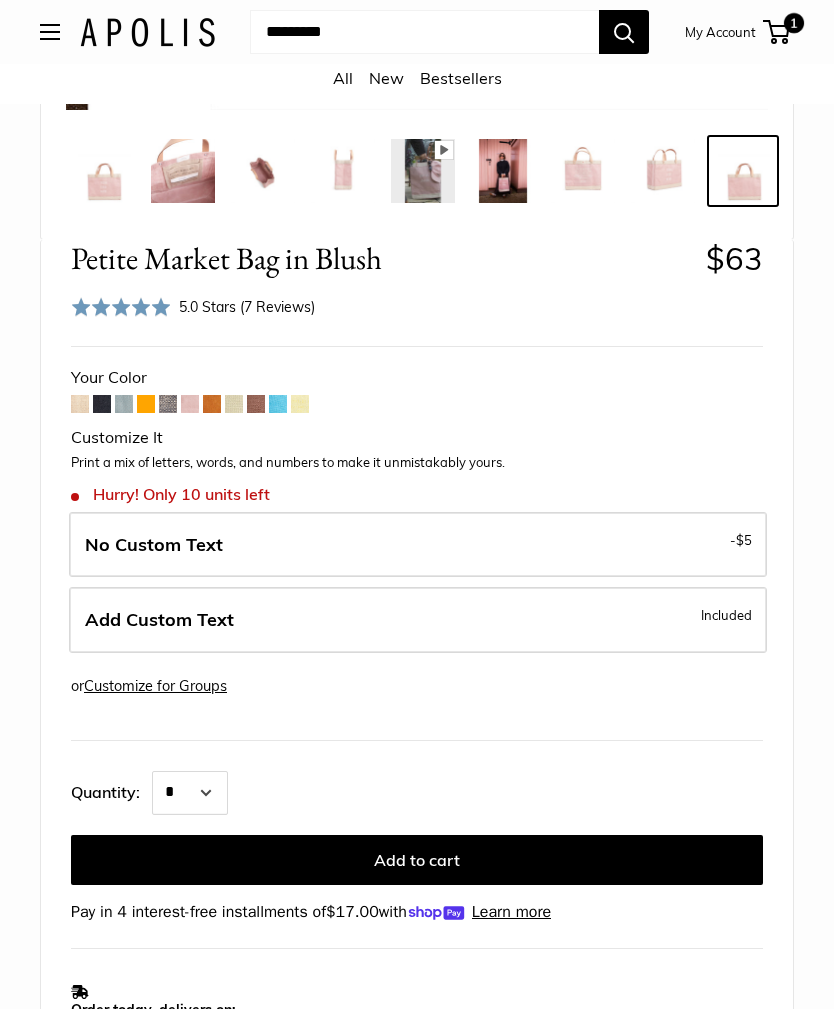 scroll, scrollTop: 0, scrollLeft: 20, axis: horizontal 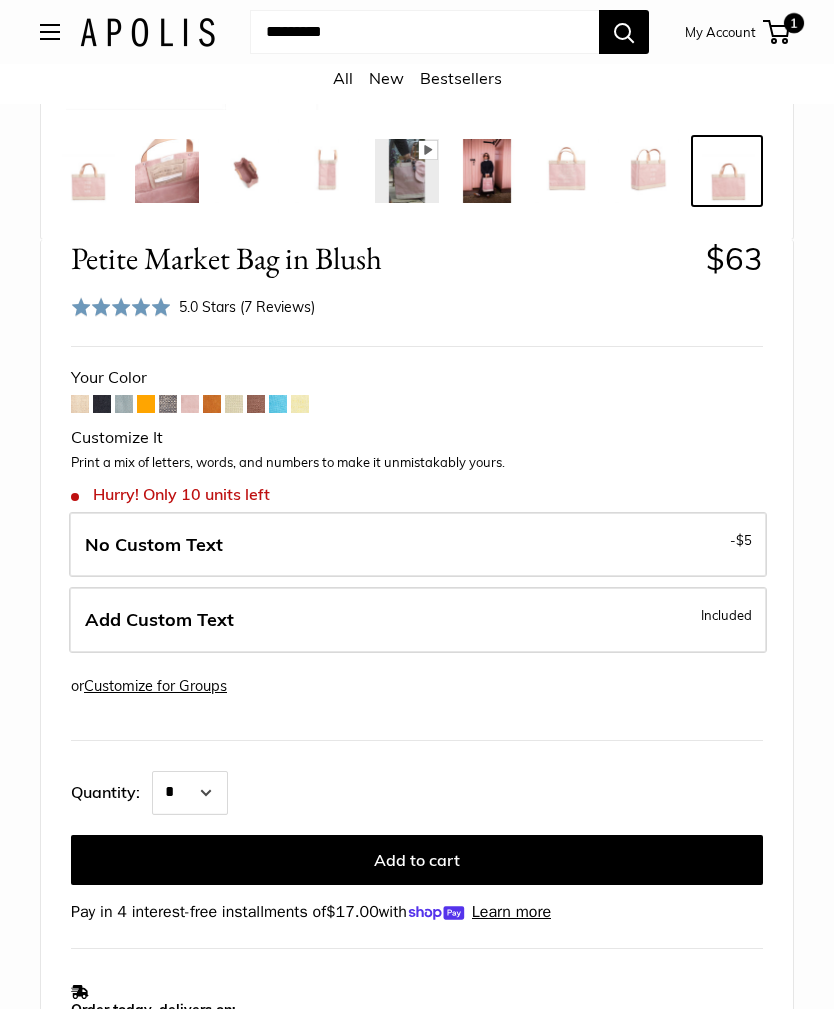 click on "Add to cart" at bounding box center [417, 860] 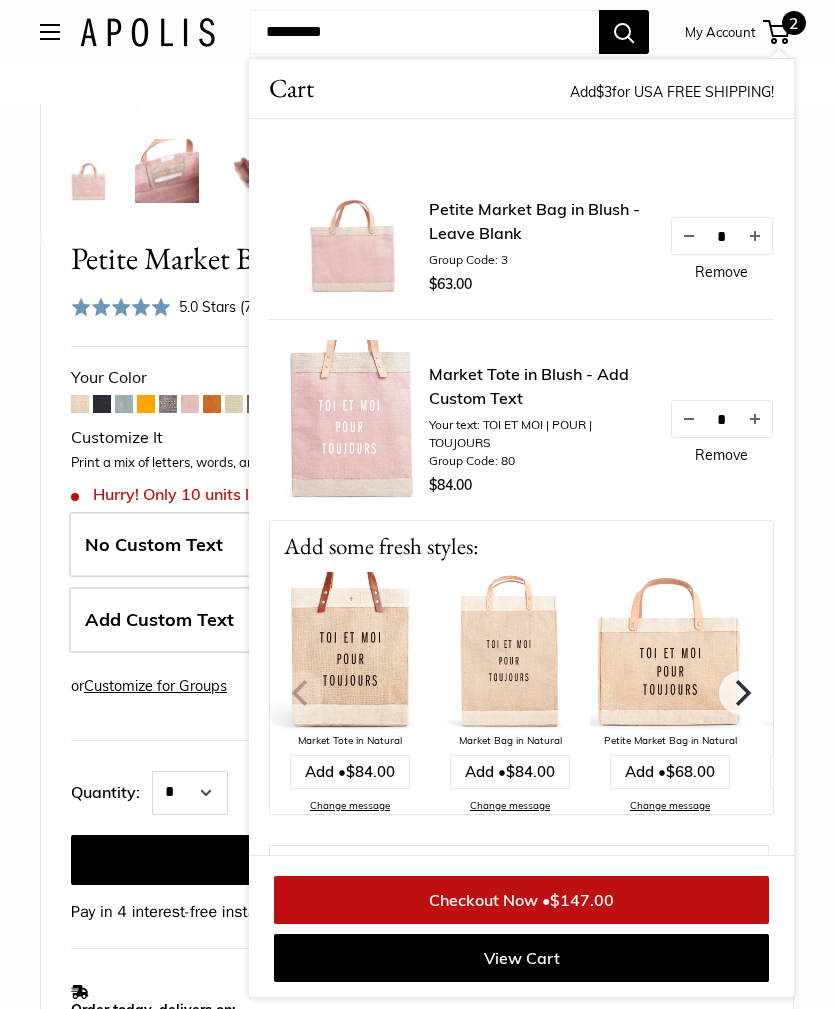 click on "Remove" at bounding box center (721, 272) 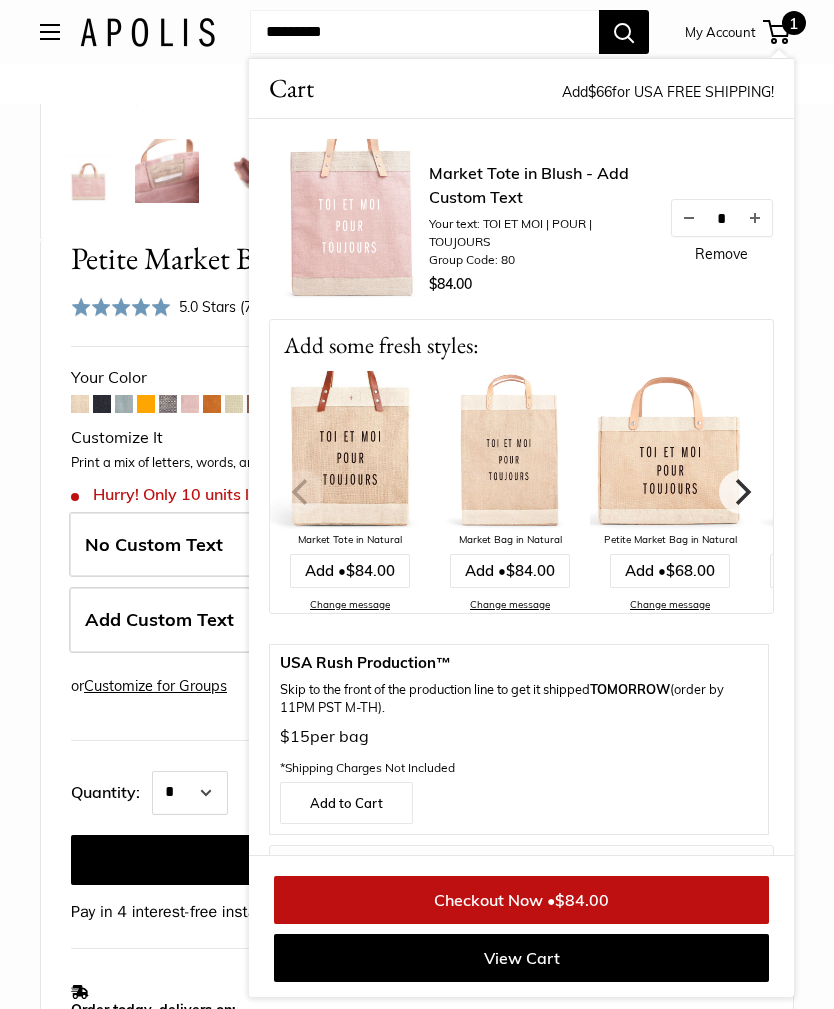 click on "Home
Market Bags
Petite Market Bag in Blush
Our first ever Blush Collection
Bird's eye view
Pause Play % buffered 00:00 Unmute Mute Exit fullscreen Enter fullscreen Play" at bounding box center (417, 827) 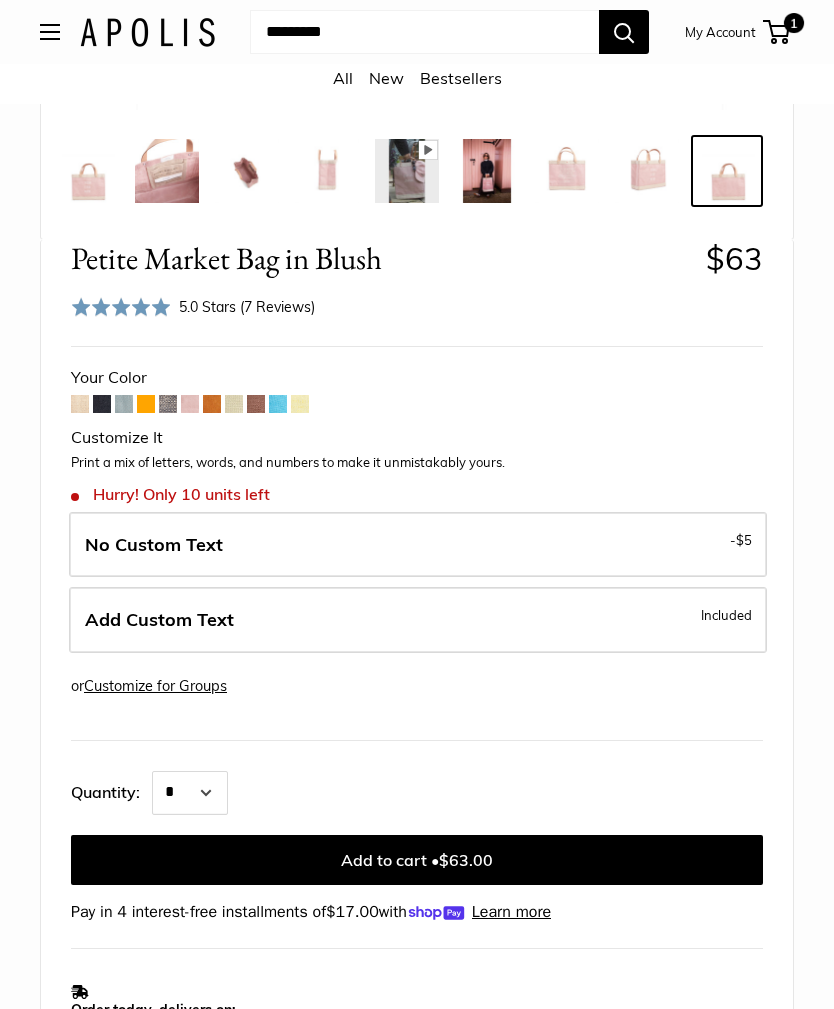 click on "Add Custom Text
Included" at bounding box center (418, 620) 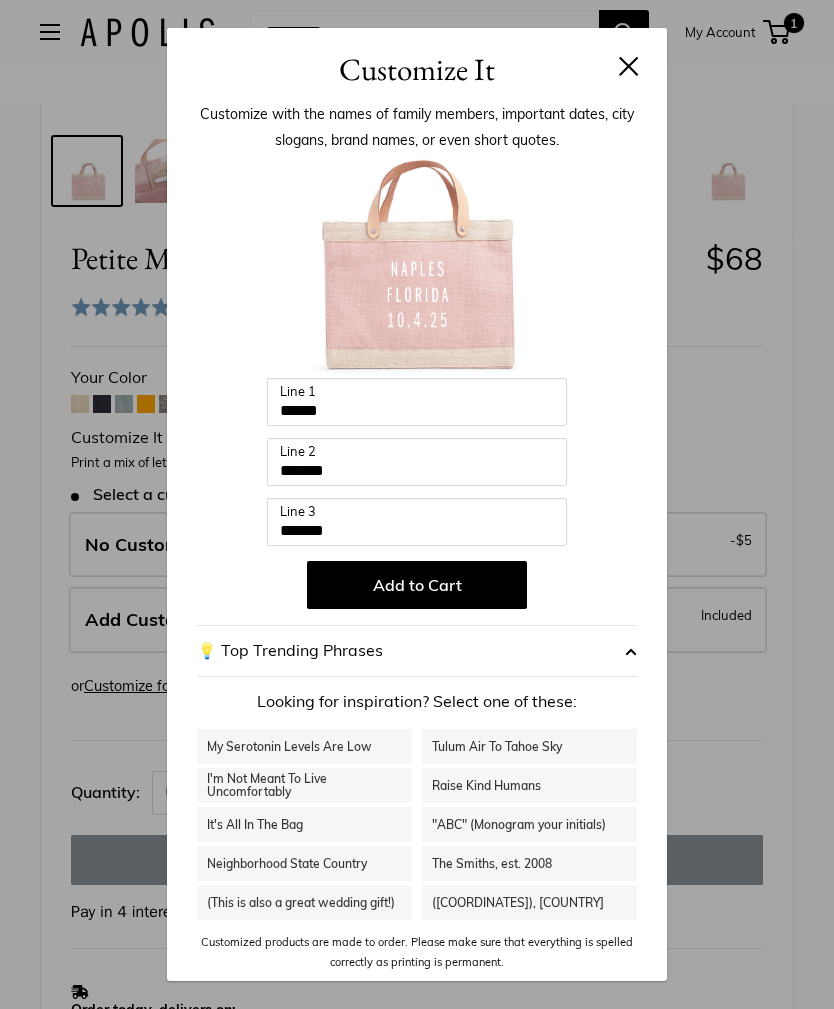 scroll, scrollTop: 0, scrollLeft: 0, axis: both 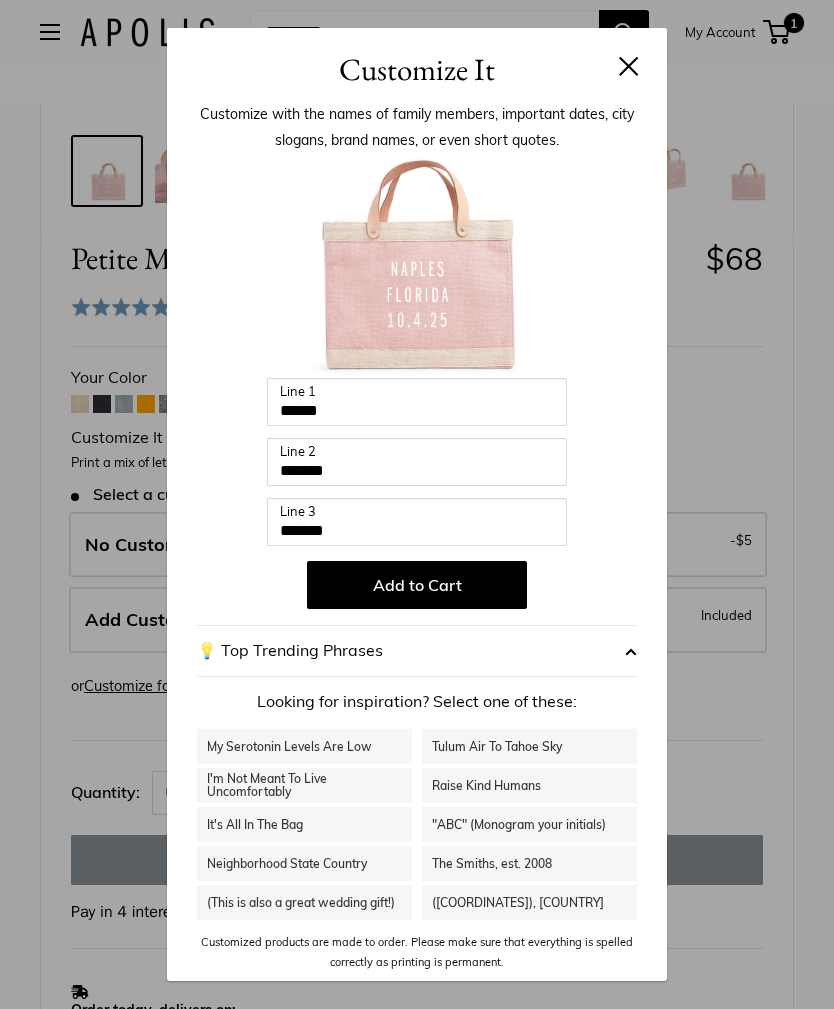 click on "Add to Cart" at bounding box center [417, 585] 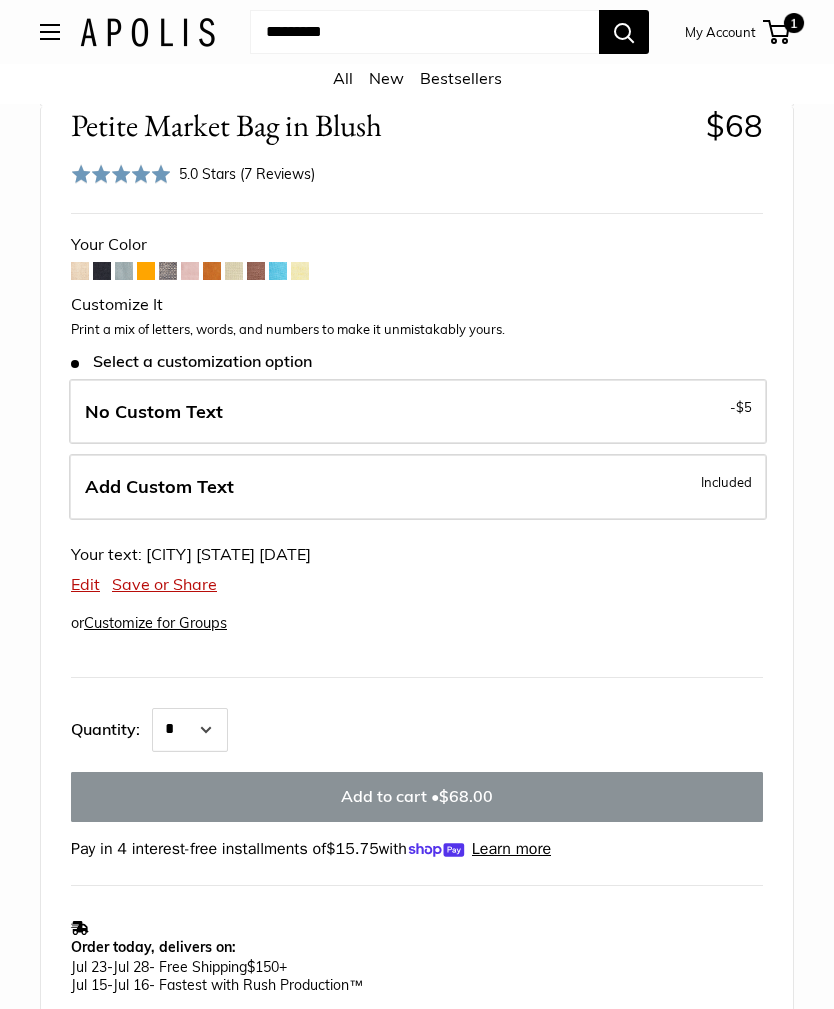 scroll, scrollTop: 866, scrollLeft: 0, axis: vertical 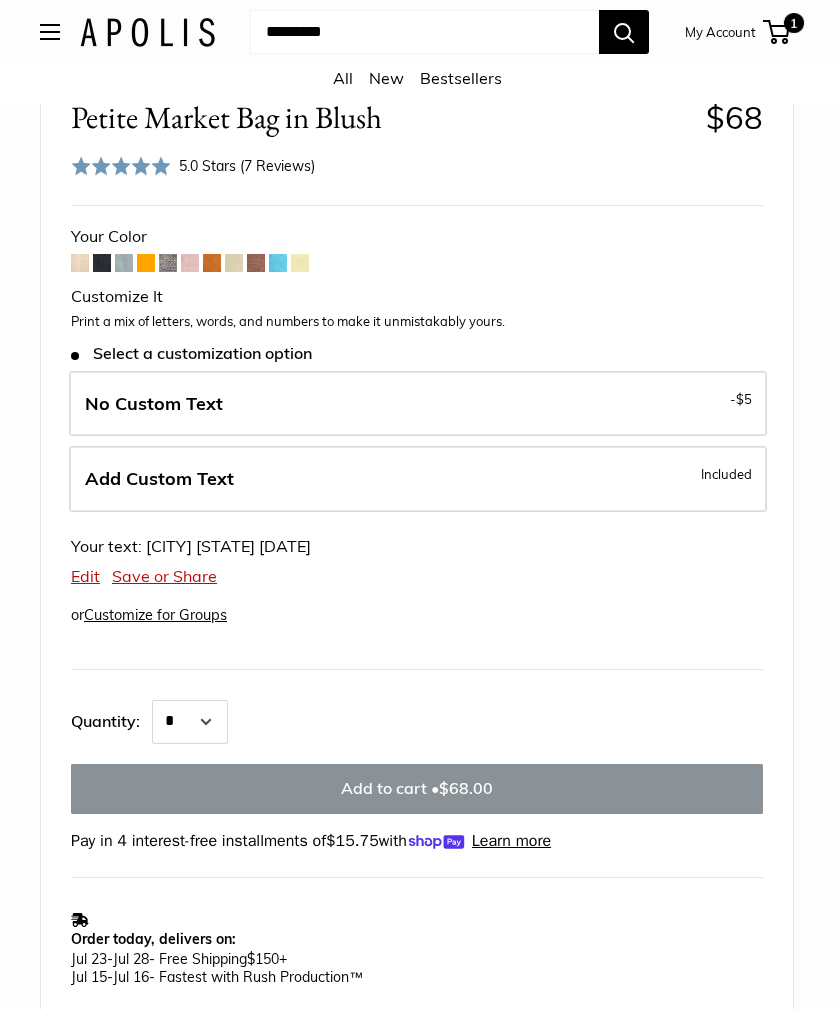 click on "Add Custom Text
Included" at bounding box center (418, 480) 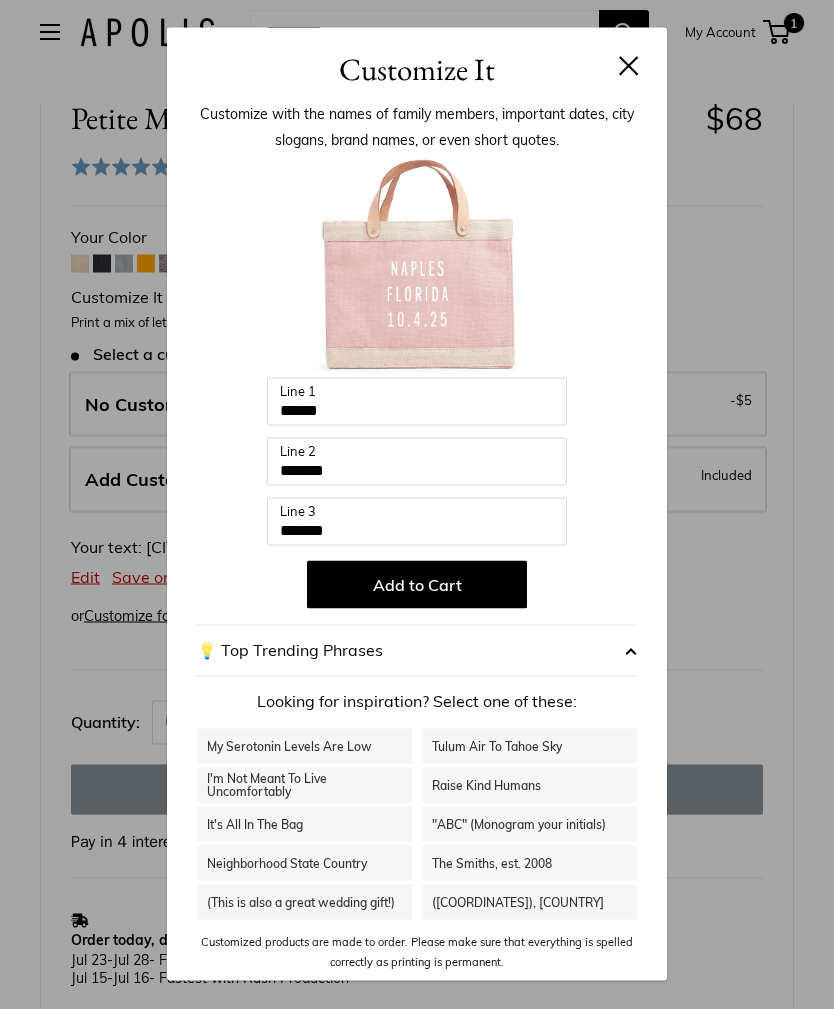 scroll, scrollTop: 867, scrollLeft: 0, axis: vertical 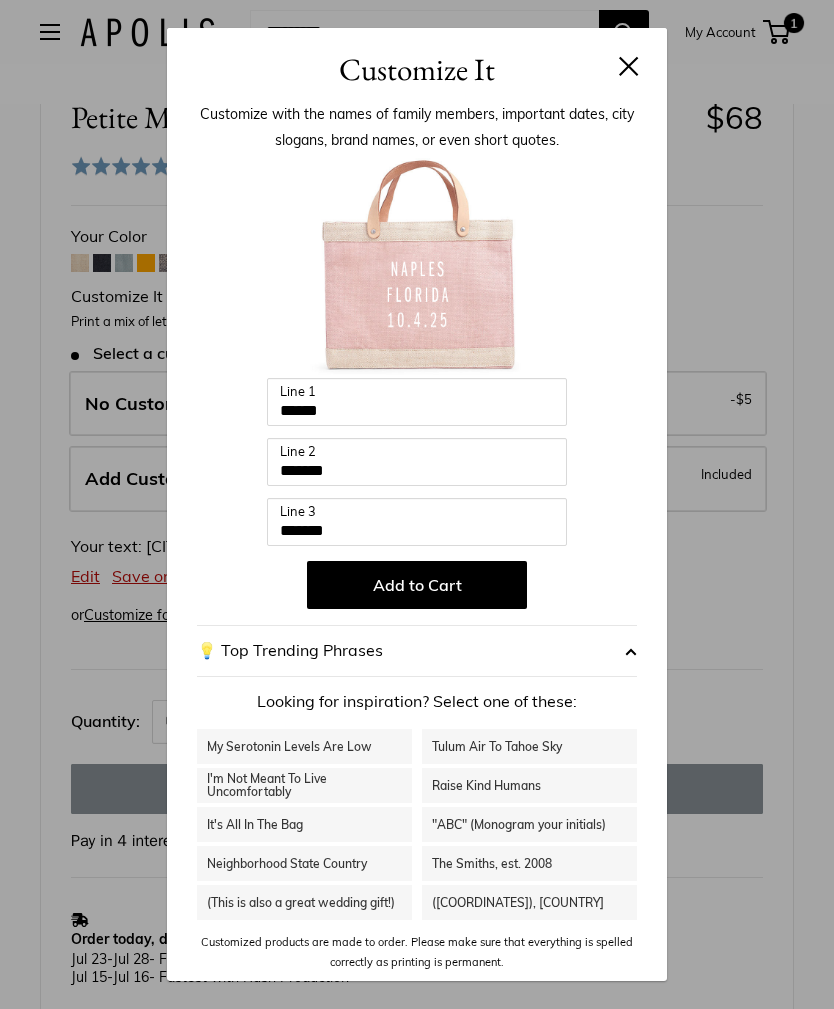 click on "Customize It
Customize with the names of family members, important dates, city slogans, brand names, or even short quotes.
Enter 36 letters
******
Line 1
*******
Line 2
*******
Line 3
Add to Cart
💡 Top Trending Phrases
Looking for inspiration? Select one of these: Raise Kind Humans" at bounding box center (417, 504) 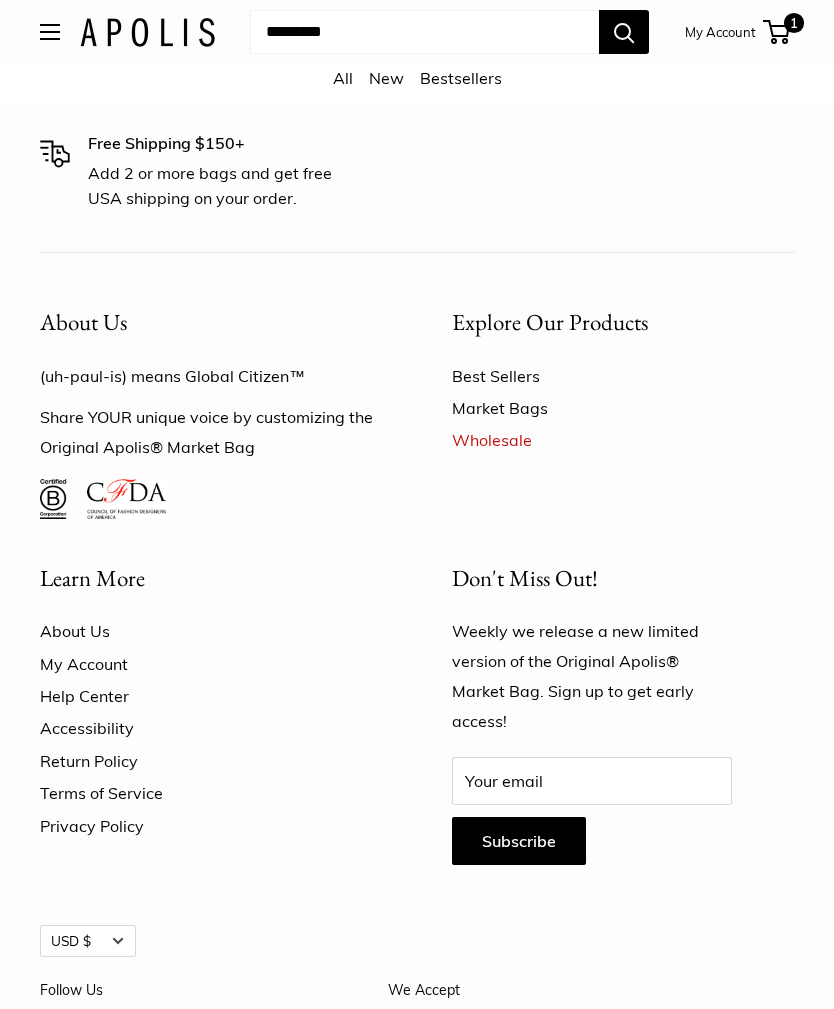 scroll, scrollTop: 8112, scrollLeft: 0, axis: vertical 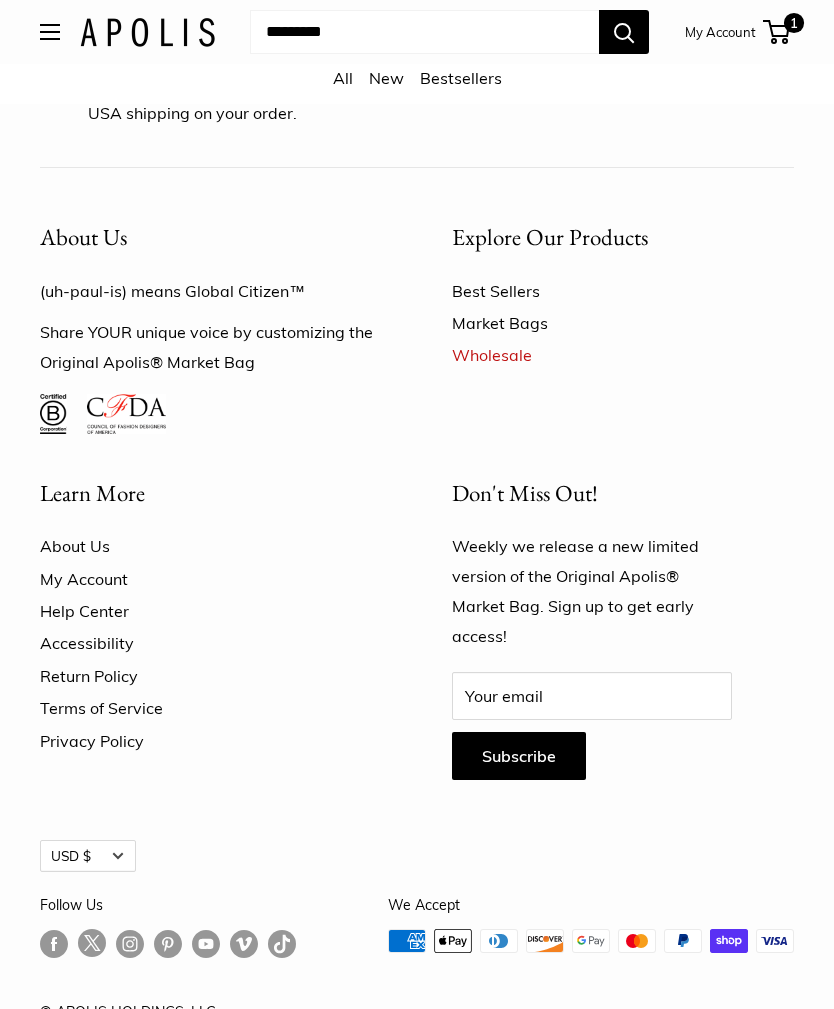 click on "About Us
(uh-paul-is) means Global Citizen™  Share YOUR unique voice by customizing the Original Apolis® Market Bag
Explore Our Products
Best Sellers
Market Bags
Wholesale
Wholesale" at bounding box center [417, 634] 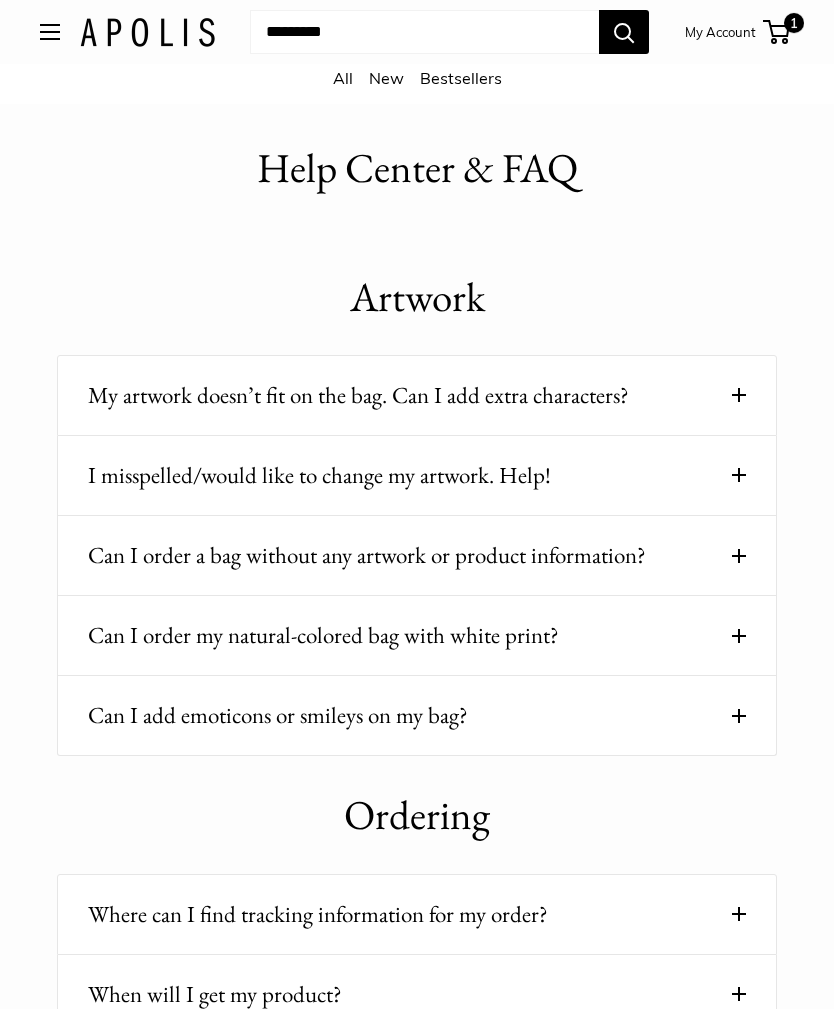 scroll, scrollTop: 0, scrollLeft: 0, axis: both 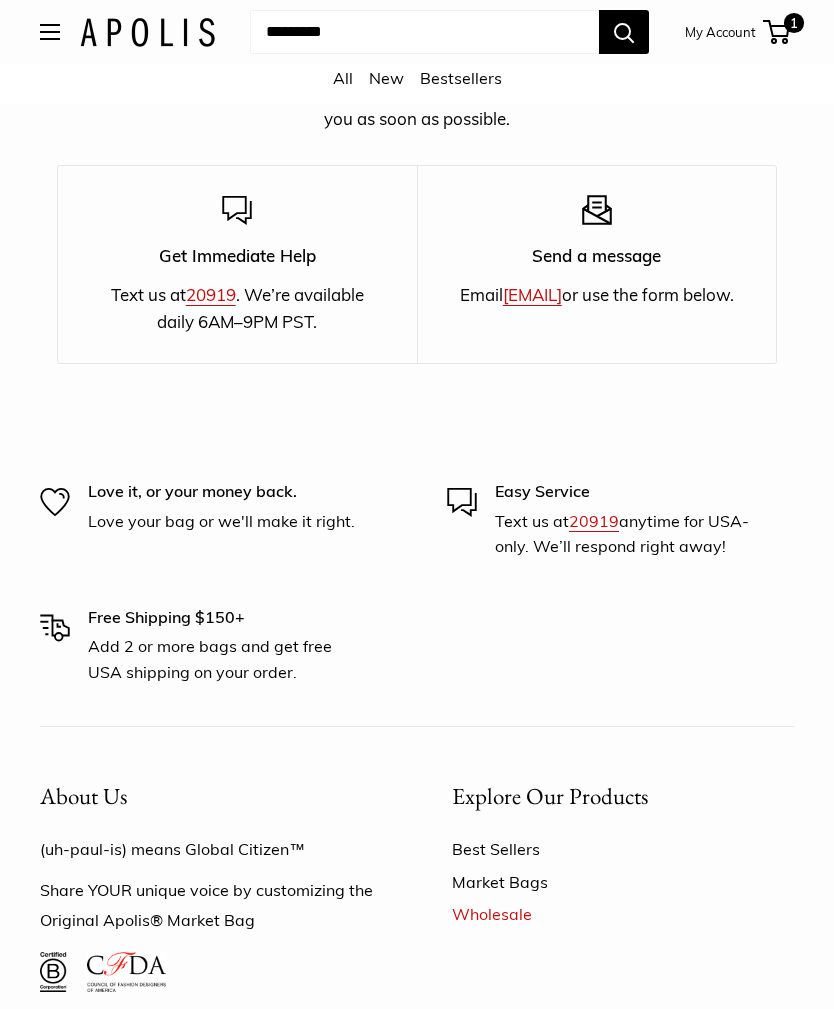 click on "Market Bags Group Gifting Coming Soon
Need help?
Text Us:  20919
hello@apolisglobal.com
Follow Us
Facebook
Twitter
Instagram
Pinterest
YouTube
Vimeo
Tumblr
Market Bags Group Gifting Coming Soon
1" at bounding box center (417, -851) 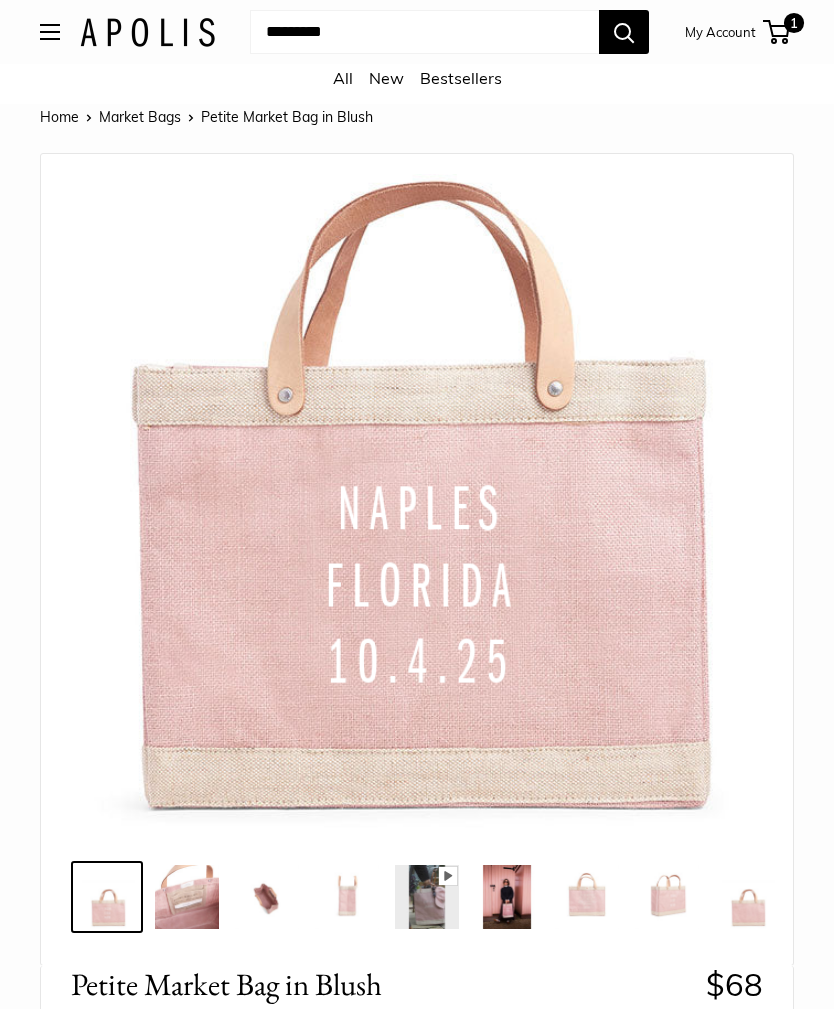 scroll, scrollTop: 0, scrollLeft: 0, axis: both 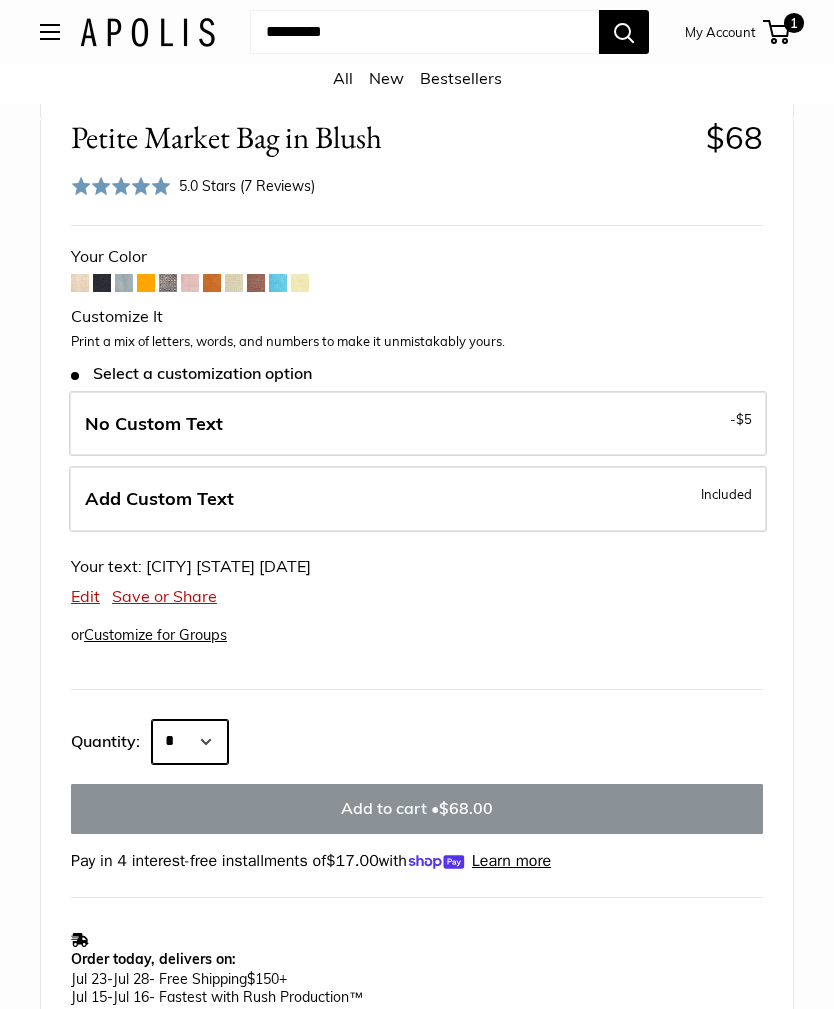 click on "* * * * * * * * * *** *** *** *** *** *** *** *** *** *** *** *** *** *** *** *** *** *** *** *** *** *** *** *** *** *** *** *** *** *** *** *** *** *** *** *** *** *** *** *** *** *** *** *** *** *** *** *** *** *** *** *** *** *** *** *** *** *** *** *** *** *** *** *** *** *** *** *** *** *** *** *** *** *** *** *** *** *** *** *** *** *** *** *** *** *** *** *** *** *** ****" at bounding box center (190, 742) 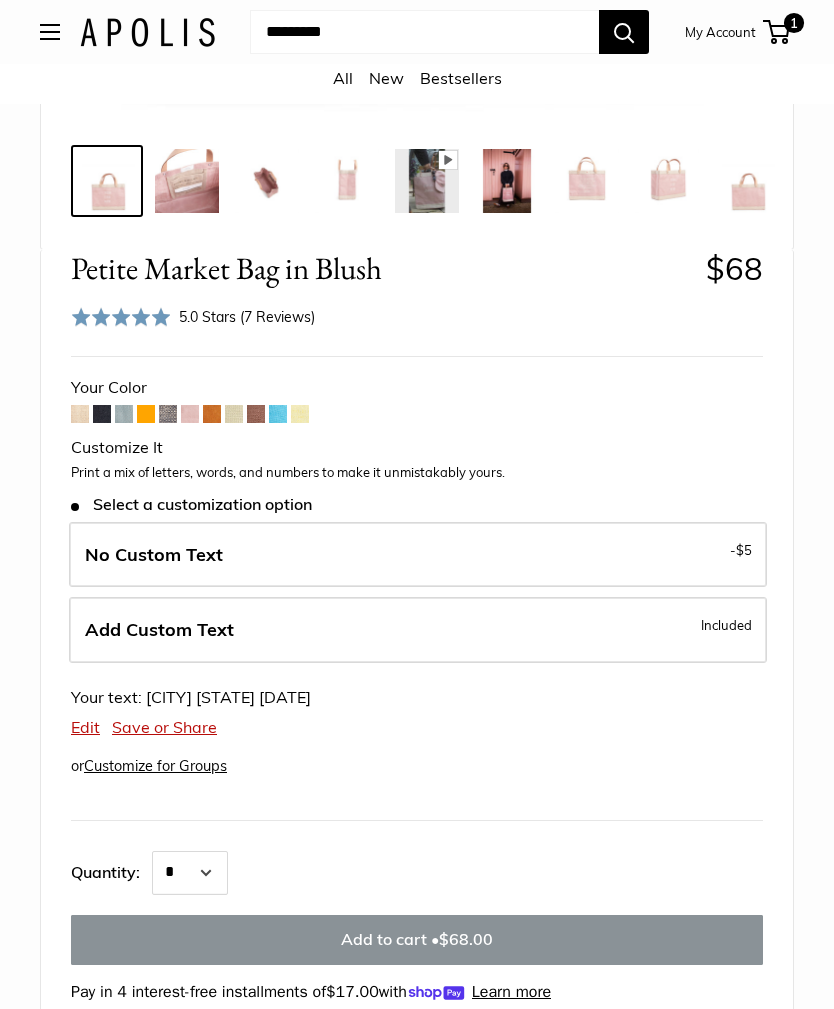 click on "1" at bounding box center (794, 23) 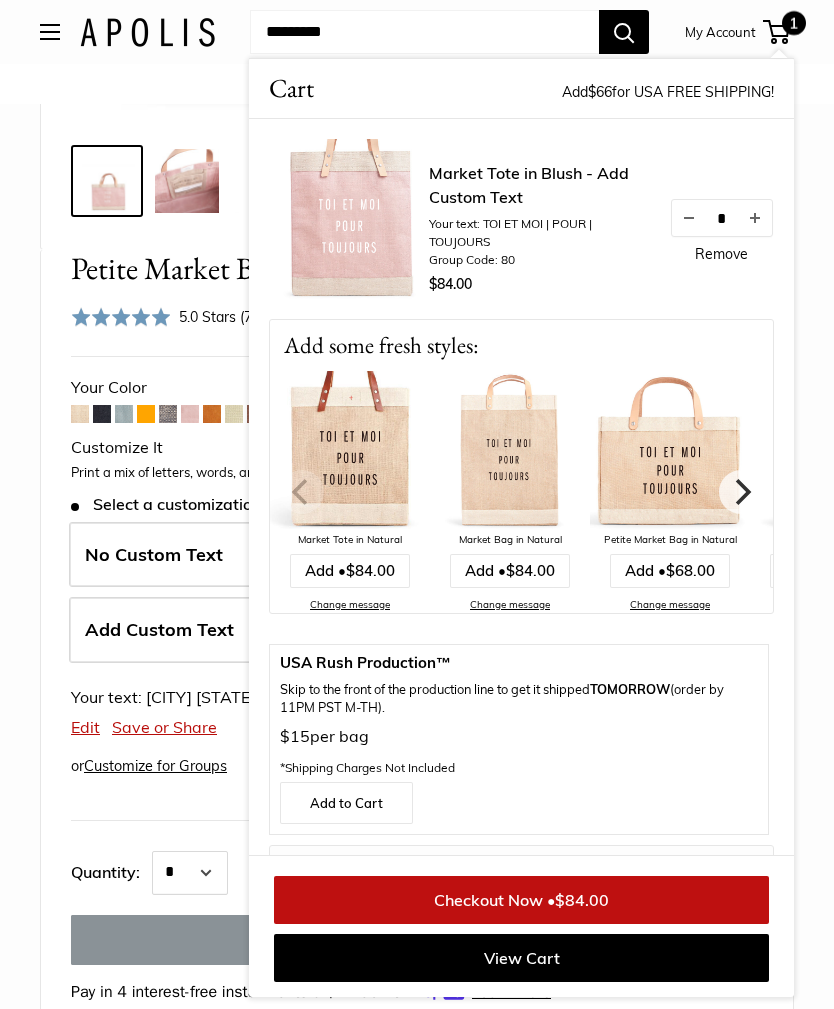 scroll, scrollTop: 716, scrollLeft: 0, axis: vertical 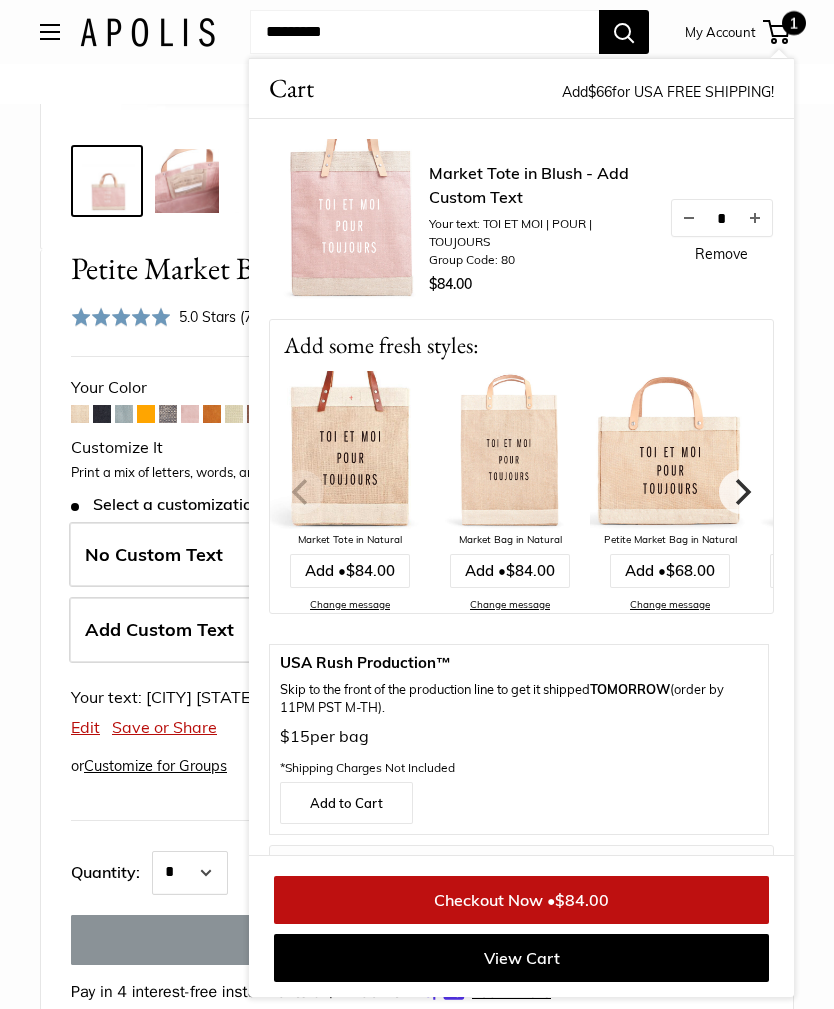 click on "Home
Market Bags
Petite Market Bag in Blush
Bird's eye view
Pause Play % buffered 00:00 Unmute Mute Exit fullscreen Enter fullscreen Play
Effortless style wherever you go" at bounding box center [417, 872] 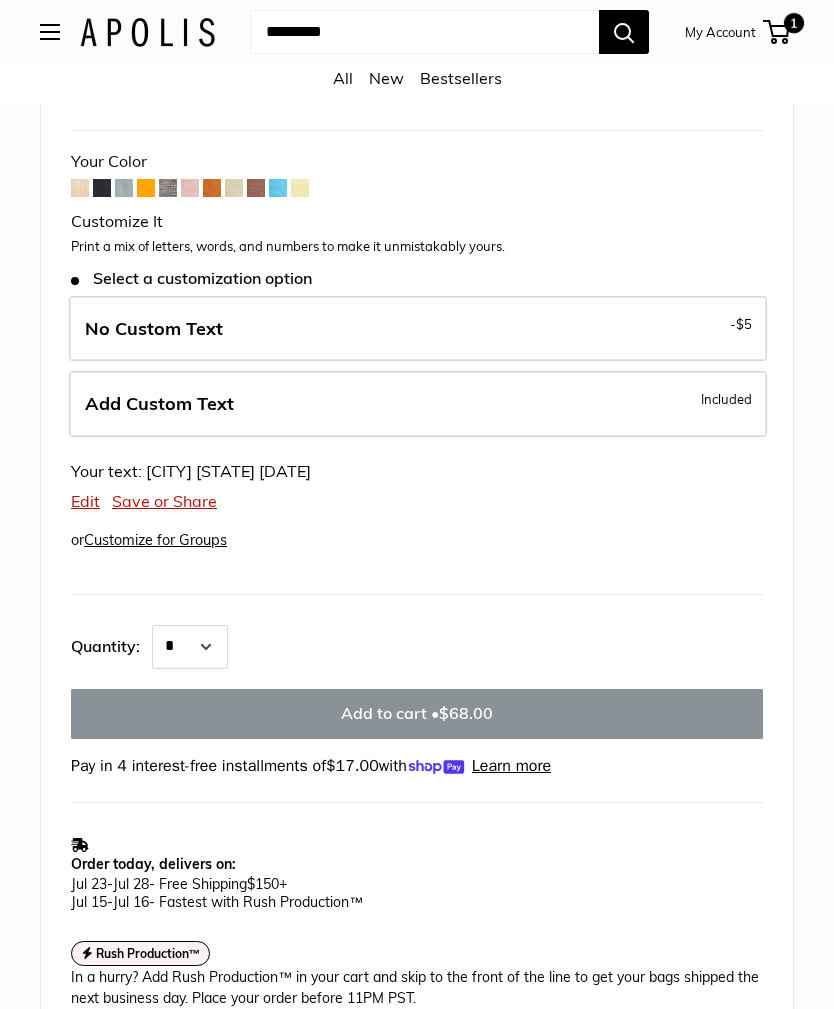 scroll, scrollTop: 851, scrollLeft: 0, axis: vertical 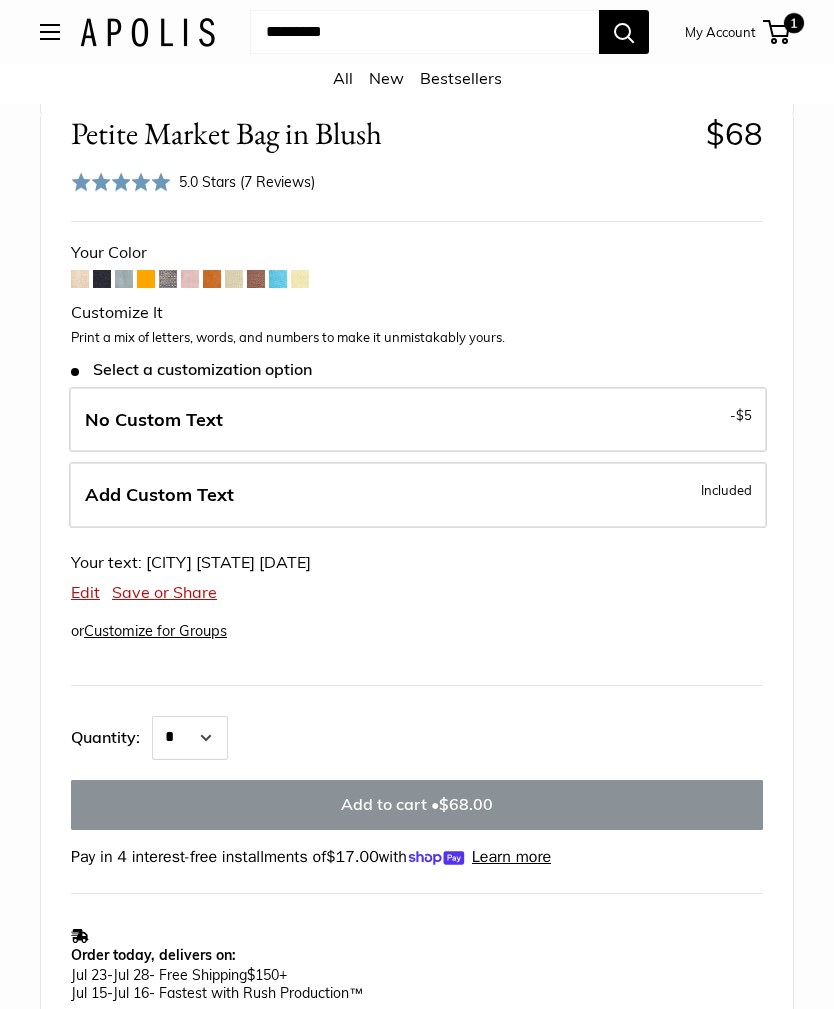 click on "Add Custom Text
Included" at bounding box center (418, 495) 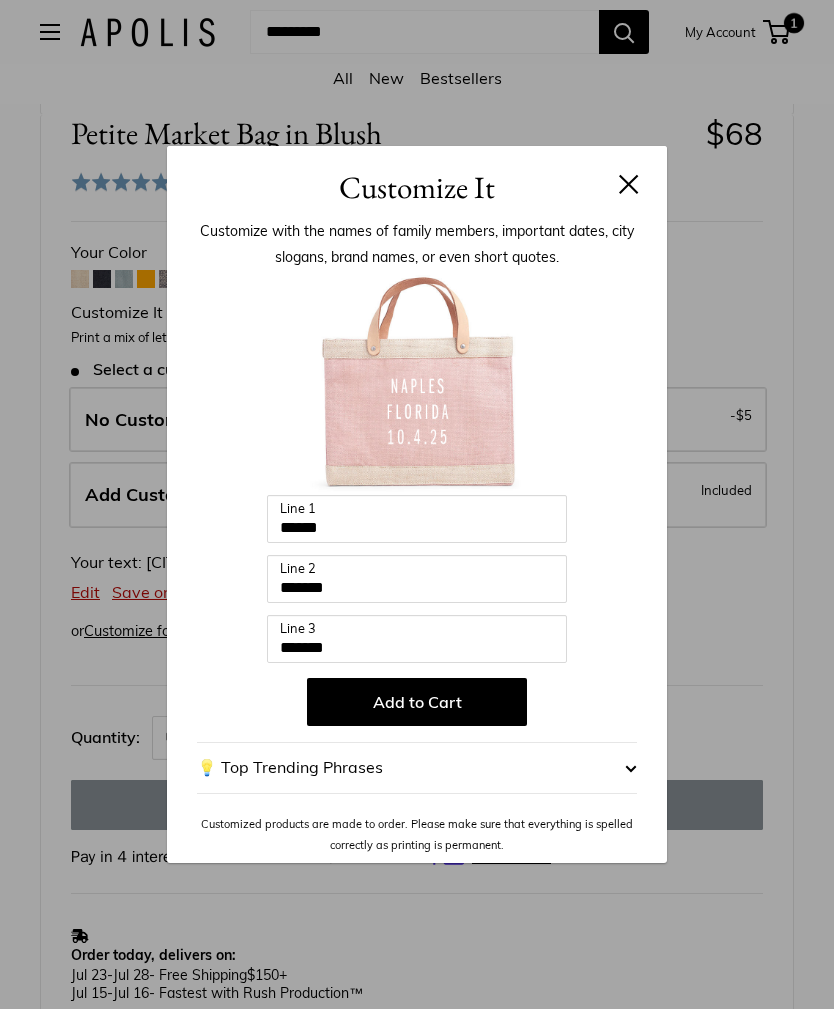 click at bounding box center [629, 184] 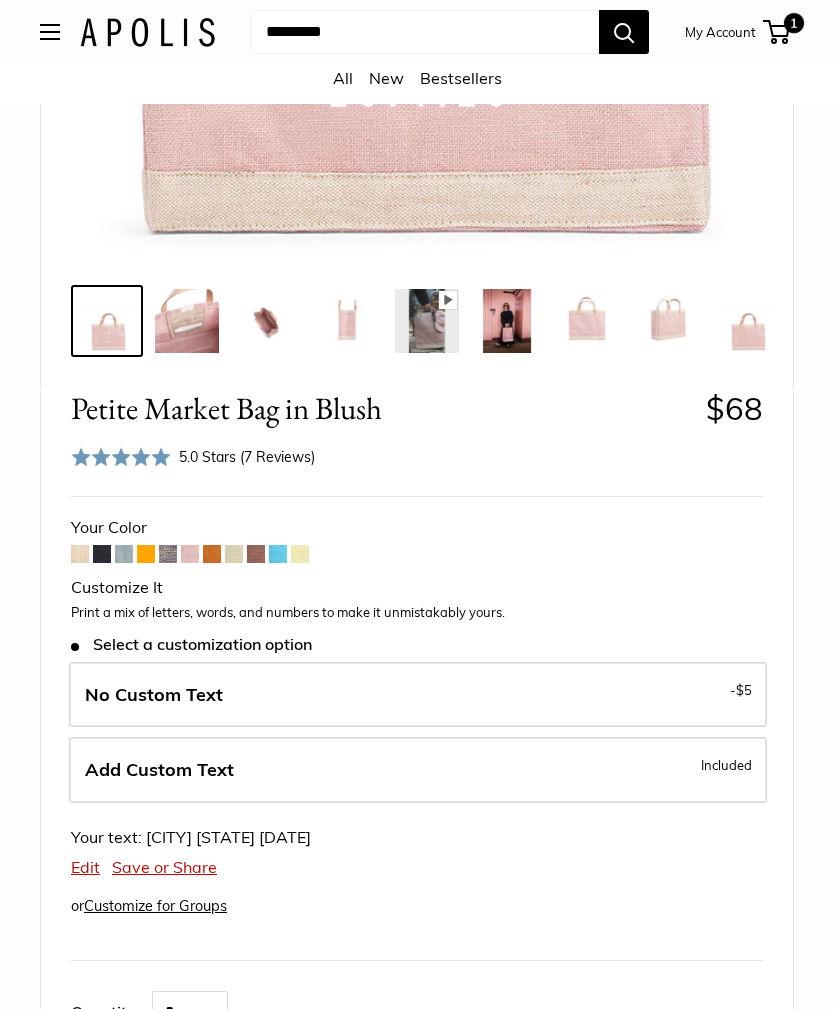 scroll, scrollTop: 574, scrollLeft: 0, axis: vertical 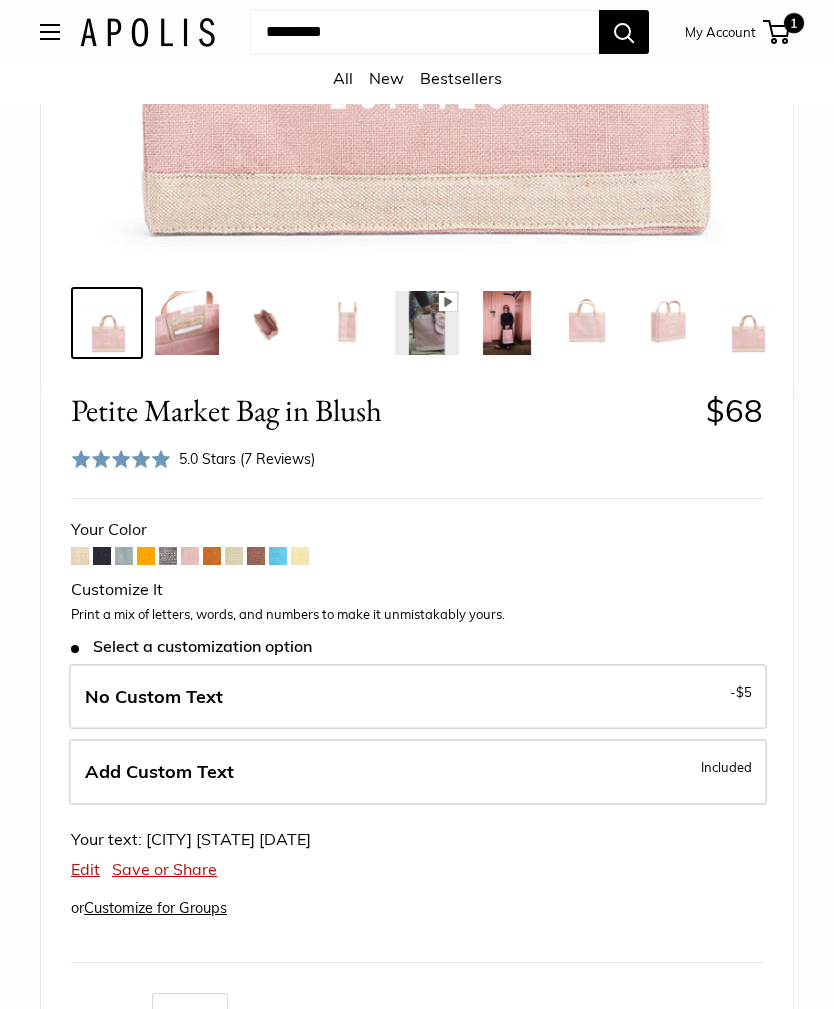 click at bounding box center [80, 556] 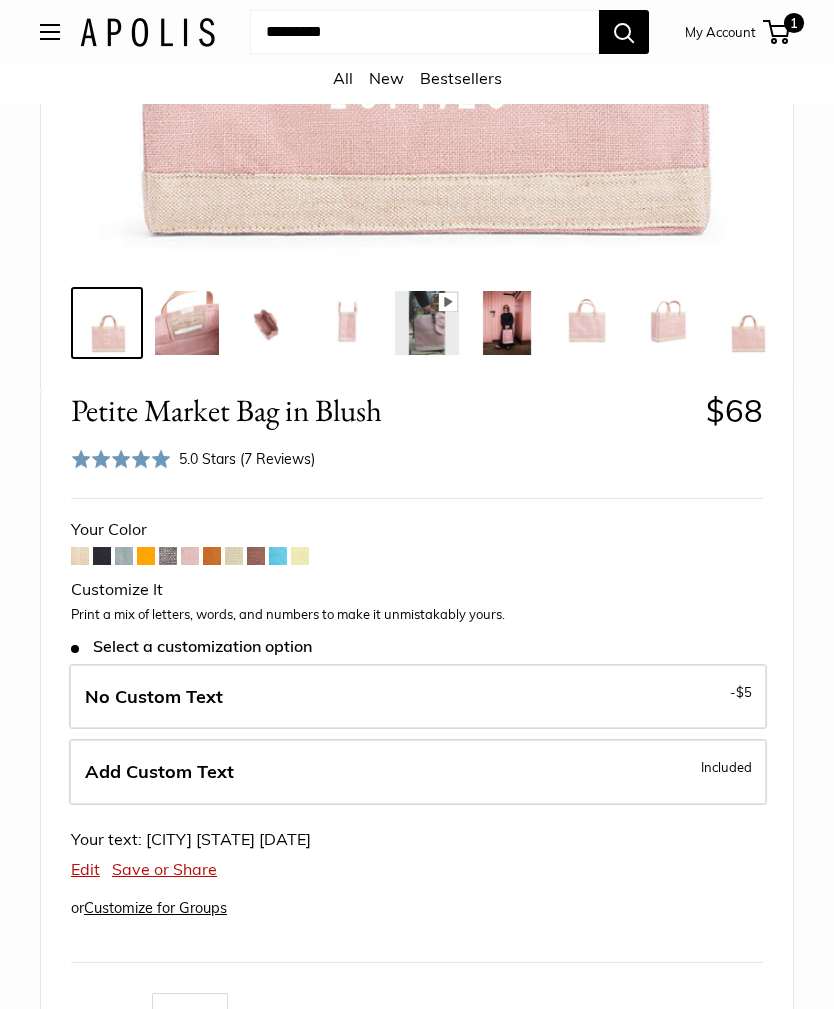 click on "Customize It" at bounding box center [417, 590] 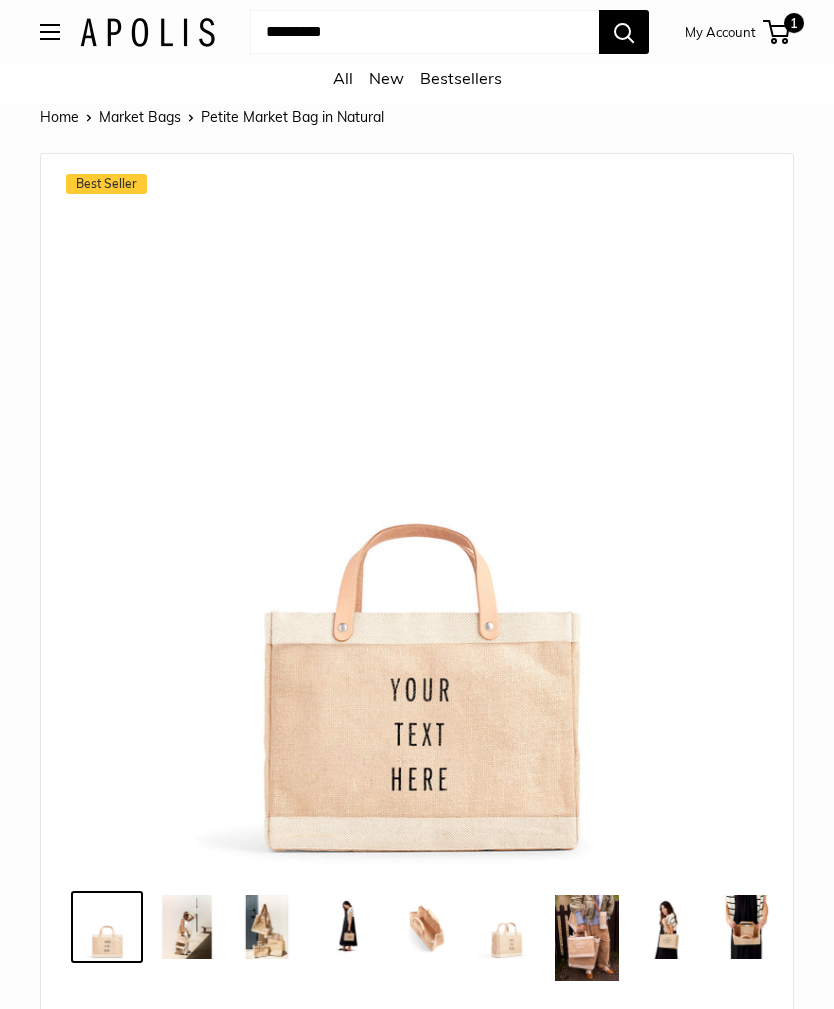 scroll, scrollTop: 169, scrollLeft: 0, axis: vertical 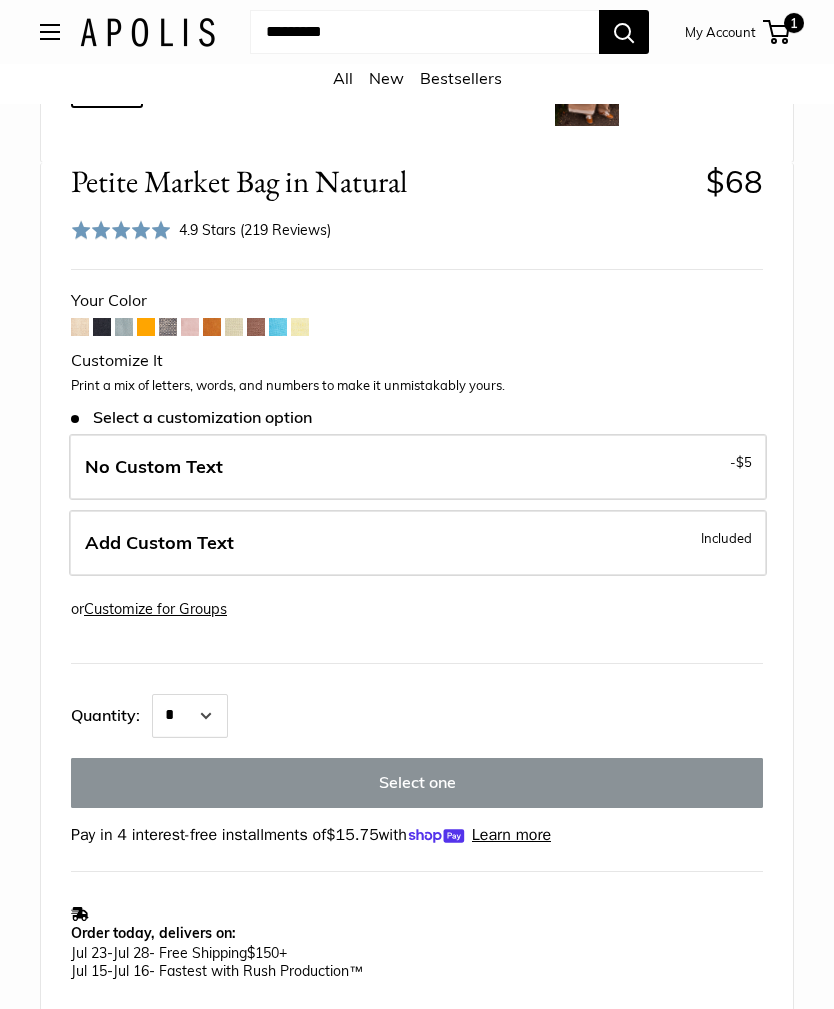 click on "Add Custom Text
Included" at bounding box center [418, 543] 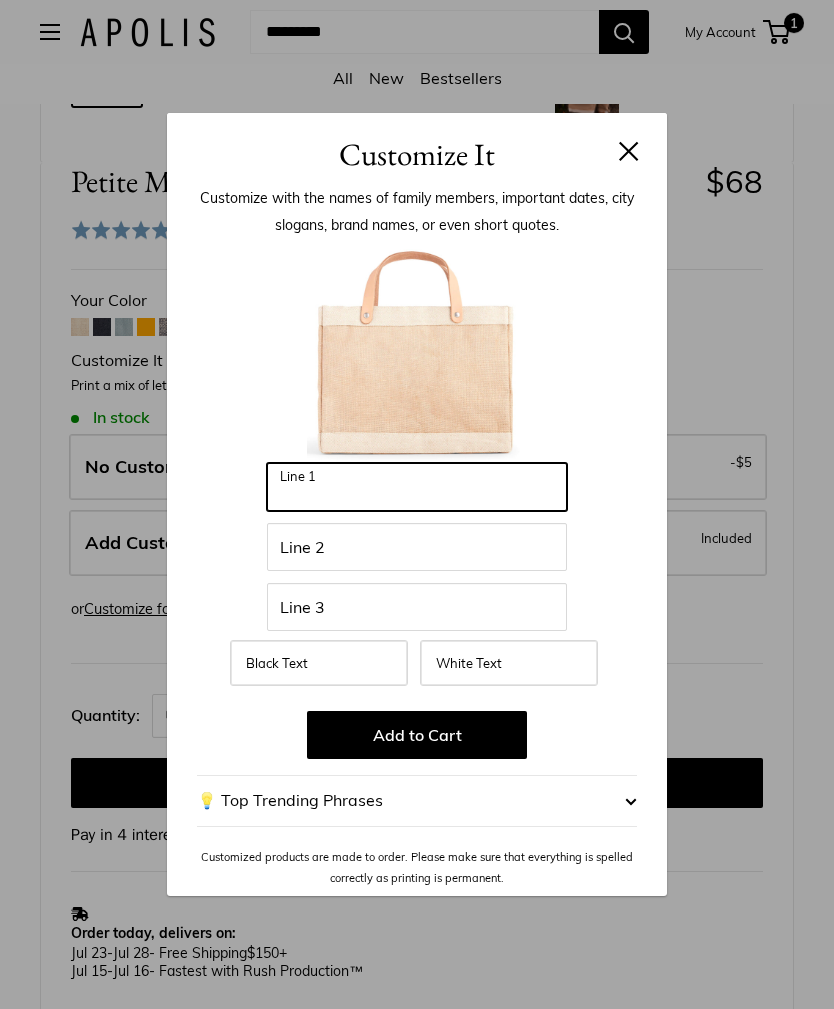 click on "Line 1" at bounding box center (417, 487) 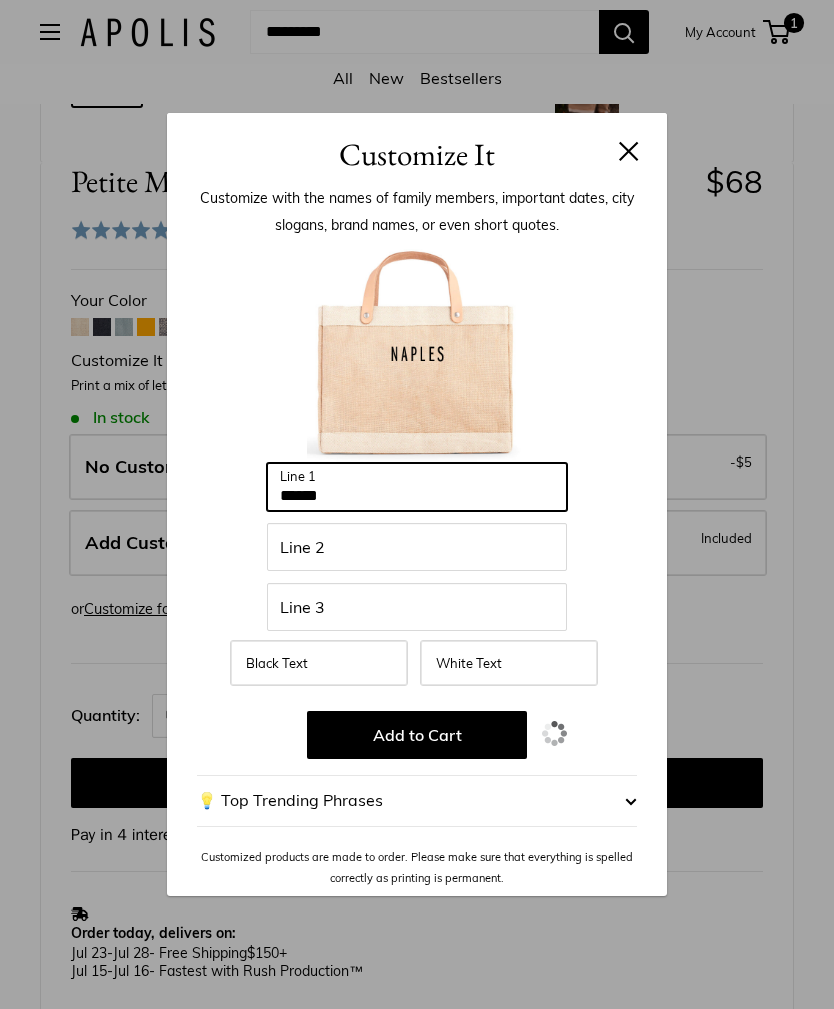 type on "******" 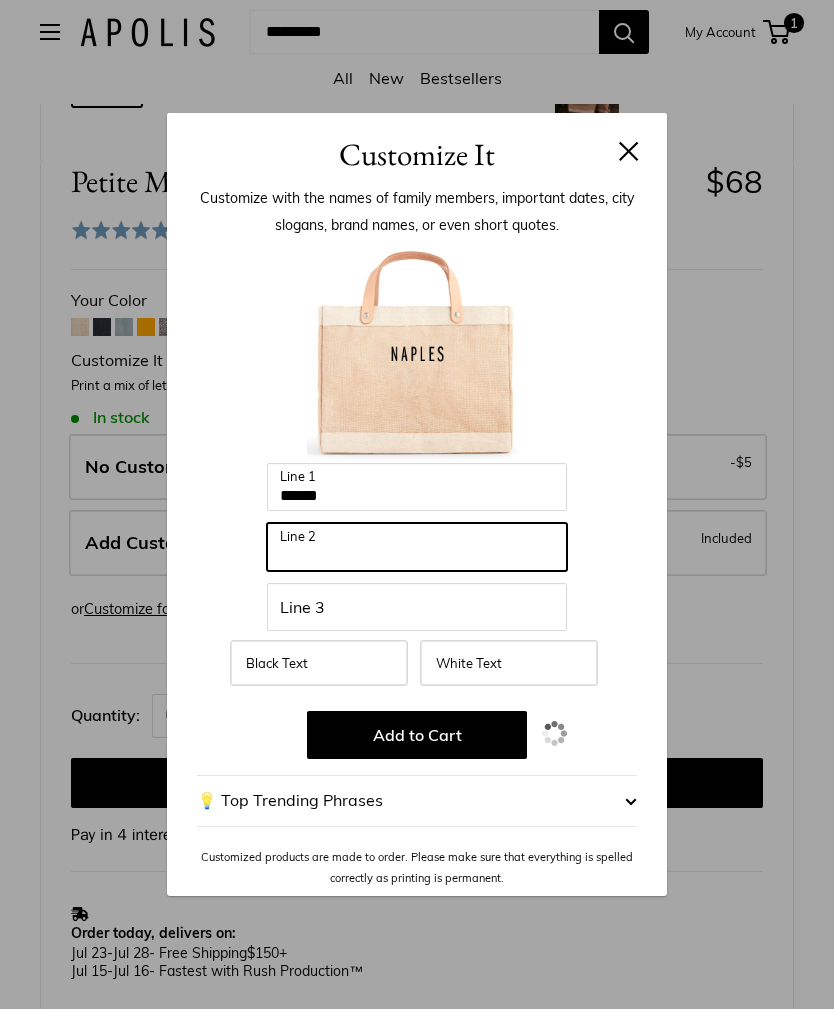 click on "Line 2" at bounding box center [417, 547] 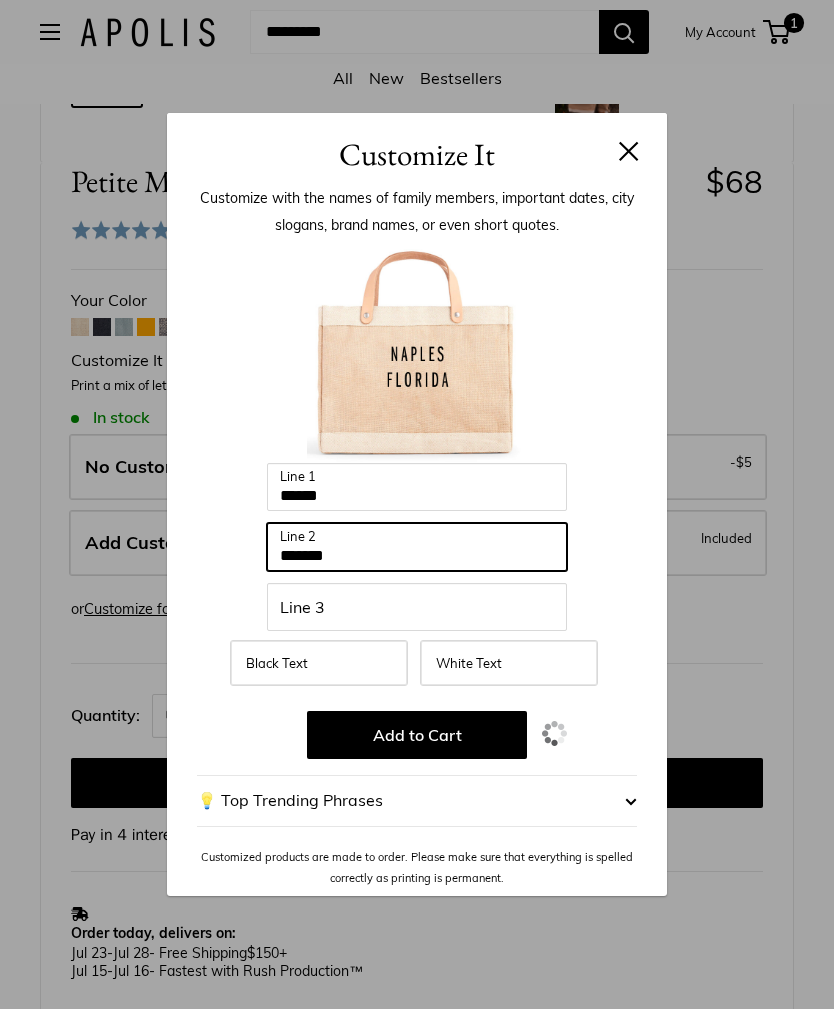 type on "*******" 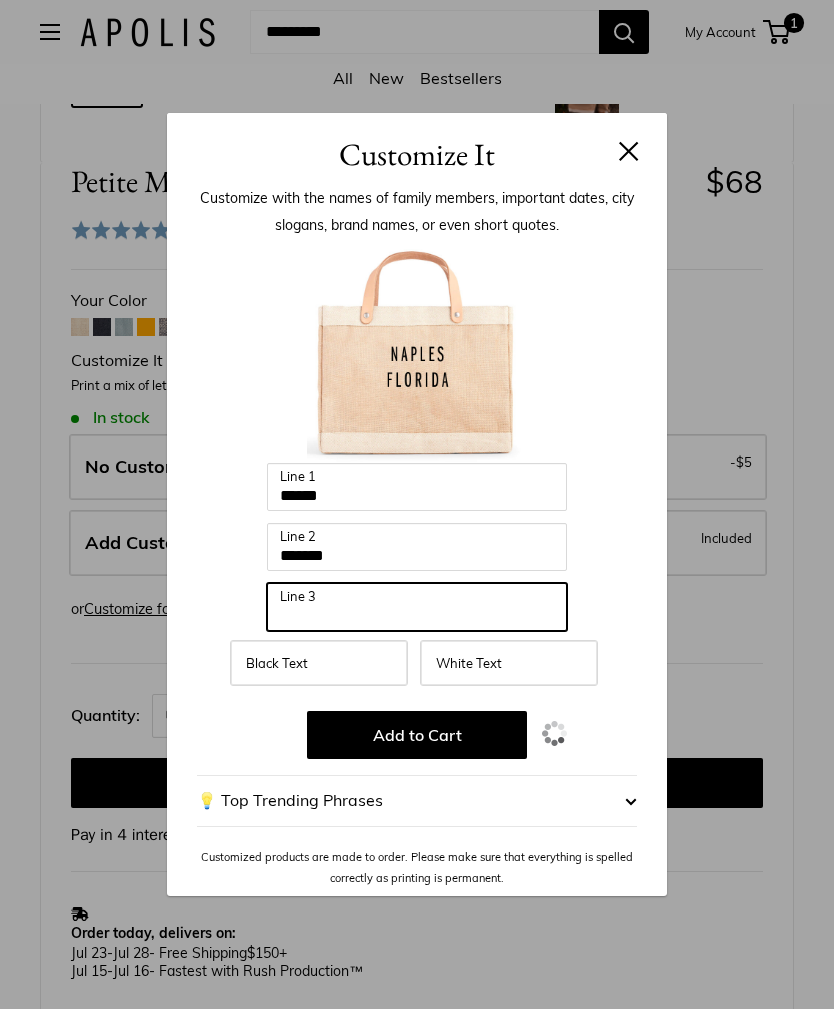 click on "Line 3" at bounding box center (417, 607) 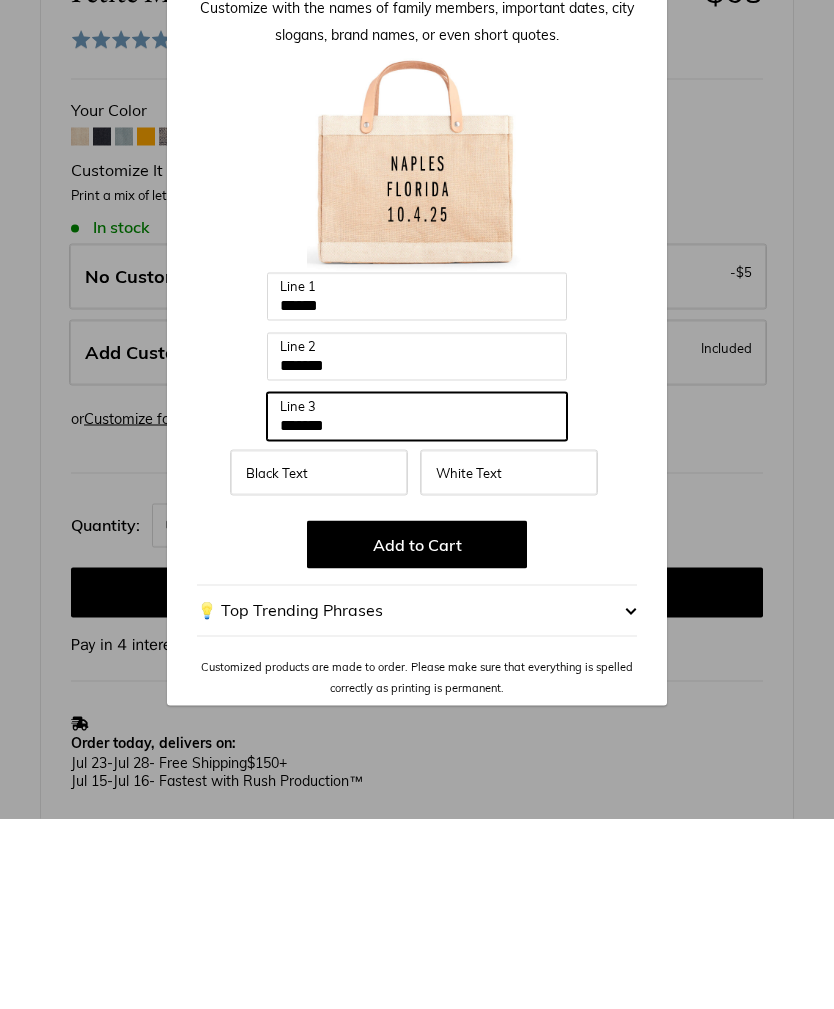 type on "*******" 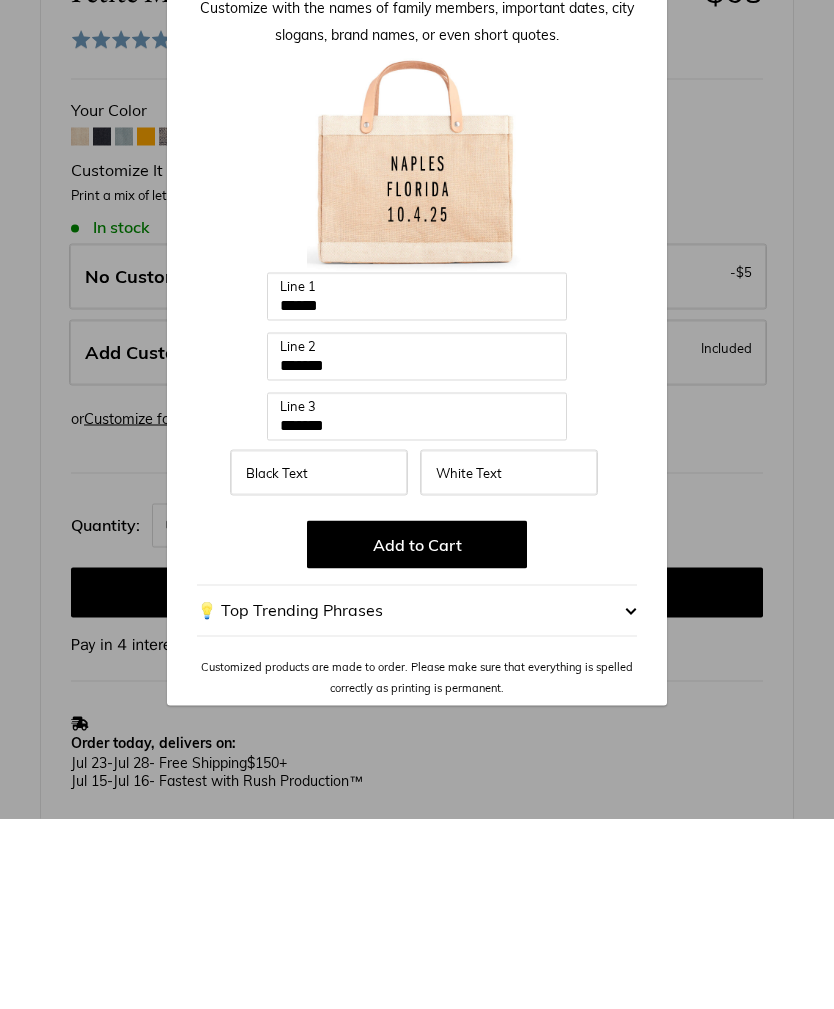 click on "Add to Cart" at bounding box center [417, 735] 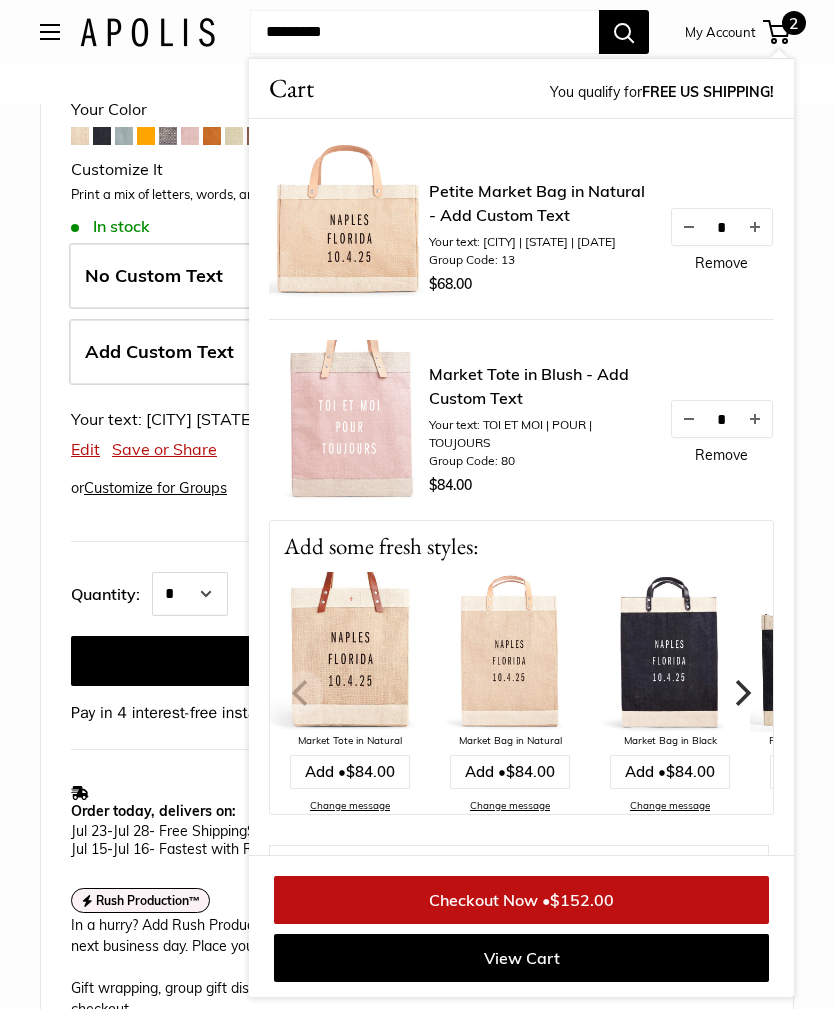 click on "Remove" at bounding box center (721, 263) 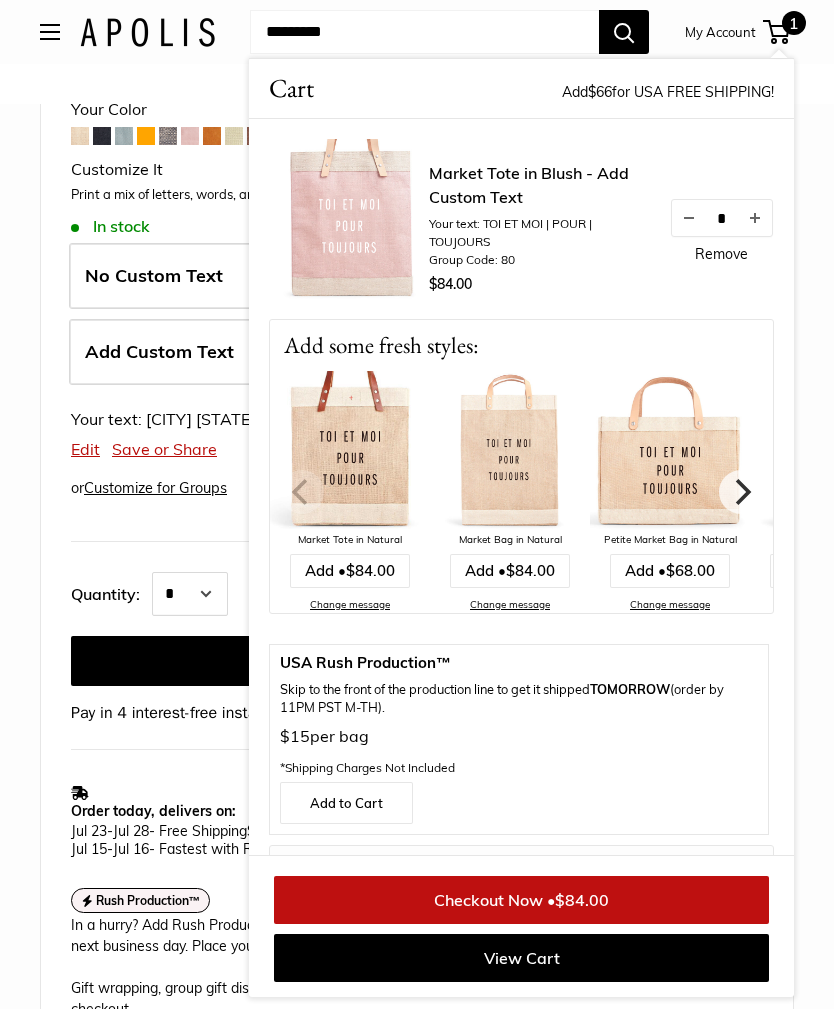 click on "Your Color
Customize It
-" at bounding box center (417, 410) 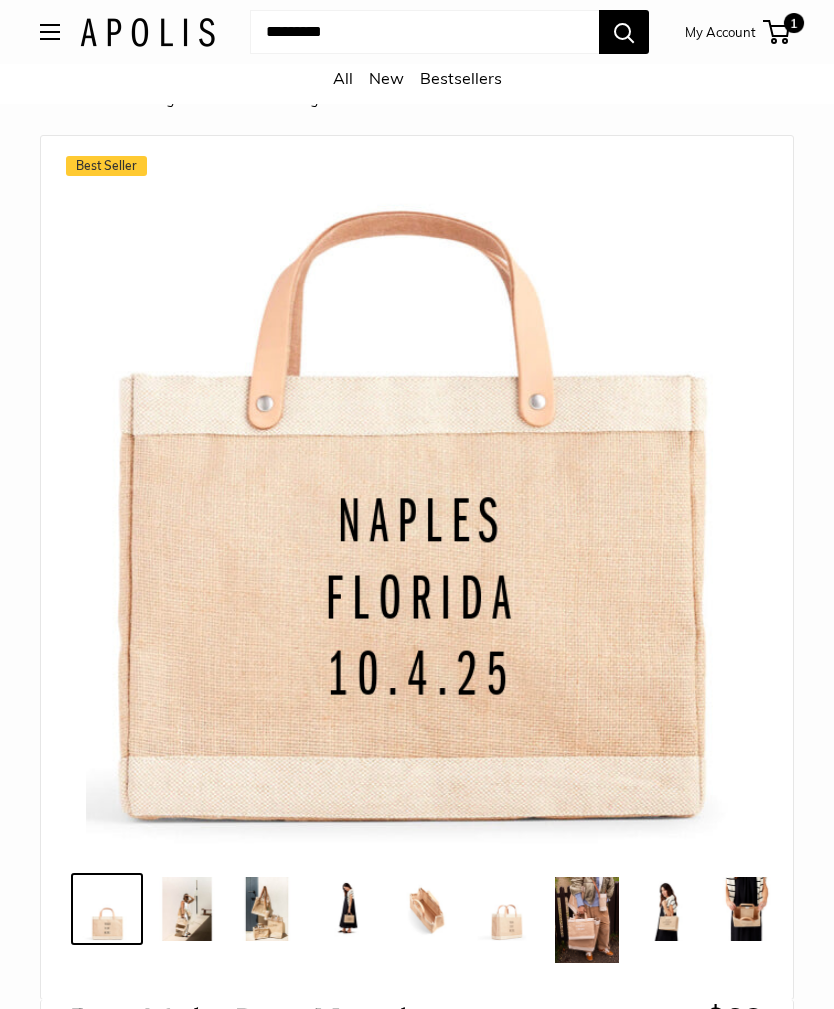scroll, scrollTop: 0, scrollLeft: 0, axis: both 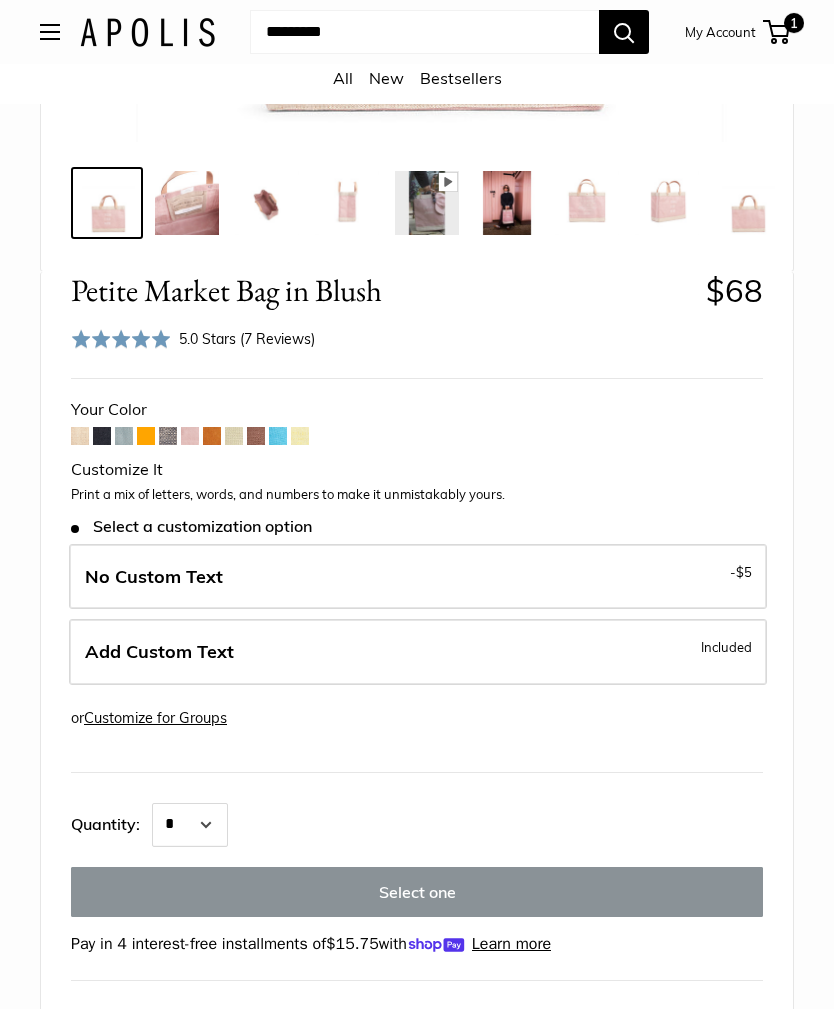 click on "Add Custom Text
Included" at bounding box center (418, 652) 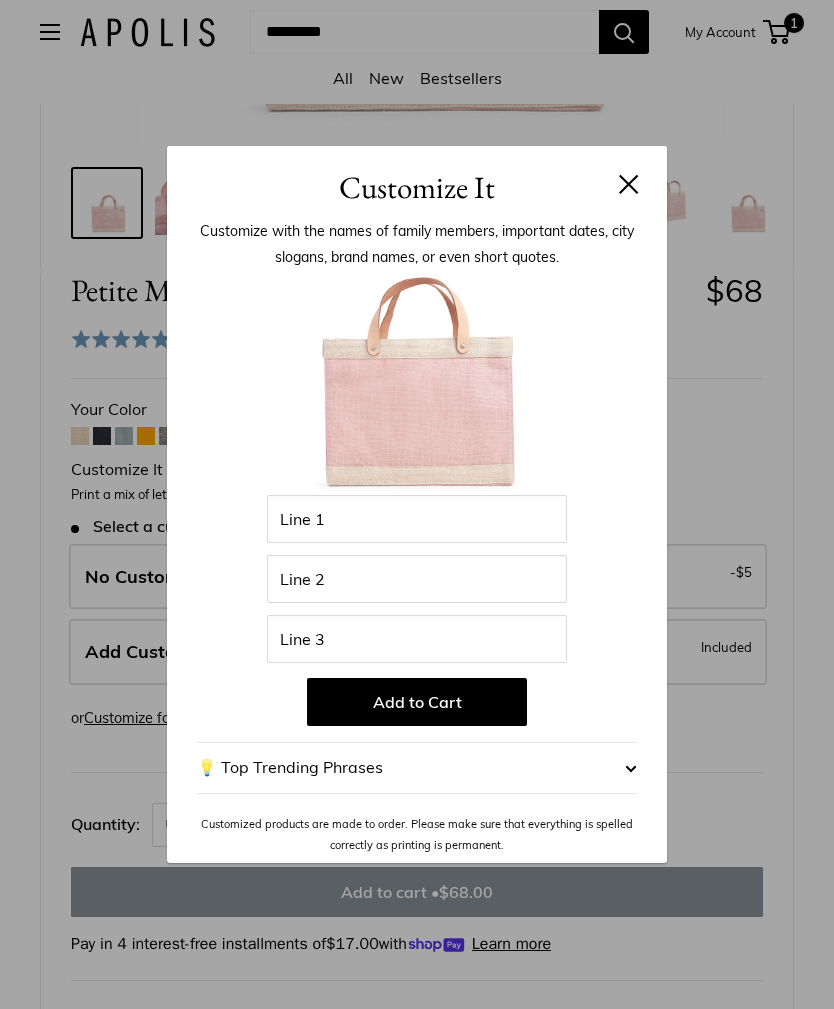 click on "Customize It
Customize with the names of family members, important dates, city slogans, brand names, or even short quotes.
Enter 36 letters
Line 1
Line 2
Line 3
Add to Cart
💡 Top Trending Phrases
Looking for inspiration? Select one of these: My Serotonin Levels Are Low" at bounding box center [417, 504] 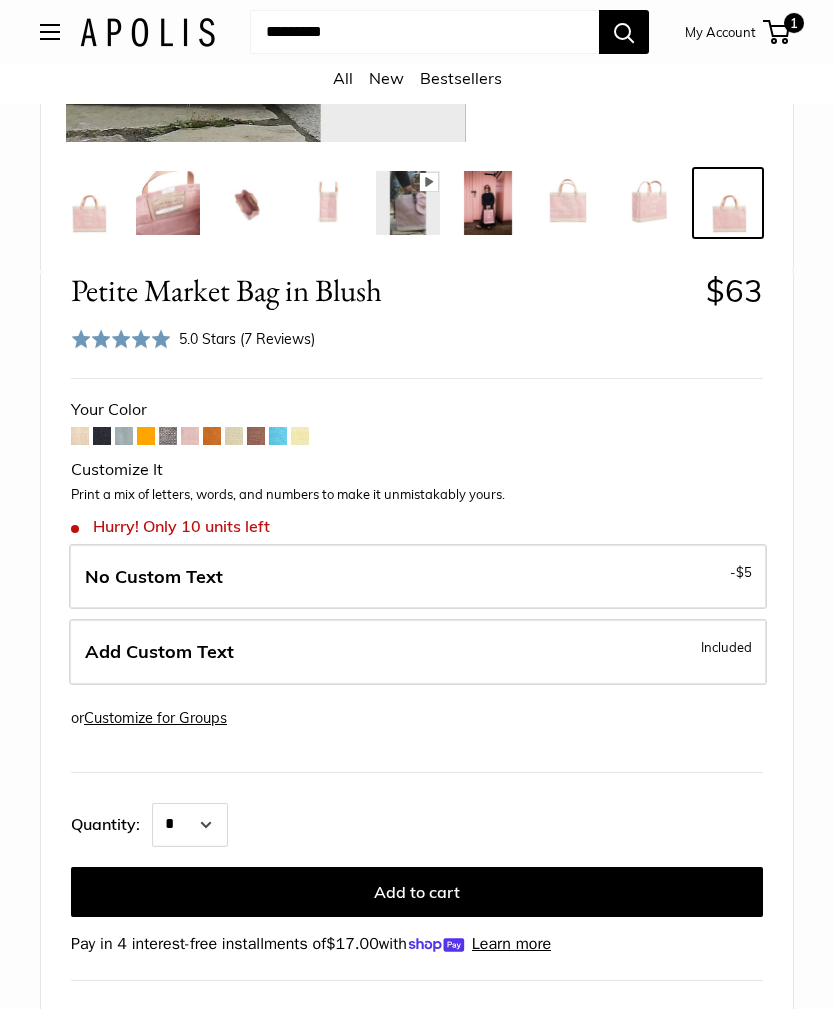 scroll, scrollTop: 0, scrollLeft: 20, axis: horizontal 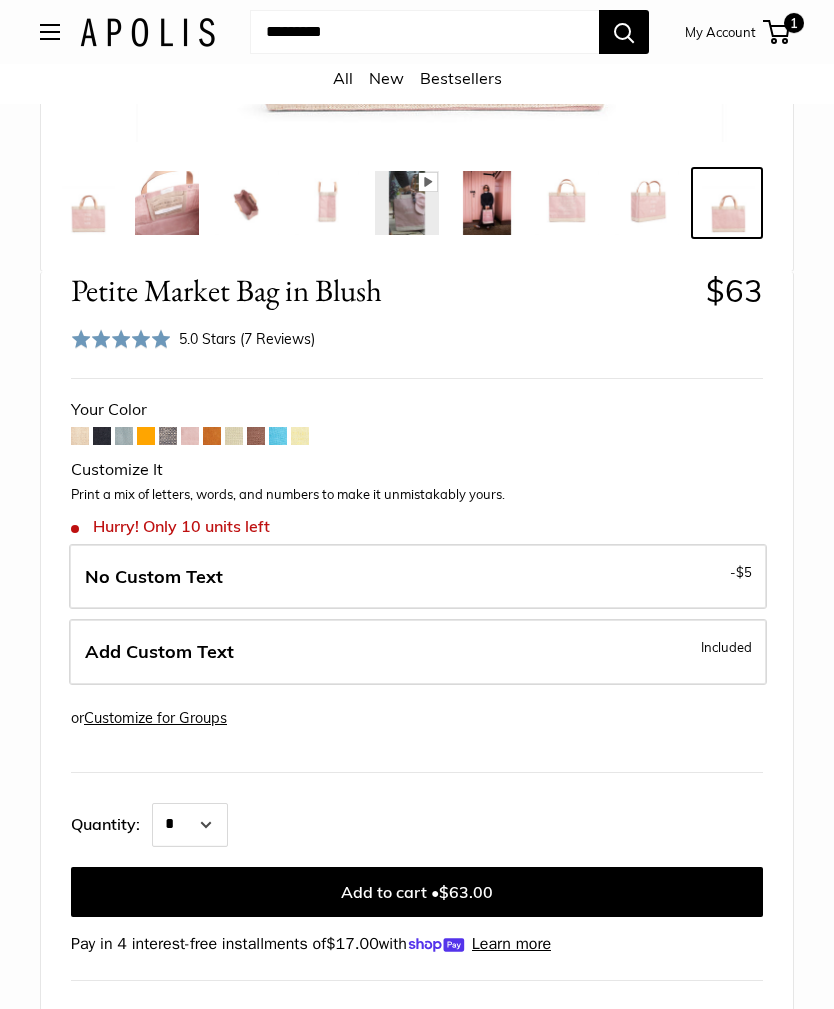 click on "Add Custom Text
Included" at bounding box center (418, 652) 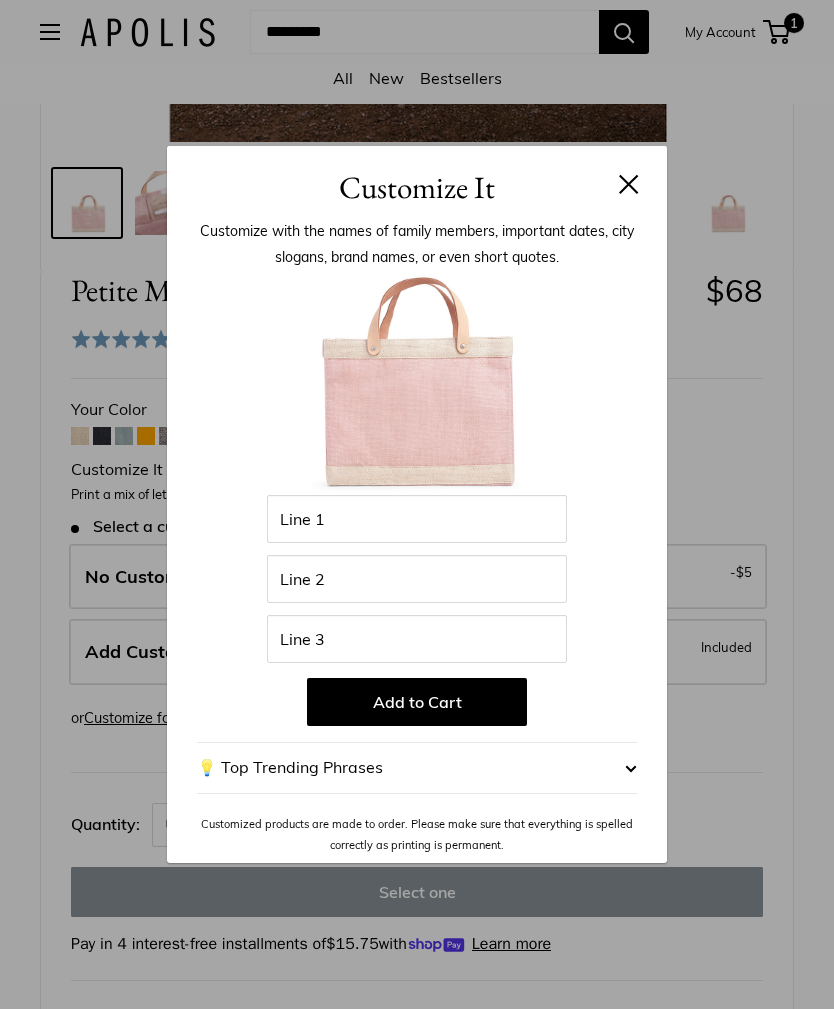 scroll, scrollTop: 0, scrollLeft: 0, axis: both 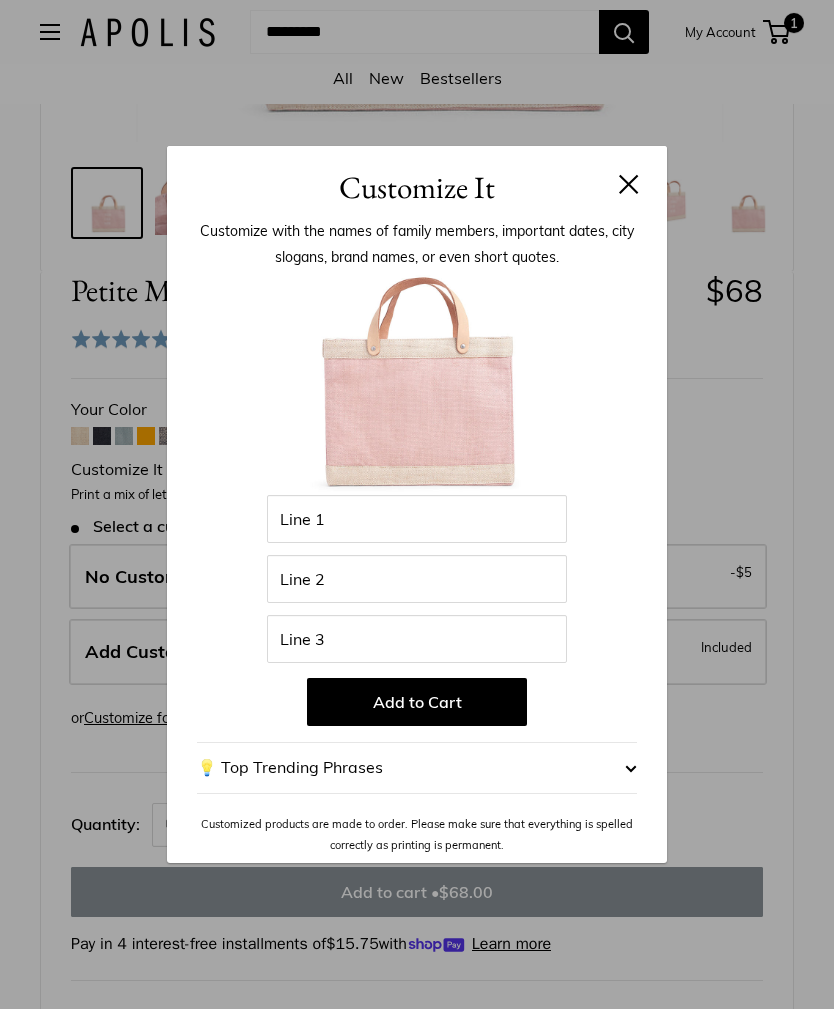 click on "Customize It
Customize with the names of family members, important dates, city slogans, brand names, or even short quotes.
Enter 36 letters
Line 1
Line 2
Line 3
Add to Cart
💡 Top Trending Phrases
Looking for inspiration? Select one of these: My Serotonin Levels Are Low" at bounding box center (417, 504) 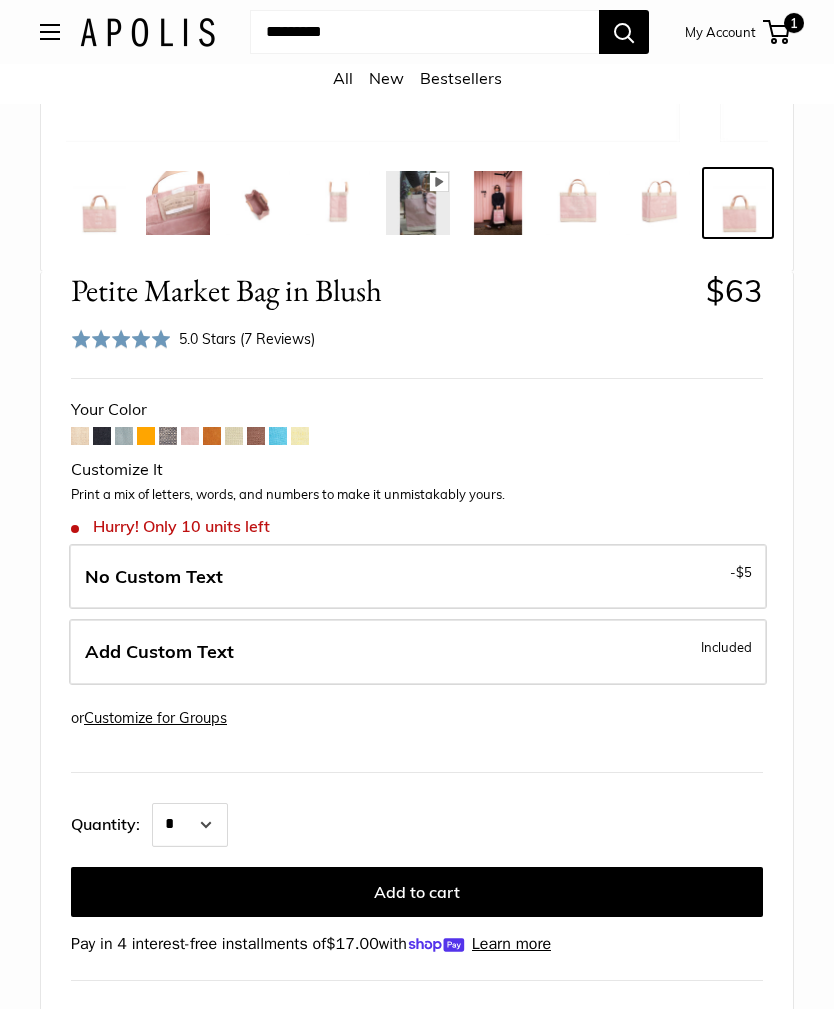 scroll, scrollTop: 0, scrollLeft: 20, axis: horizontal 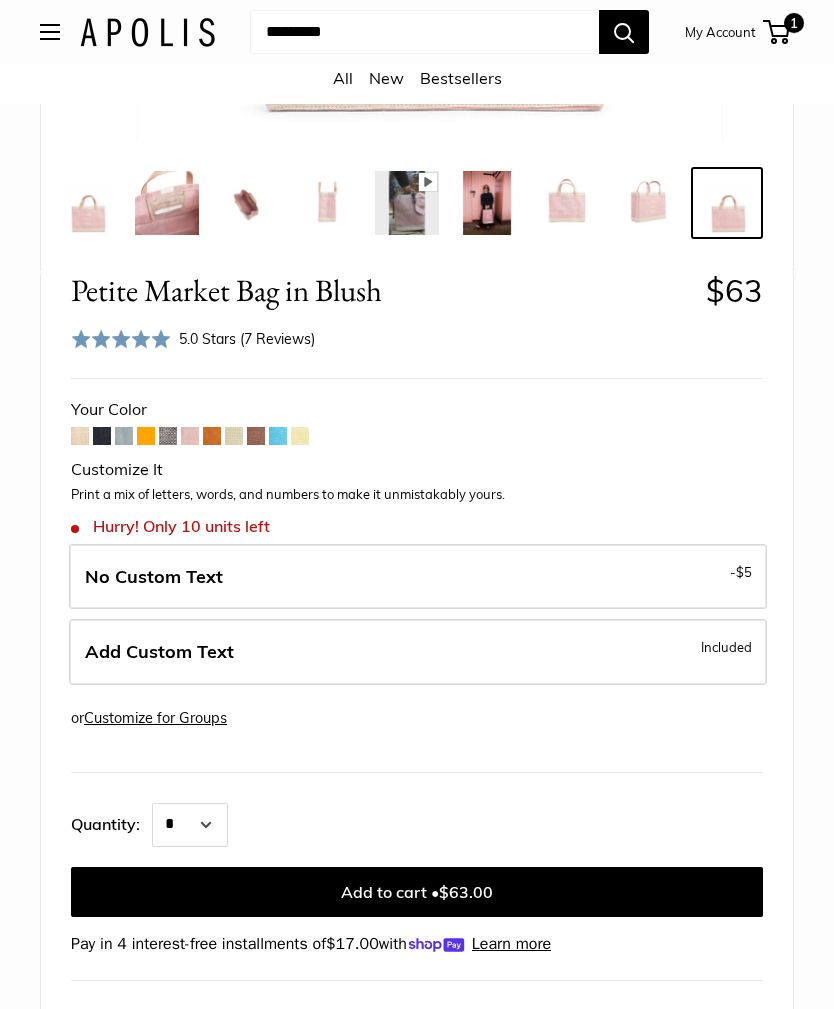 click on "1" at bounding box center (794, 23) 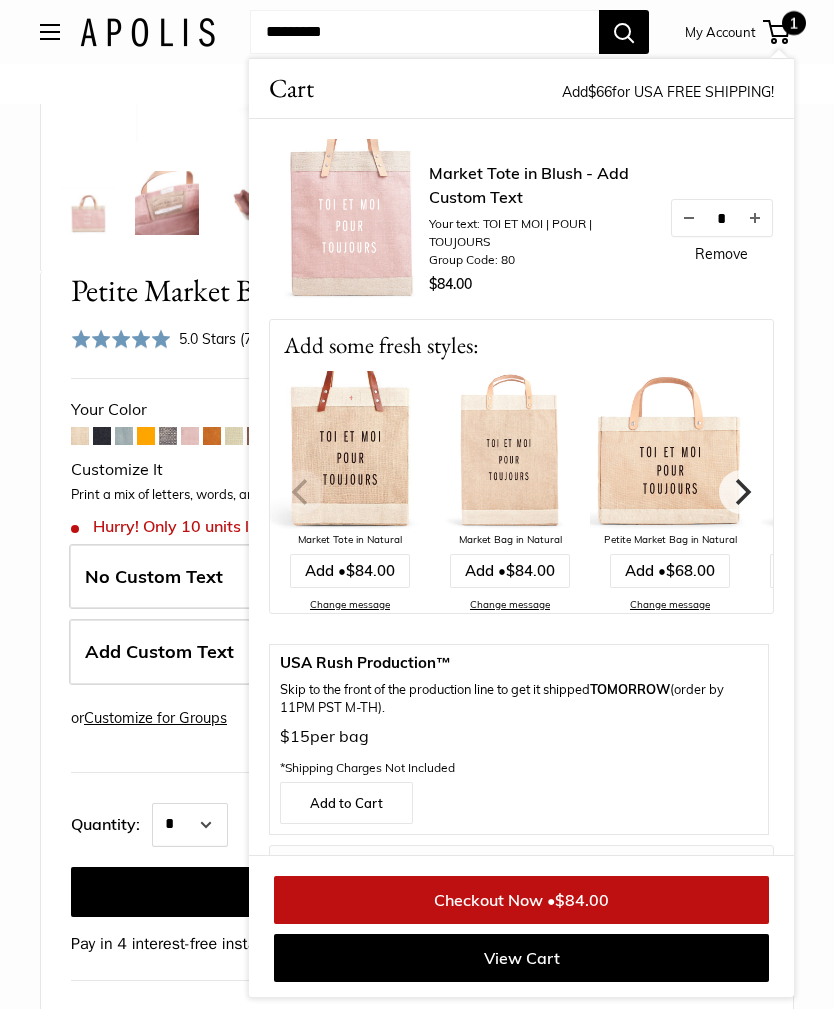 click at bounding box center (417, -189) 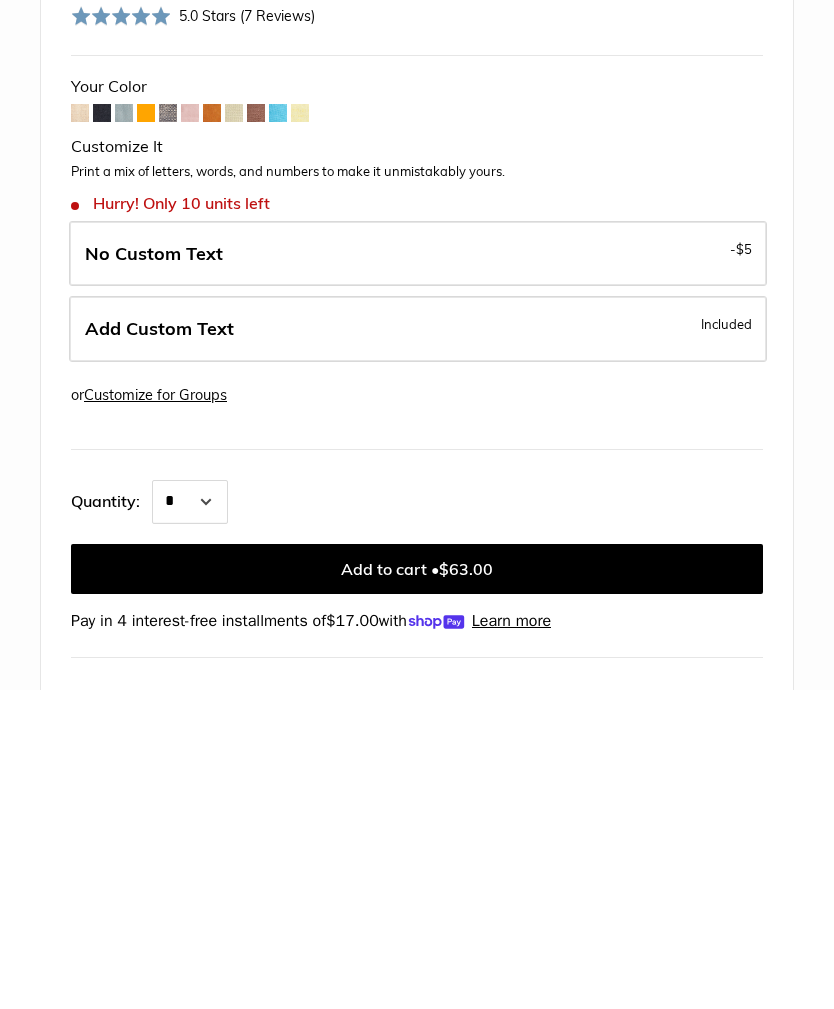 scroll, scrollTop: 1025, scrollLeft: 0, axis: vertical 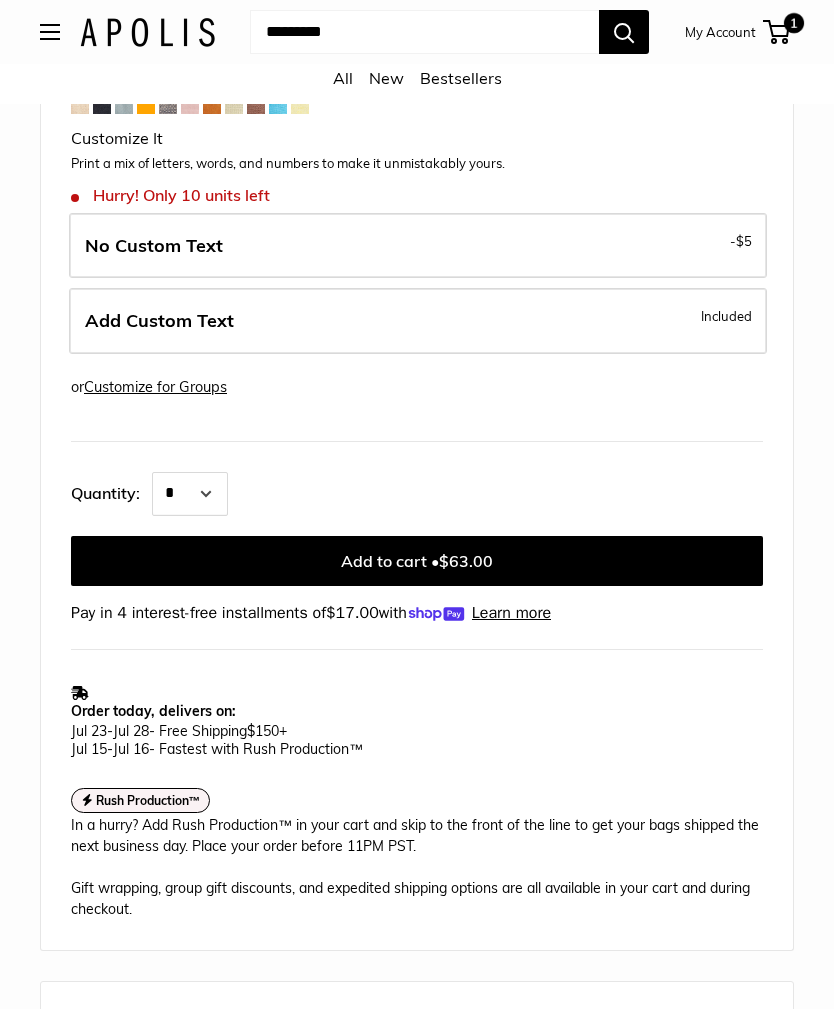 click on "Add Custom Text
Included" at bounding box center [418, 321] 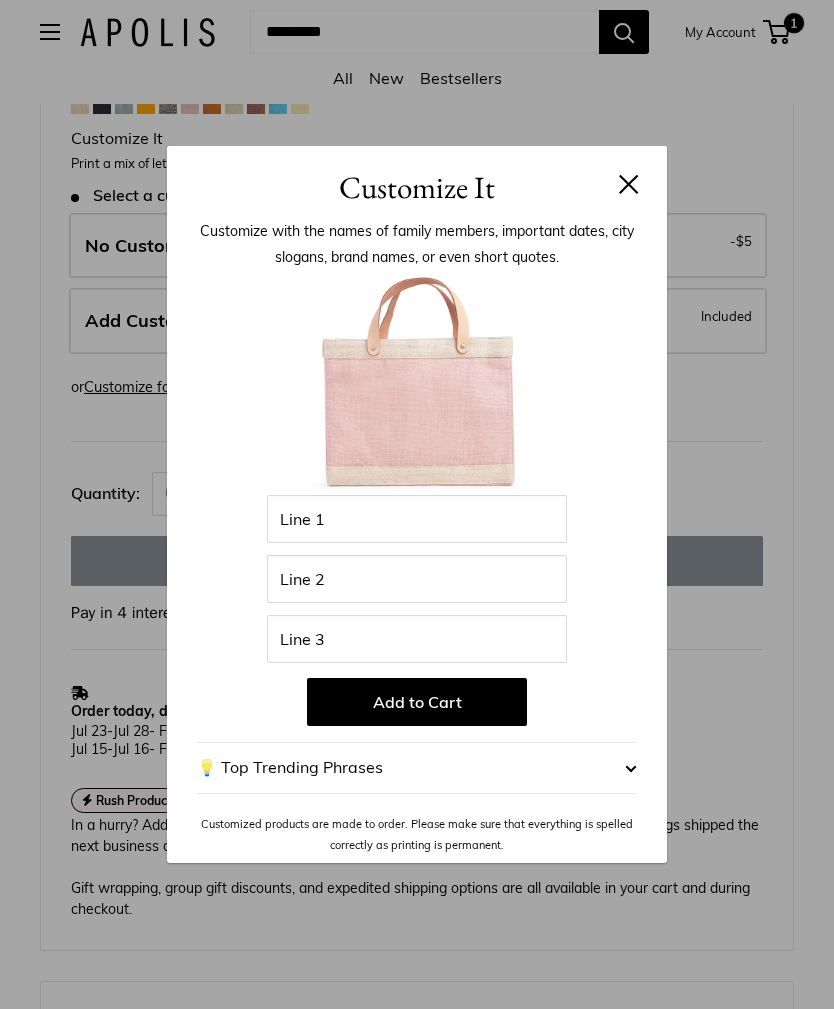 scroll, scrollTop: 0, scrollLeft: 0, axis: both 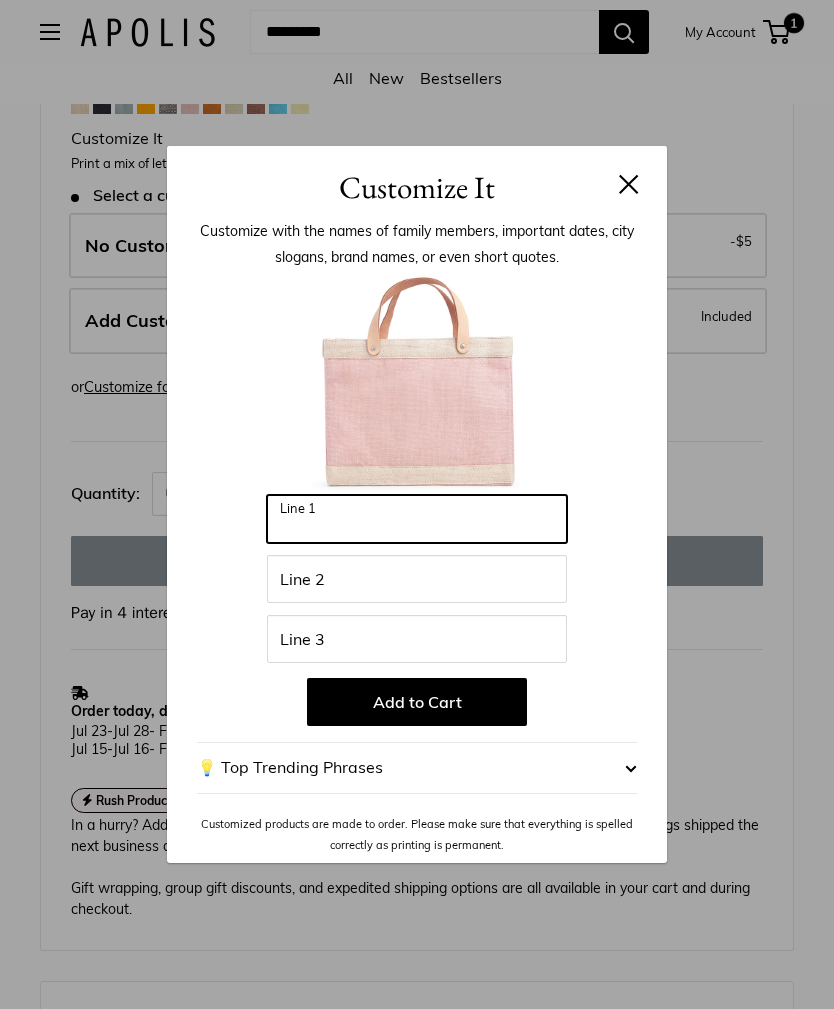 click on "Line 1" at bounding box center [417, 519] 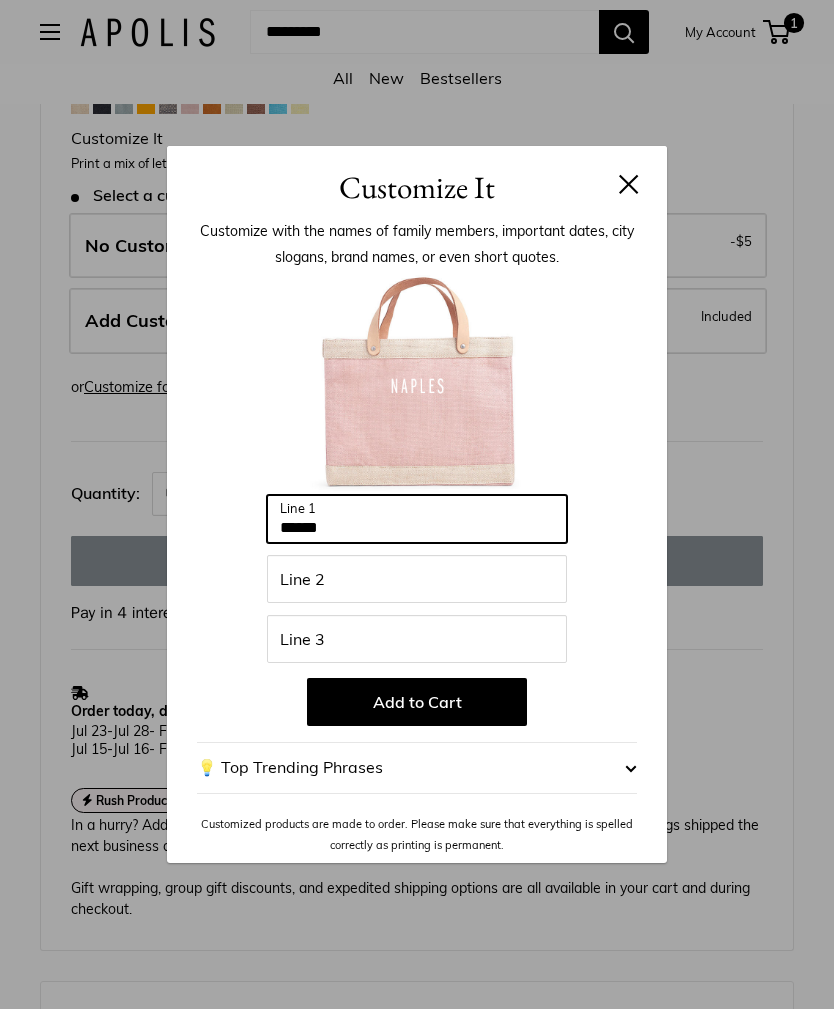 scroll, scrollTop: 1007, scrollLeft: 0, axis: vertical 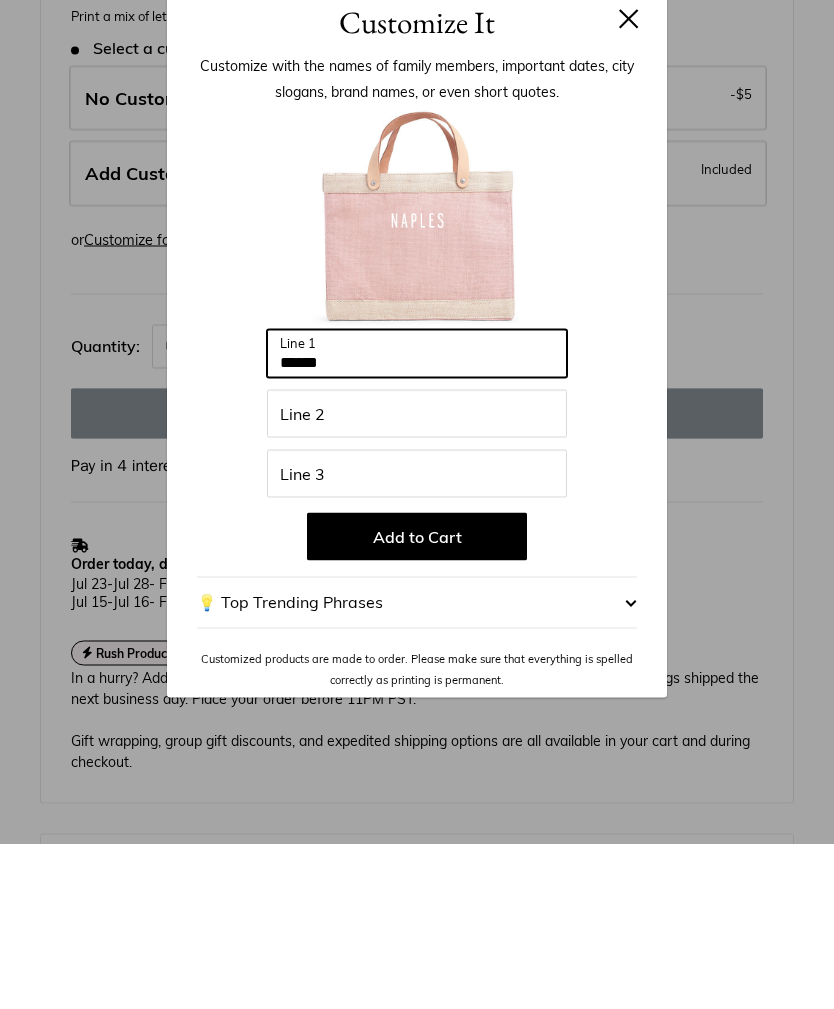 type on "******" 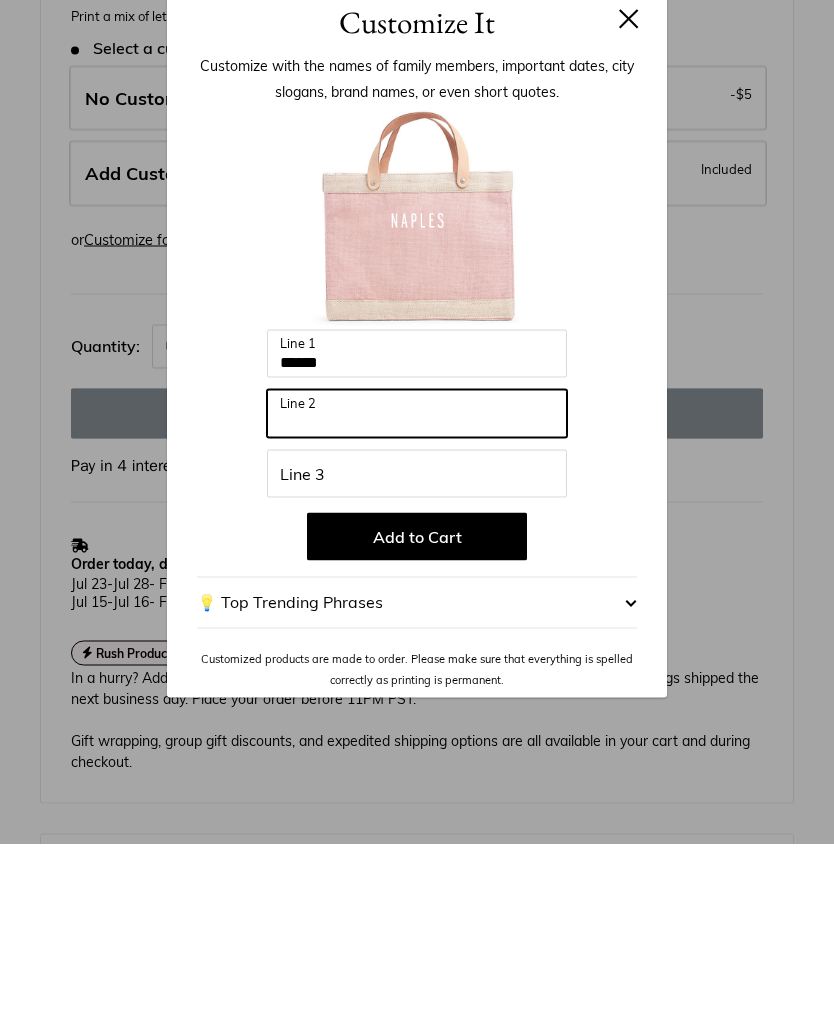 click on "Line 2" at bounding box center (417, 579) 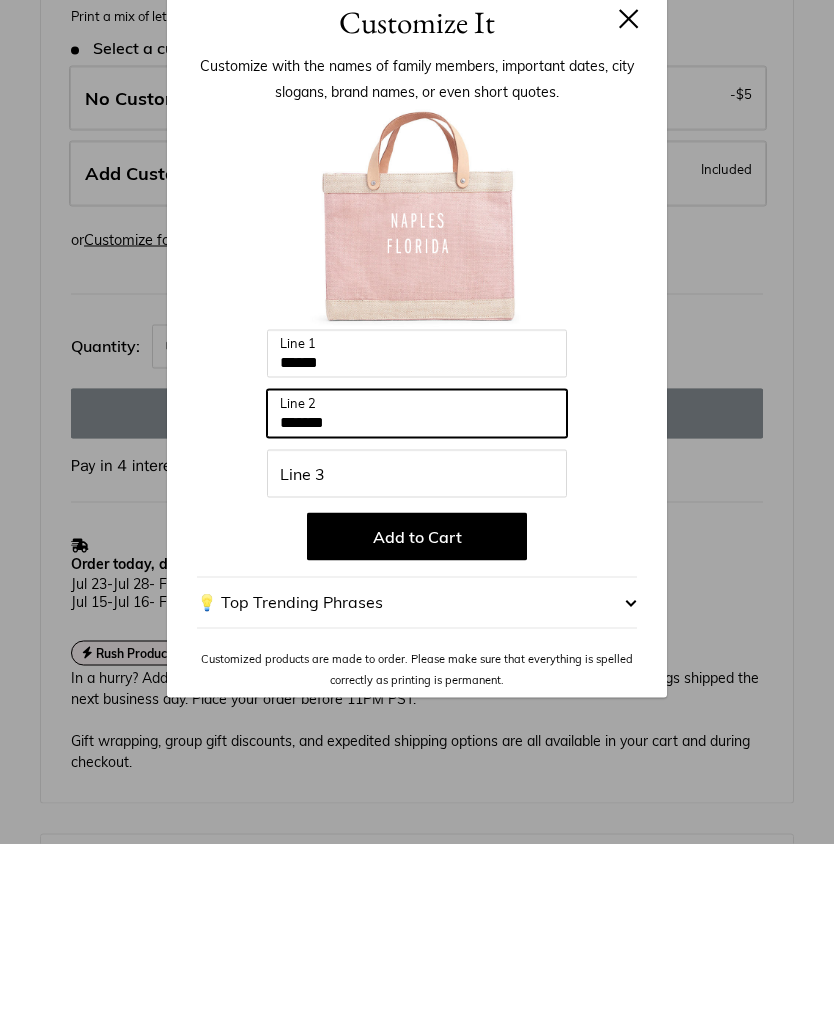 type on "*******" 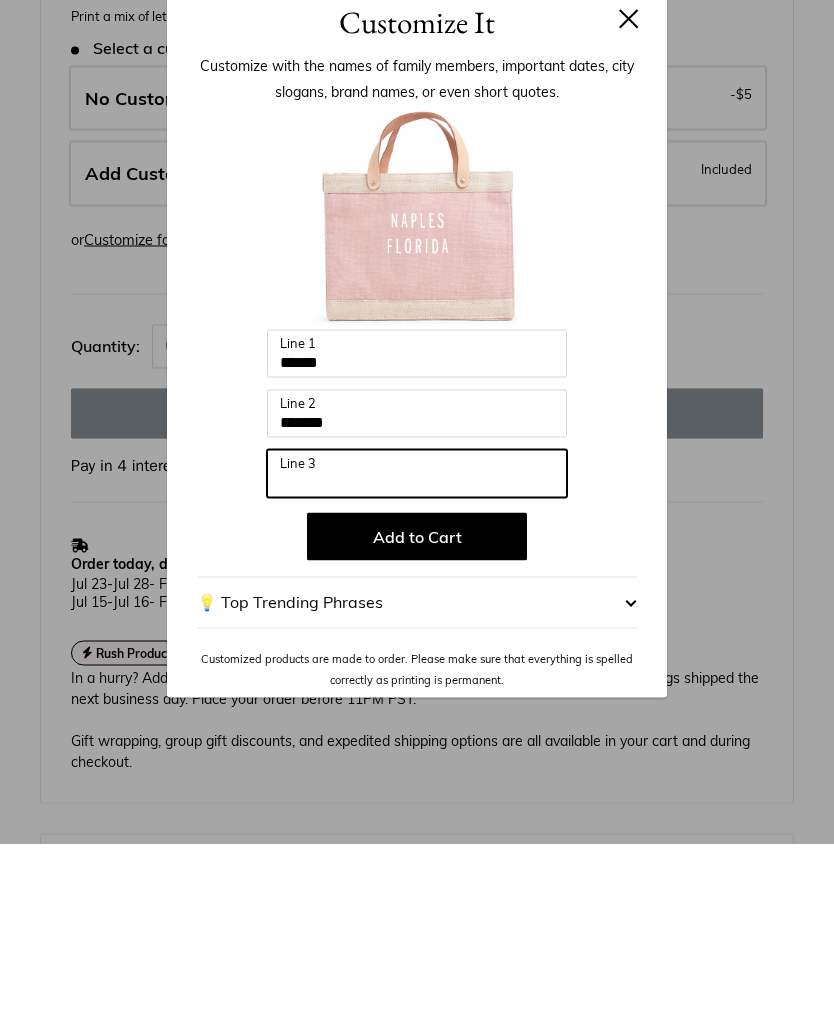 click on "Line 3" at bounding box center (417, 639) 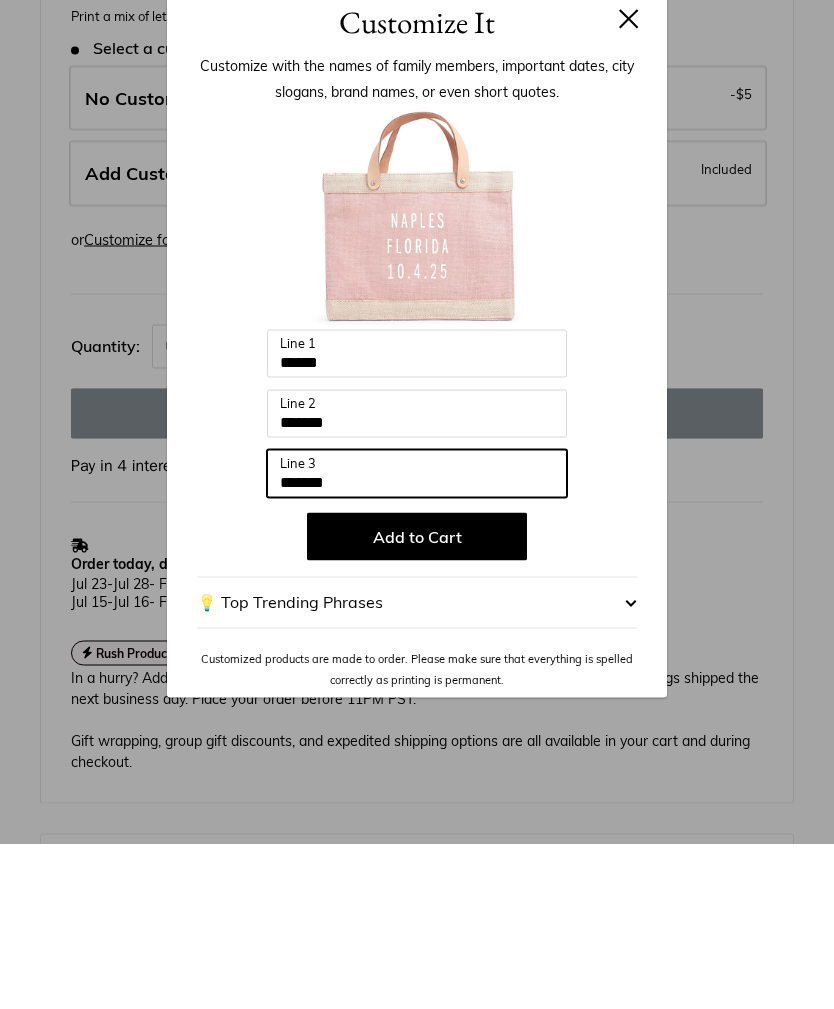 scroll, scrollTop: 1120, scrollLeft: 0, axis: vertical 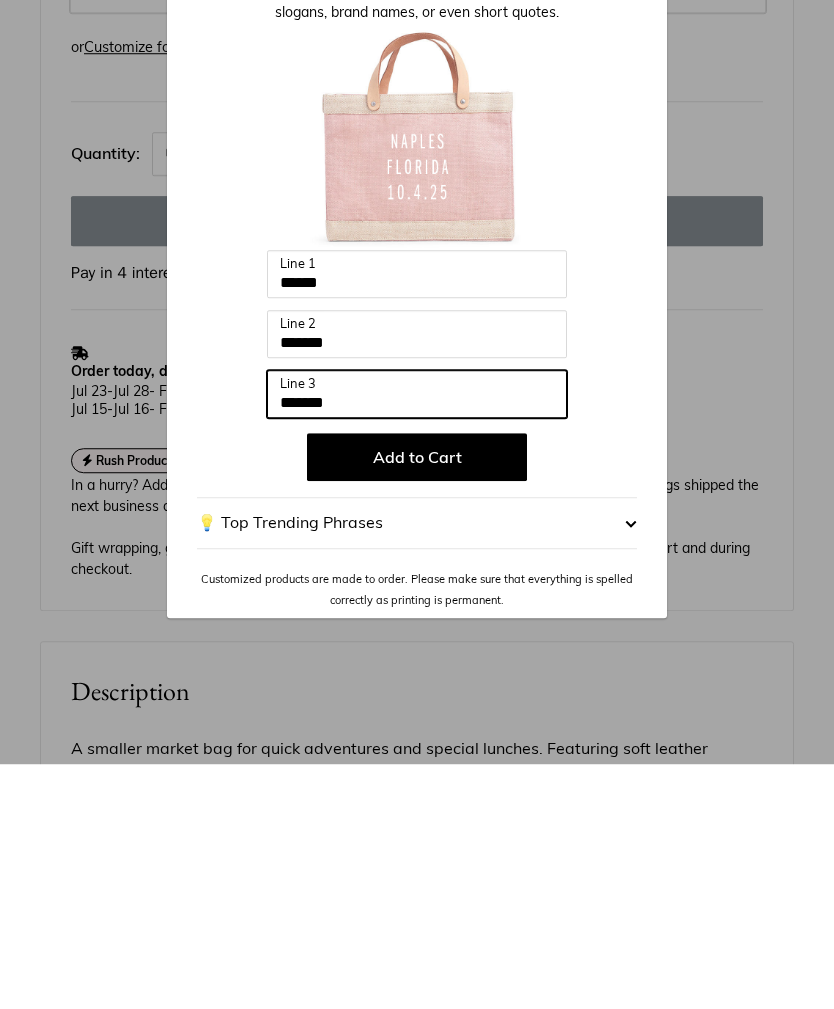 type on "*******" 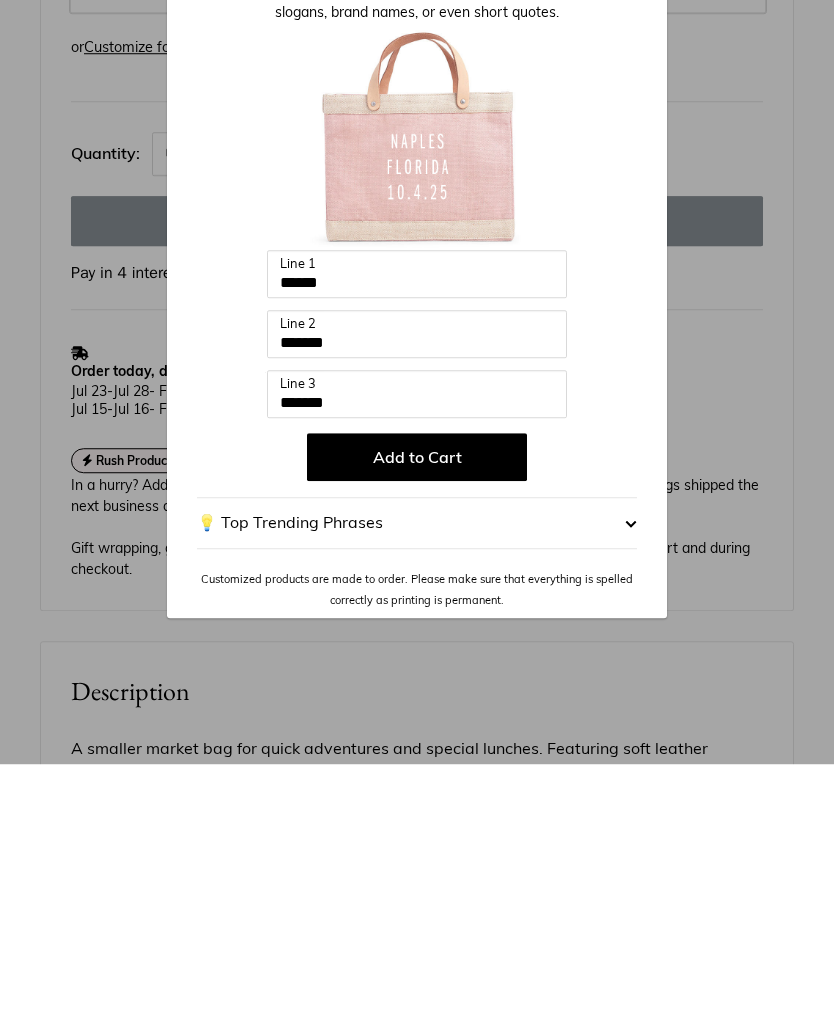 click on "Add to Cart" at bounding box center (417, 702) 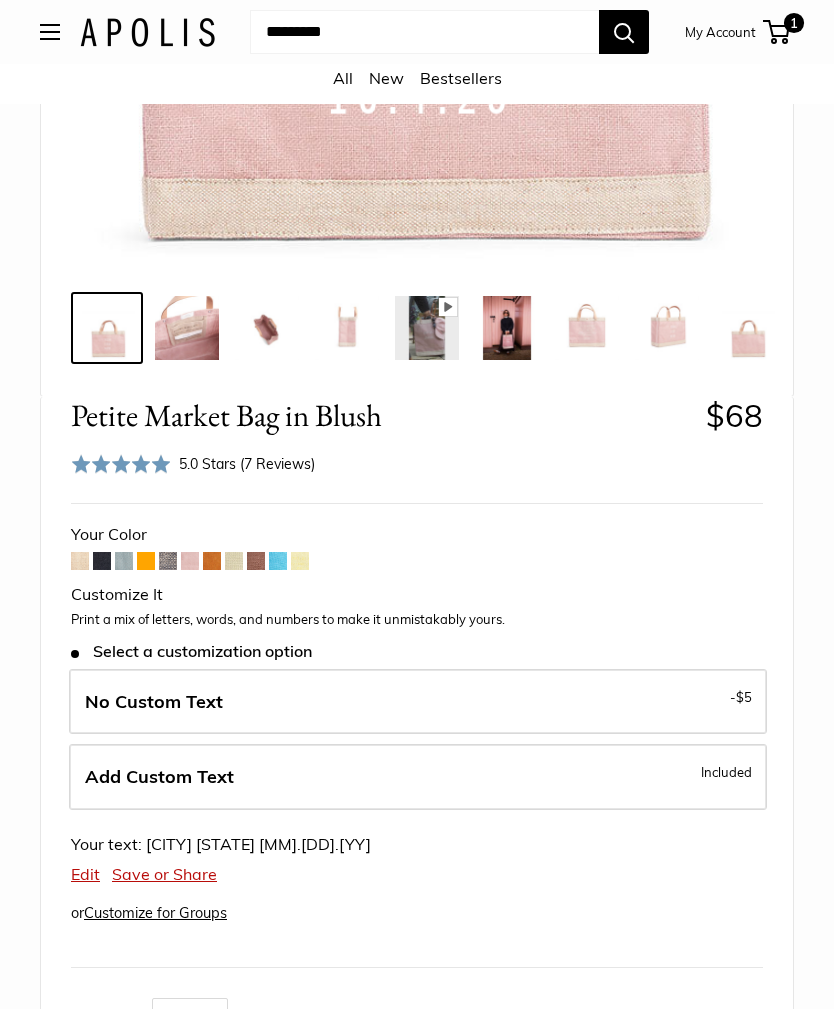 scroll, scrollTop: 567, scrollLeft: 0, axis: vertical 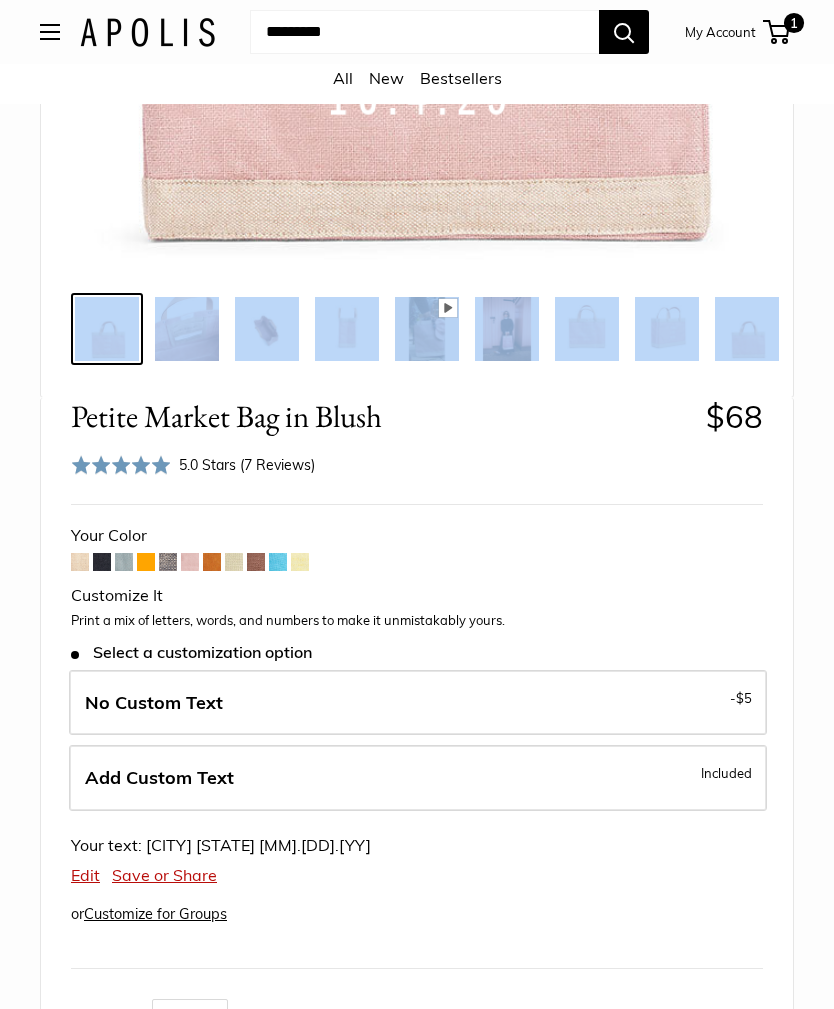 click on "Your Color
-" at bounding box center [417, 707] 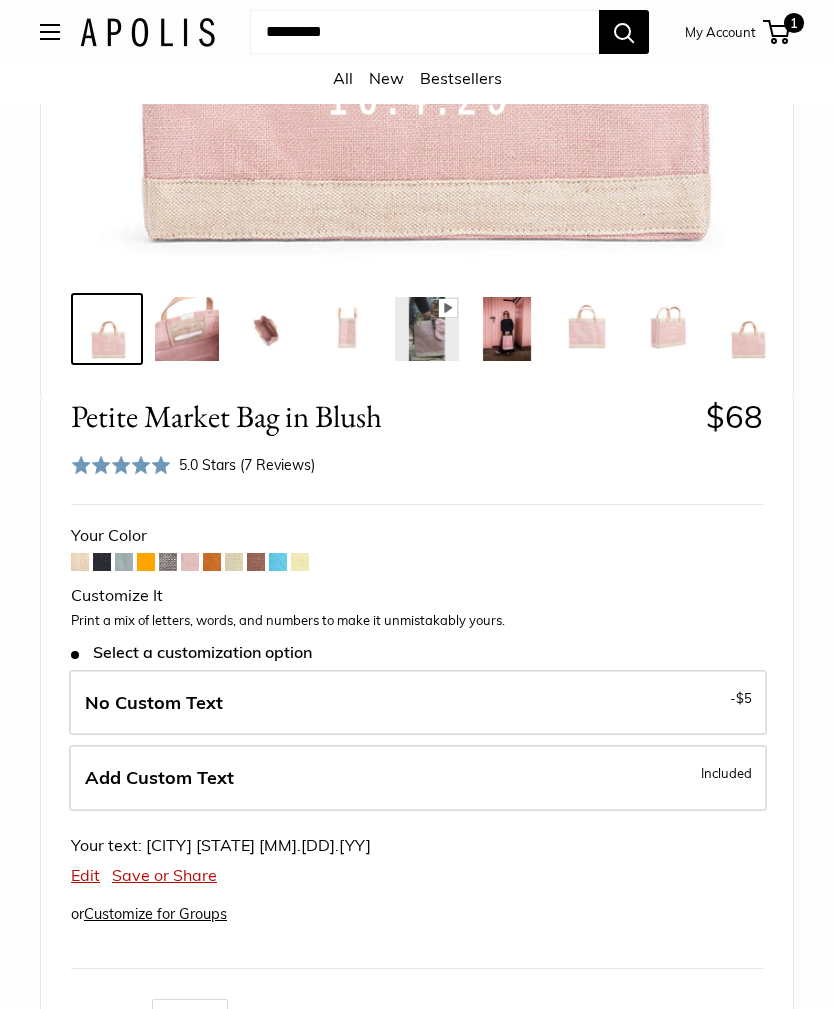 click on "Petite Market Bag in Blush
$68
Rated 5.0 out of 5
5.0 Stars (7 Reviews)
Click to go to reviews
Customizable Text Short Handle Save  $-68
$68
/
& USA Free Shipping  $150 +
Your Color
-" at bounding box center [417, 938] 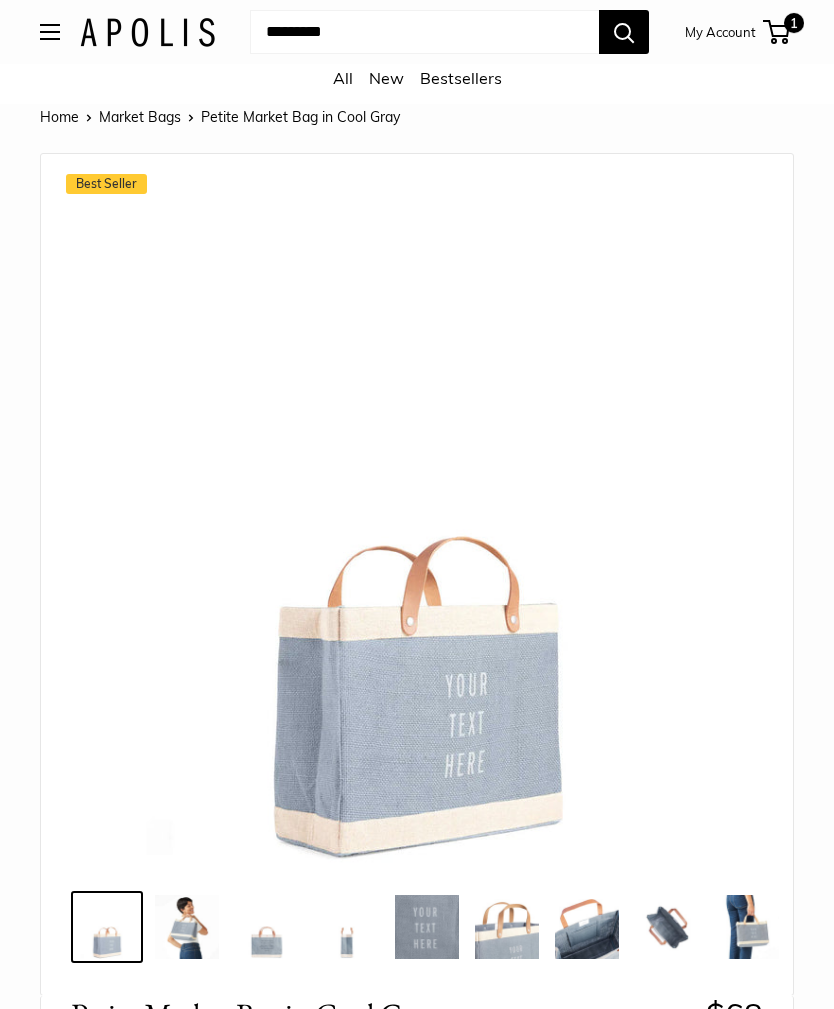 scroll, scrollTop: 0, scrollLeft: 0, axis: both 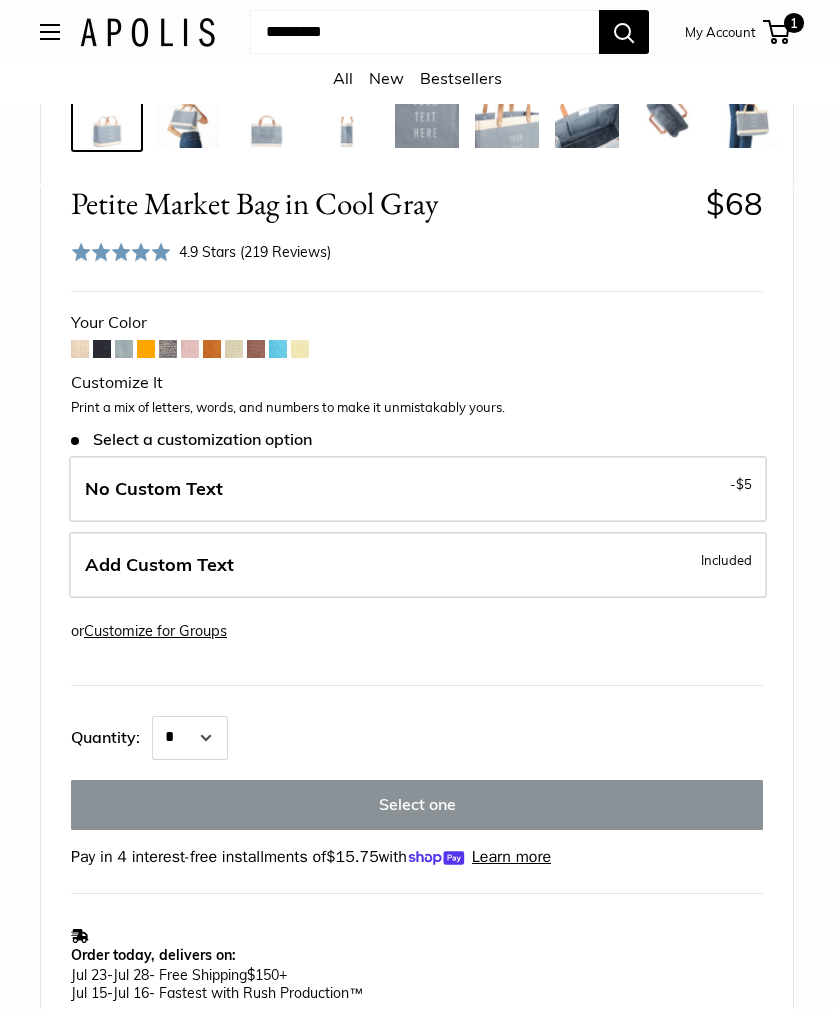 click on "Add Custom Text
Included" at bounding box center [418, 566] 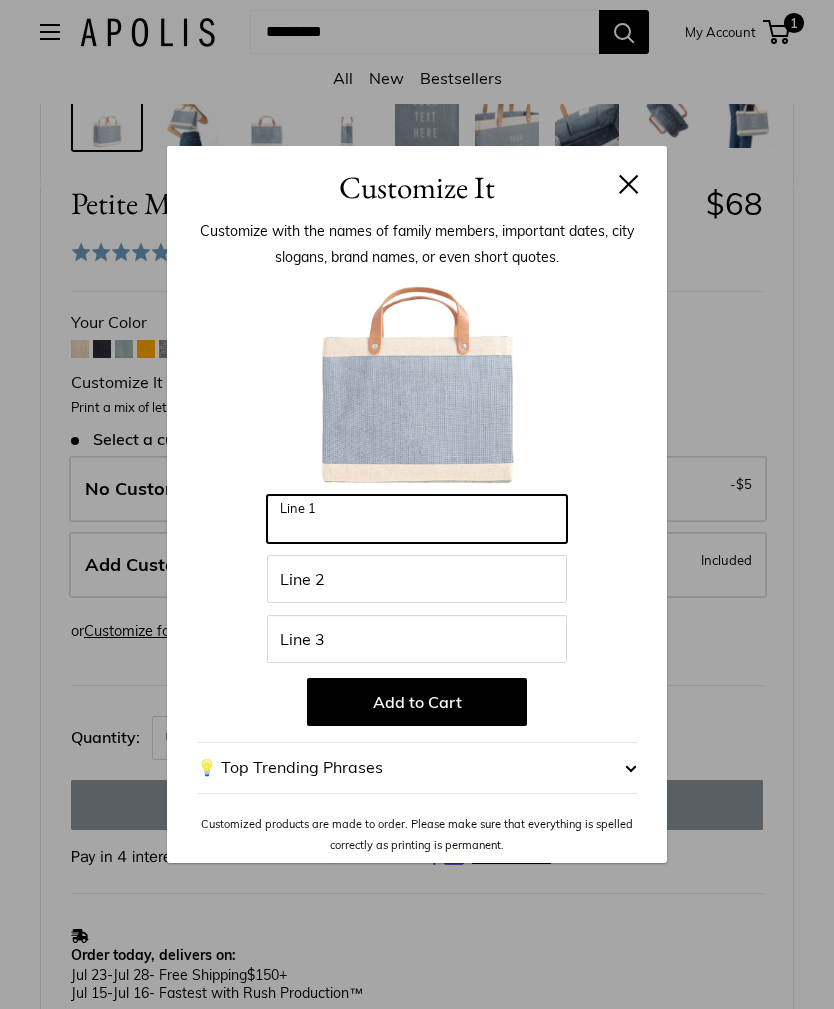 click on "Line 1" at bounding box center [417, 519] 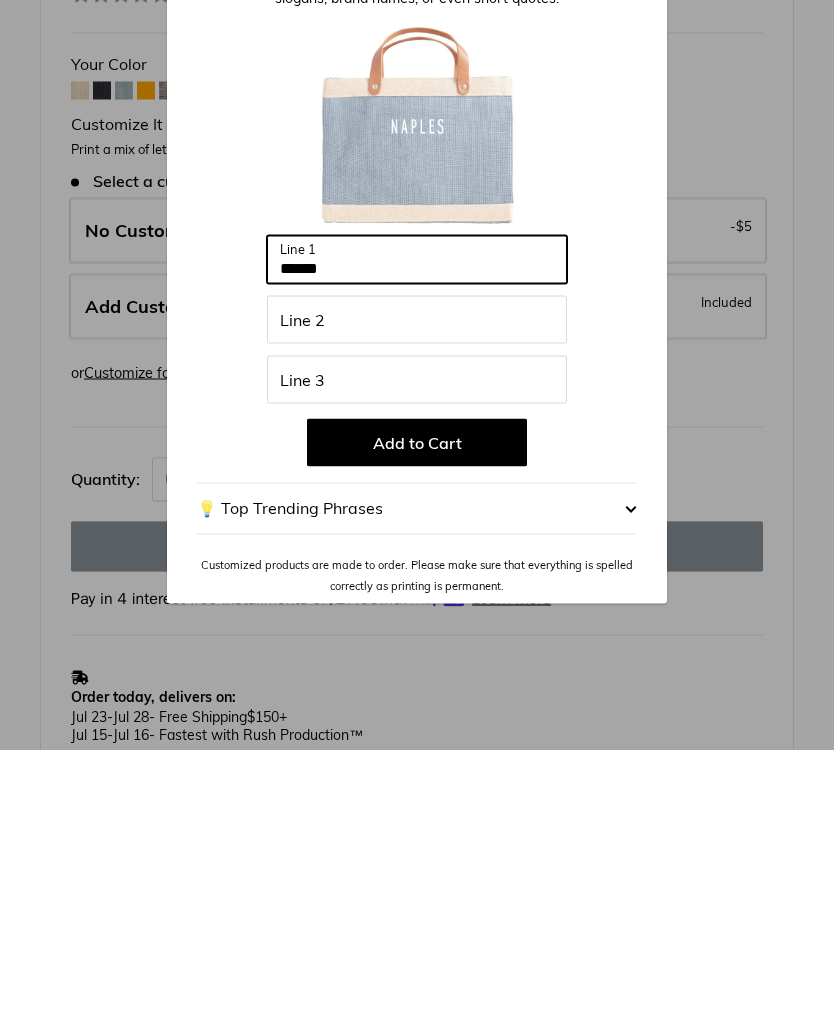 type on "******" 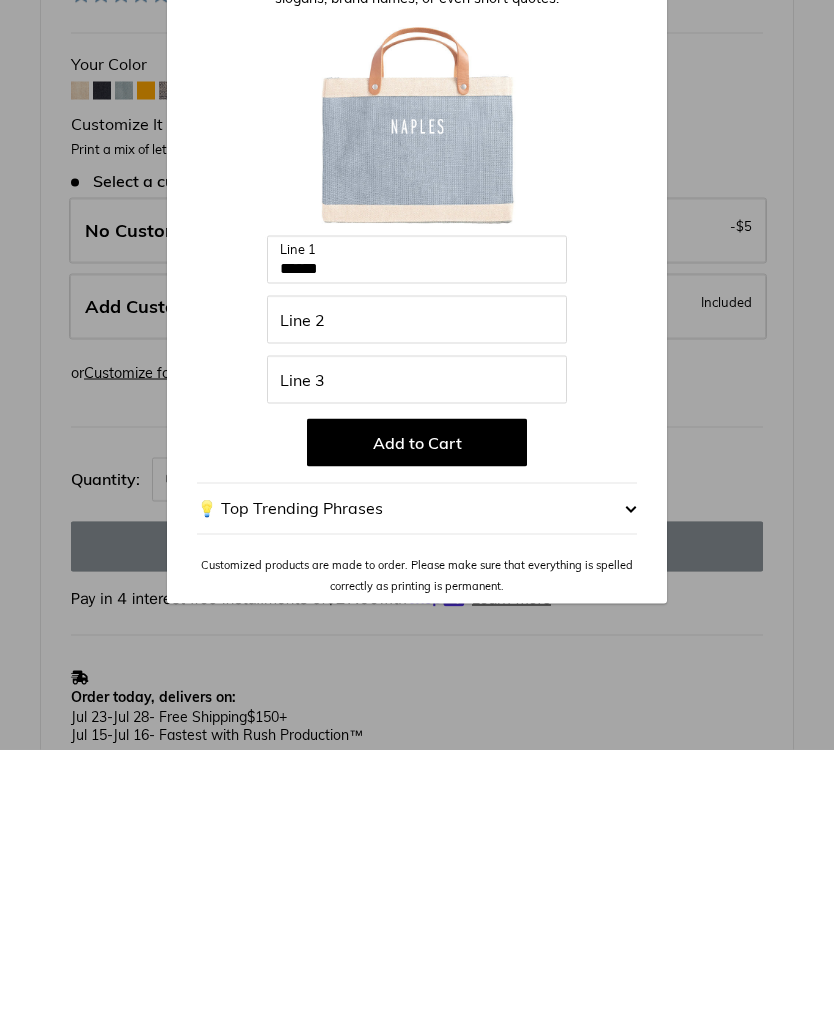 click on "Add to Cart" at bounding box center [417, 702] 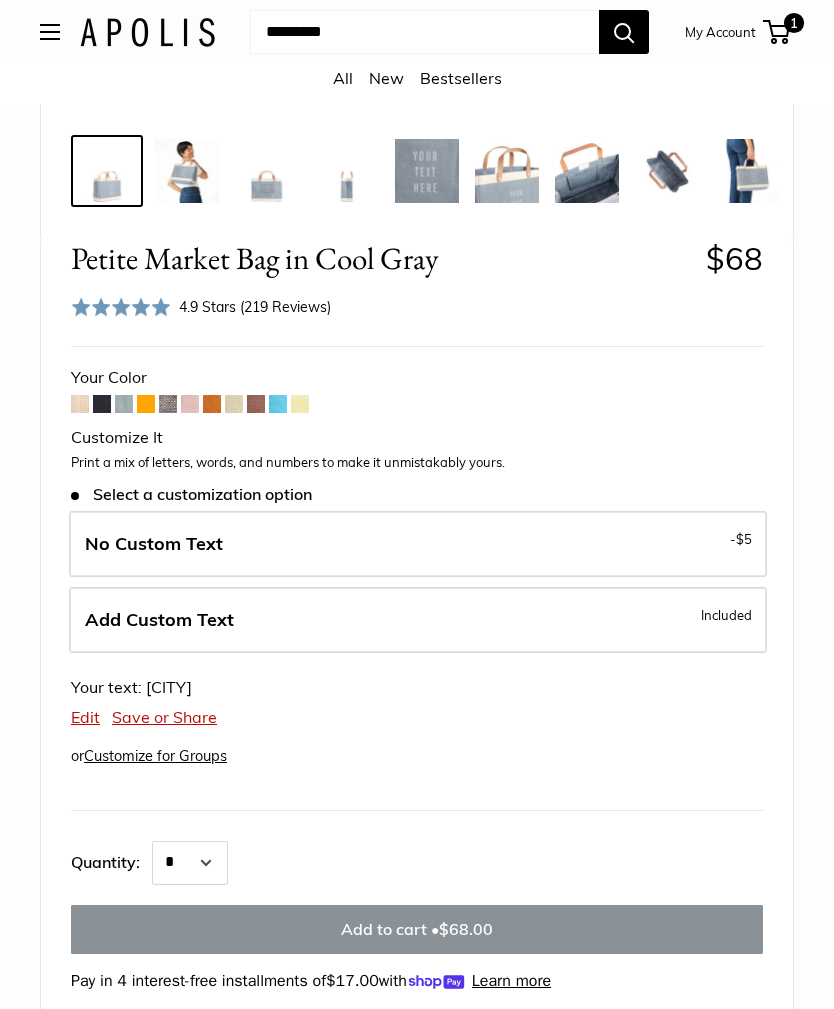 scroll, scrollTop: 849, scrollLeft: 0, axis: vertical 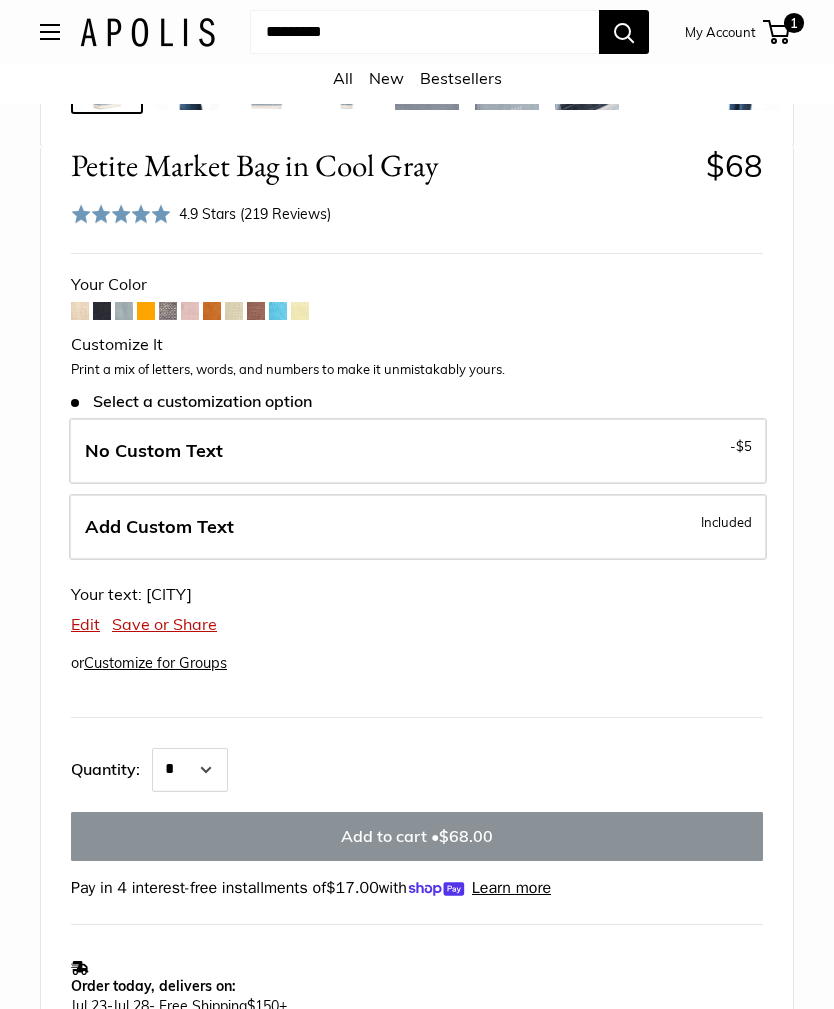 click on "No Custom Text
- $5" at bounding box center [418, 451] 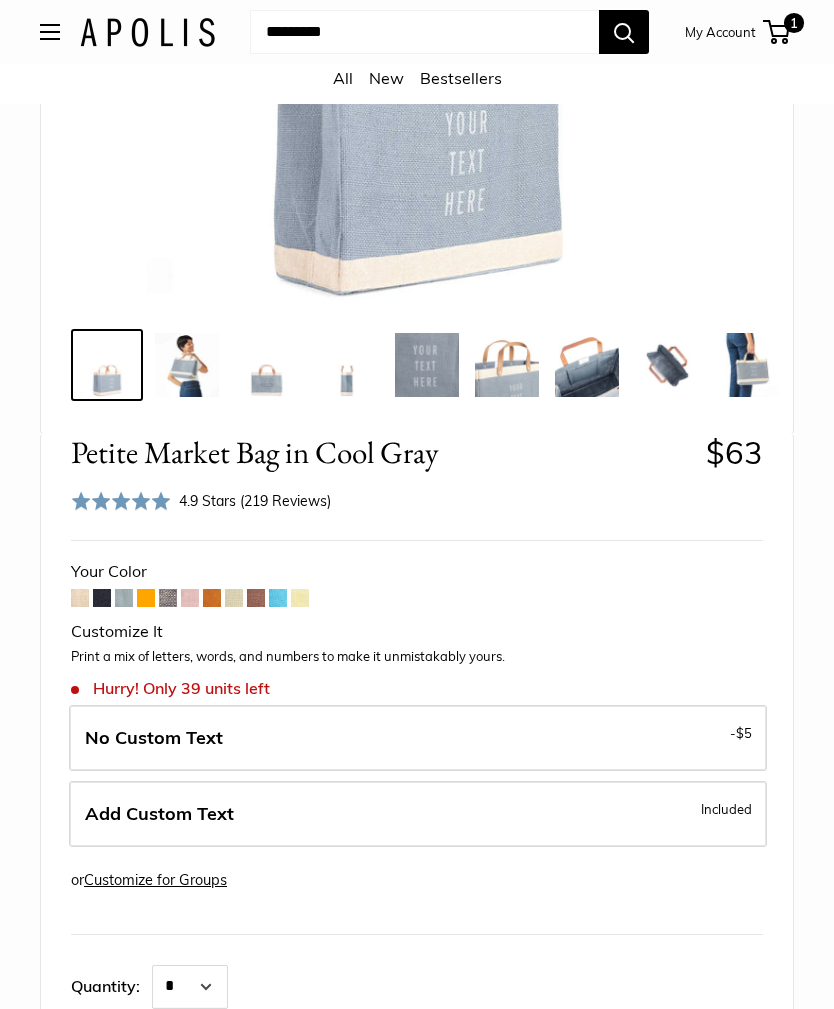 scroll, scrollTop: 559, scrollLeft: 0, axis: vertical 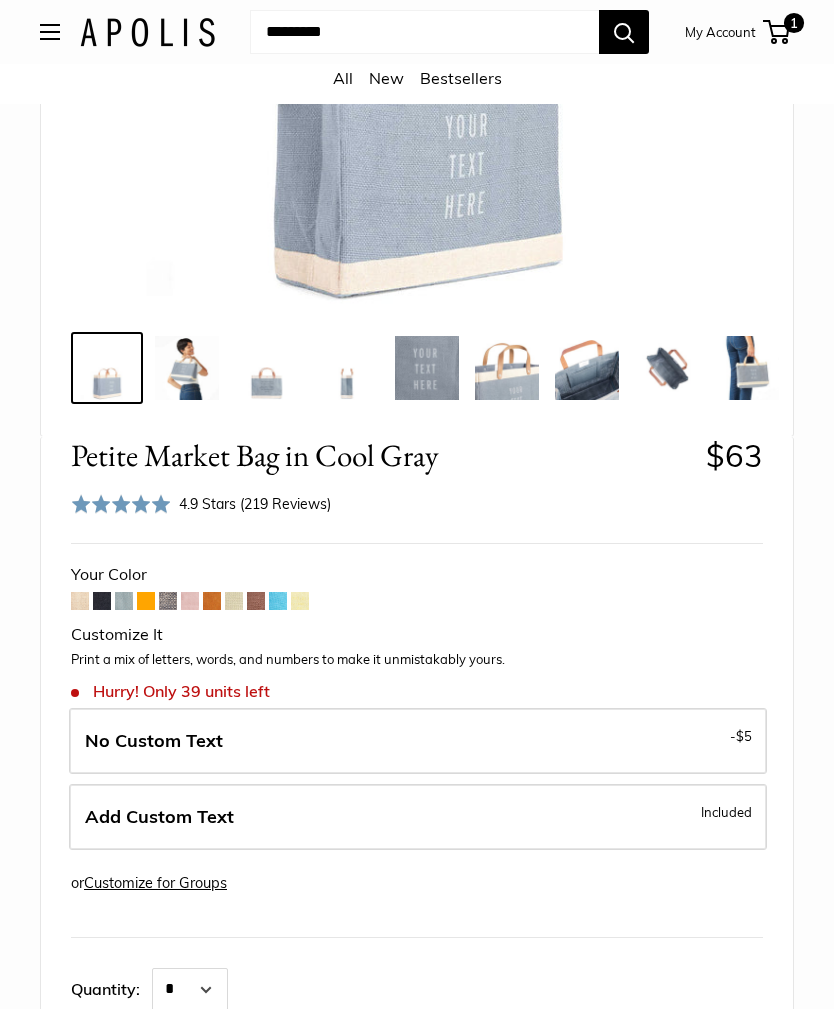 click at bounding box center (190, 601) 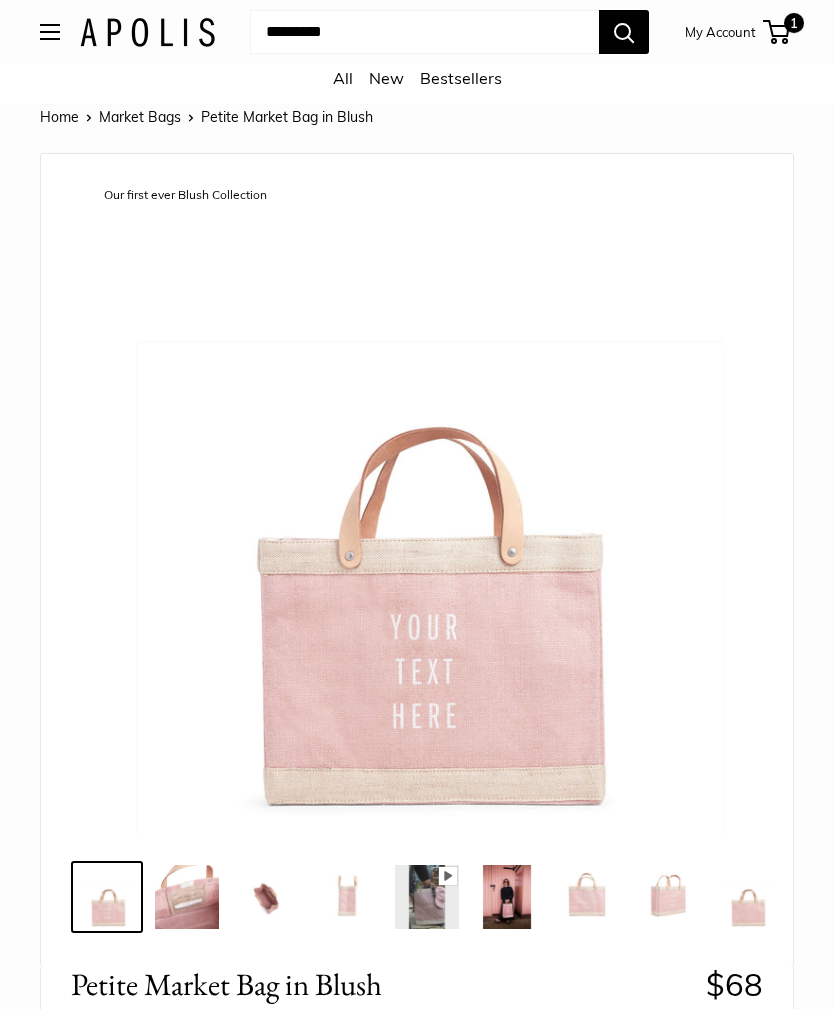 scroll, scrollTop: 0, scrollLeft: 0, axis: both 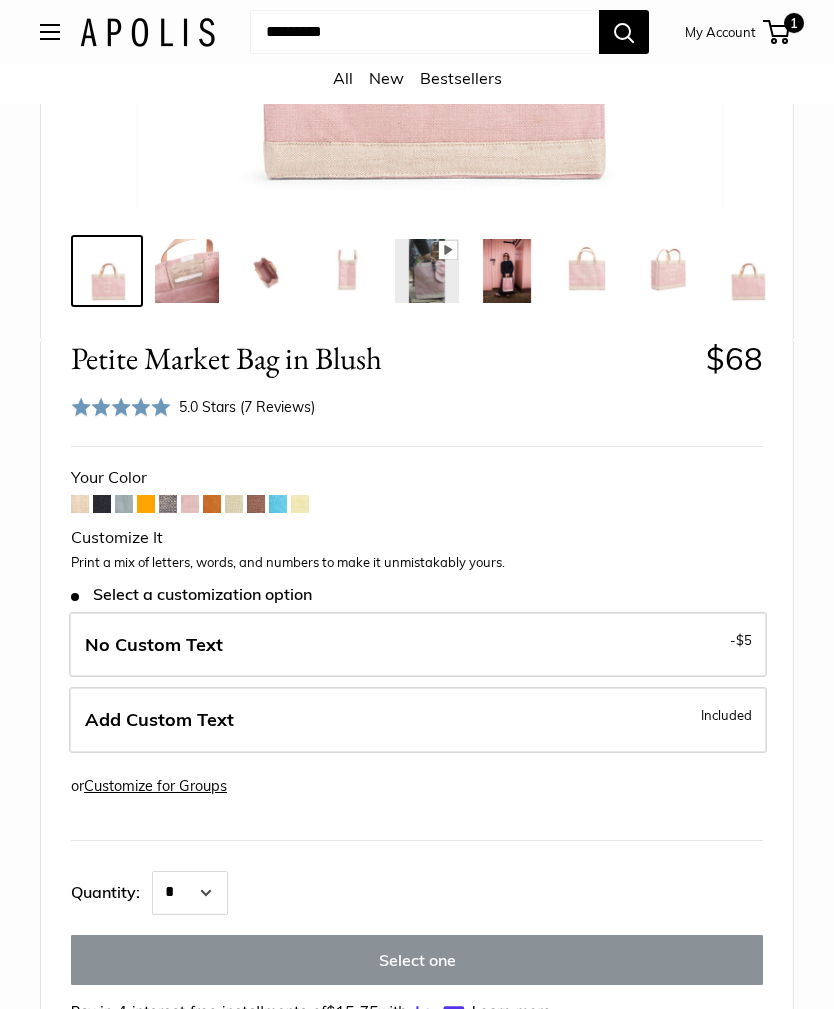 click on "No Custom Text
- $5" at bounding box center (418, 645) 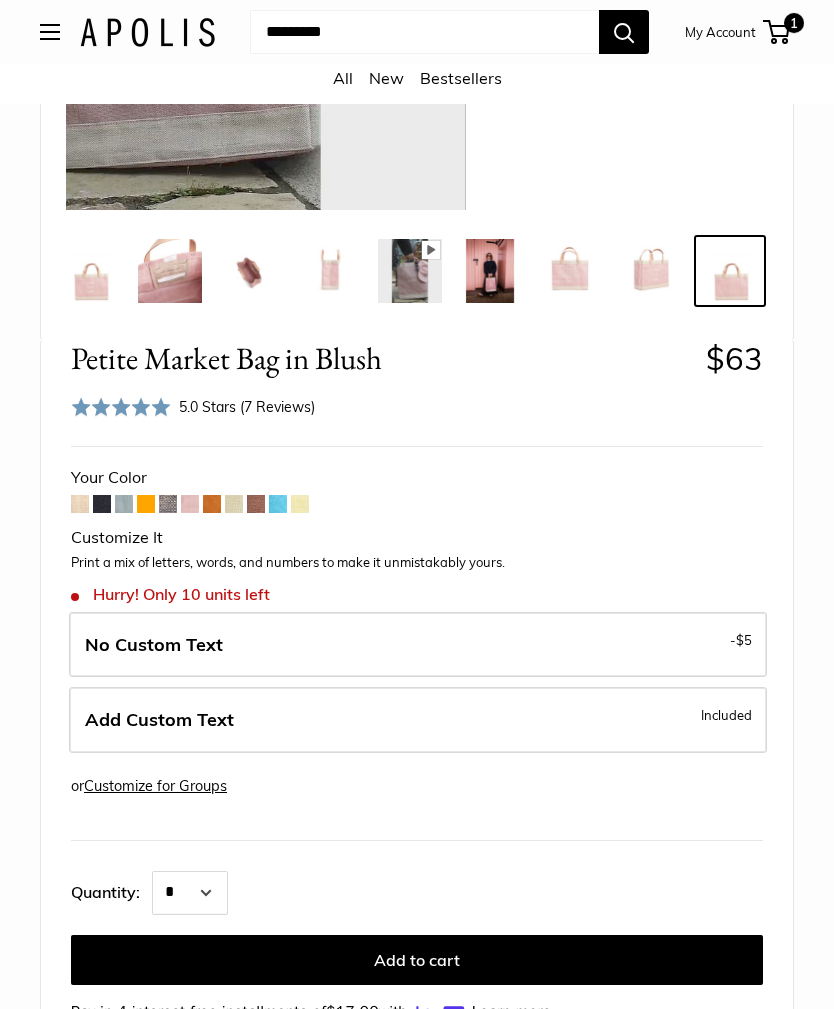 scroll, scrollTop: 0, scrollLeft: 20, axis: horizontal 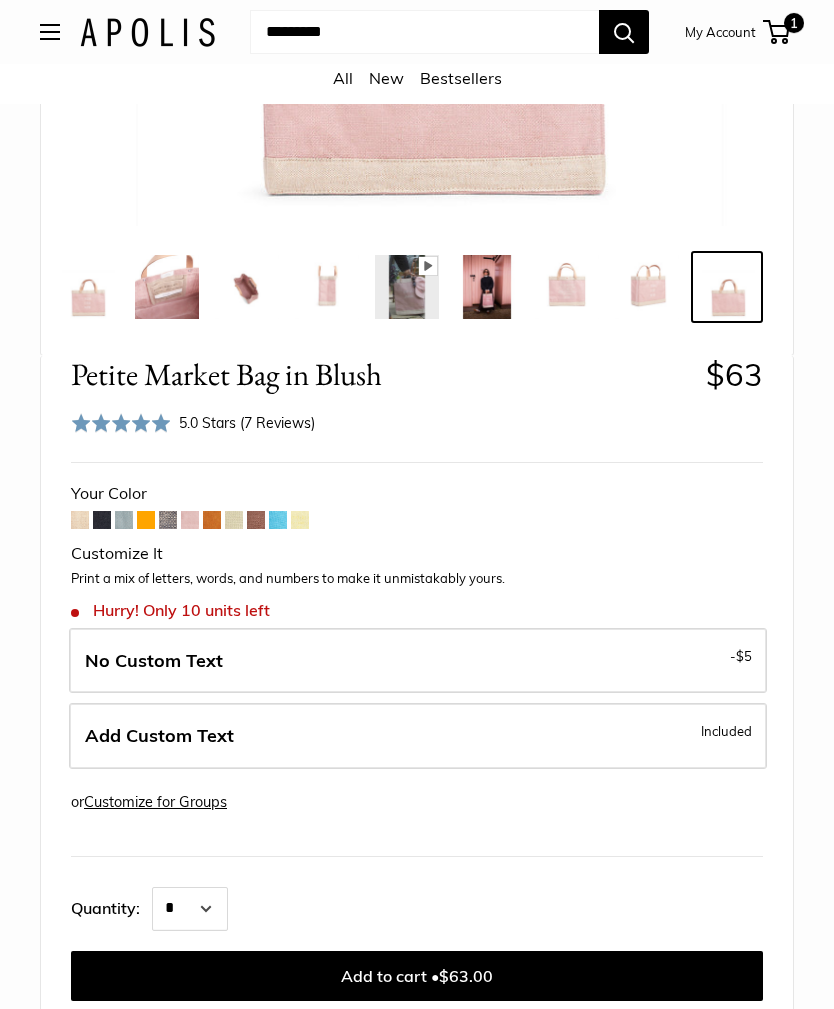click on "Add Custom Text
Included" at bounding box center [418, 736] 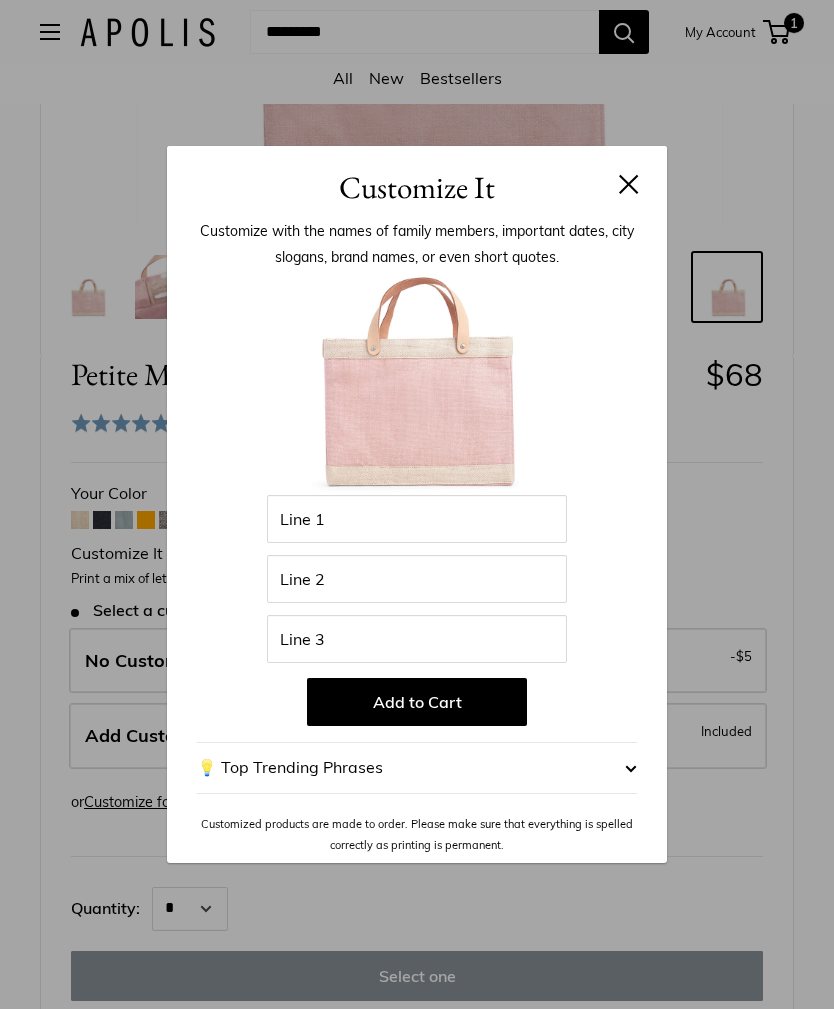 scroll, scrollTop: 0, scrollLeft: 0, axis: both 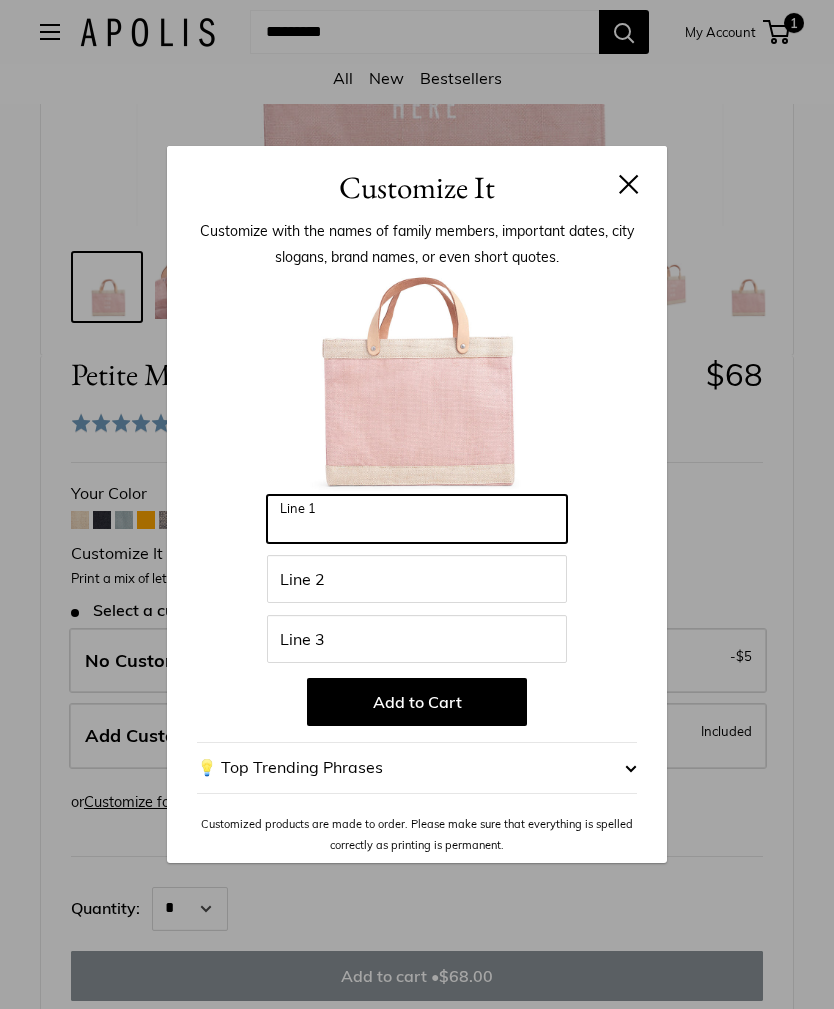 click on "Line 1" at bounding box center [417, 519] 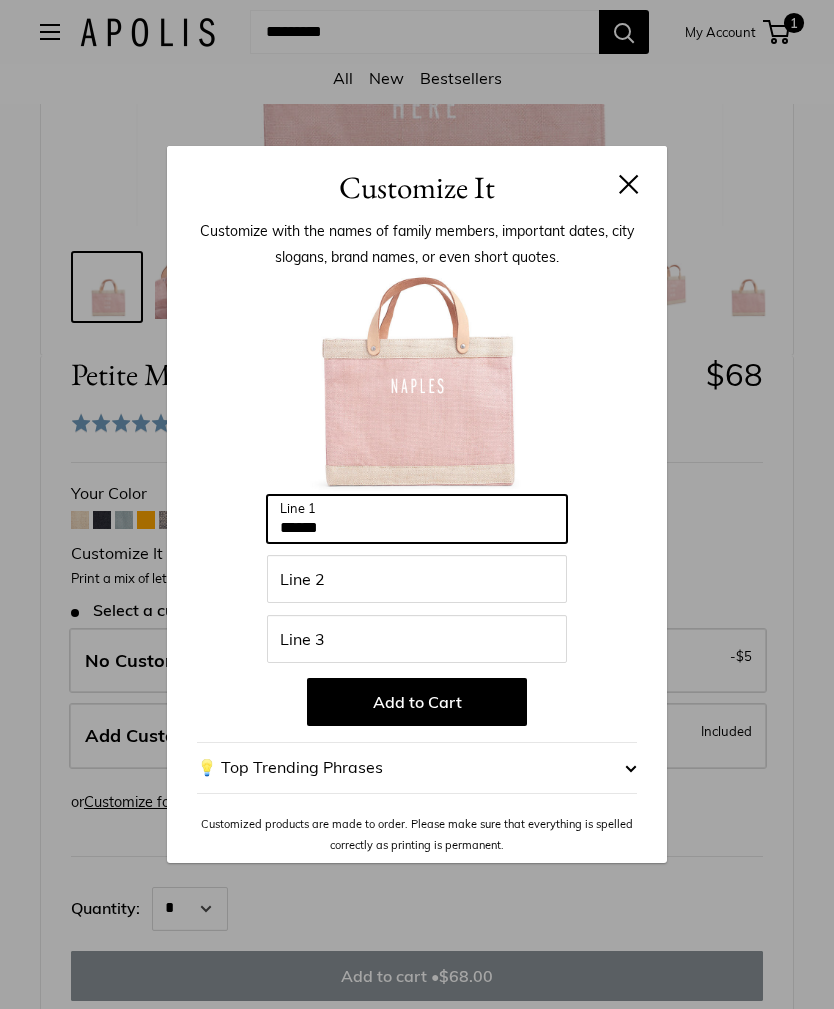 type on "******" 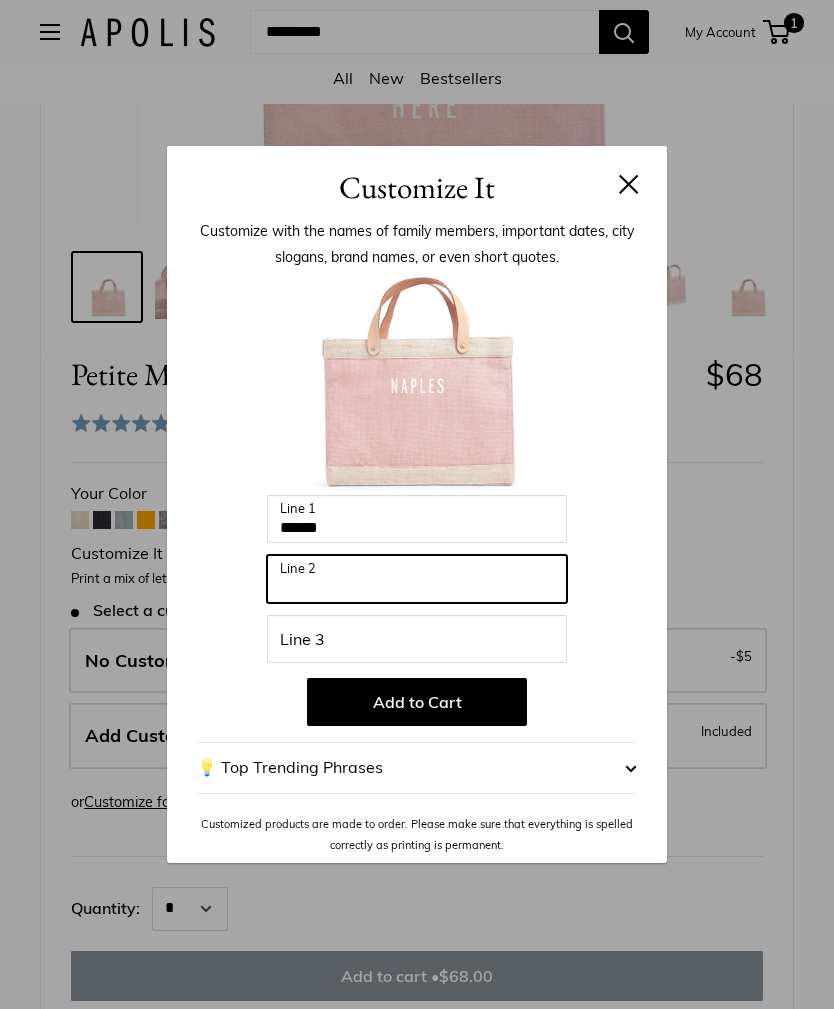 click on "Line 2" at bounding box center (417, 579) 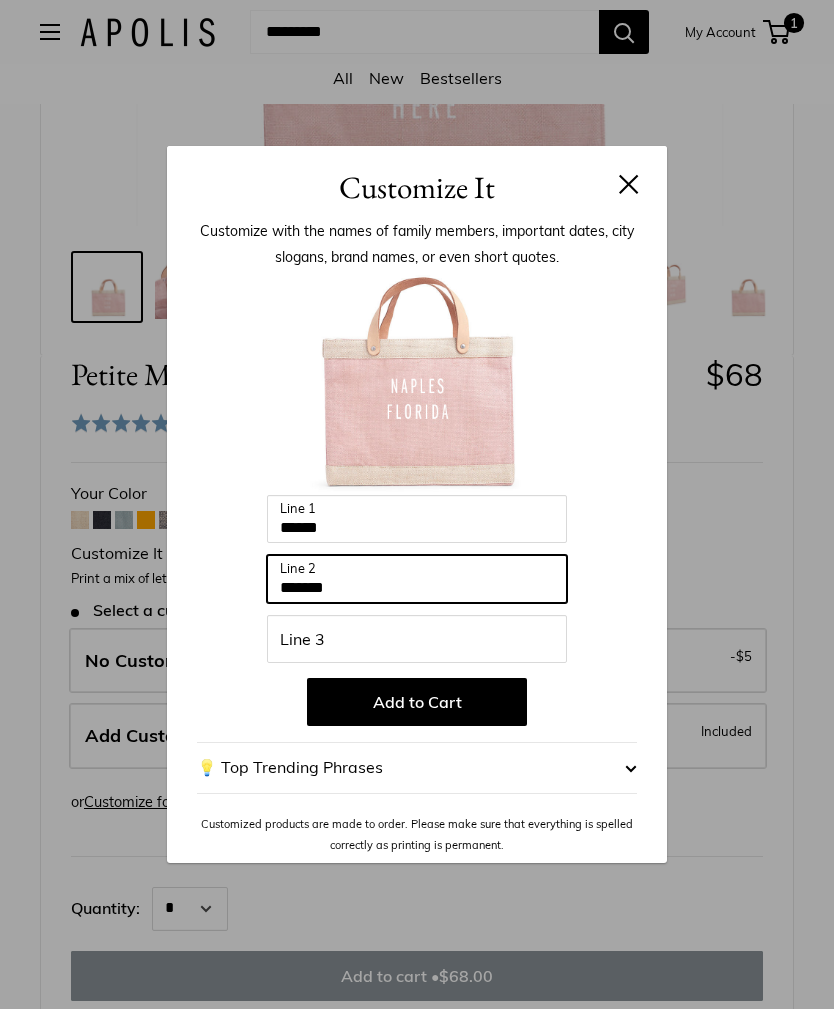 type on "*******" 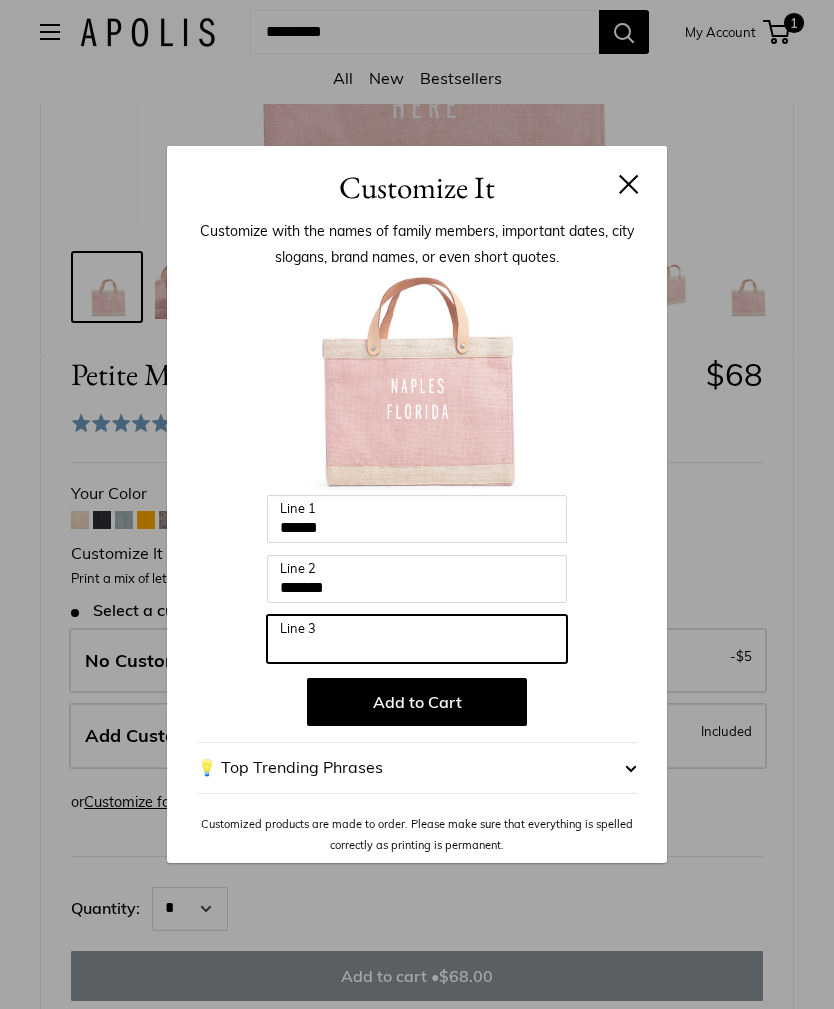 click on "Line 3" at bounding box center [417, 639] 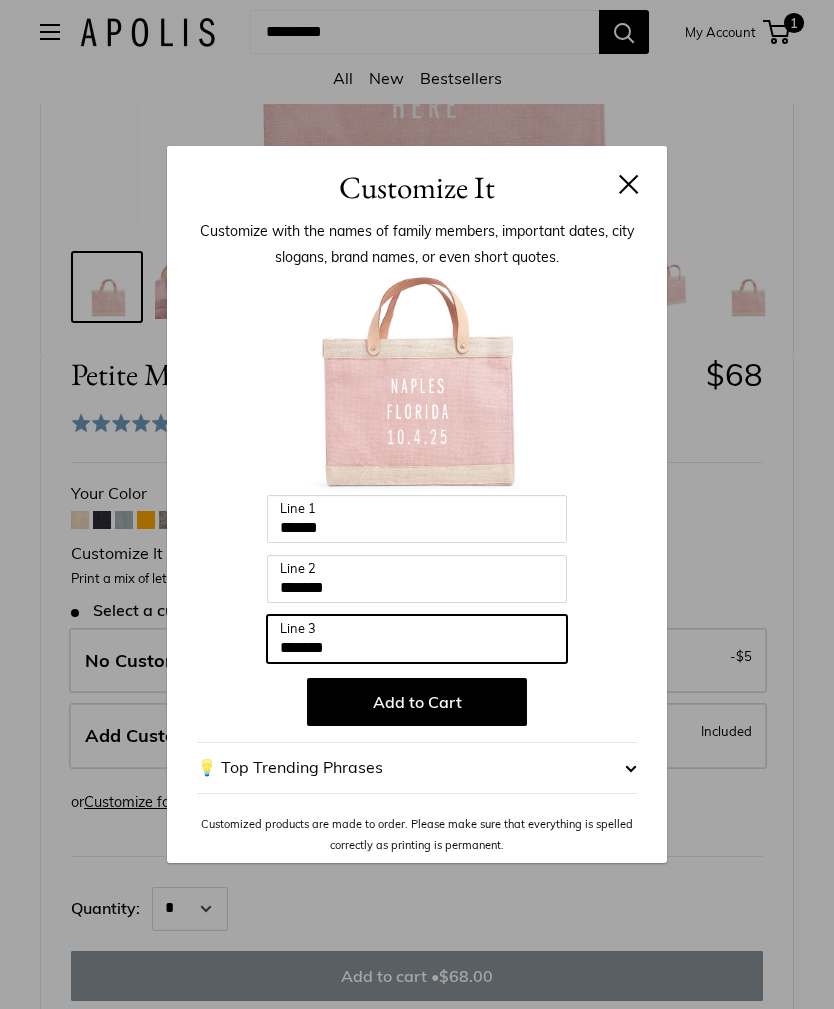 type on "*******" 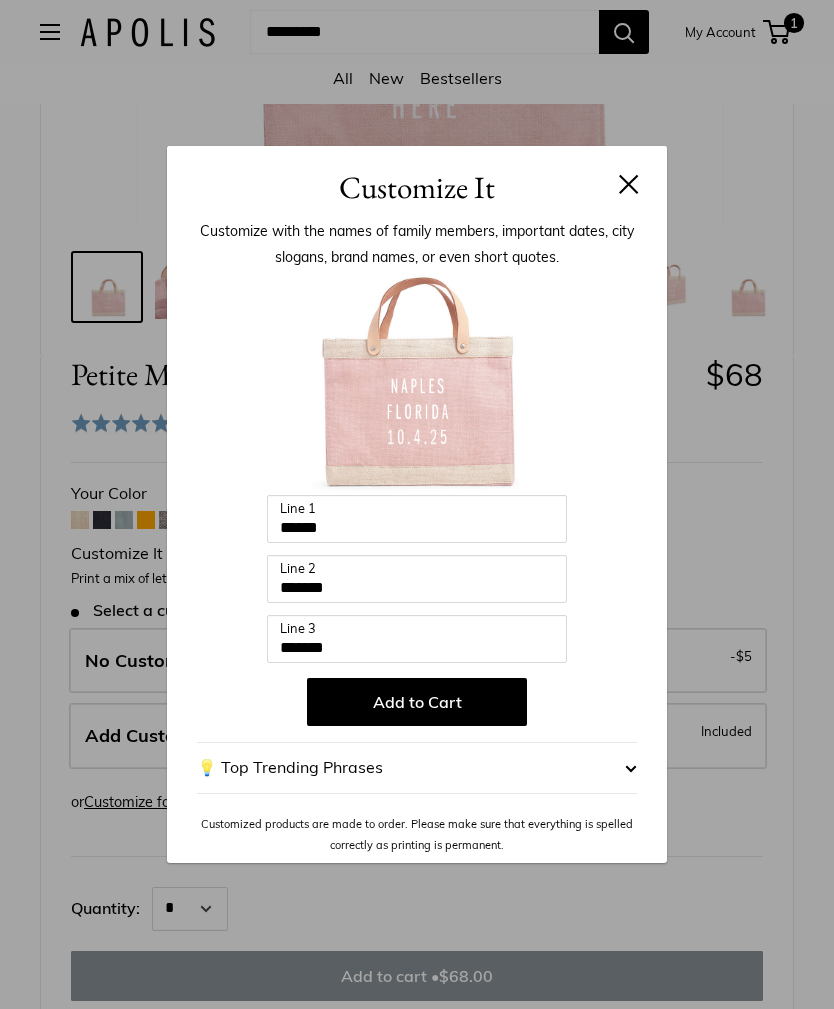 click on "Add to Cart" at bounding box center [417, 702] 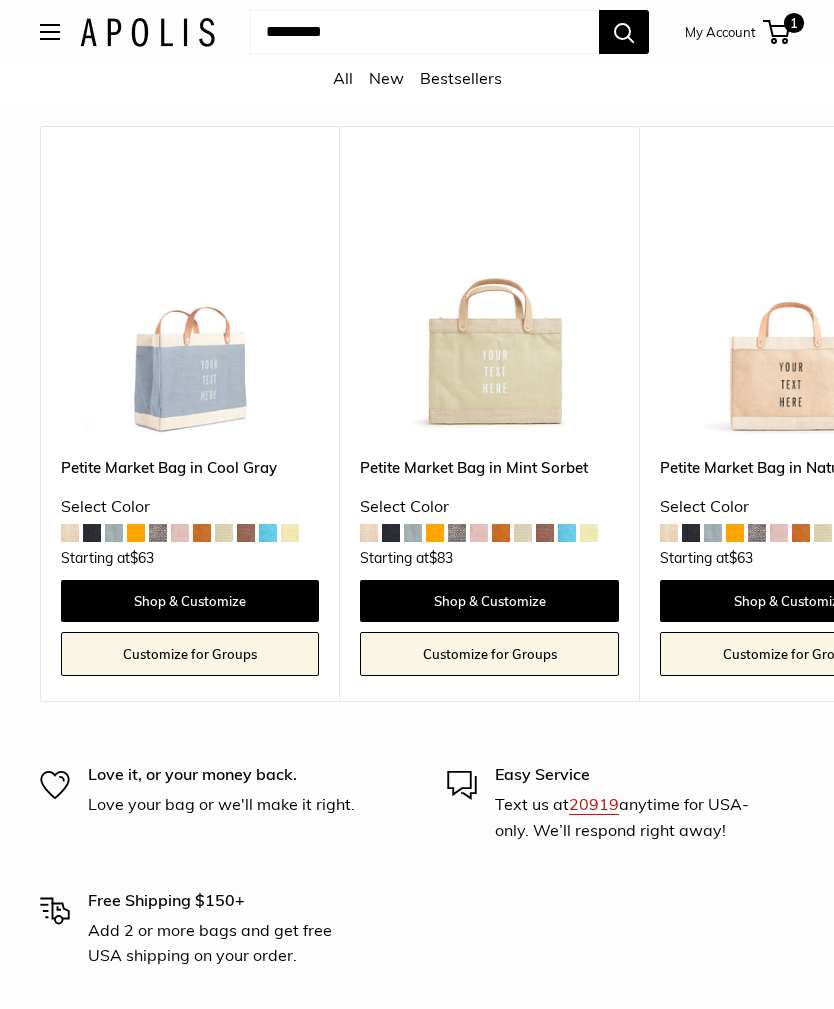 scroll, scrollTop: 7270, scrollLeft: 0, axis: vertical 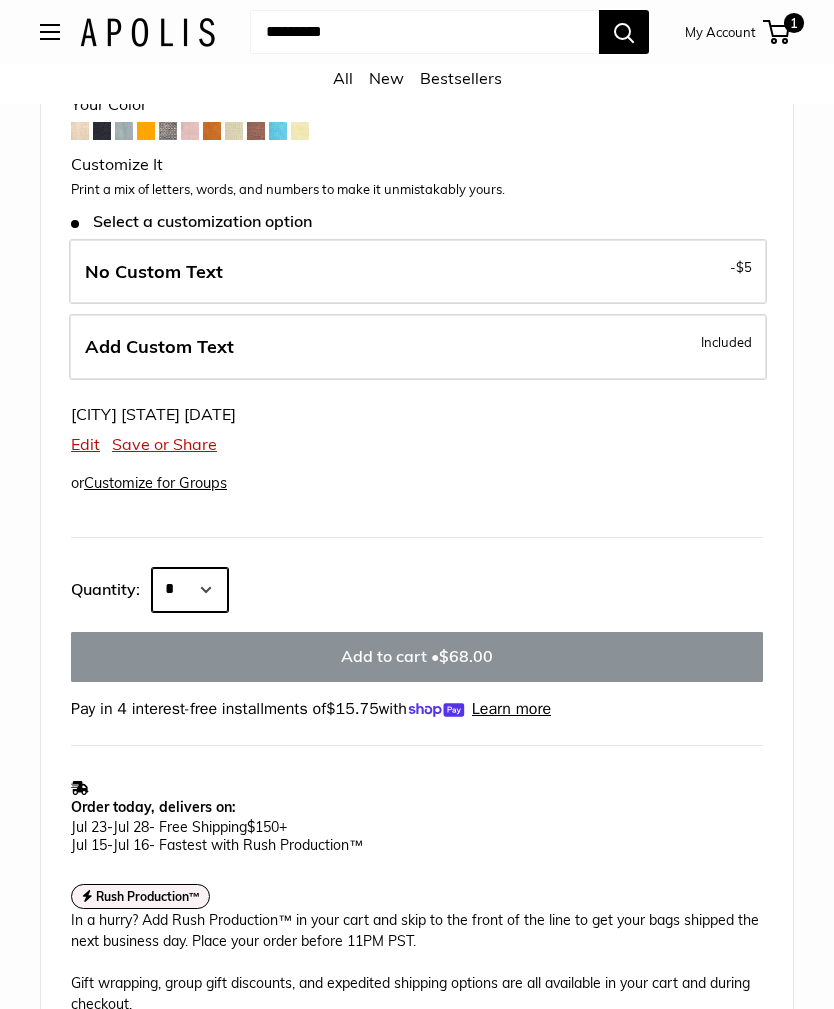 click on "* * * * * * * * * *** *** *** *** *** *** *** *** *** *** *** *** *** *** *** *** *** *** *** *** *** *** *** *** *** *** *** *** *** *** *** *** *** *** *** *** *** *** *** *** *** *** *** *** *** *** *** *** *** *** *** *** *** *** *** *** *** *** *** *** *** *** *** *** *** *** *** *** *** *** *** *** *** *** *** *** *** *** *** *** *** *** *** *** *** *** *** *** *** *** ****" at bounding box center [190, 590] 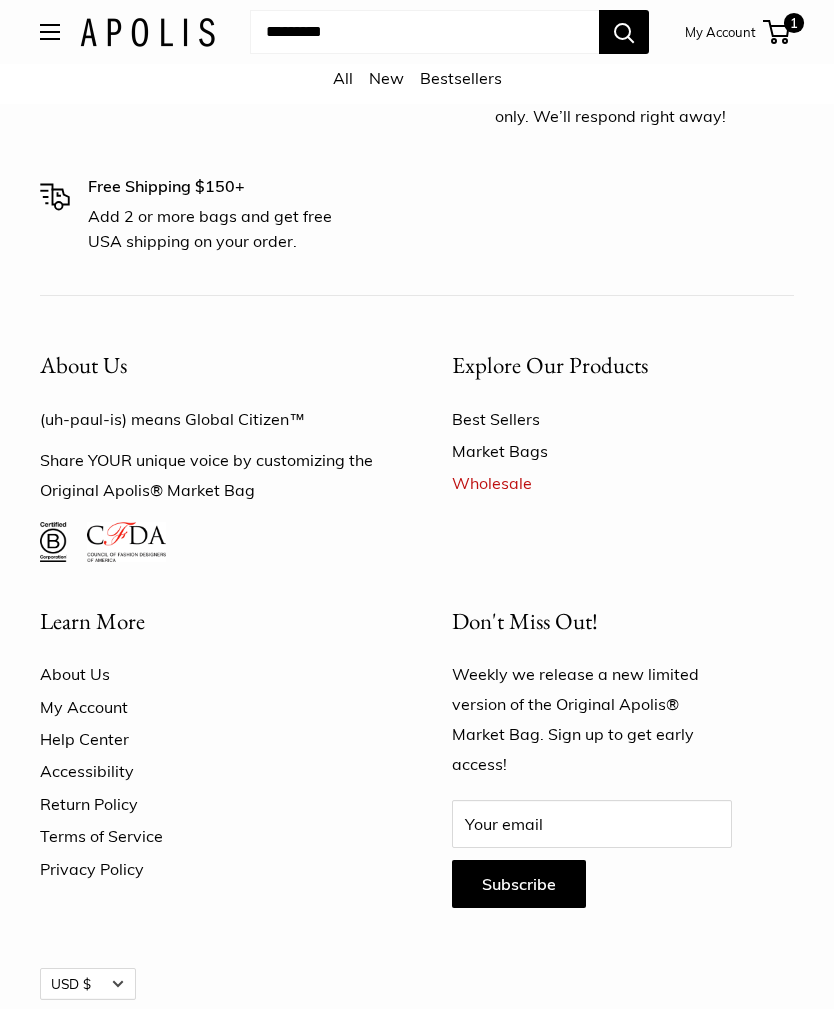 scroll, scrollTop: 8112, scrollLeft: 0, axis: vertical 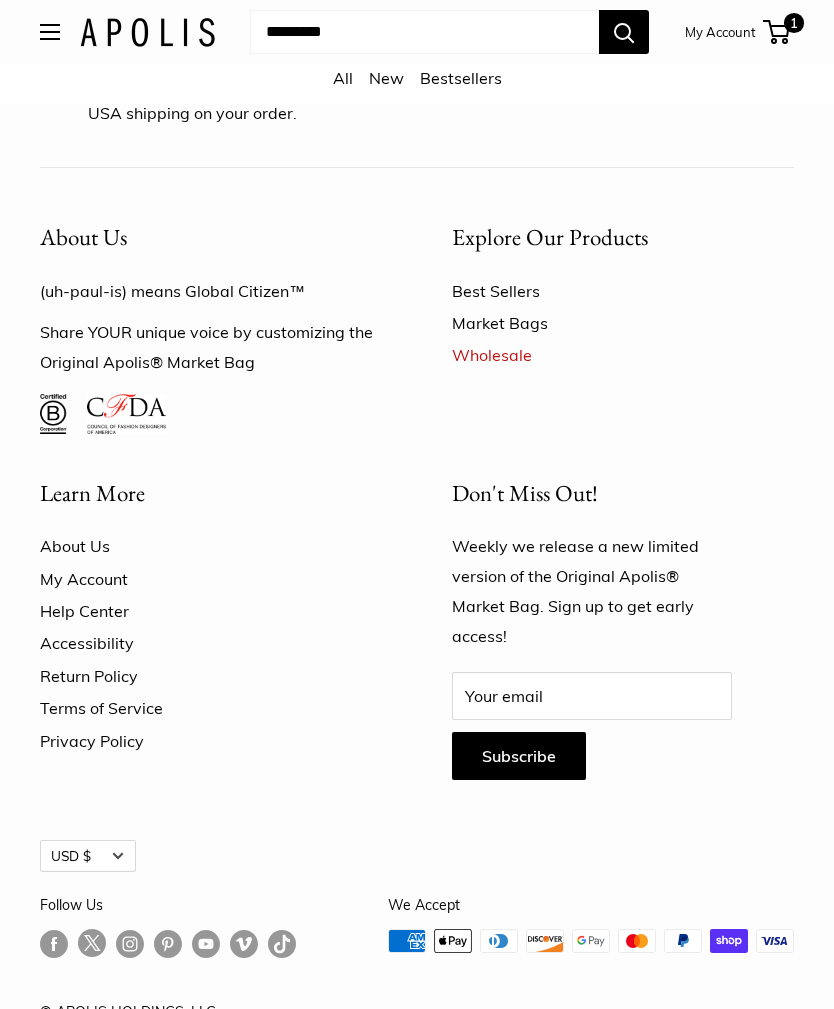 click on "Help Center" at bounding box center [211, 611] 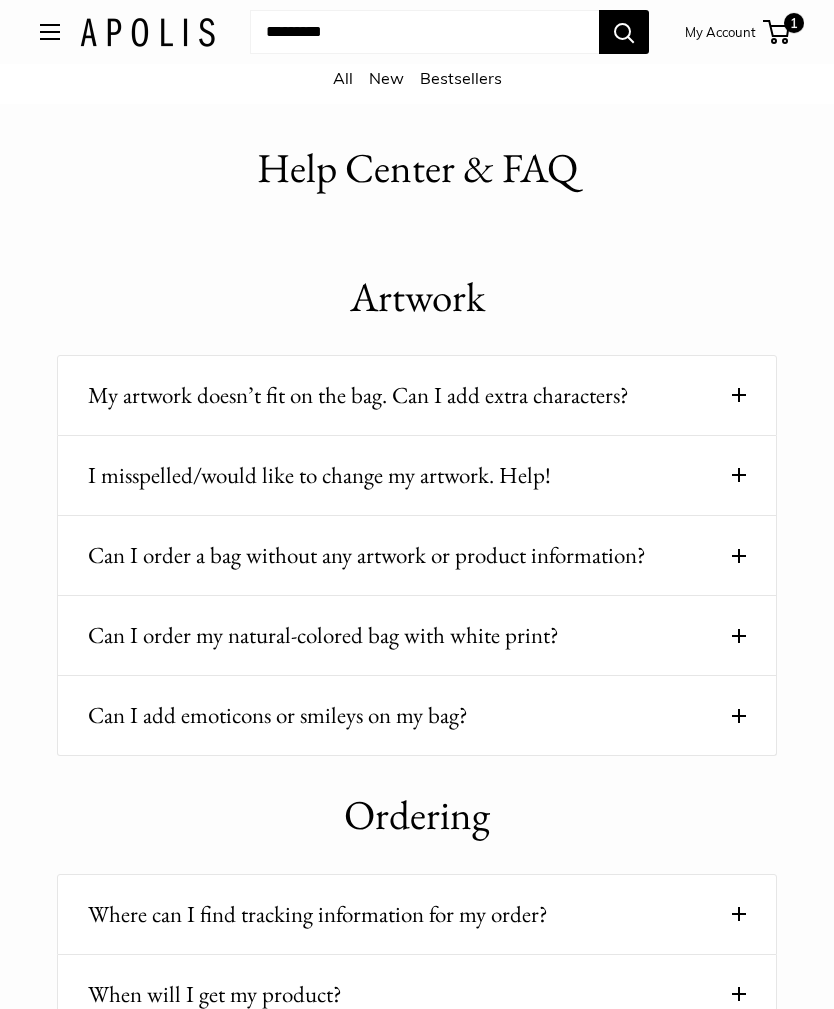 scroll, scrollTop: 0, scrollLeft: 0, axis: both 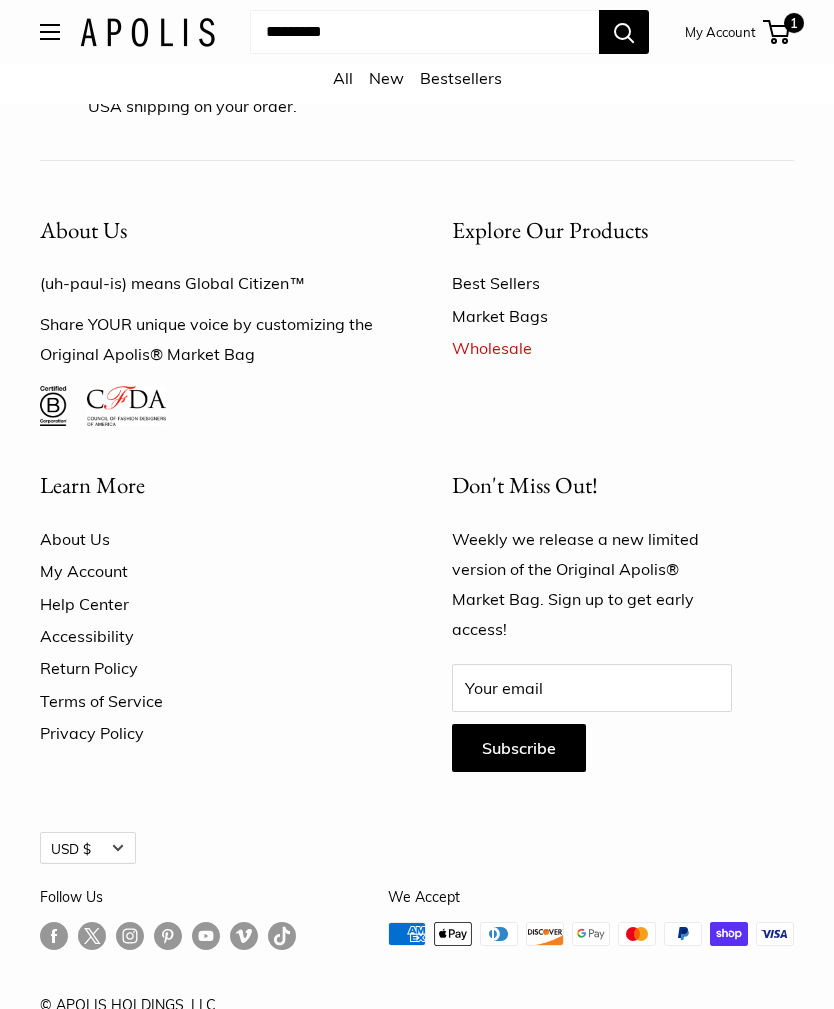 click on "Help Center" at bounding box center [211, 604] 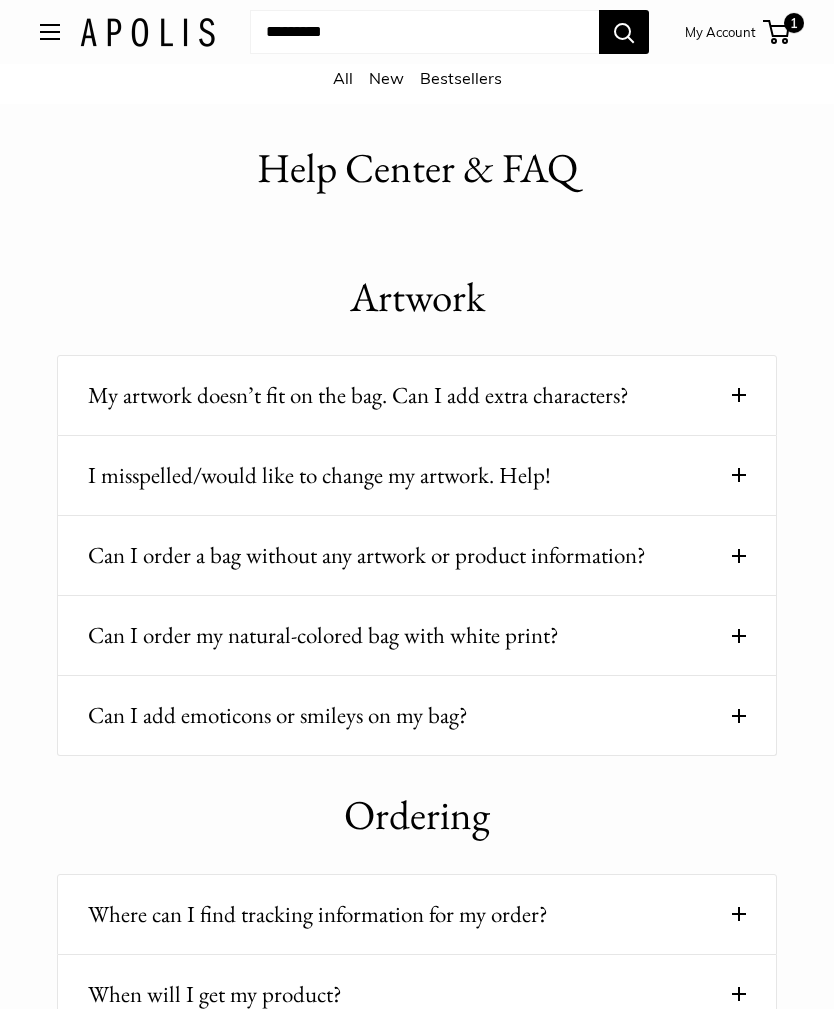 scroll, scrollTop: 0, scrollLeft: 0, axis: both 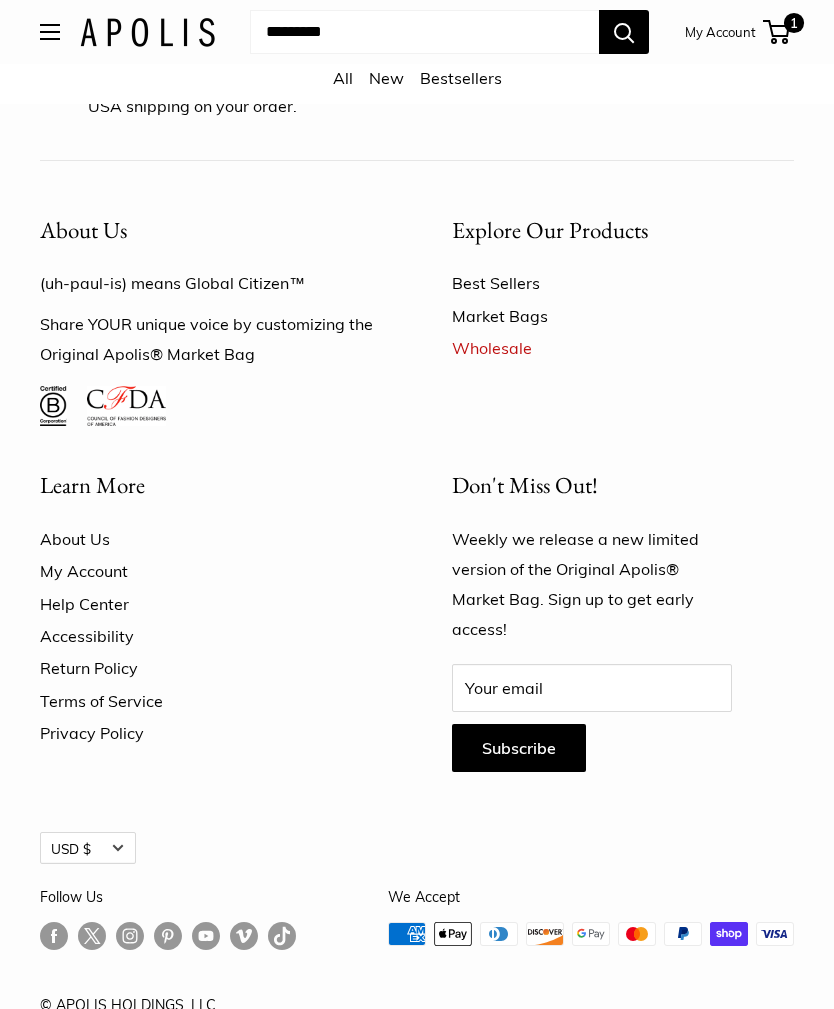 click on "My Account" at bounding box center [211, 571] 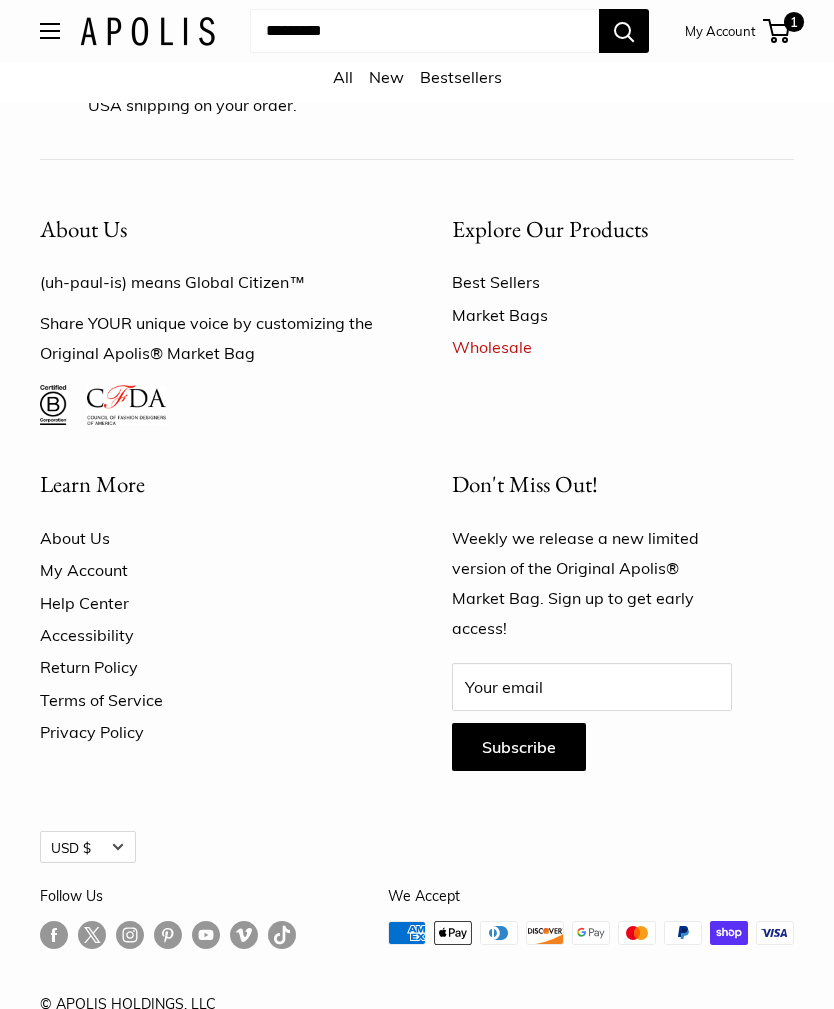 scroll, scrollTop: 3993, scrollLeft: 0, axis: vertical 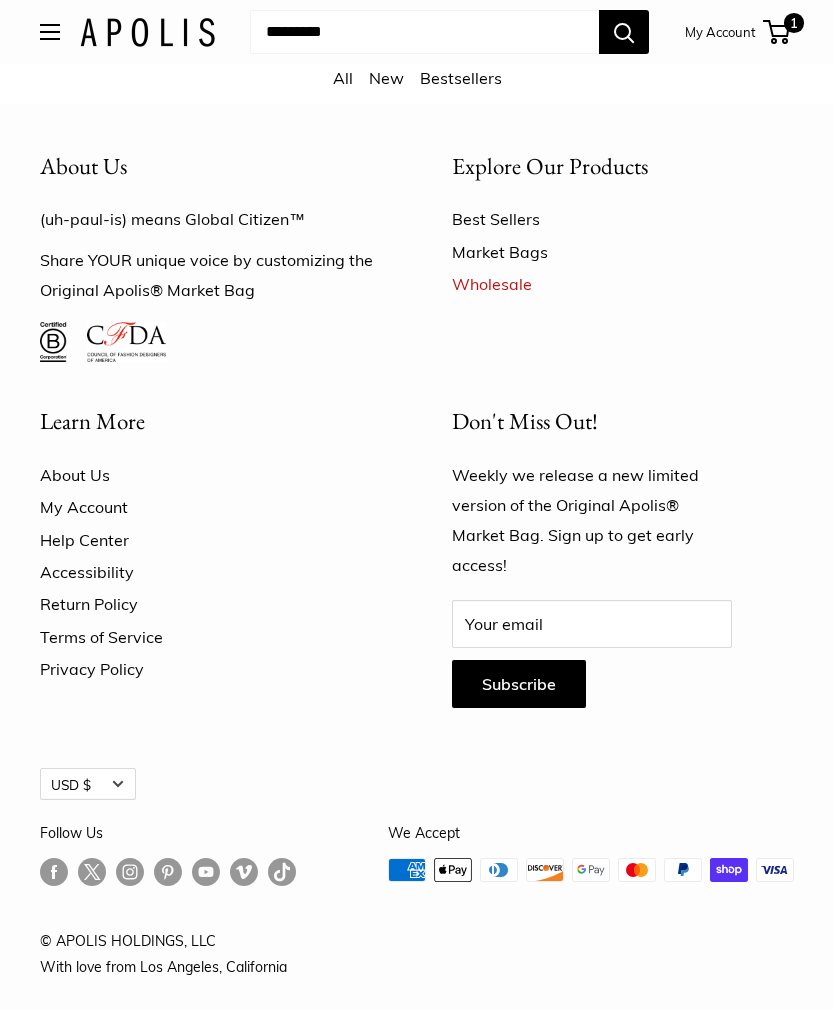 click on "Help Center" at bounding box center [211, 540] 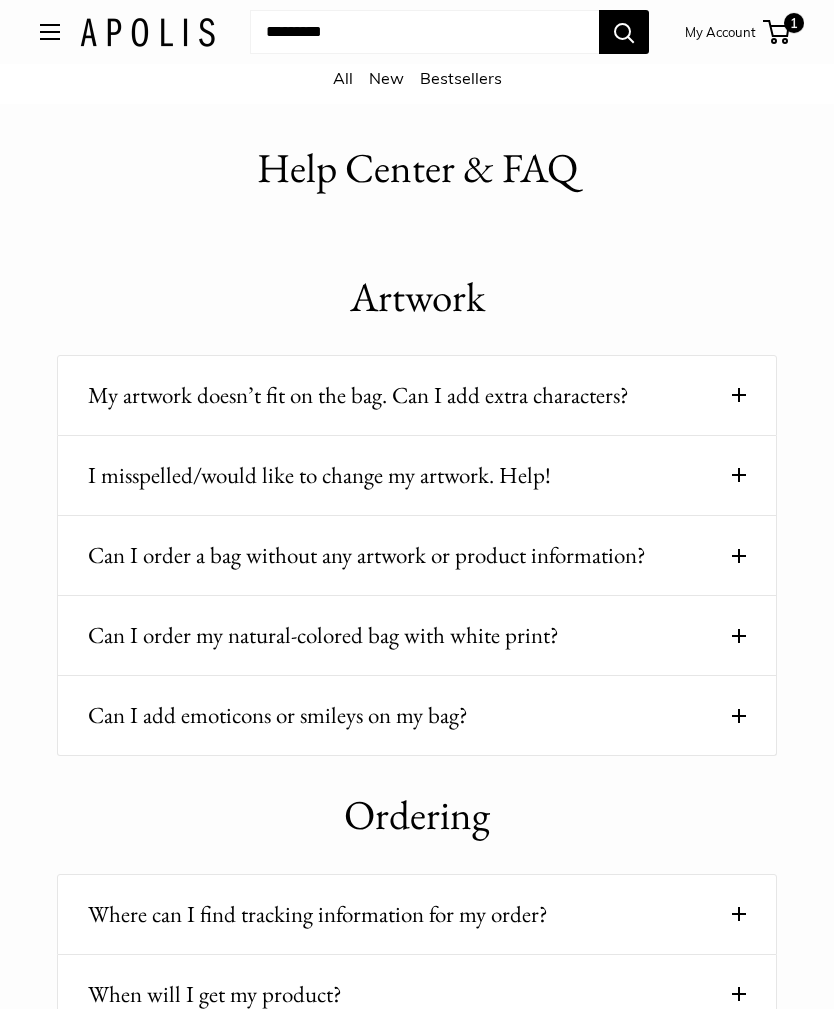 scroll, scrollTop: 0, scrollLeft: 0, axis: both 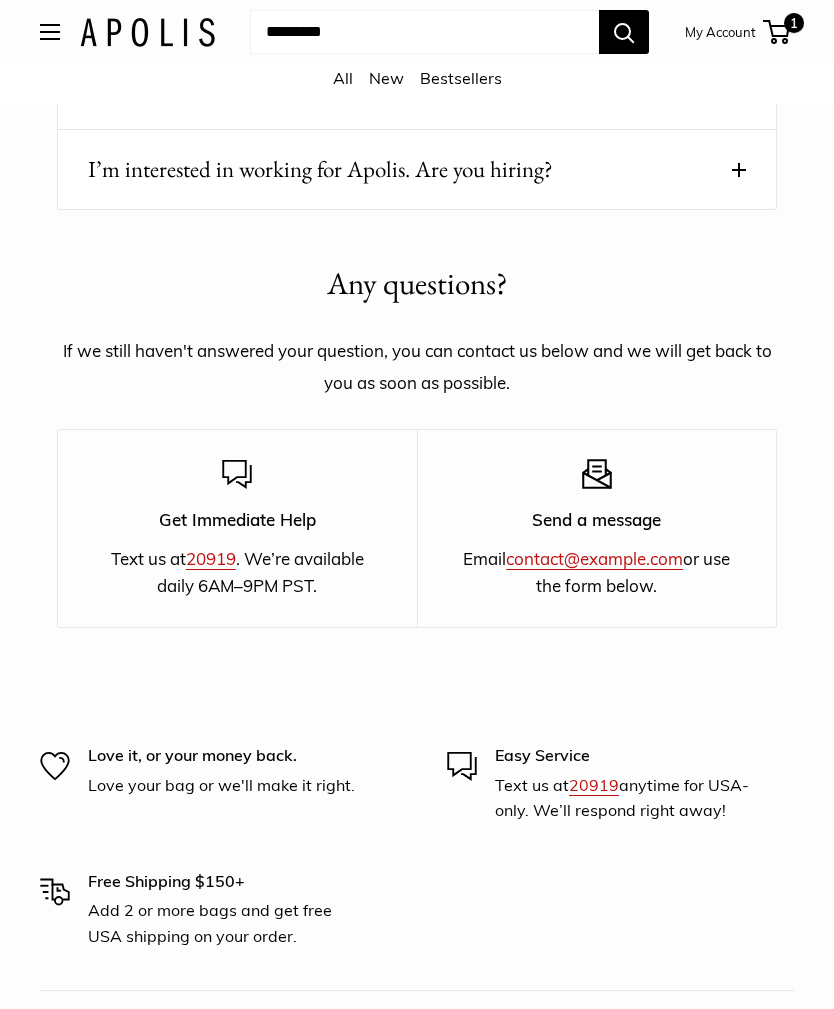 click on "contact@example.com" at bounding box center [594, 558] 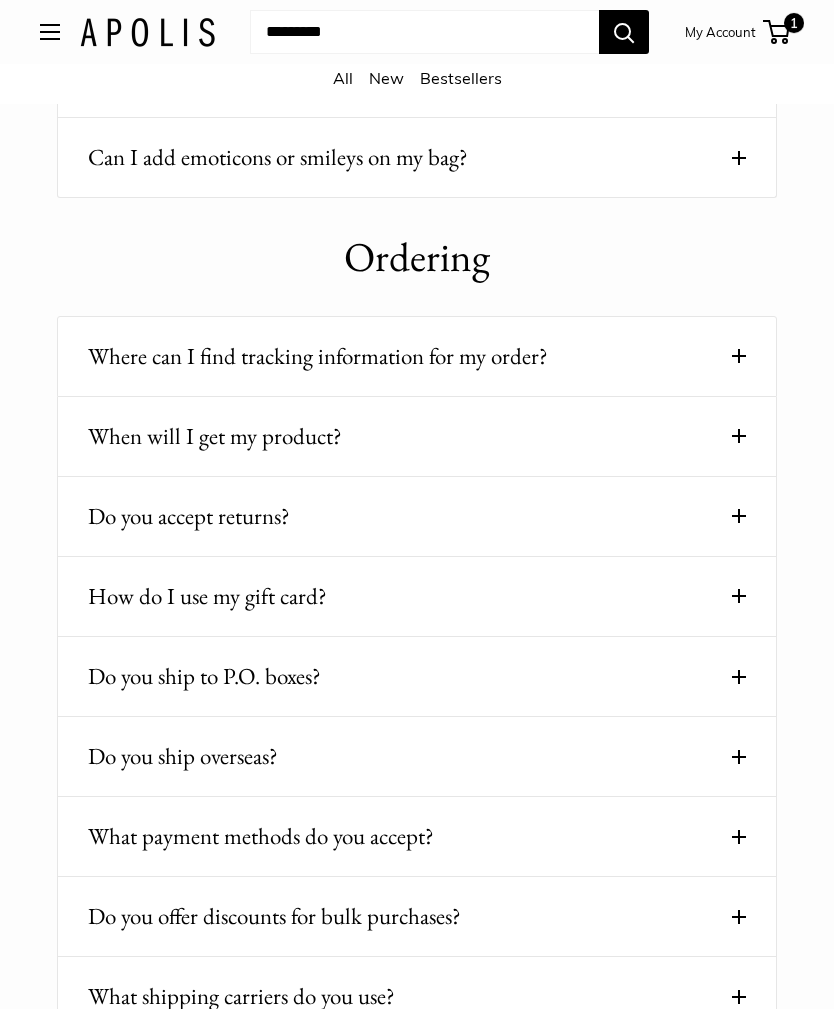 scroll, scrollTop: 0, scrollLeft: 0, axis: both 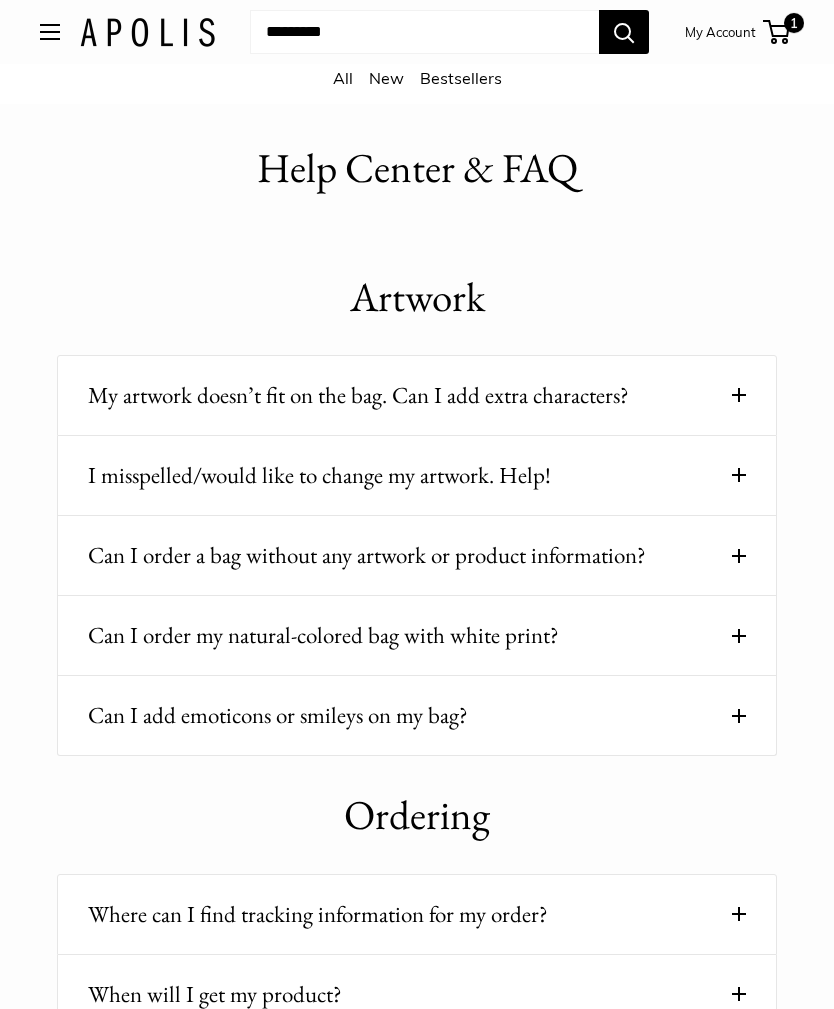 click at bounding box center [50, 32] 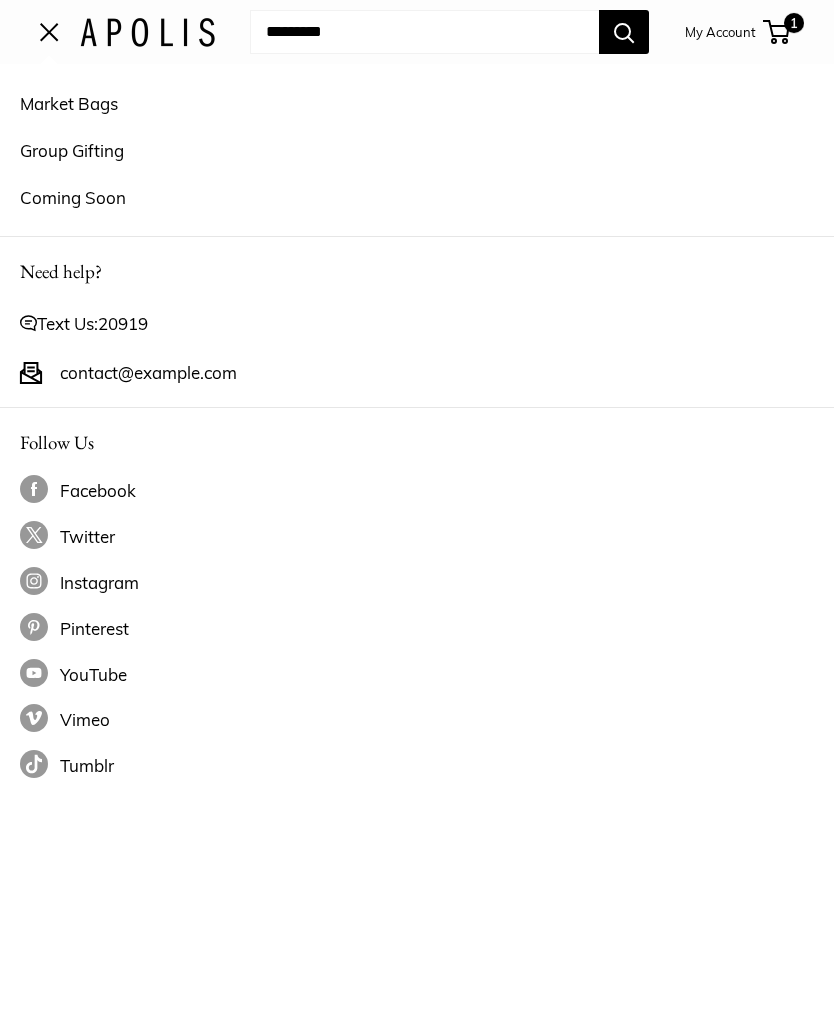 click on "Market Bags" at bounding box center [417, 103] 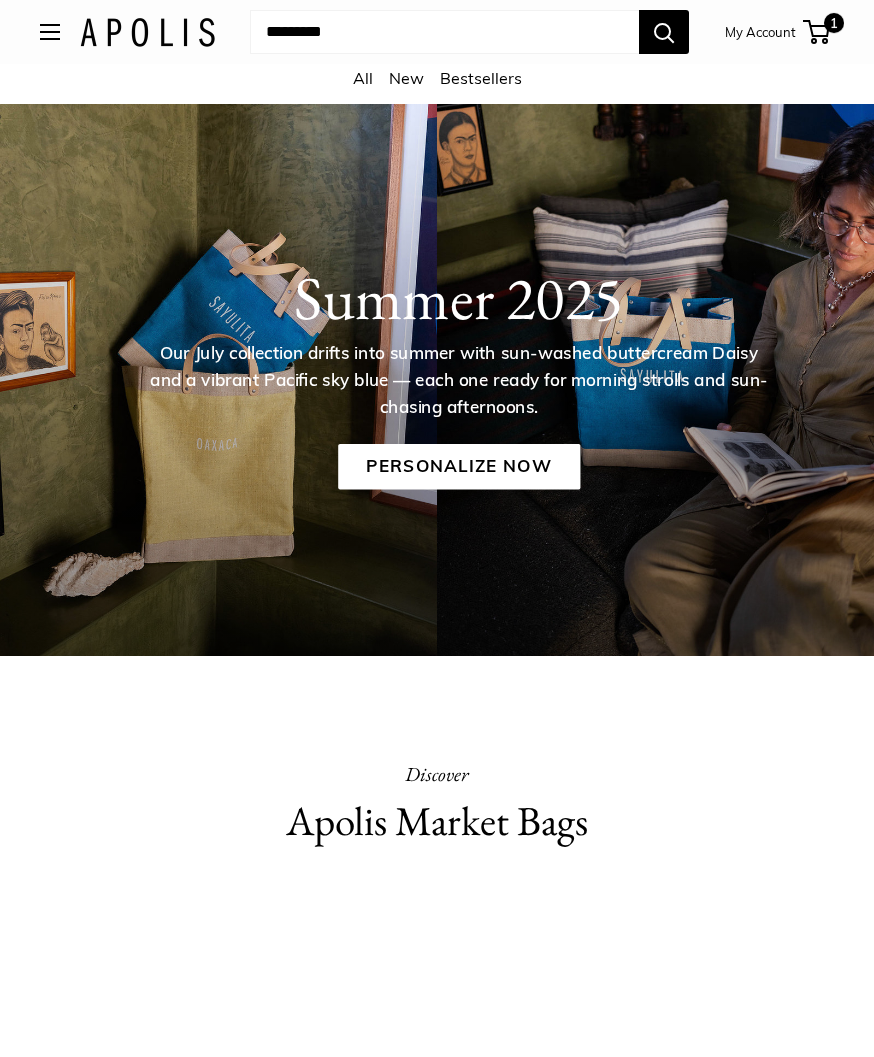 scroll, scrollTop: 0, scrollLeft: 0, axis: both 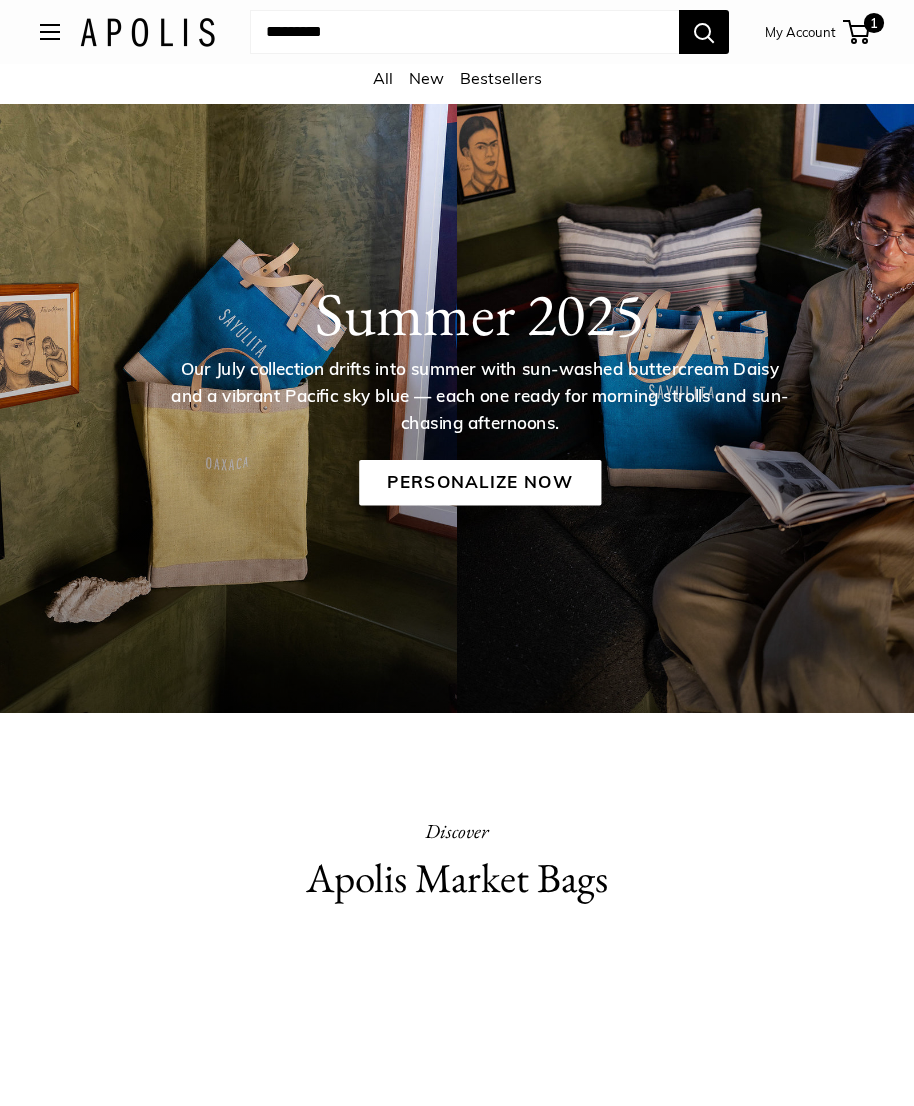 click on "All" at bounding box center (383, 78) 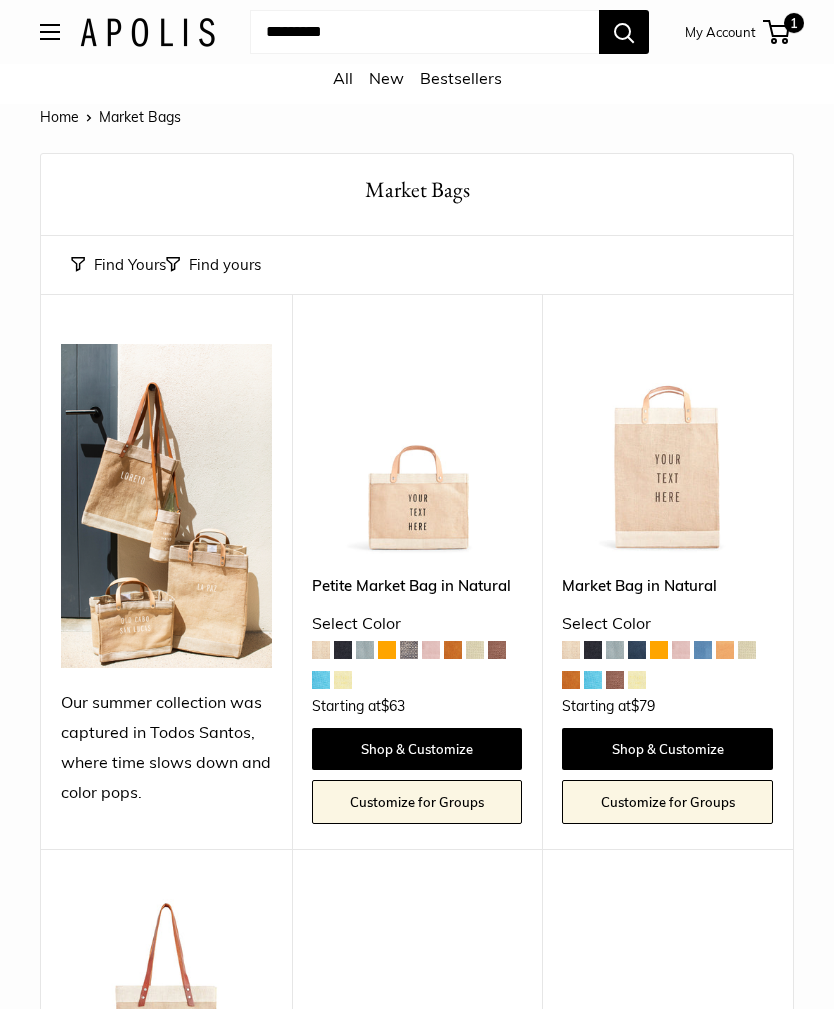 scroll, scrollTop: 0, scrollLeft: 0, axis: both 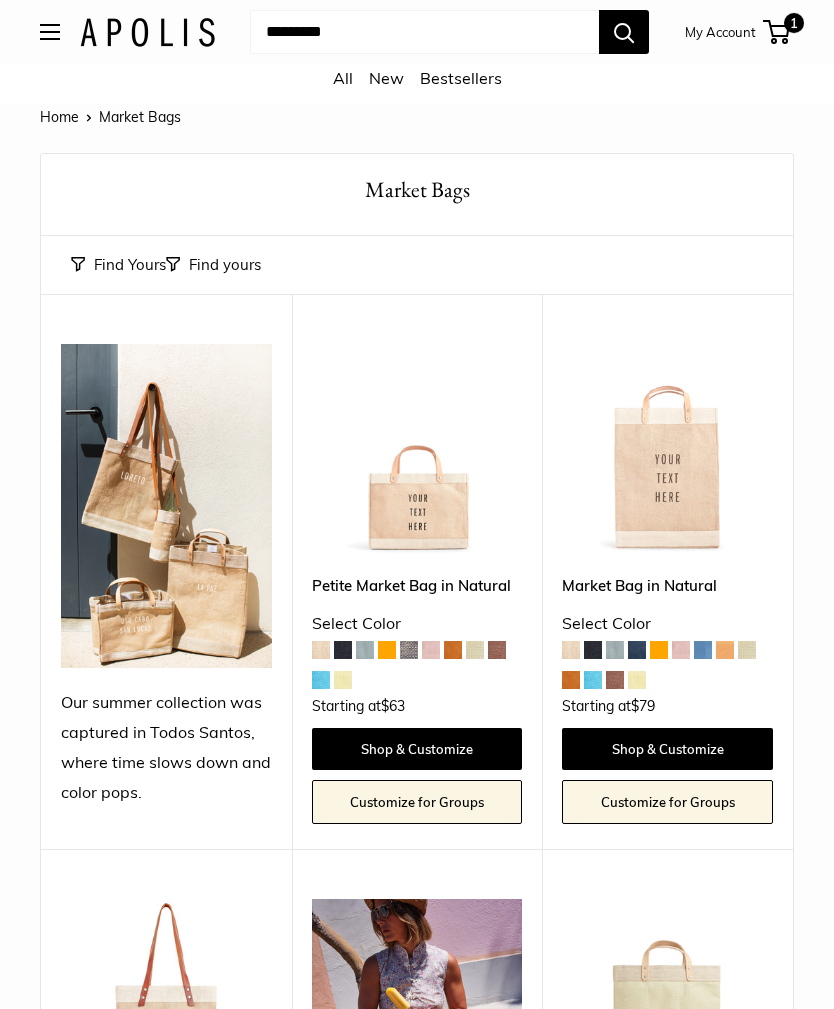 click at bounding box center (417, 449) 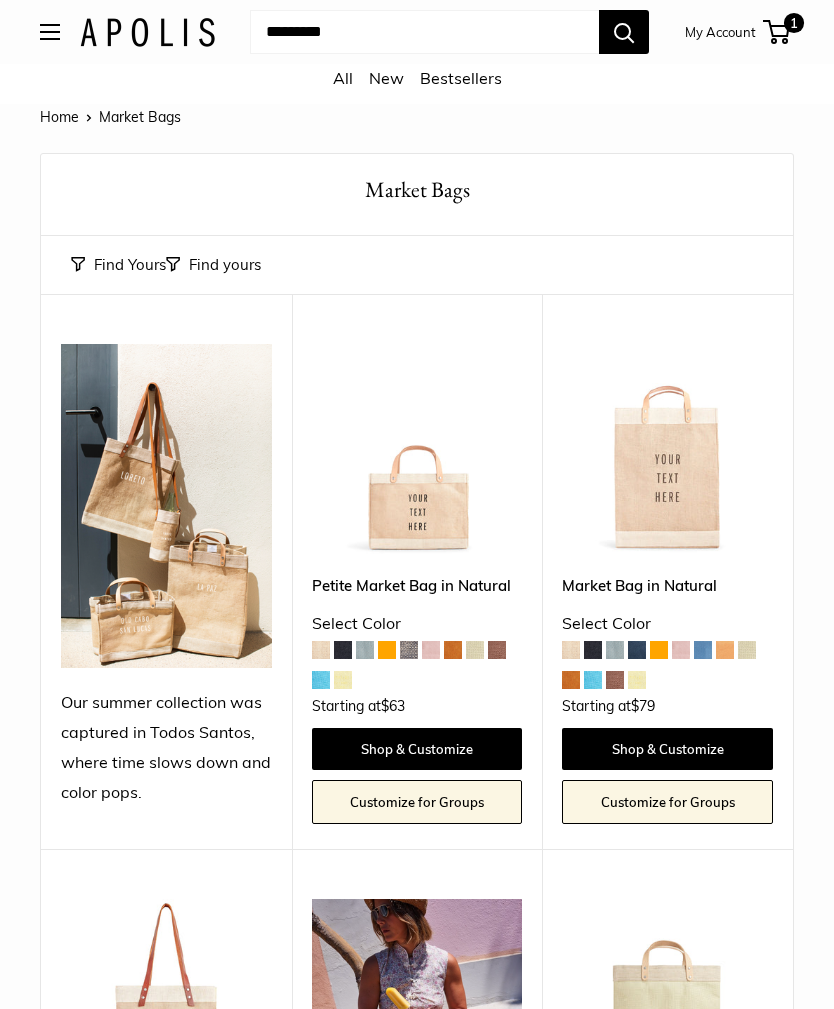 click on "Shop & Customize" at bounding box center [417, 749] 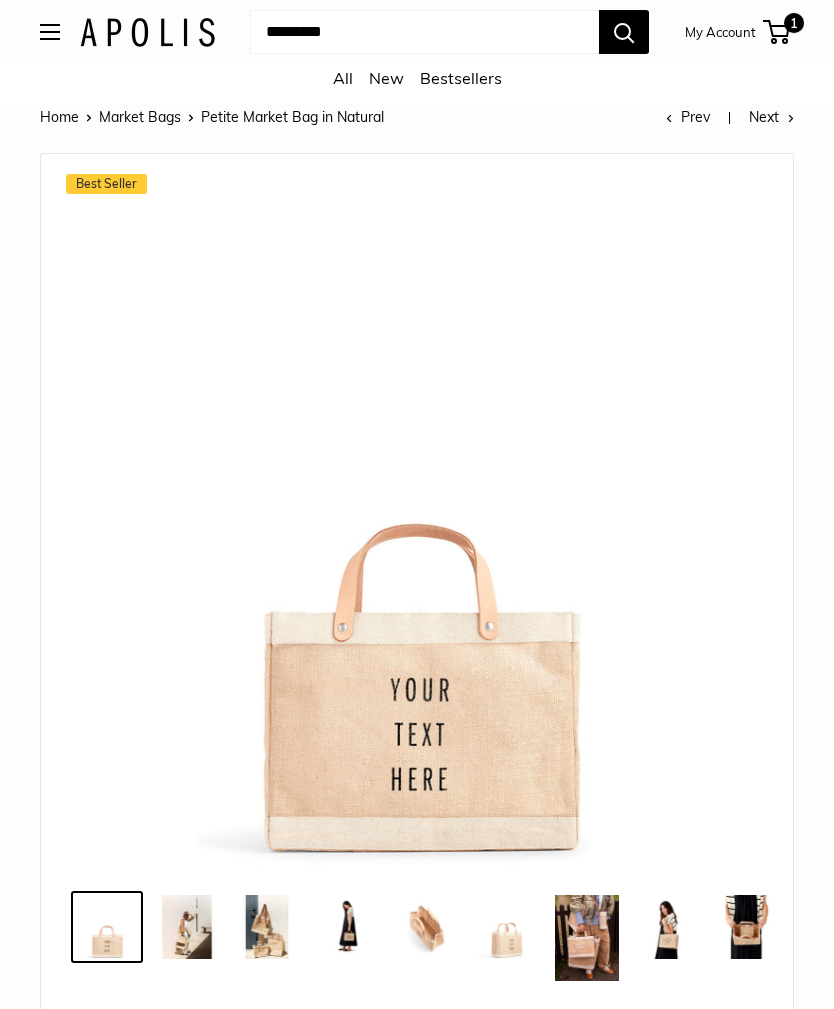 scroll, scrollTop: 0, scrollLeft: 0, axis: both 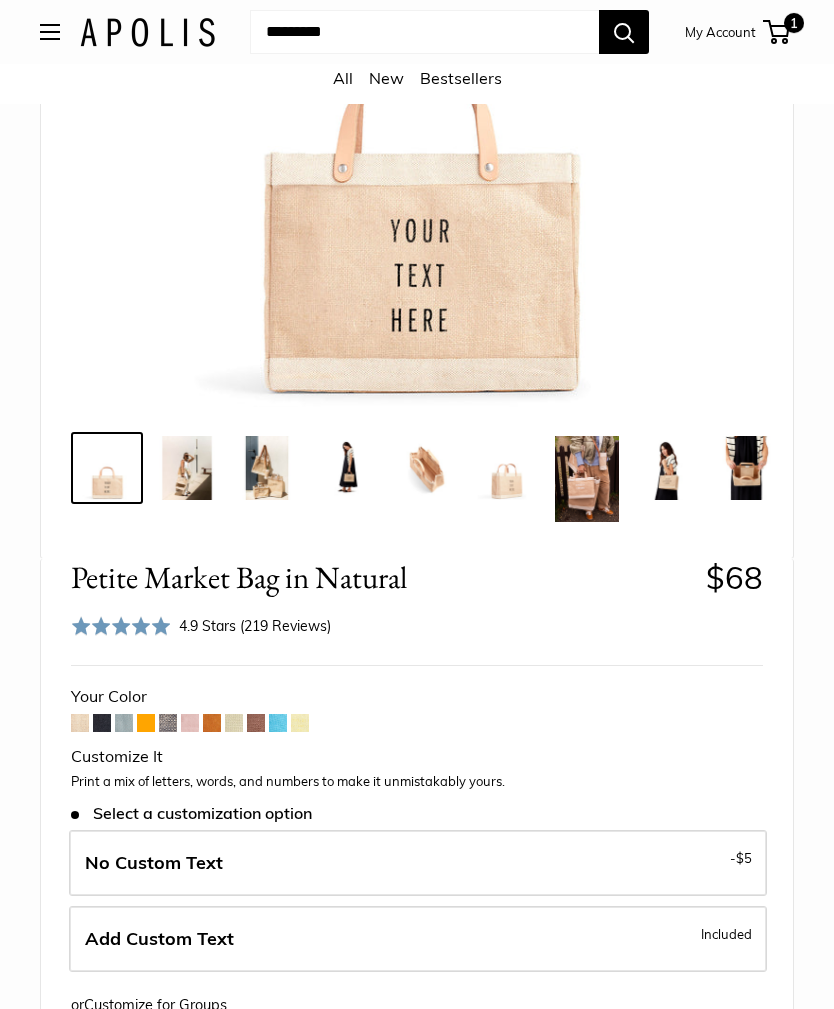 click at bounding box center (190, 723) 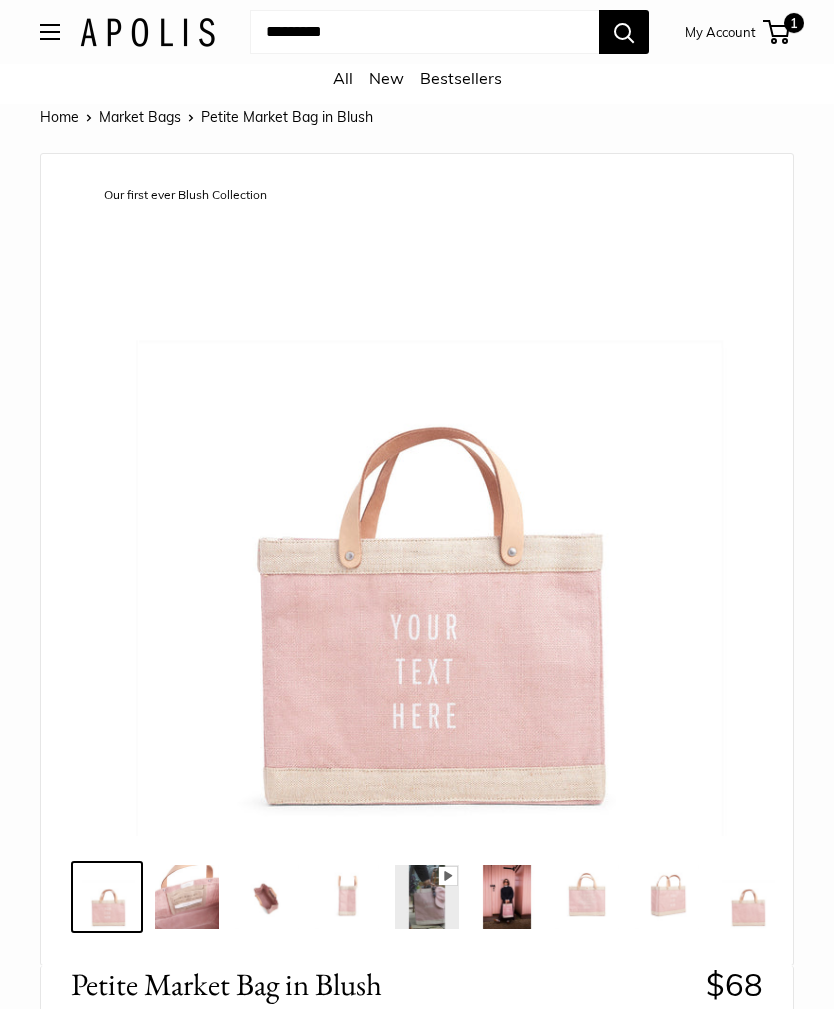 scroll, scrollTop: 0, scrollLeft: 0, axis: both 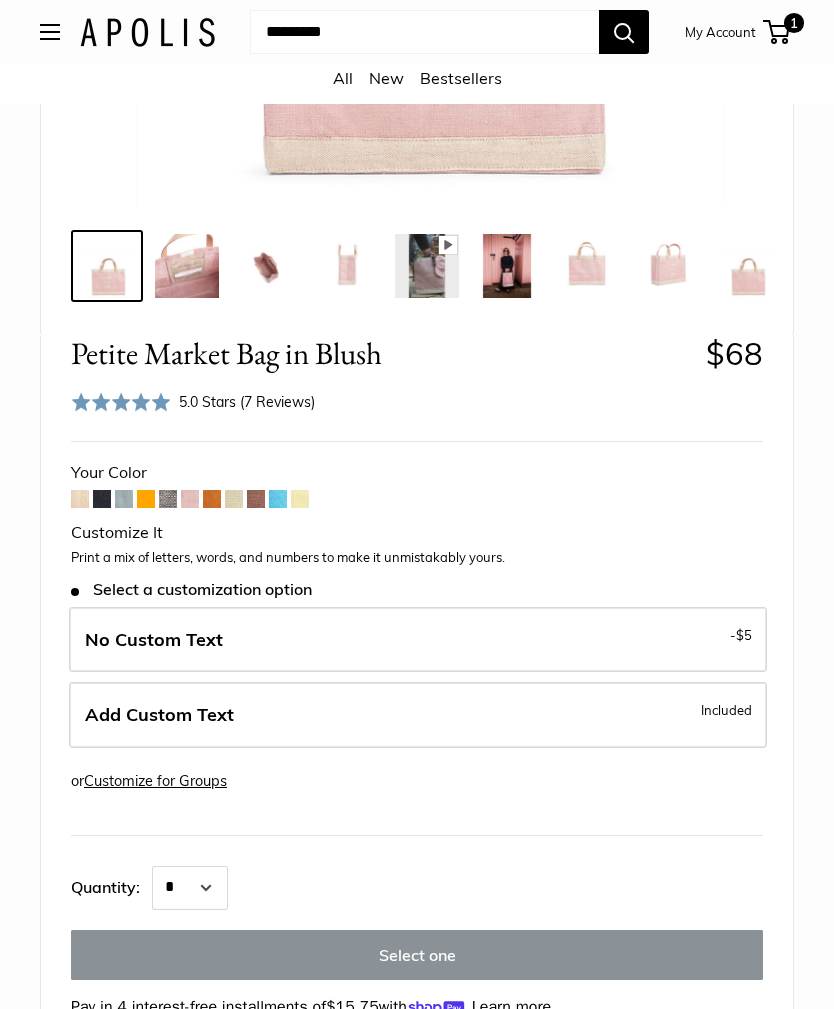 click on "Add Custom Text
Included" at bounding box center (418, 716) 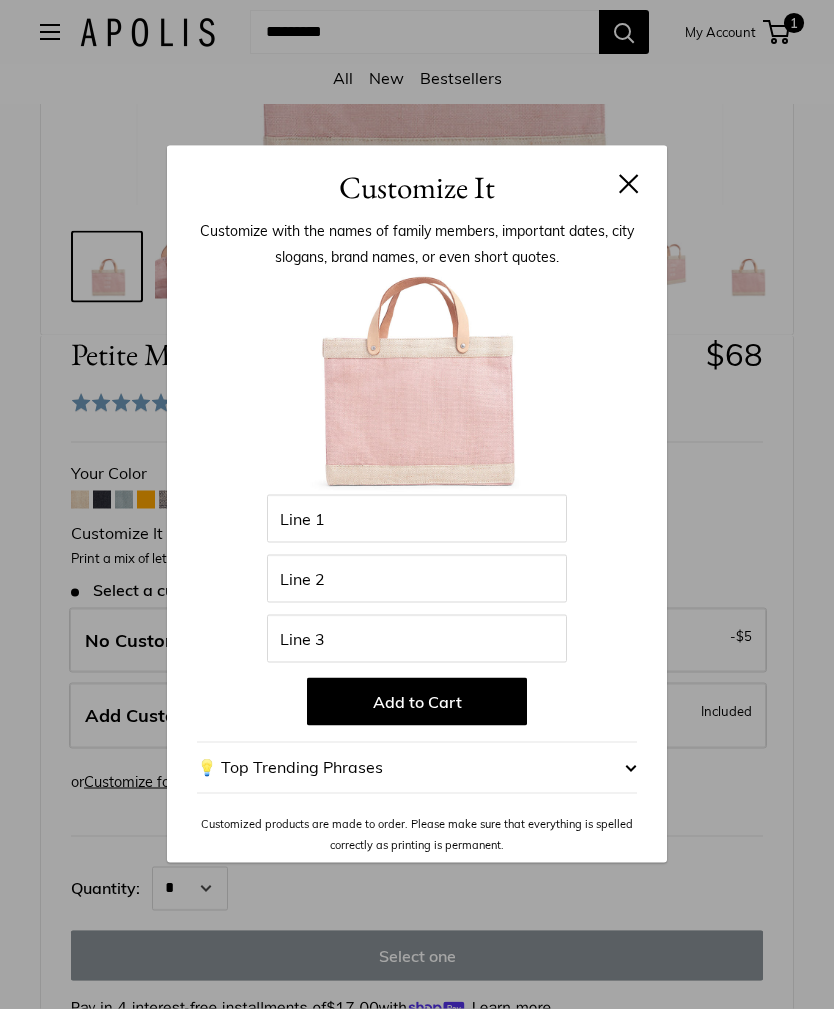 scroll, scrollTop: 631, scrollLeft: 0, axis: vertical 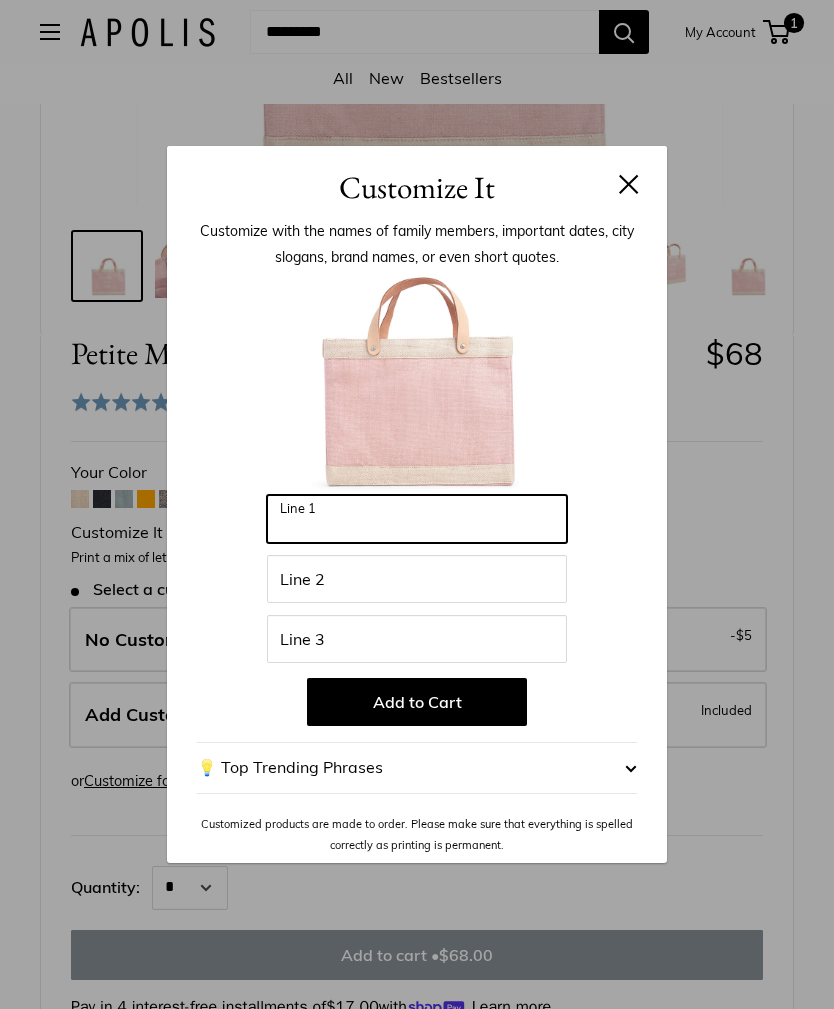 click on "Line 1" at bounding box center [417, 519] 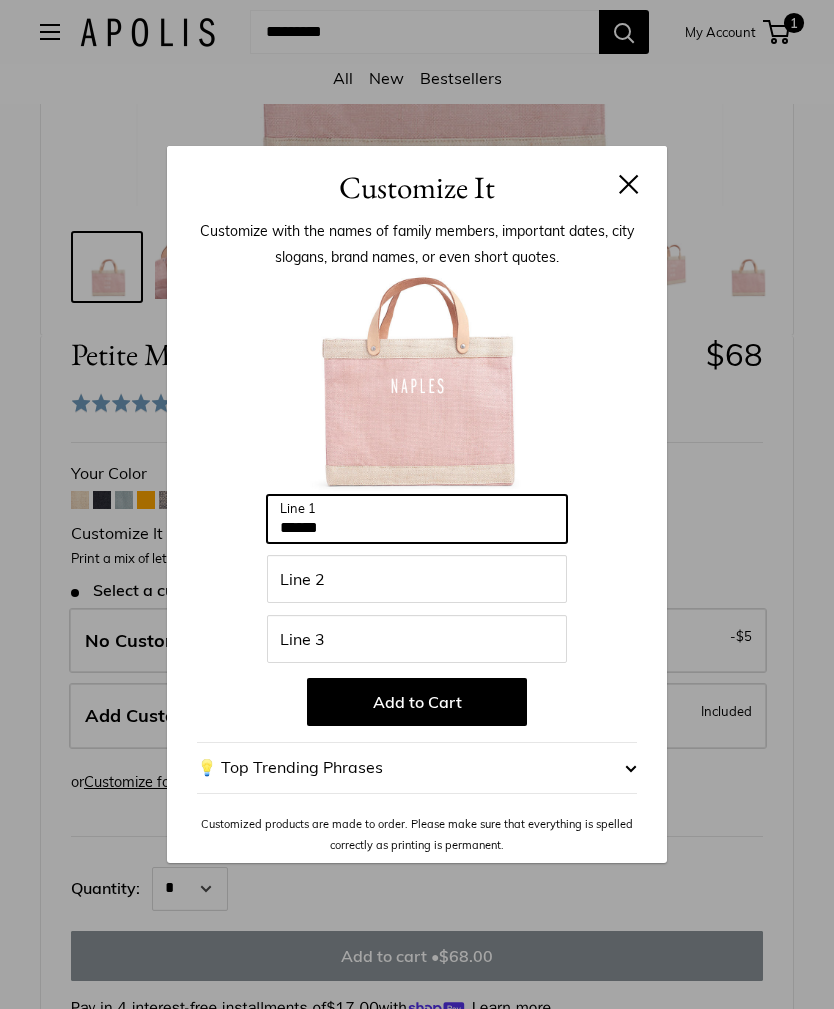 type on "******" 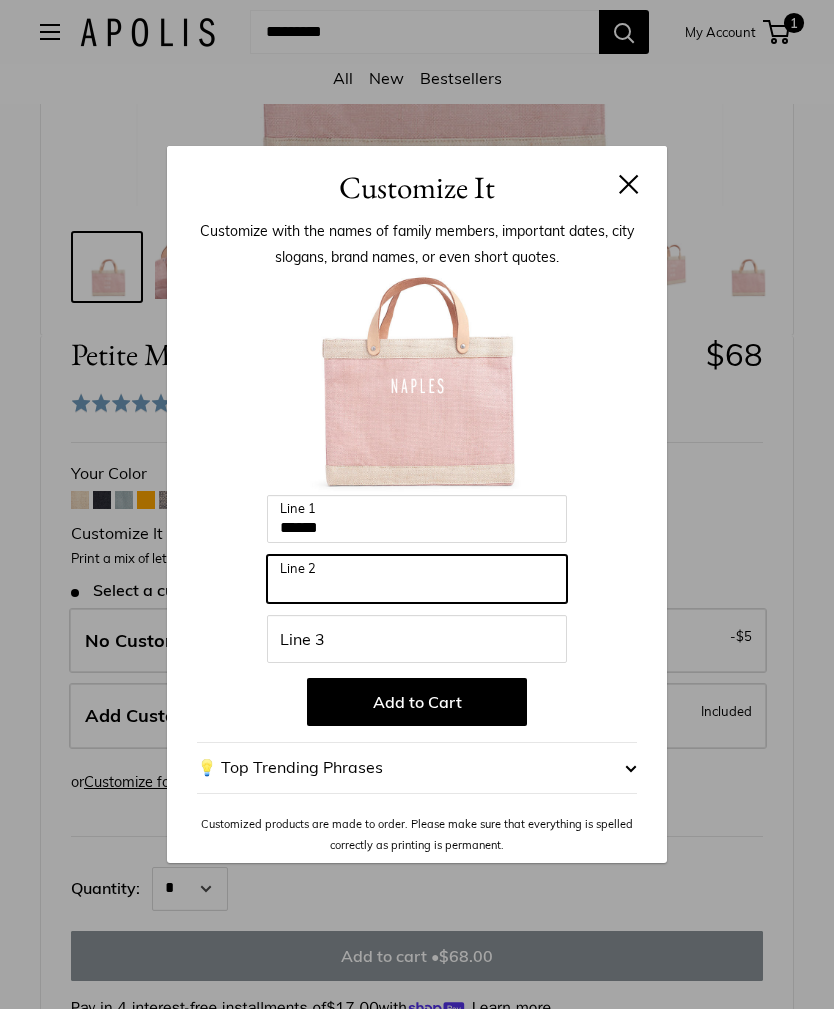 click on "Line 2" at bounding box center (417, 579) 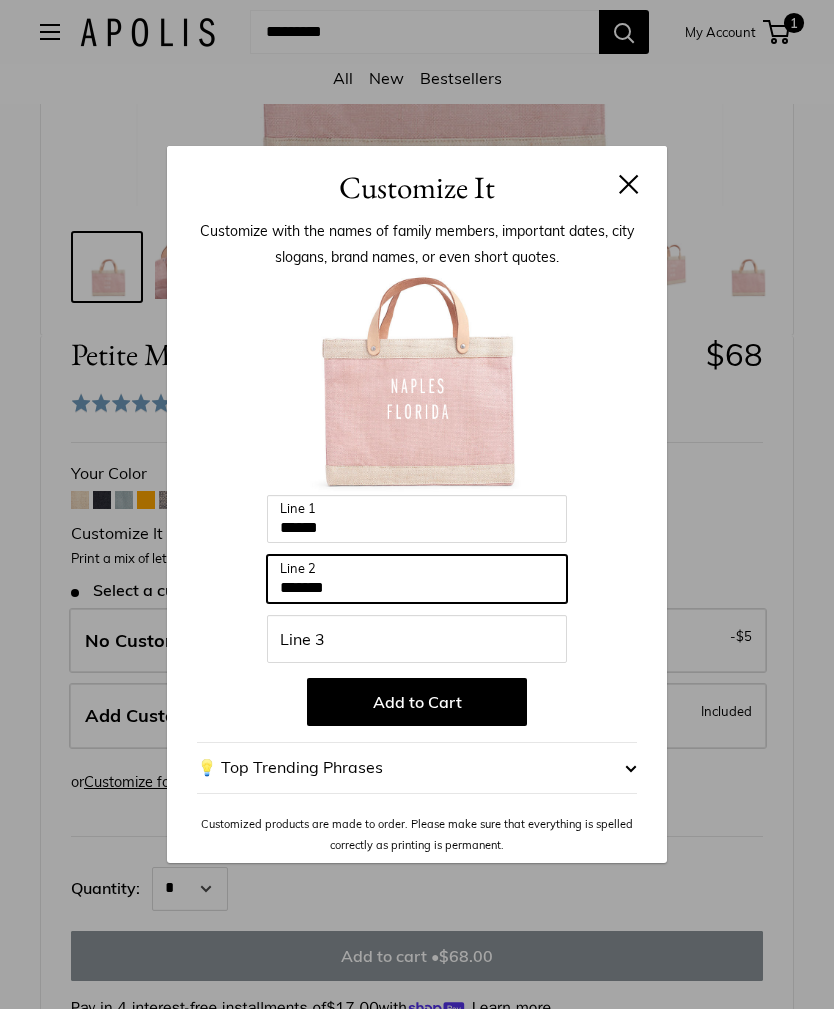 type on "*******" 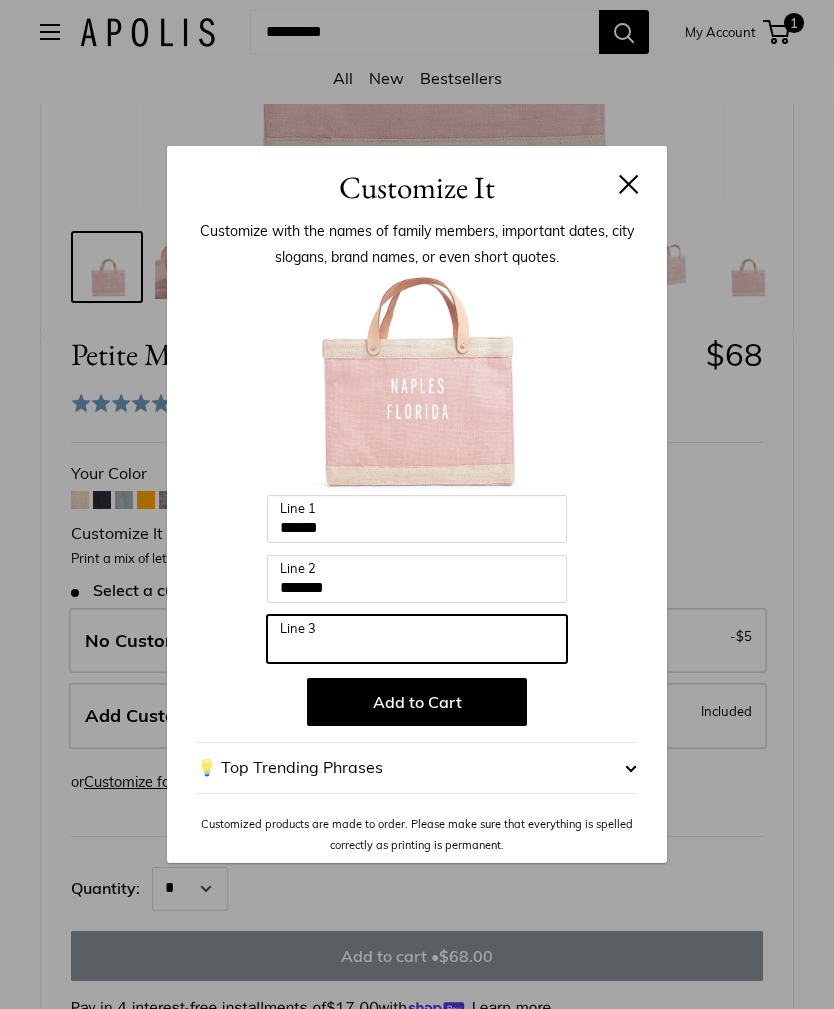 click on "Line 3" at bounding box center (417, 639) 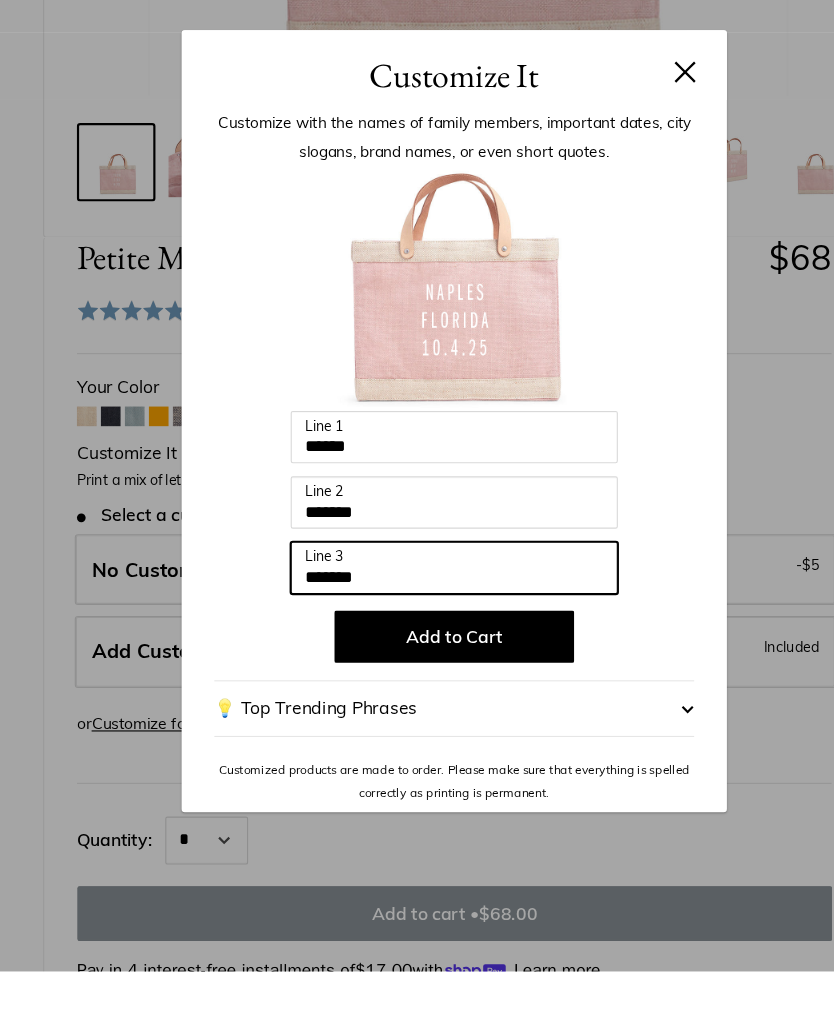 type on "*******" 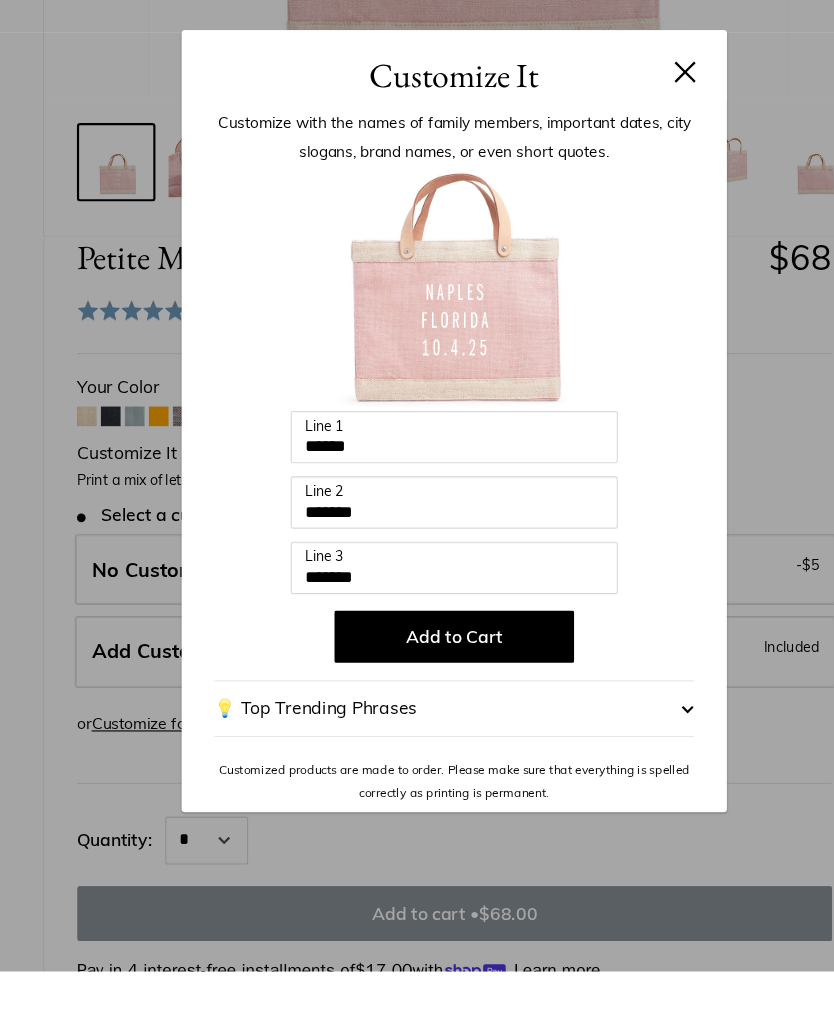 click on "Add to Cart" at bounding box center (417, 702) 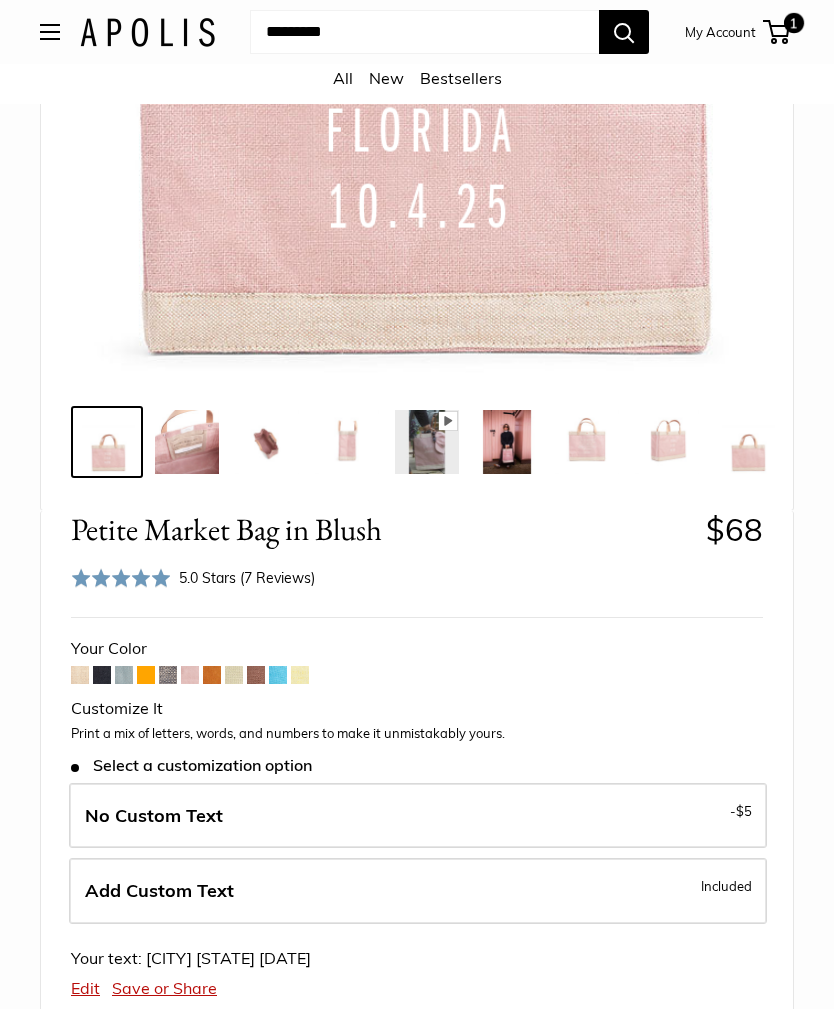 scroll, scrollTop: 470, scrollLeft: 0, axis: vertical 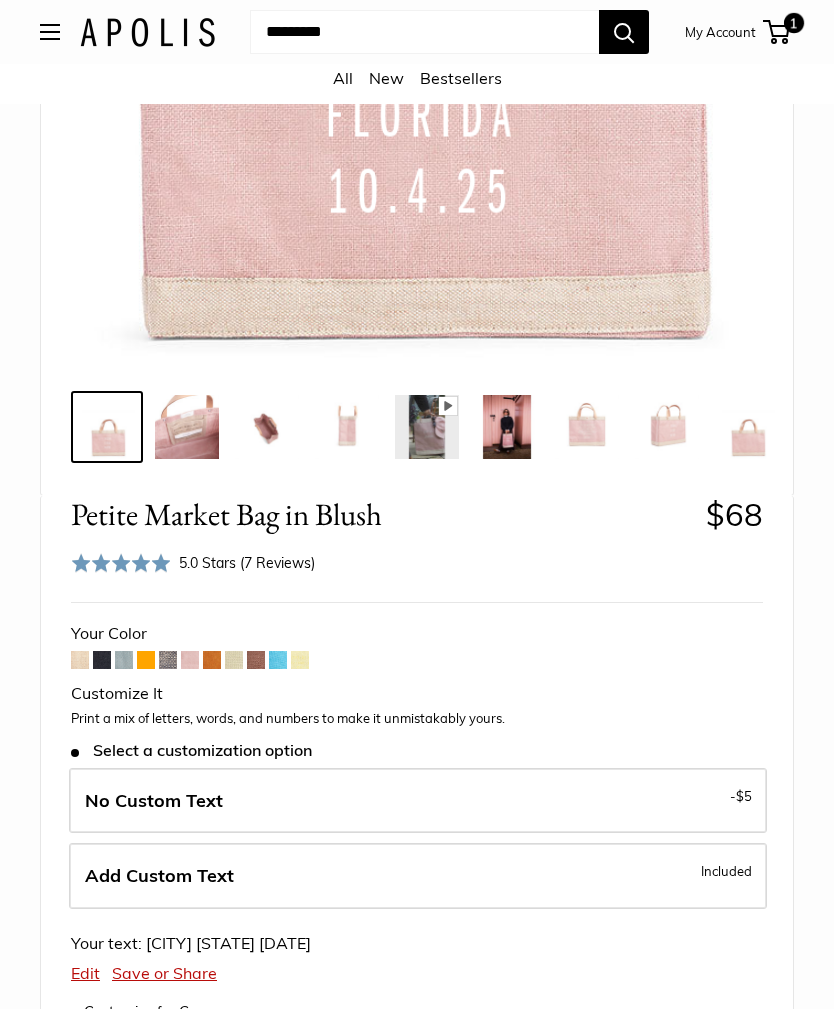 click on "No Custom Text
- $5" at bounding box center (418, 801) 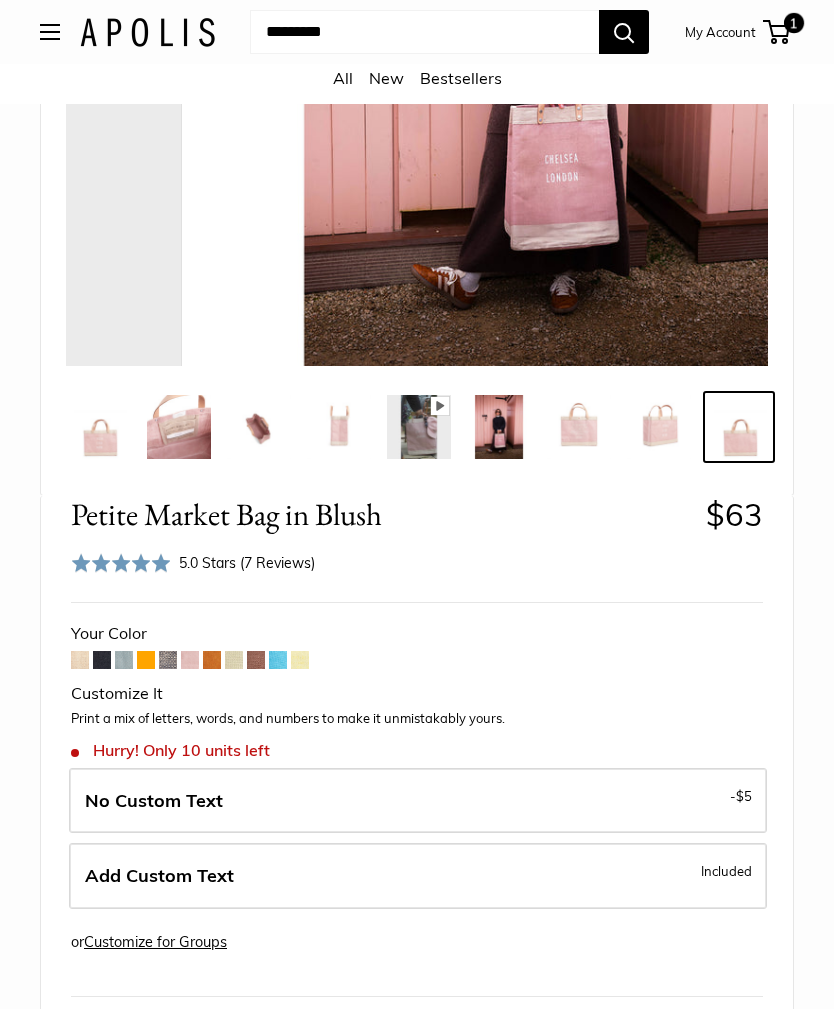 scroll, scrollTop: 0, scrollLeft: 20, axis: horizontal 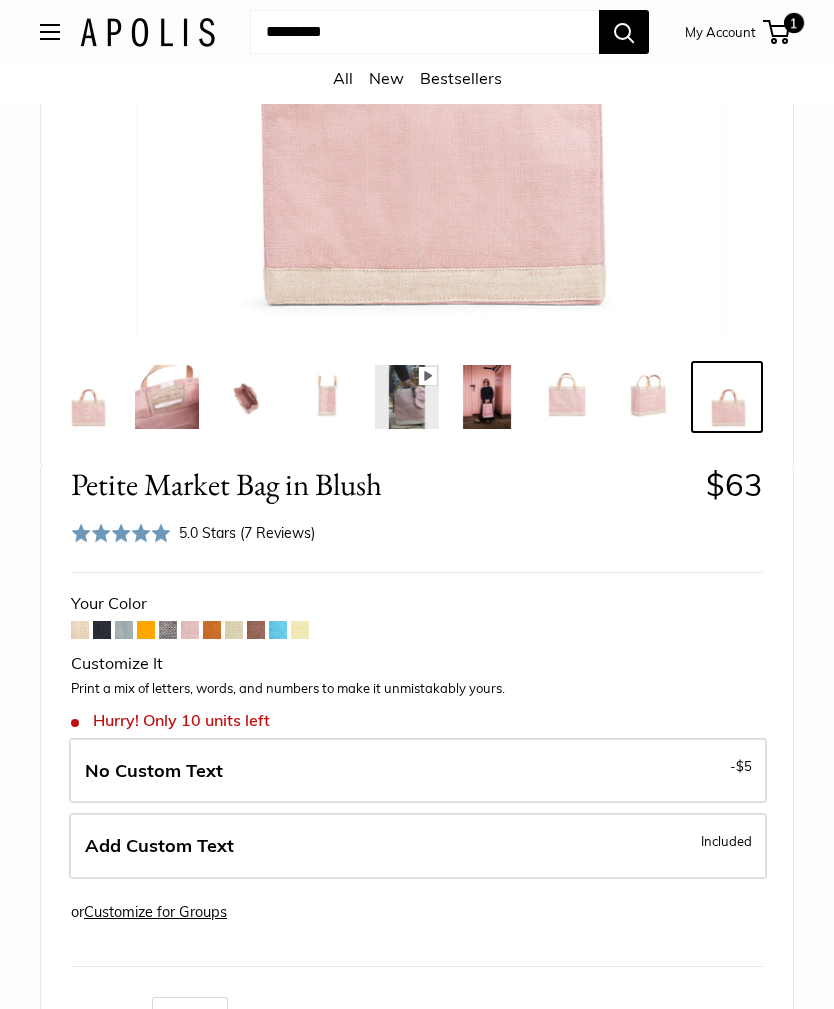 click on "Included" at bounding box center [726, 842] 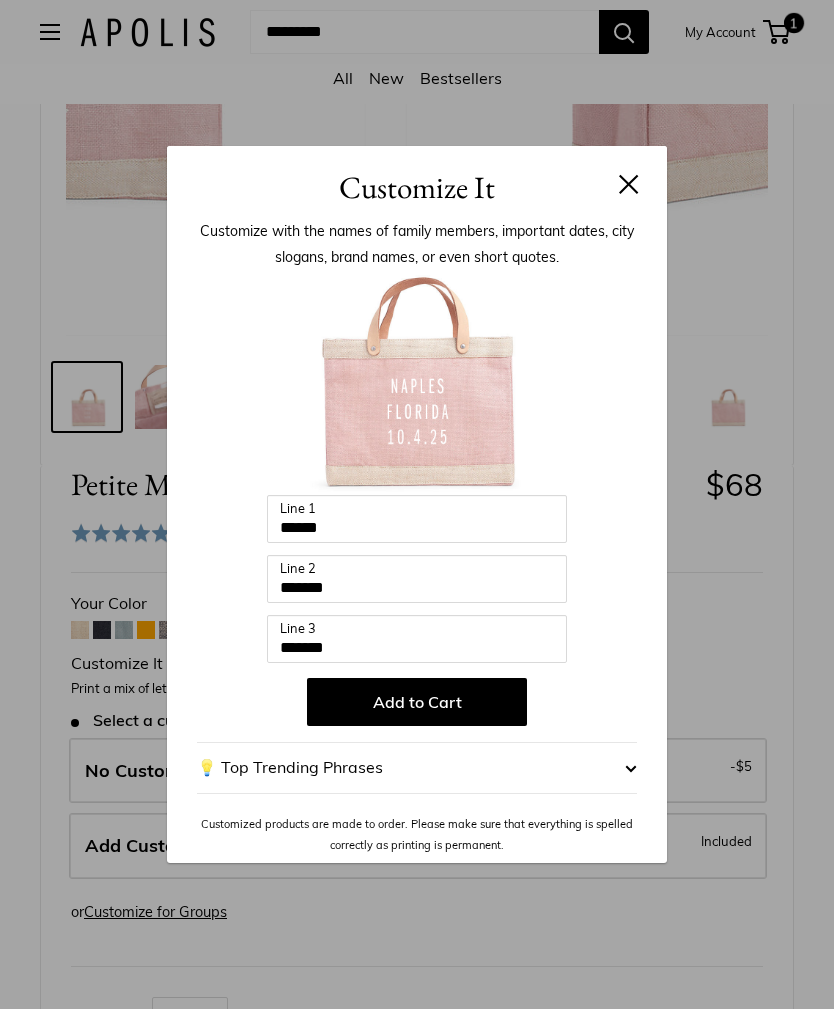 scroll, scrollTop: 0, scrollLeft: 0, axis: both 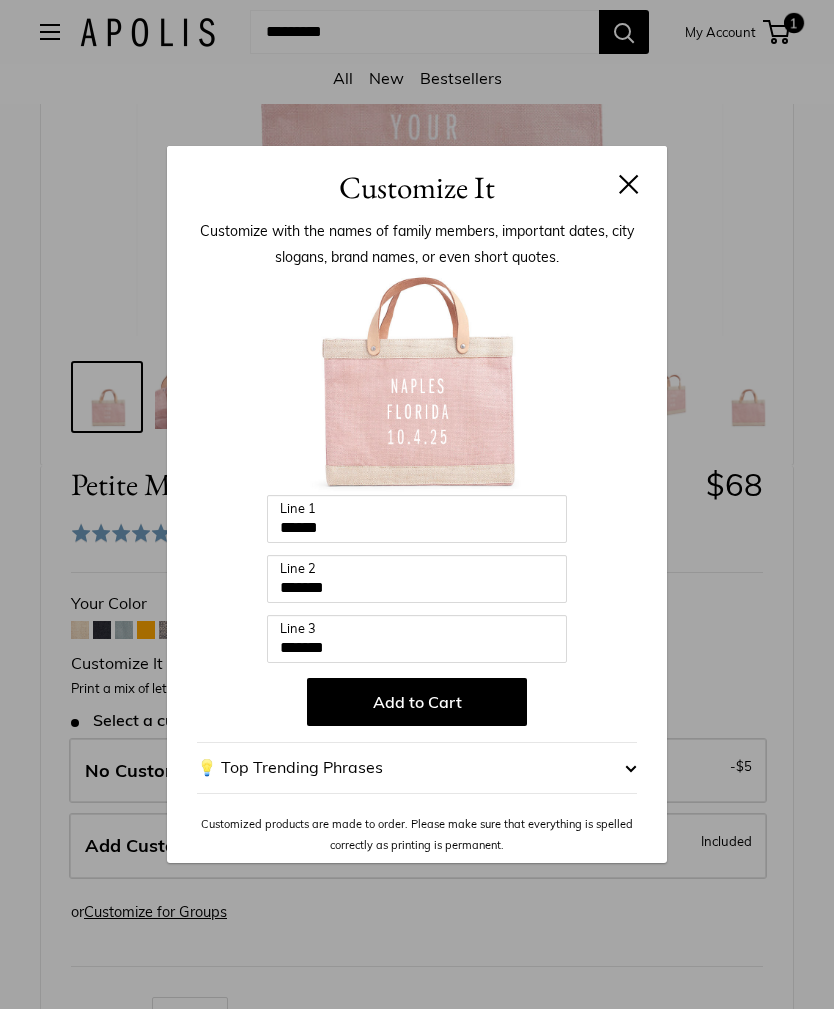 click on "Add to Cart" at bounding box center [417, 702] 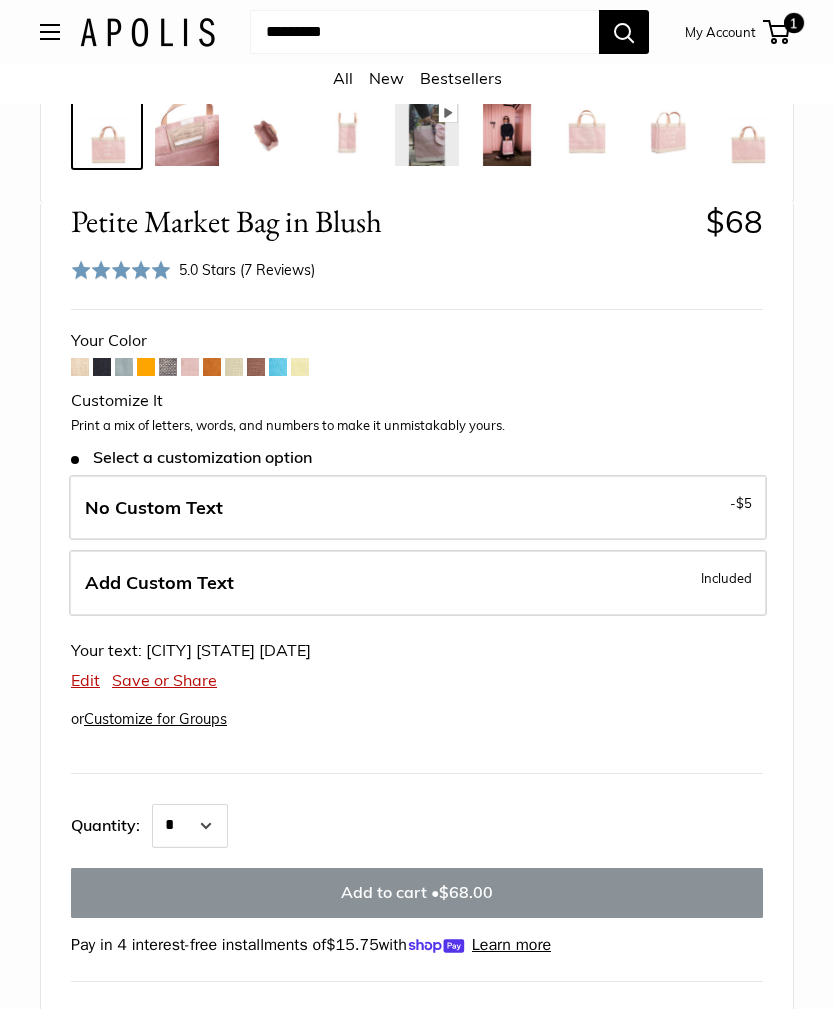 scroll, scrollTop: 802, scrollLeft: 0, axis: vertical 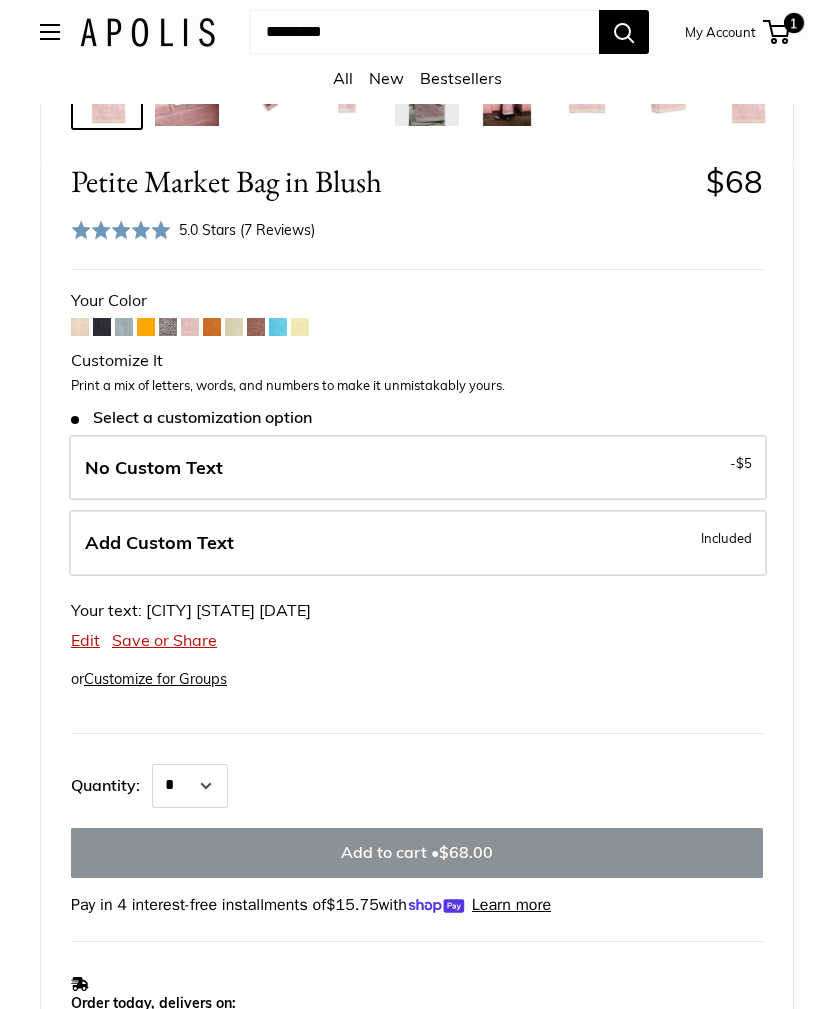 click on "Customize It" at bounding box center (417, 362) 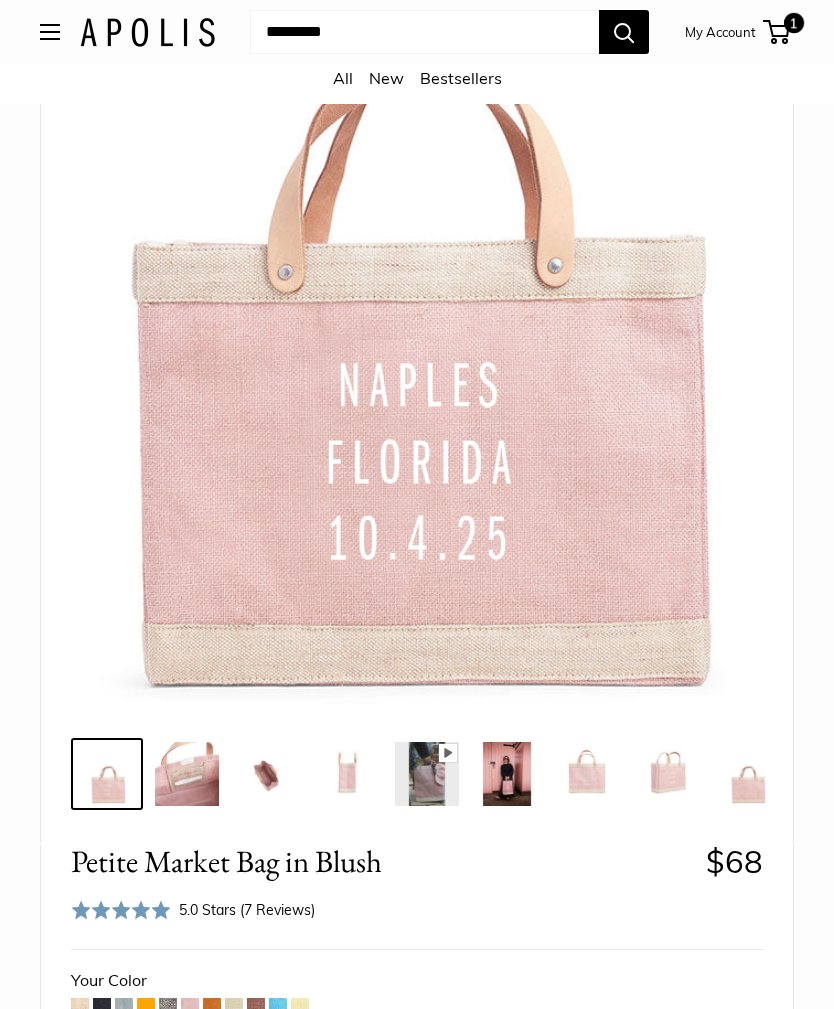 scroll, scrollTop: 118, scrollLeft: 0, axis: vertical 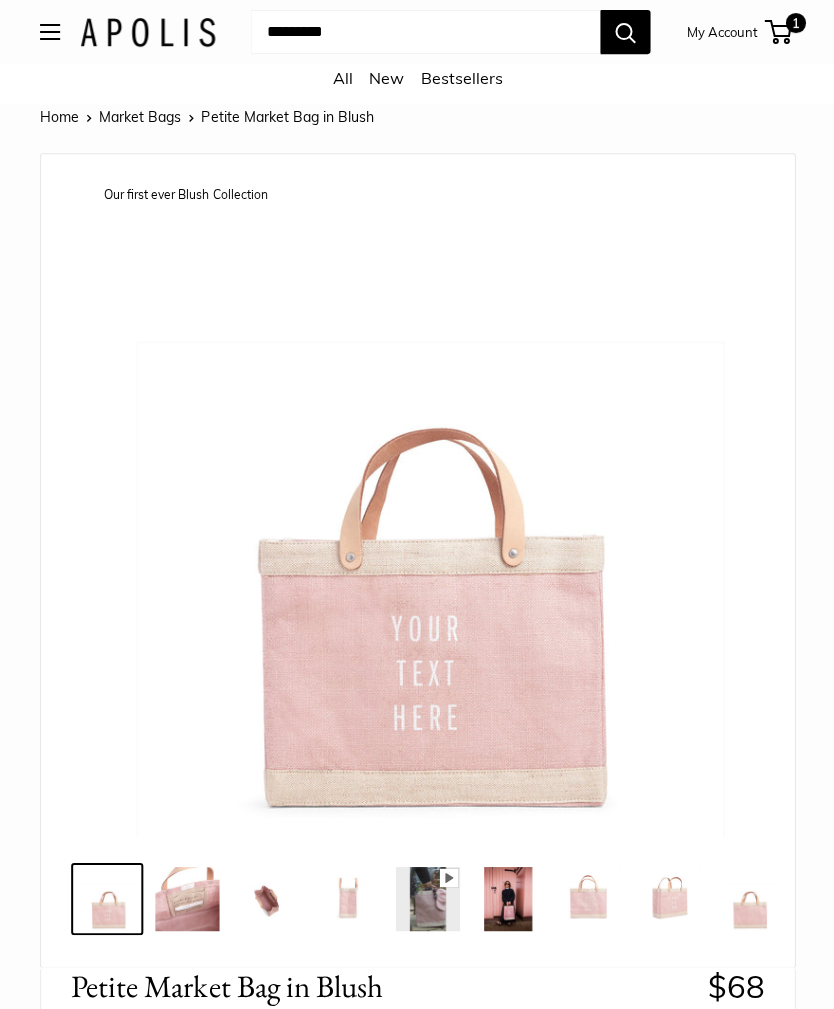 click on "1" at bounding box center [794, 23] 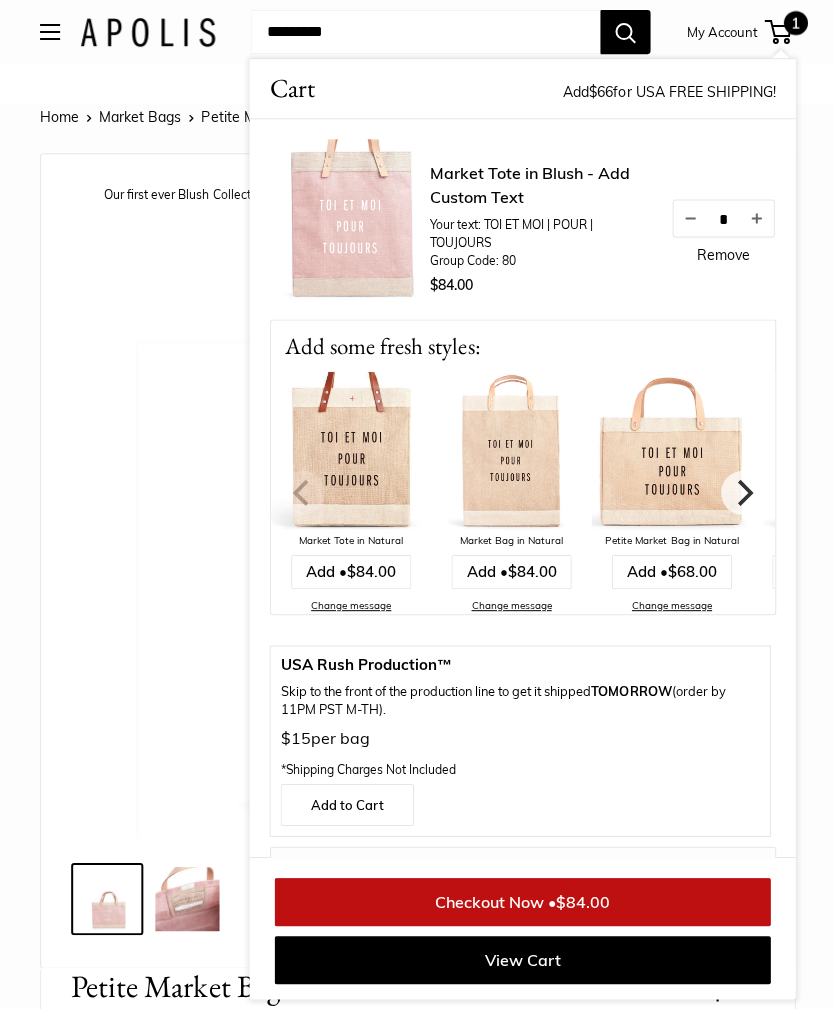 click at bounding box center [417, 505] 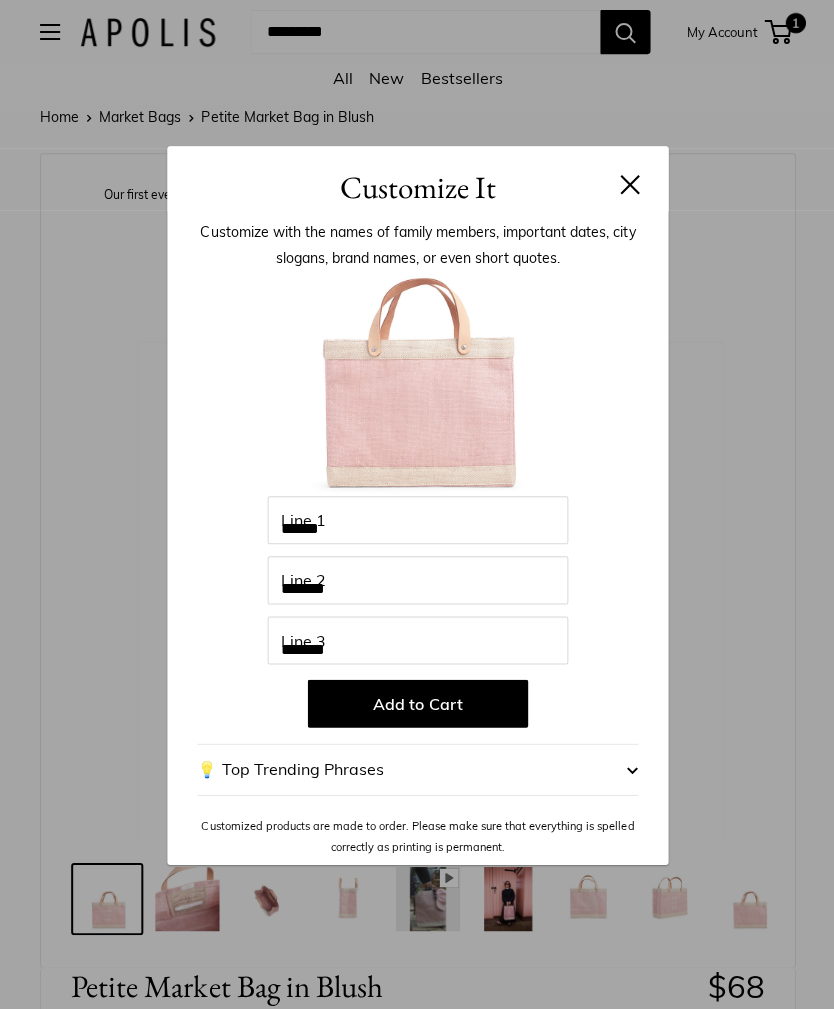 scroll, scrollTop: 963, scrollLeft: 0, axis: vertical 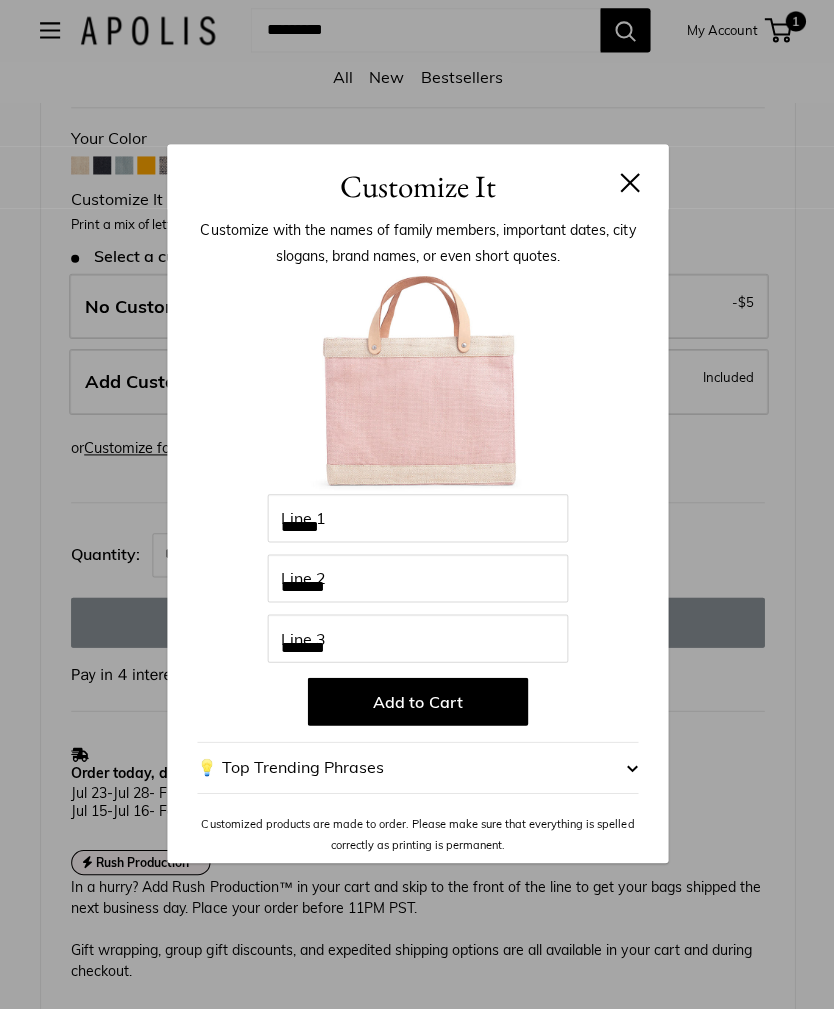 click on "Add to Cart" at bounding box center (417, 702) 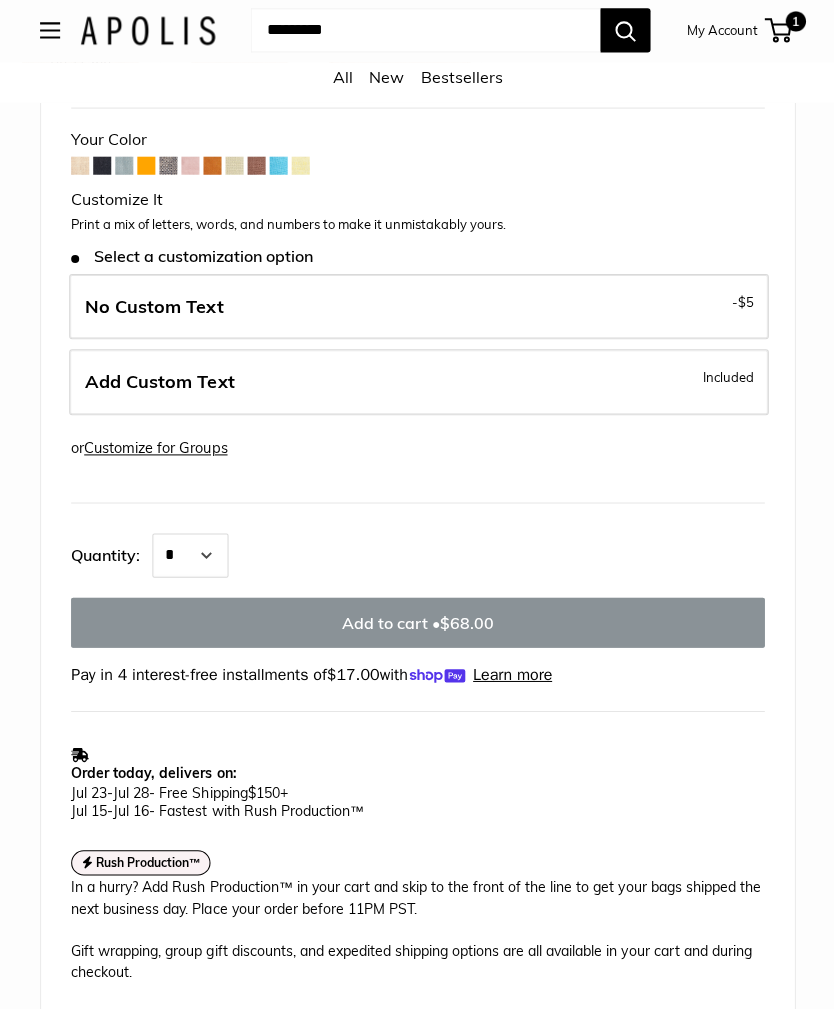 click on "Your Color
-" at bounding box center [417, 276] 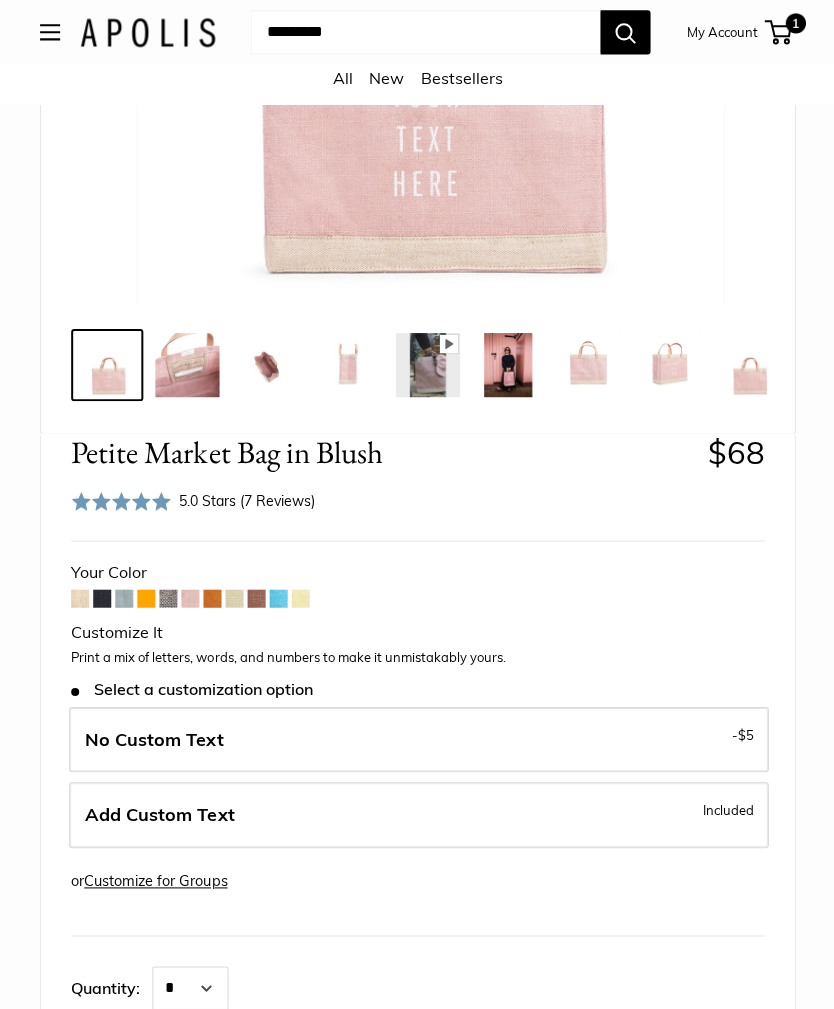 scroll, scrollTop: 601, scrollLeft: 0, axis: vertical 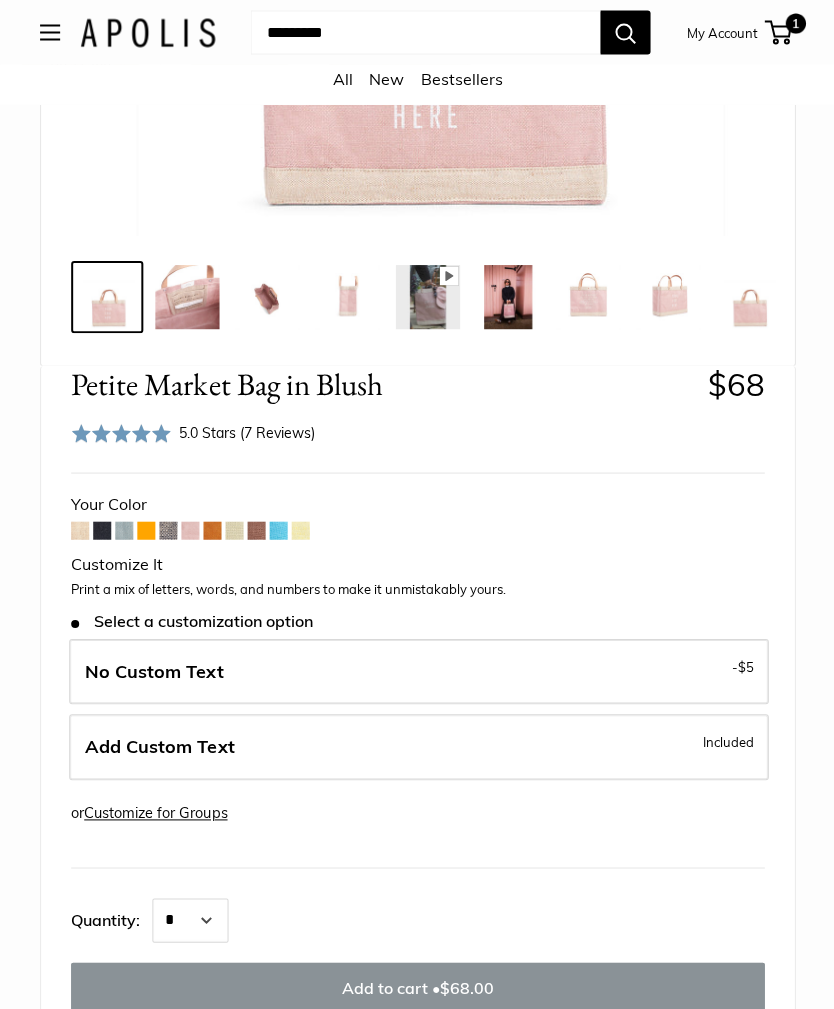 click on "Add Custom Text
Included" at bounding box center (418, 745) 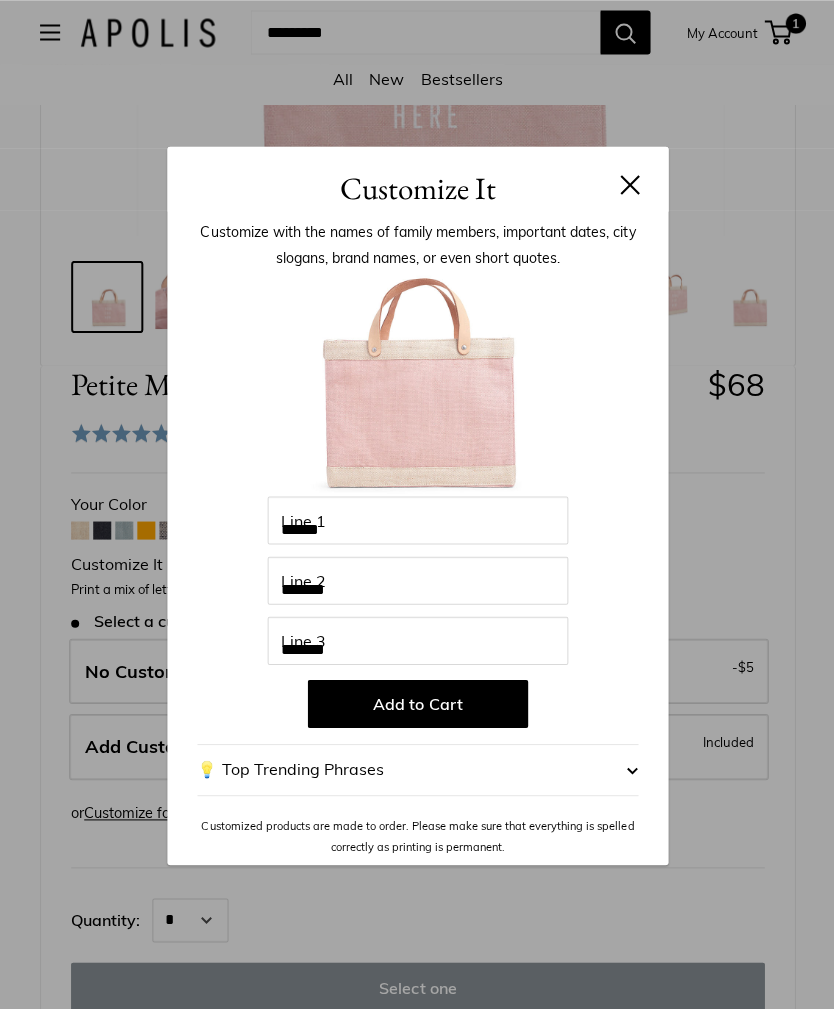 scroll, scrollTop: 601, scrollLeft: 0, axis: vertical 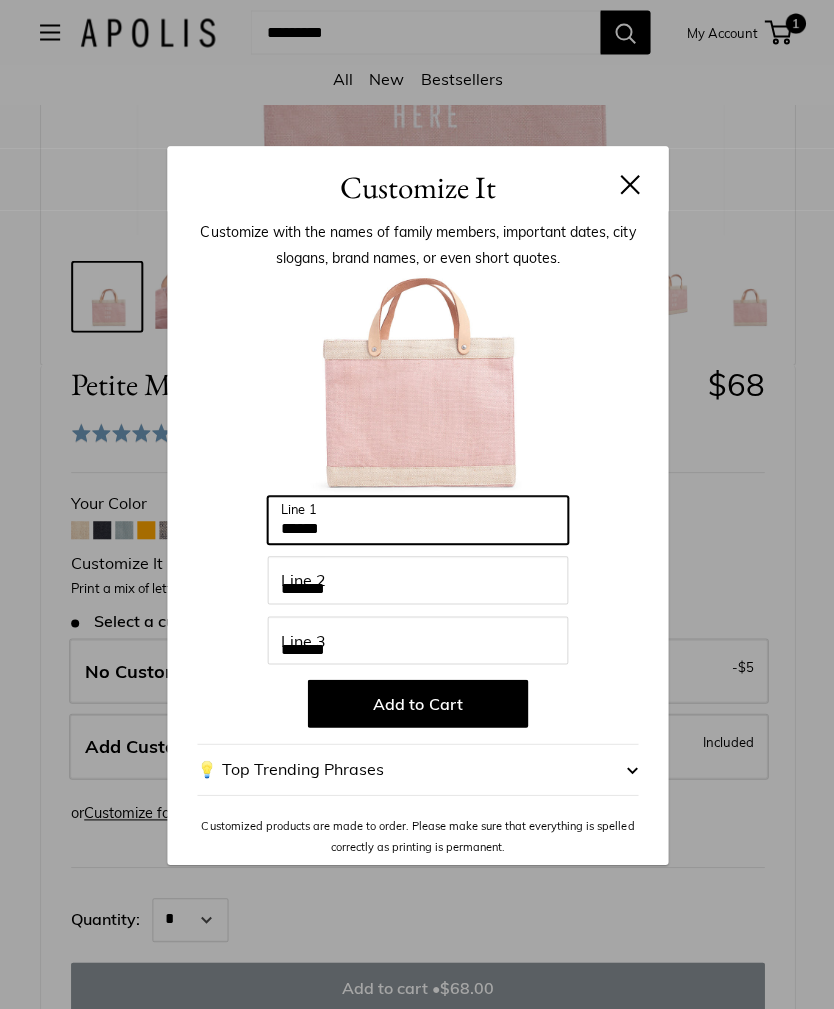 click on "******" at bounding box center (417, 519) 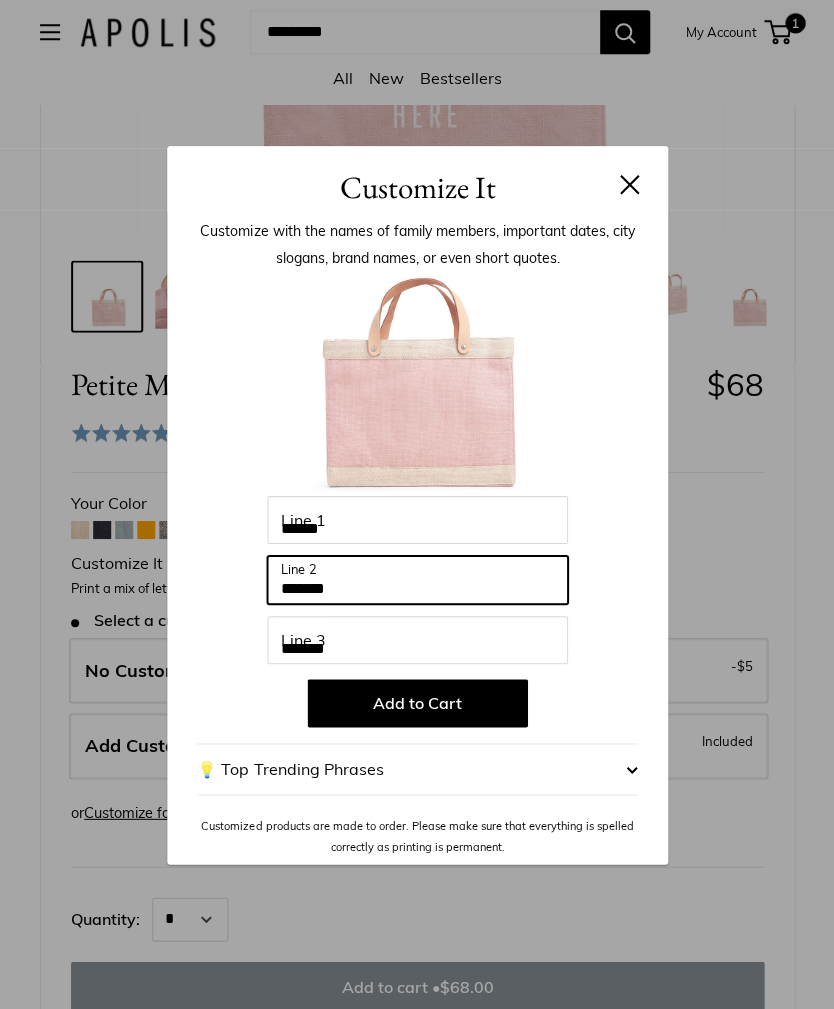 click on "*******" at bounding box center (417, 579) 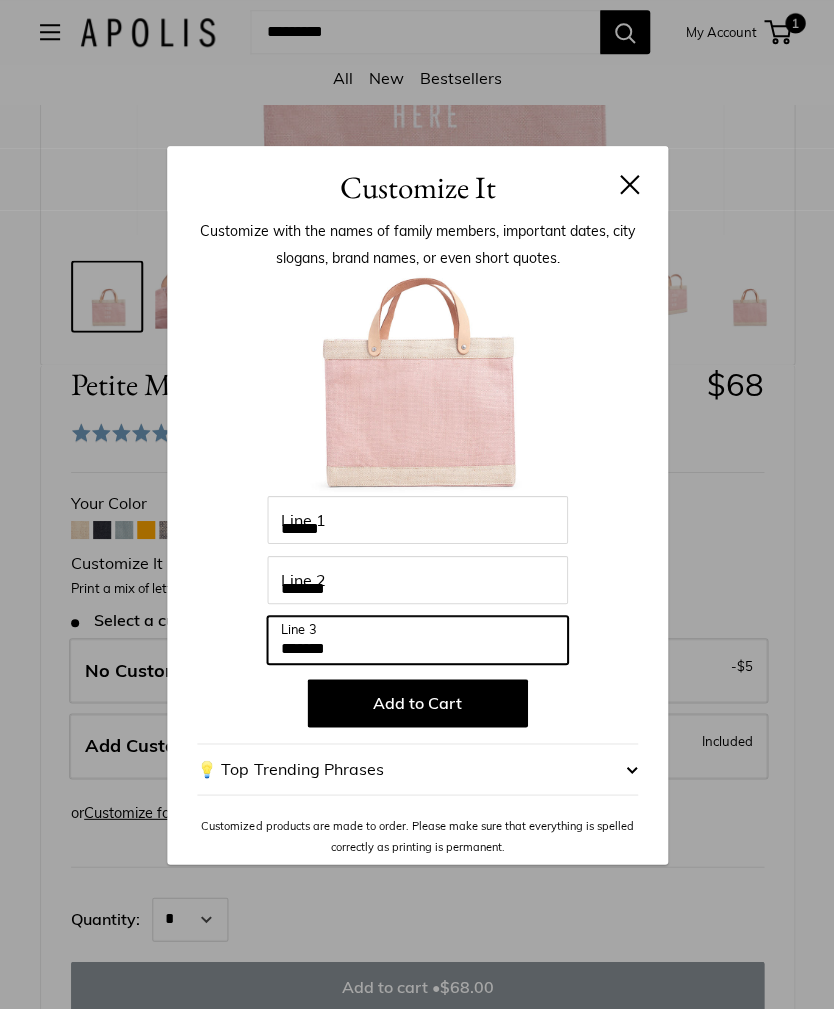 click on "*******" at bounding box center [417, 639] 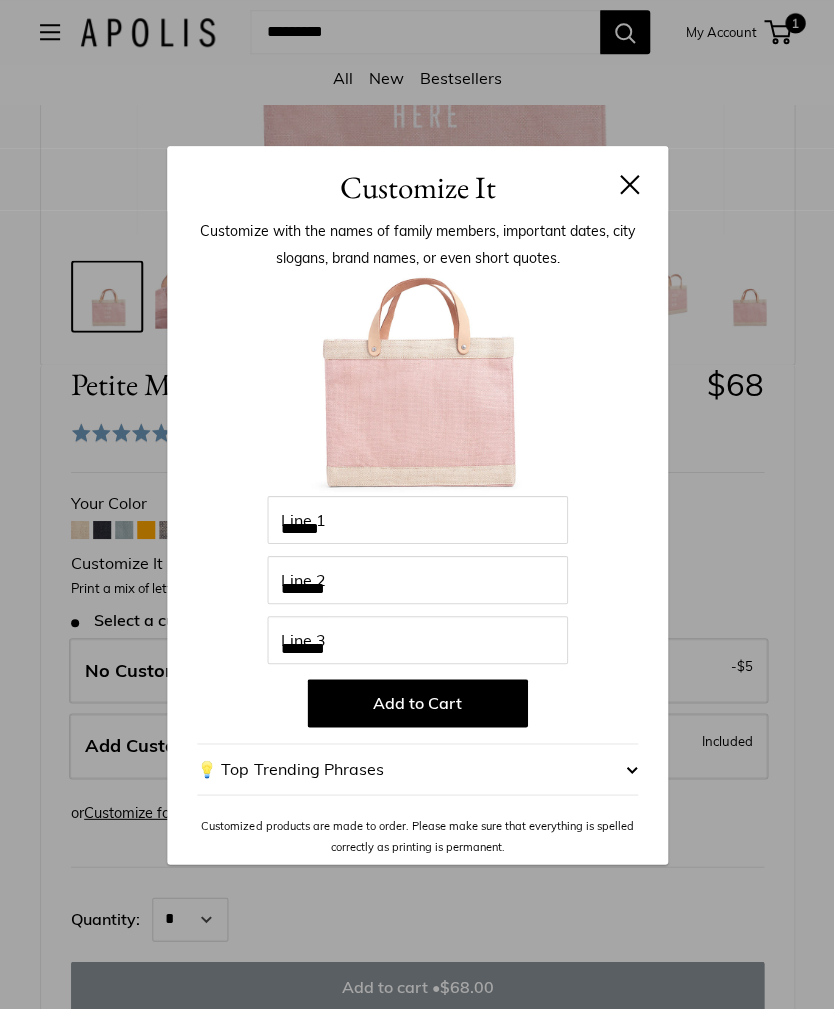click on "Add to Cart" at bounding box center (417, 702) 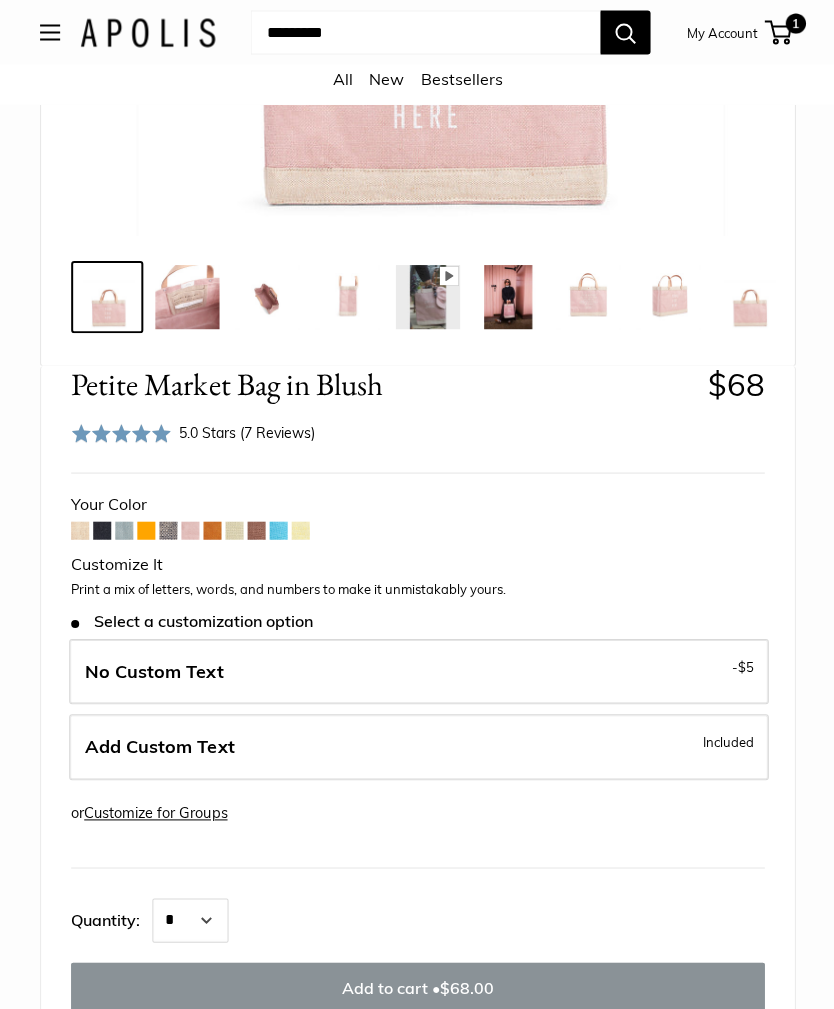 click on "Add Custom Text
Included" at bounding box center [418, 745] 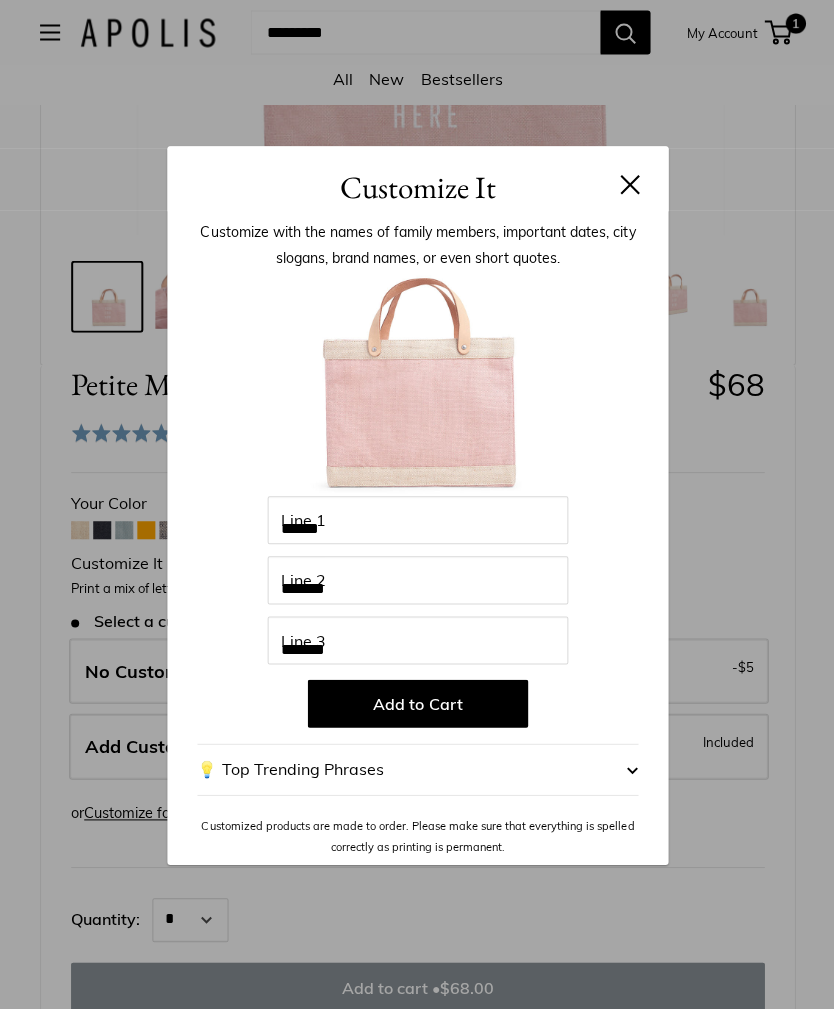click on "Add to Cart" at bounding box center (417, 702) 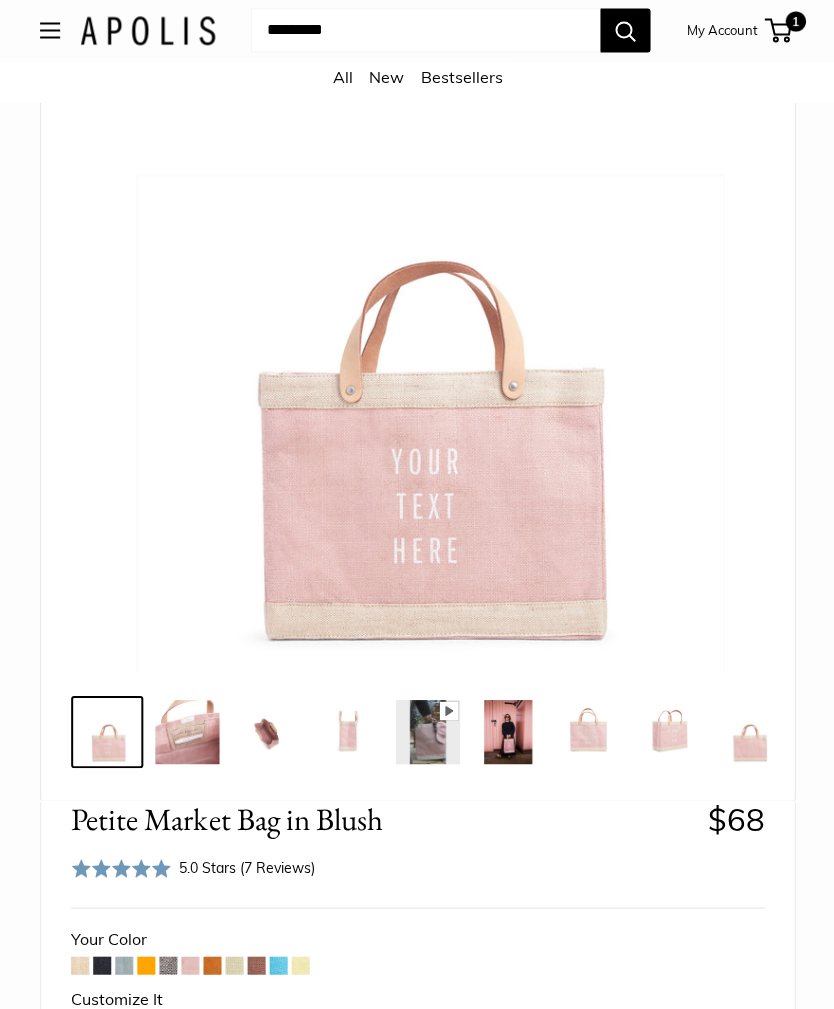 click at bounding box center (417, 340) 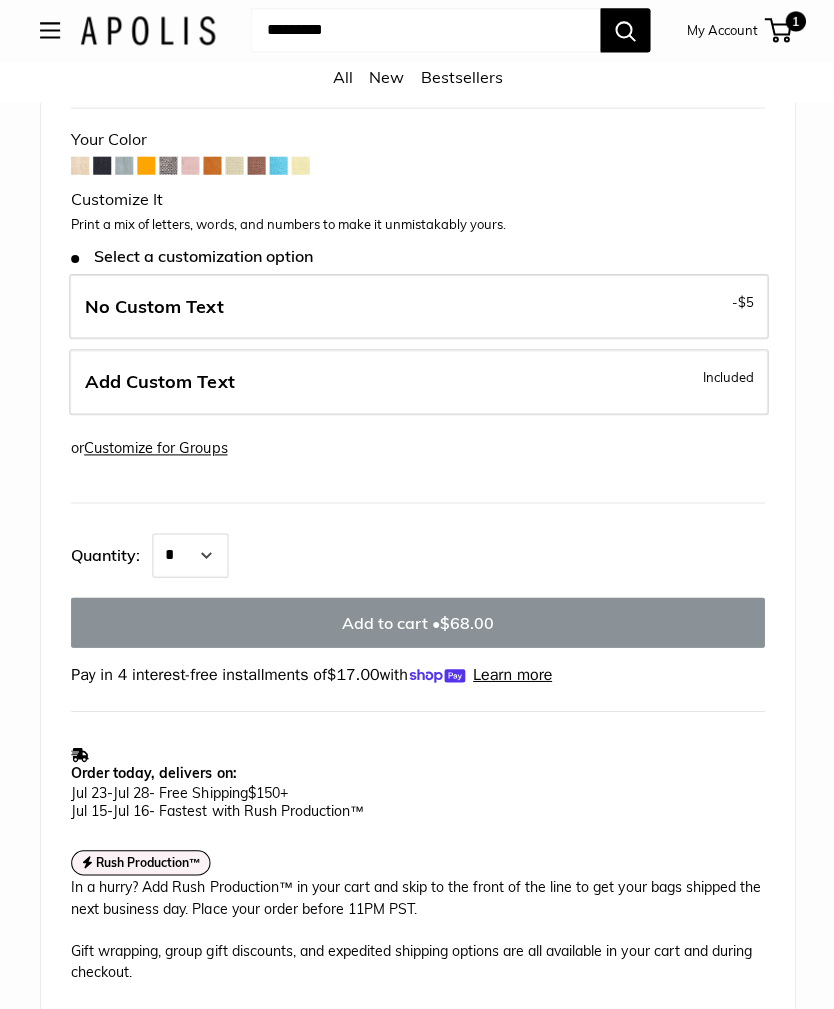 click on "Market Bags Group Gifting Coming Soon
Need help?
Text Us:  20919
hello@apolisglobal.com
Follow Us
Facebook
Twitter
Instagram
Pinterest
YouTube
Vimeo
Tumblr
Market Bags Group Gifting Coming Soon" at bounding box center (417, 3609) 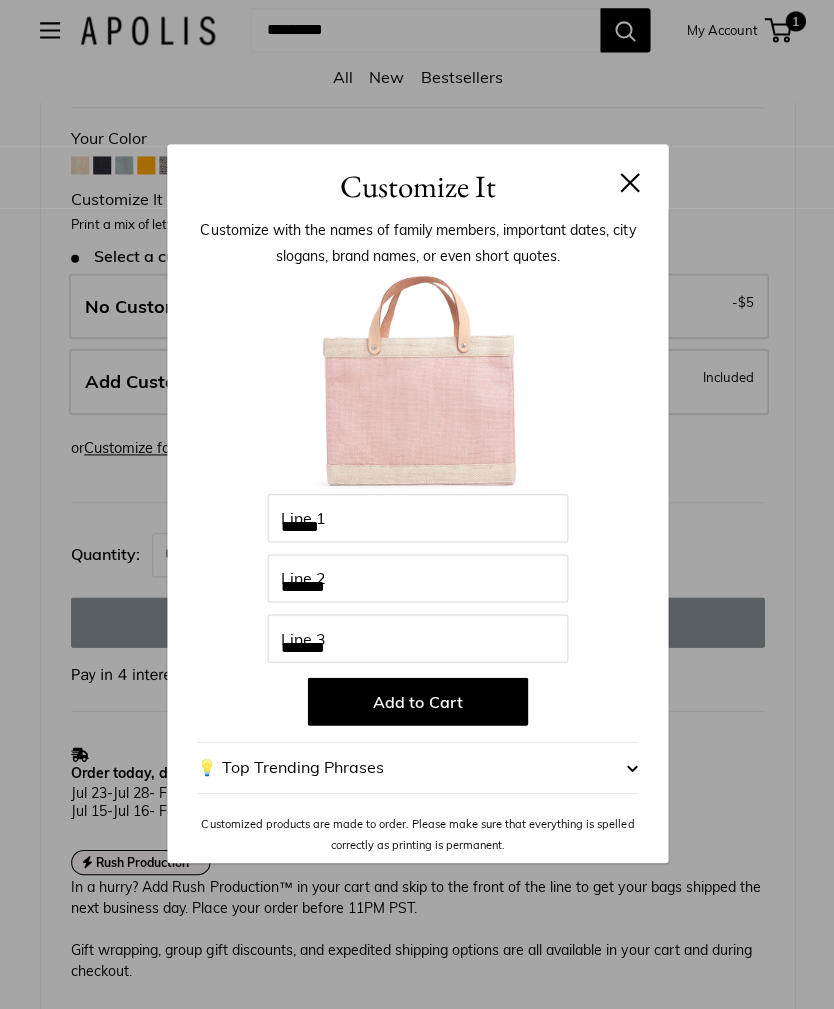 click at bounding box center (629, 184) 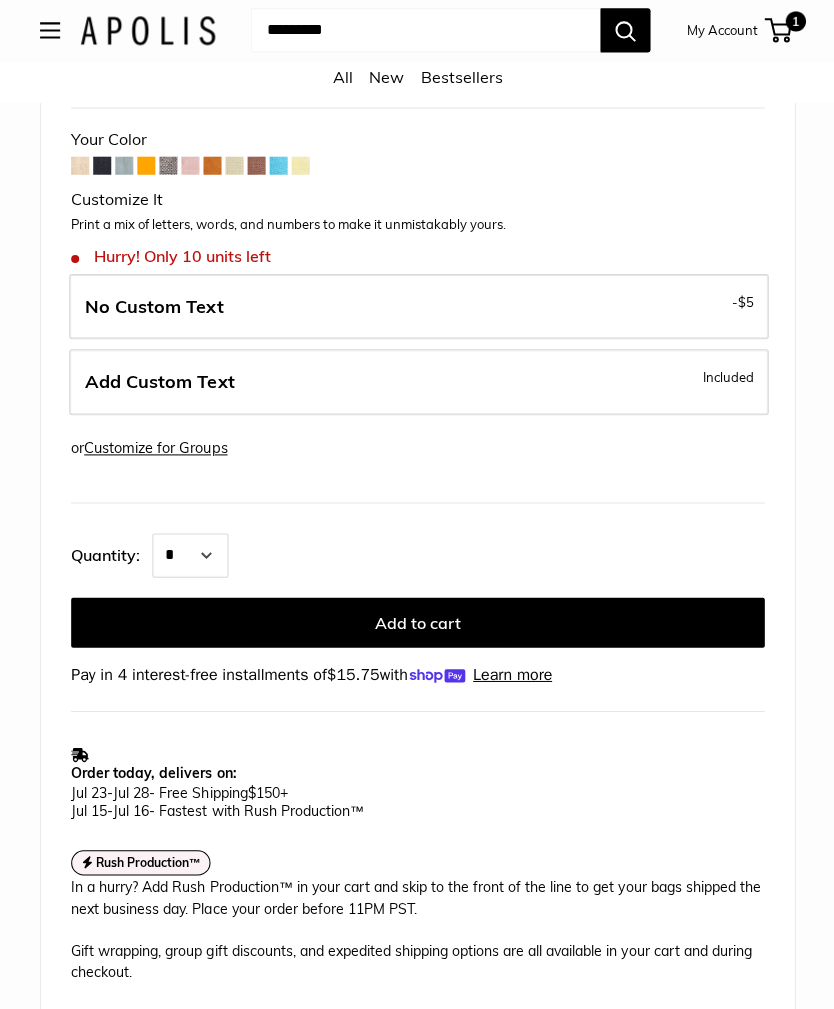 scroll, scrollTop: 0, scrollLeft: 20, axis: horizontal 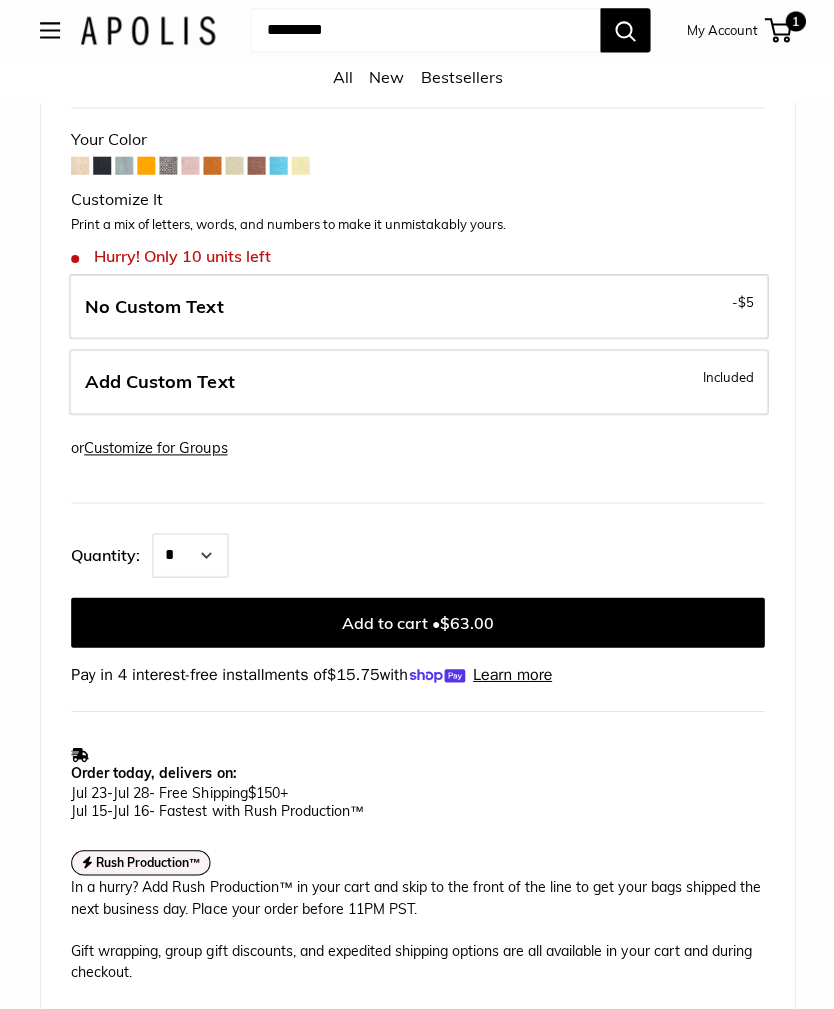 click on "Add Custom Text
Included" at bounding box center [418, 383] 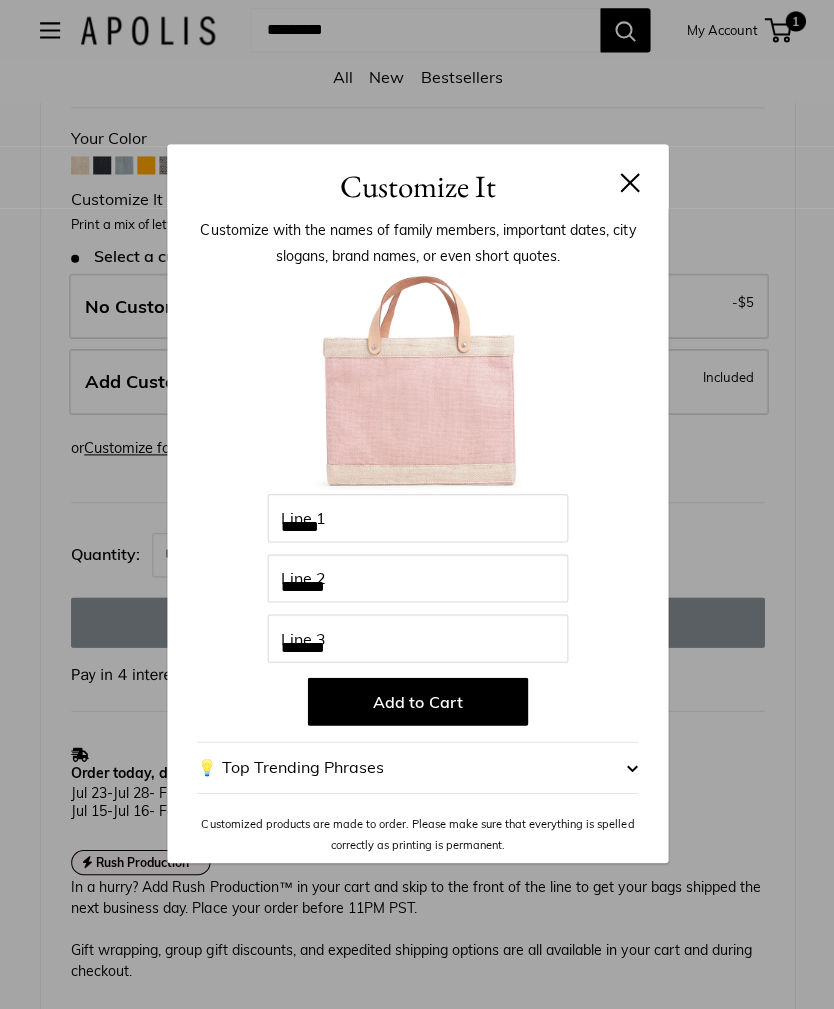 scroll, scrollTop: 0, scrollLeft: 0, axis: both 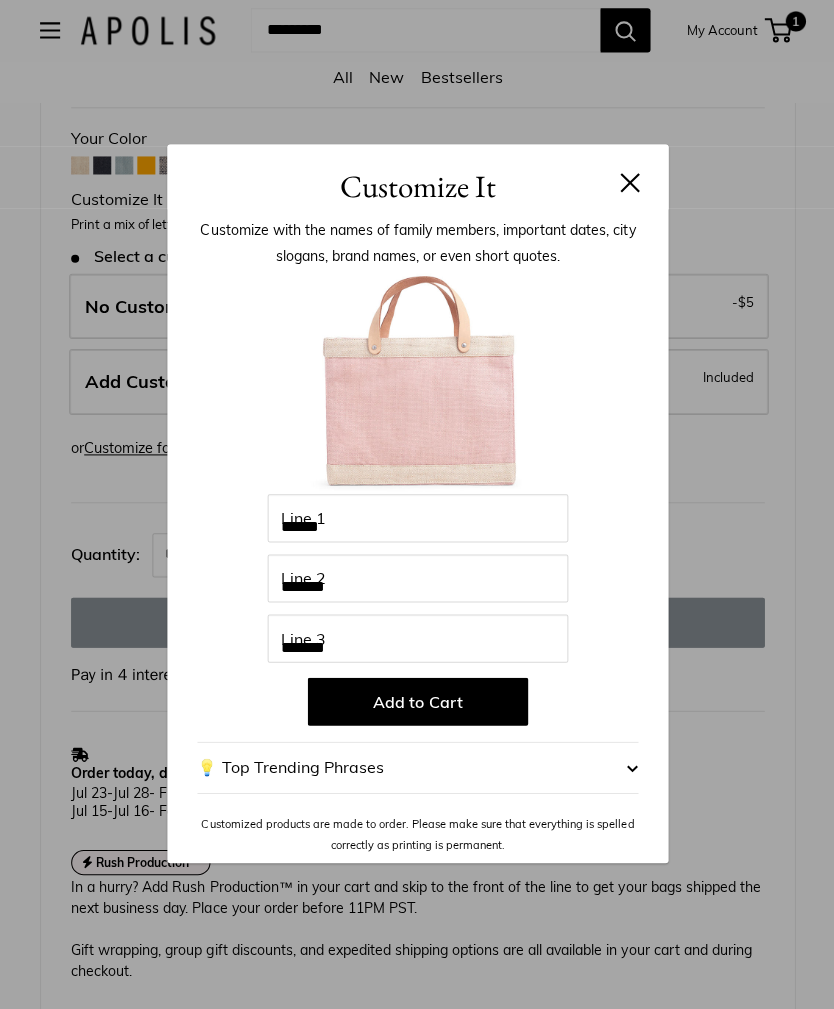 click on "Customize It" at bounding box center [417, 178] 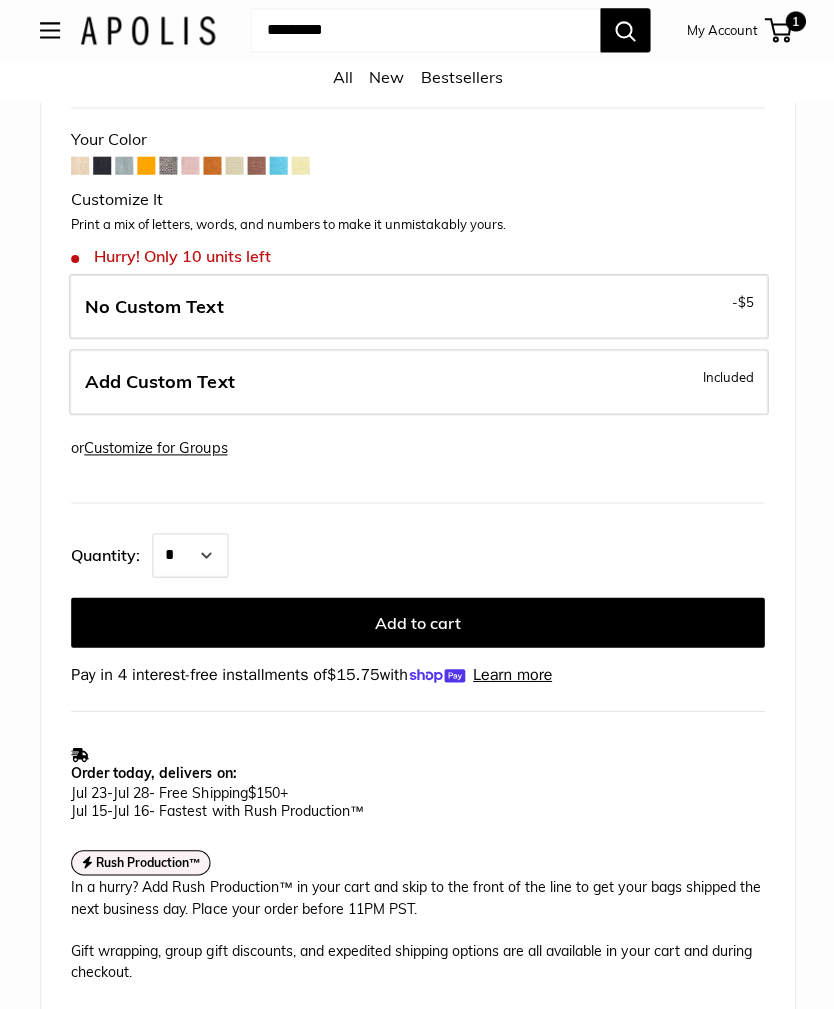 scroll, scrollTop: 0, scrollLeft: 20, axis: horizontal 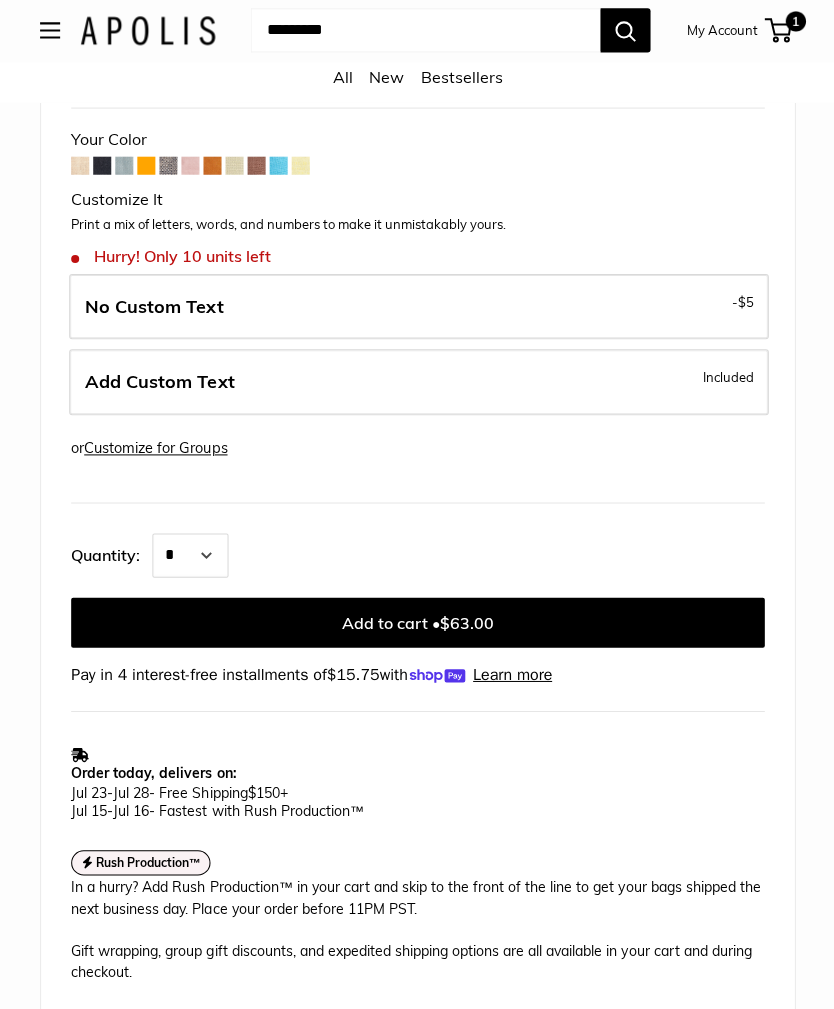 click on "Add Custom Text
Included" at bounding box center [418, 383] 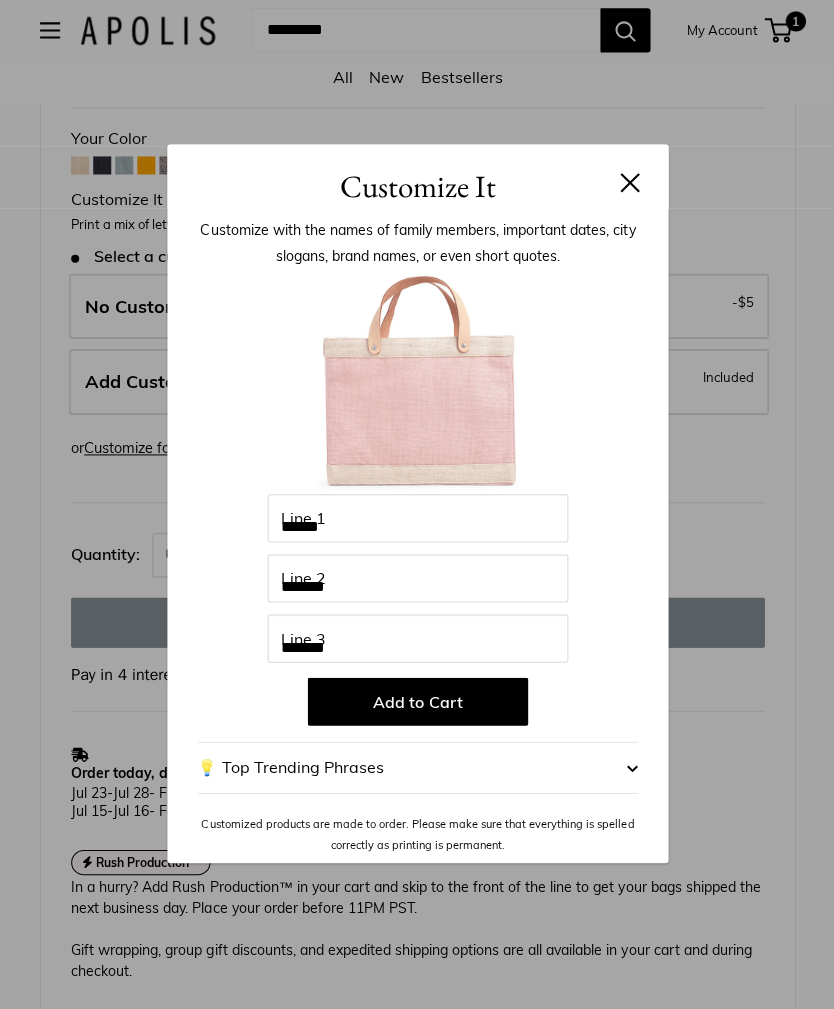scroll, scrollTop: 0, scrollLeft: 0, axis: both 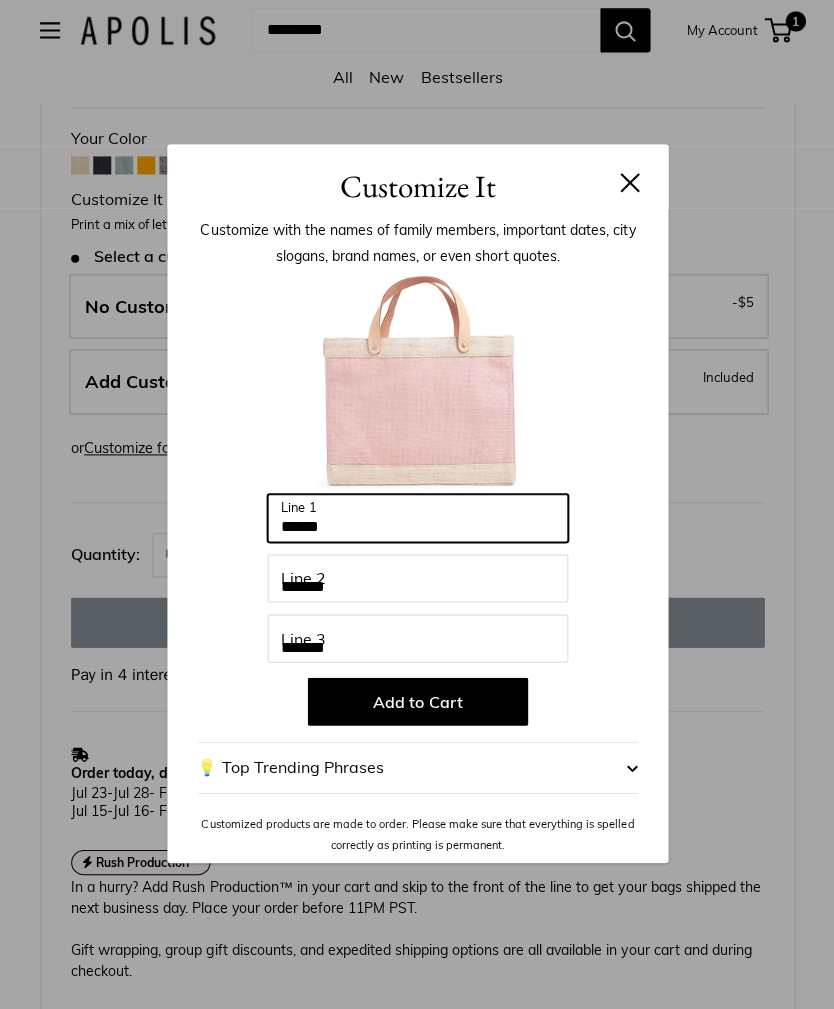 click on "******" at bounding box center (417, 519) 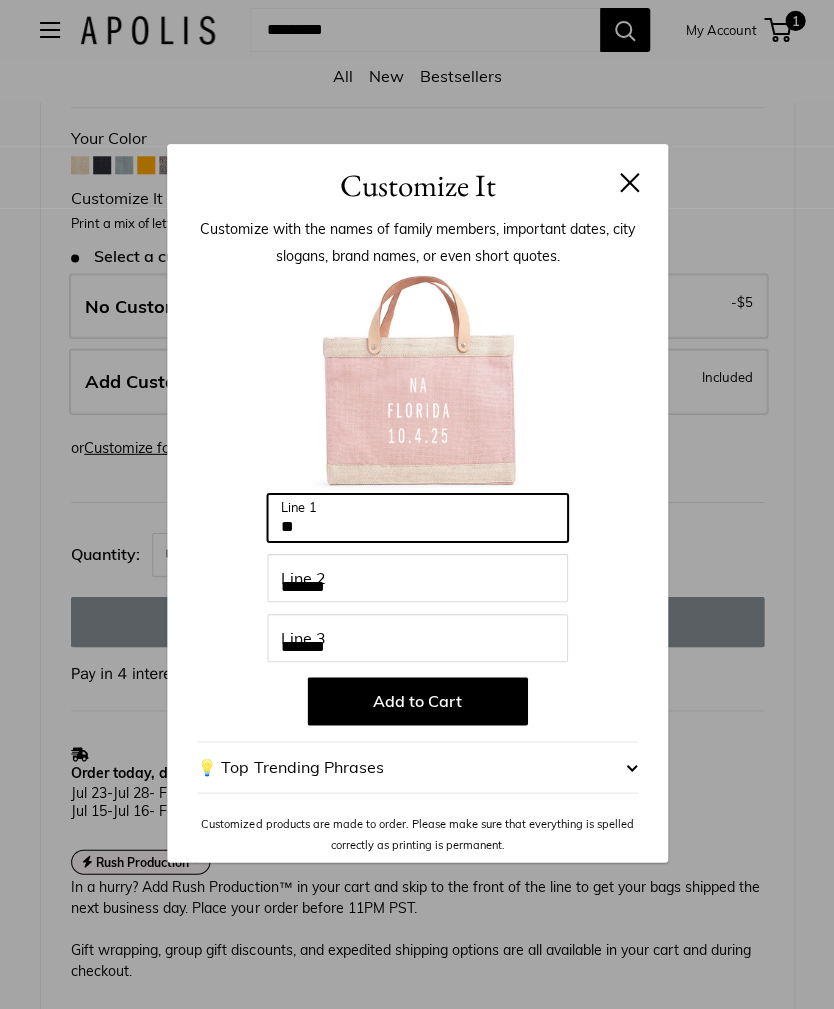 type on "*" 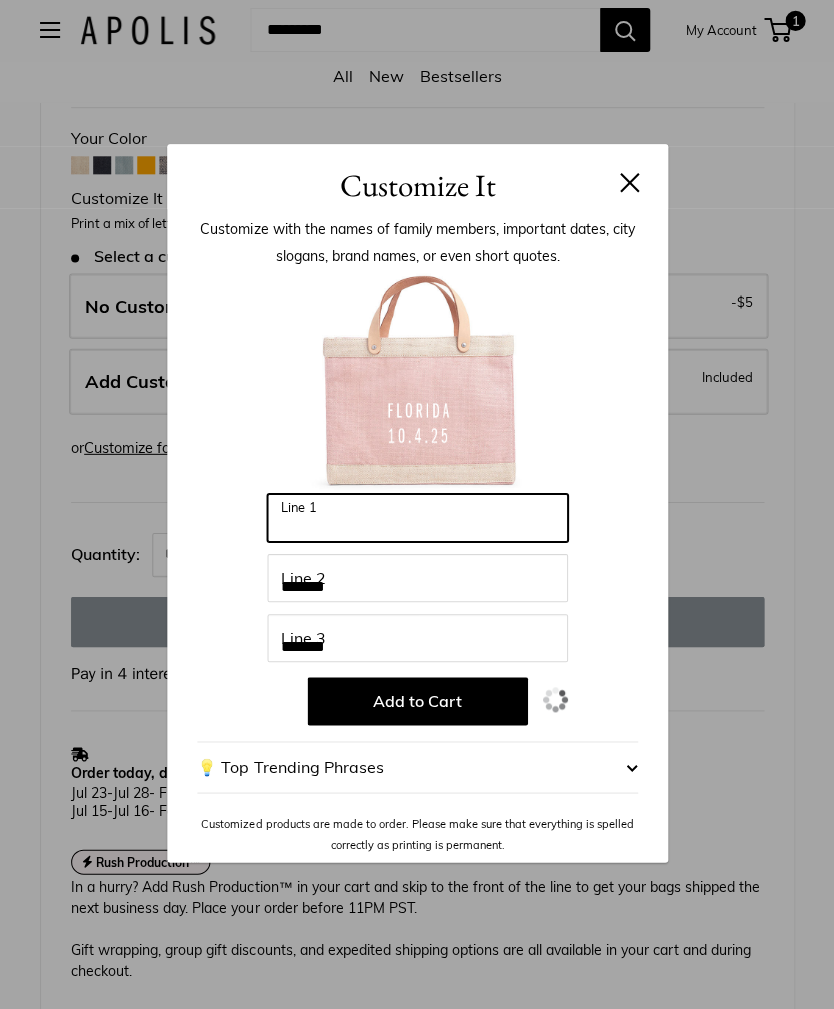 type 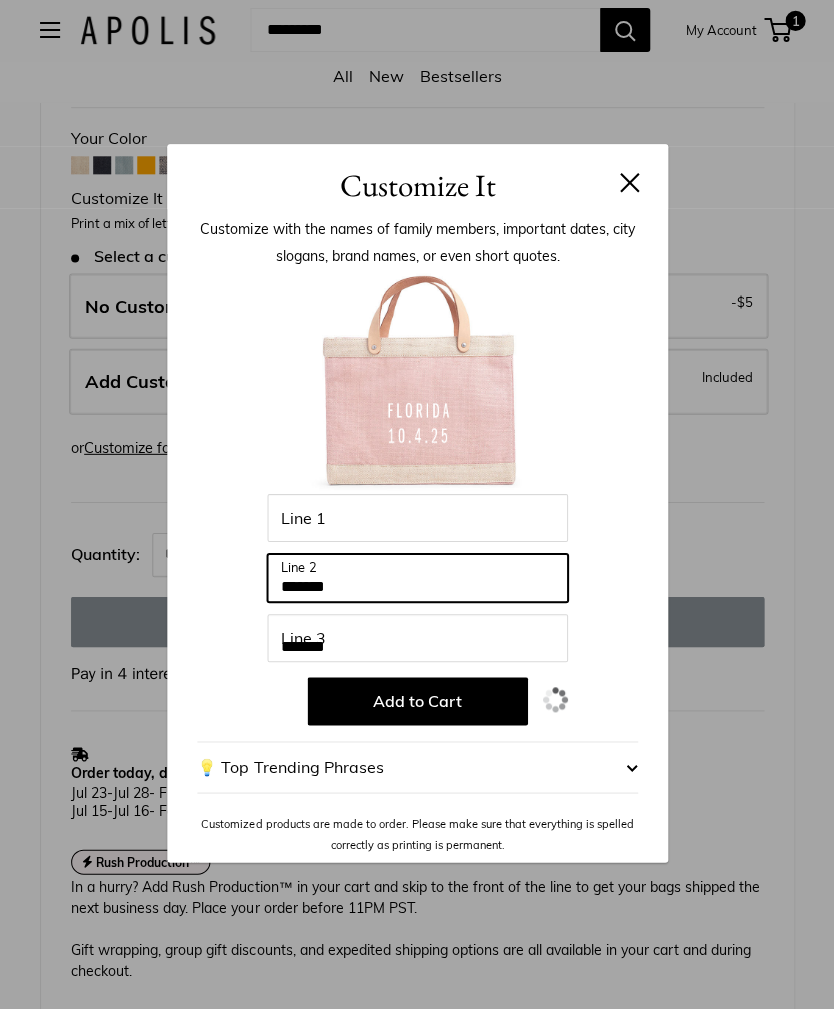 click on "*******" at bounding box center (417, 579) 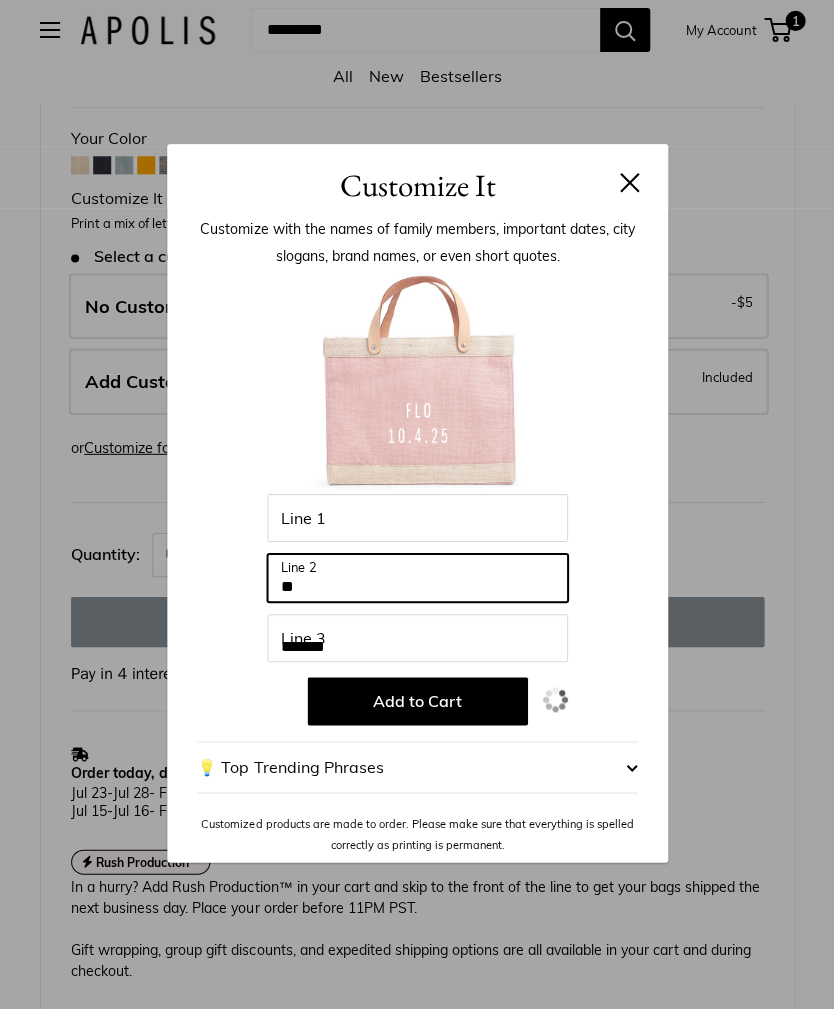 type on "*" 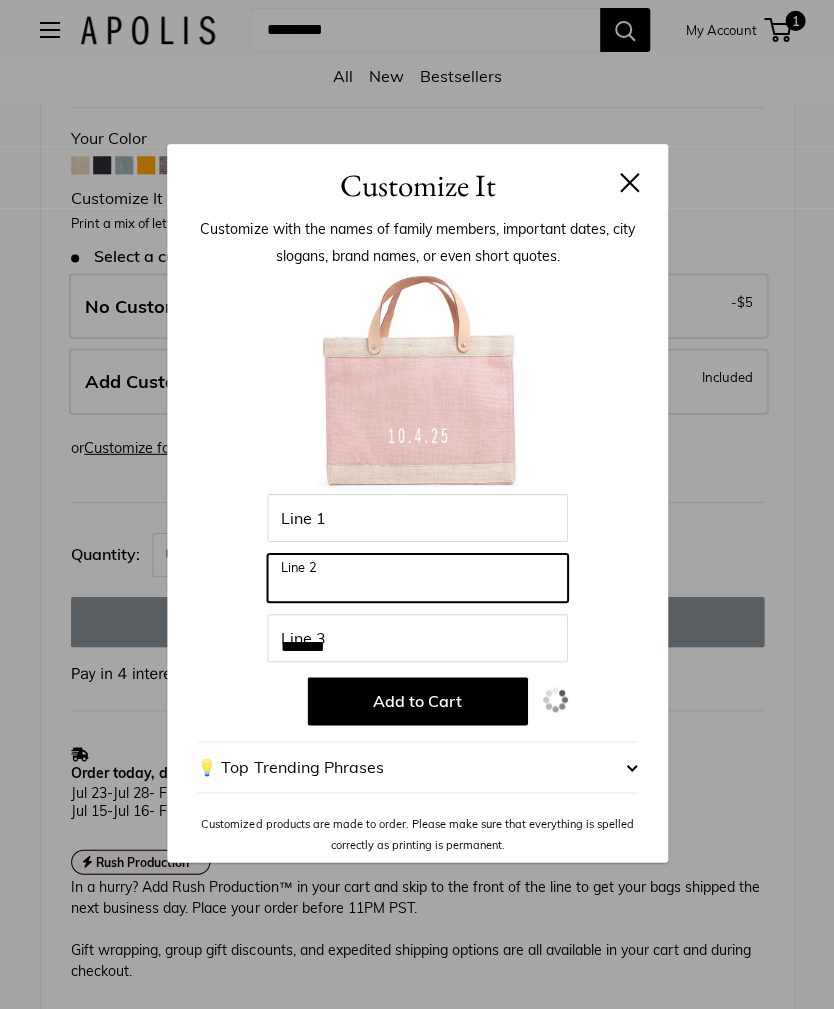 type 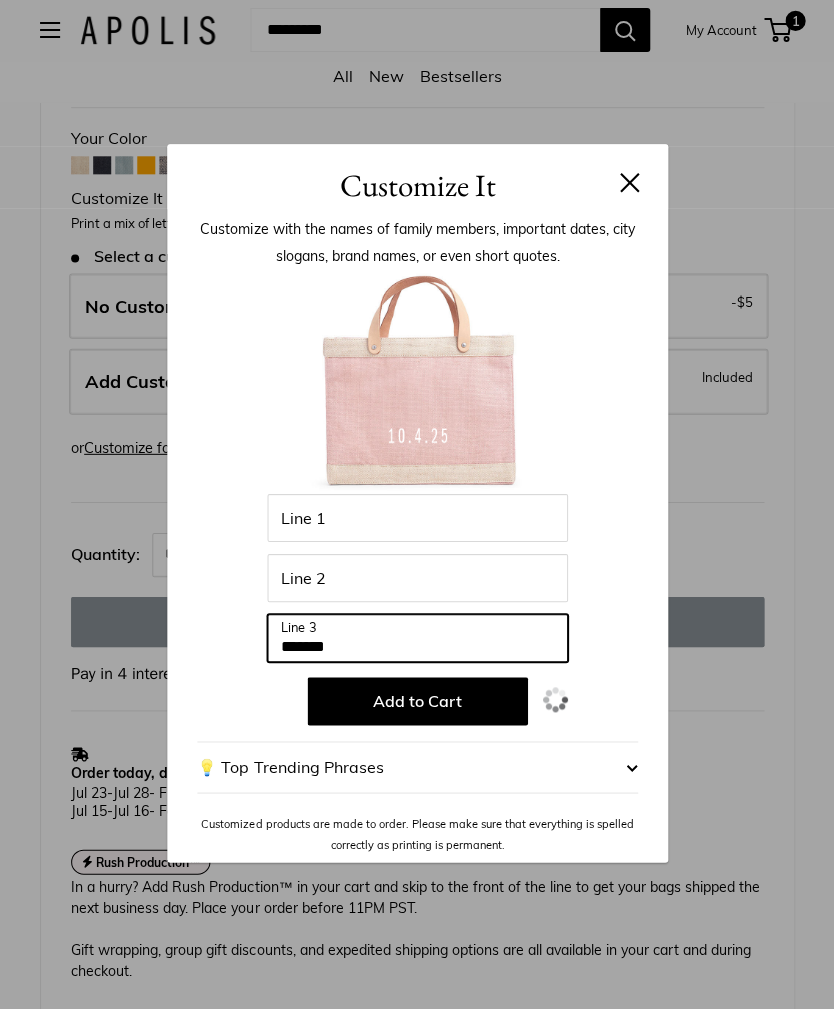 click on "*******" at bounding box center (417, 639) 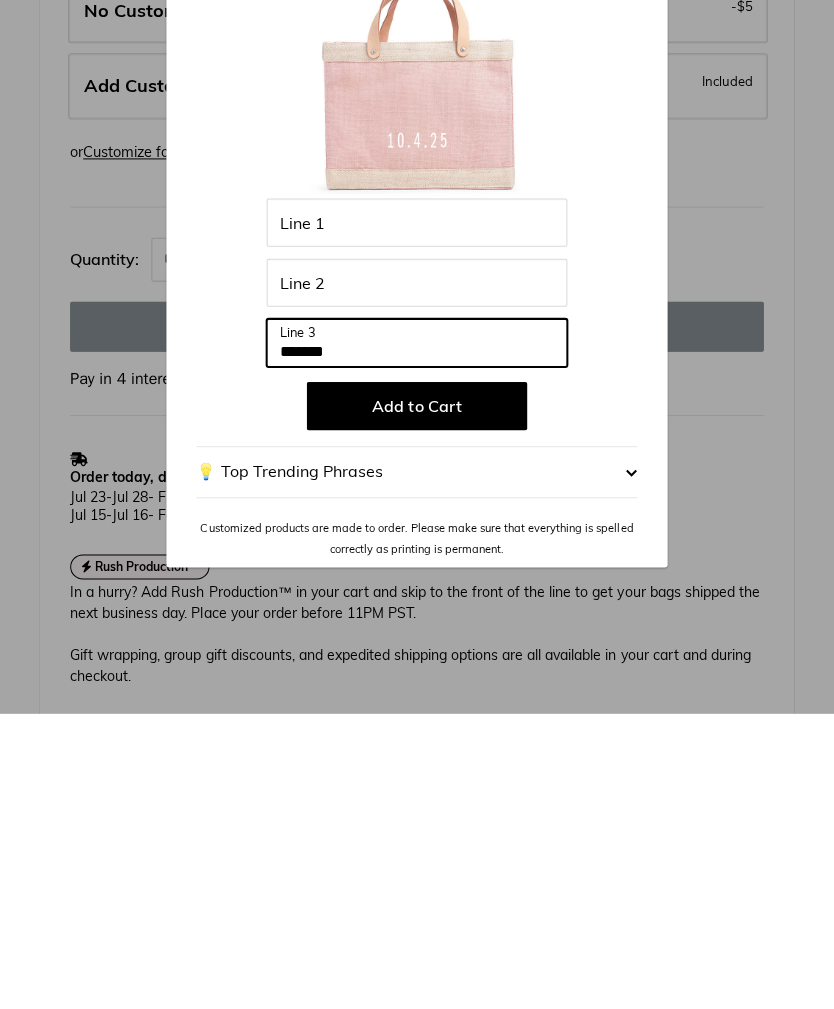 click on "*******" at bounding box center [417, 639] 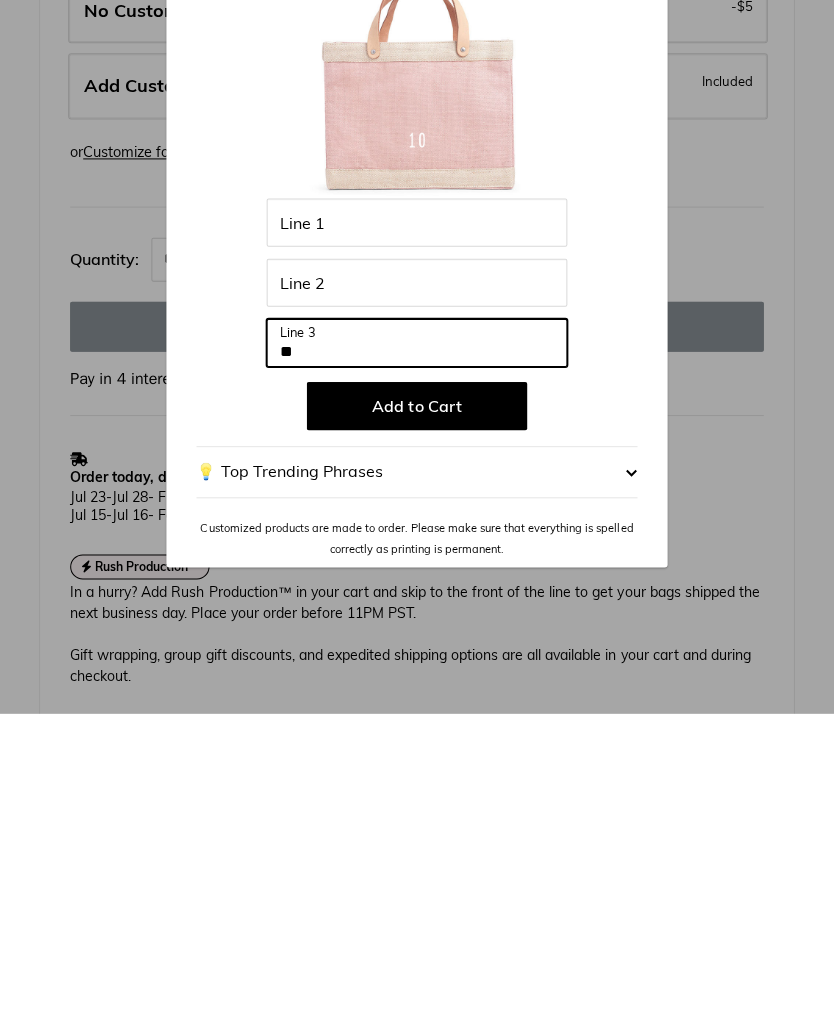 type on "*" 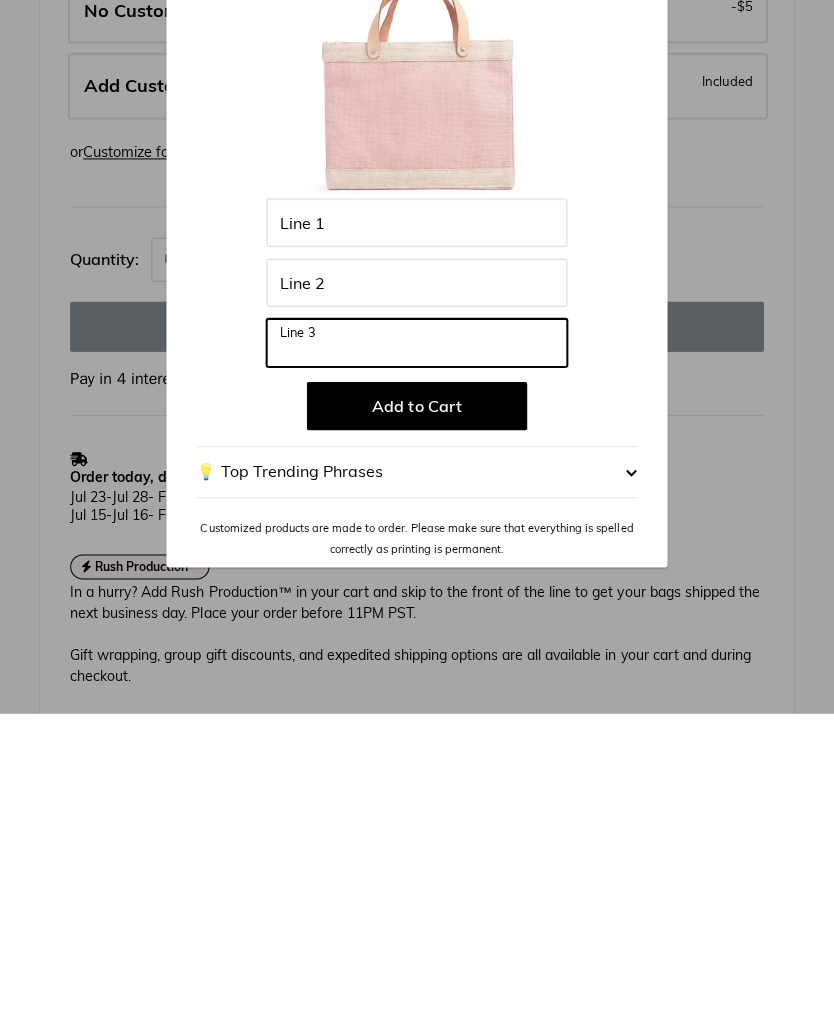 type 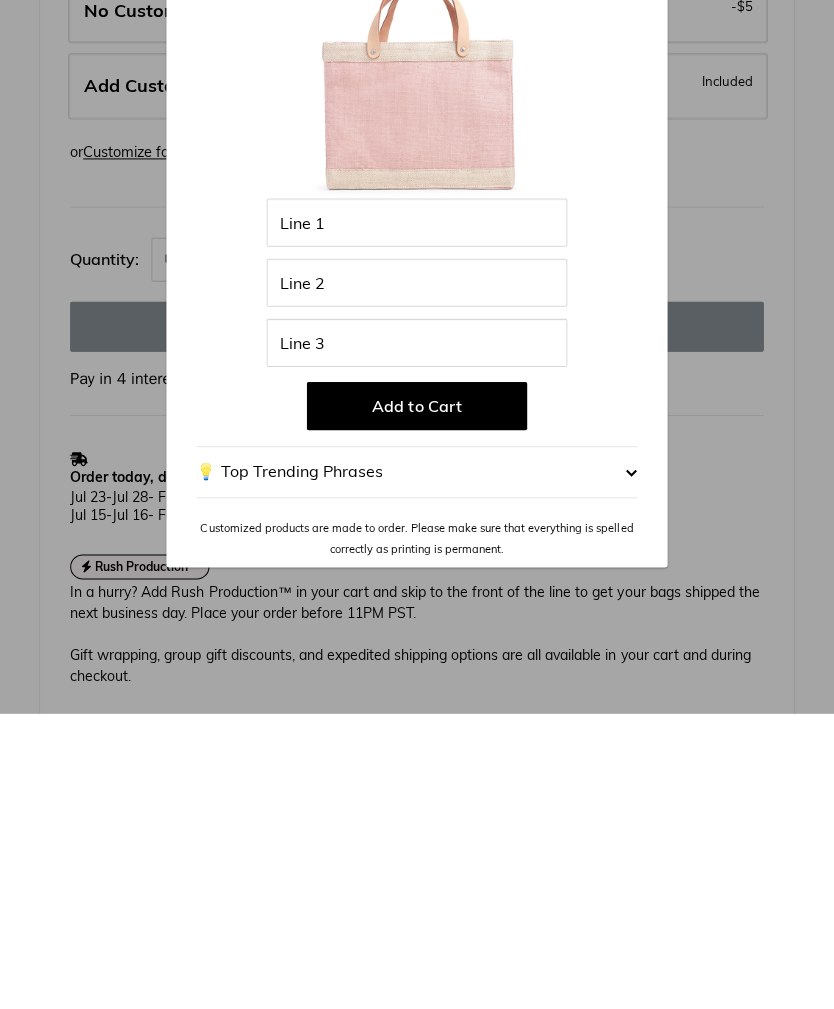 click on "Customize with the names of family members, important dates, city slogans, brand names, or even short quotes.
Enter 36 letters
Line 1
Line 2
Line 3
Add to Cart
💡 Top Trending Phrases
Looking for inspiration? Select one of these: My Serotonin Levels Are Low Tulum Air To Tahoe Sky I'm Not Meant To Live Uncomfortably Raise Kind Humans" at bounding box center [417, 536] 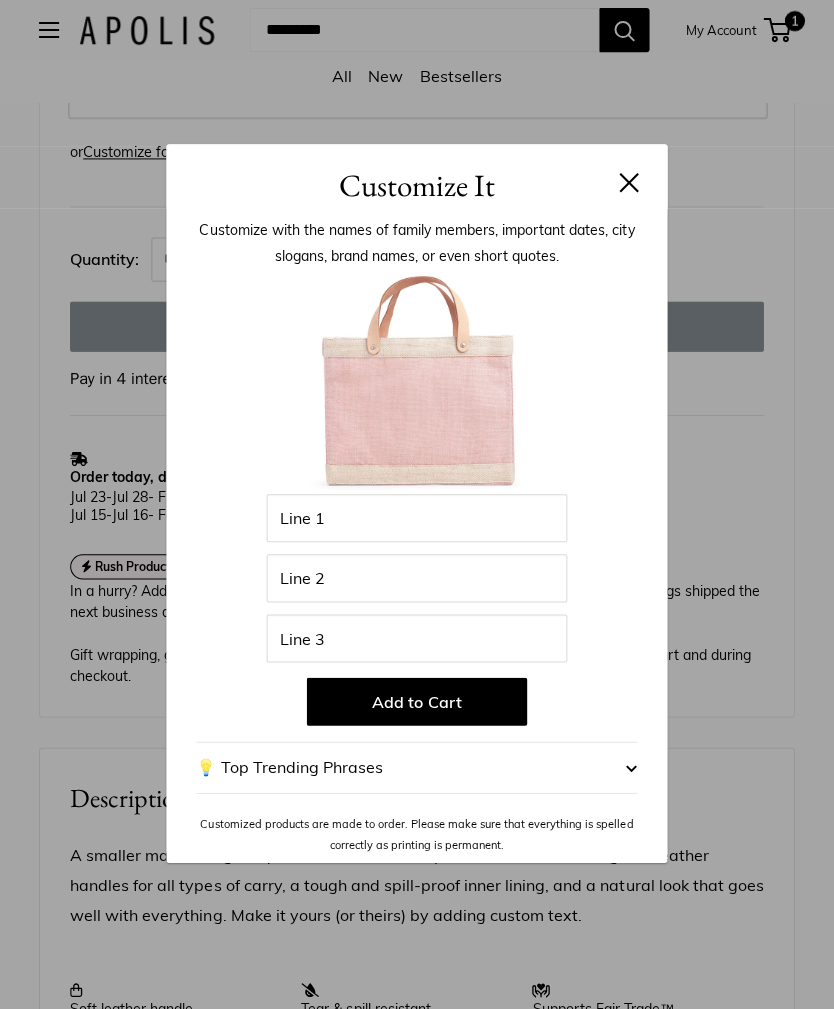 click at bounding box center [629, 184] 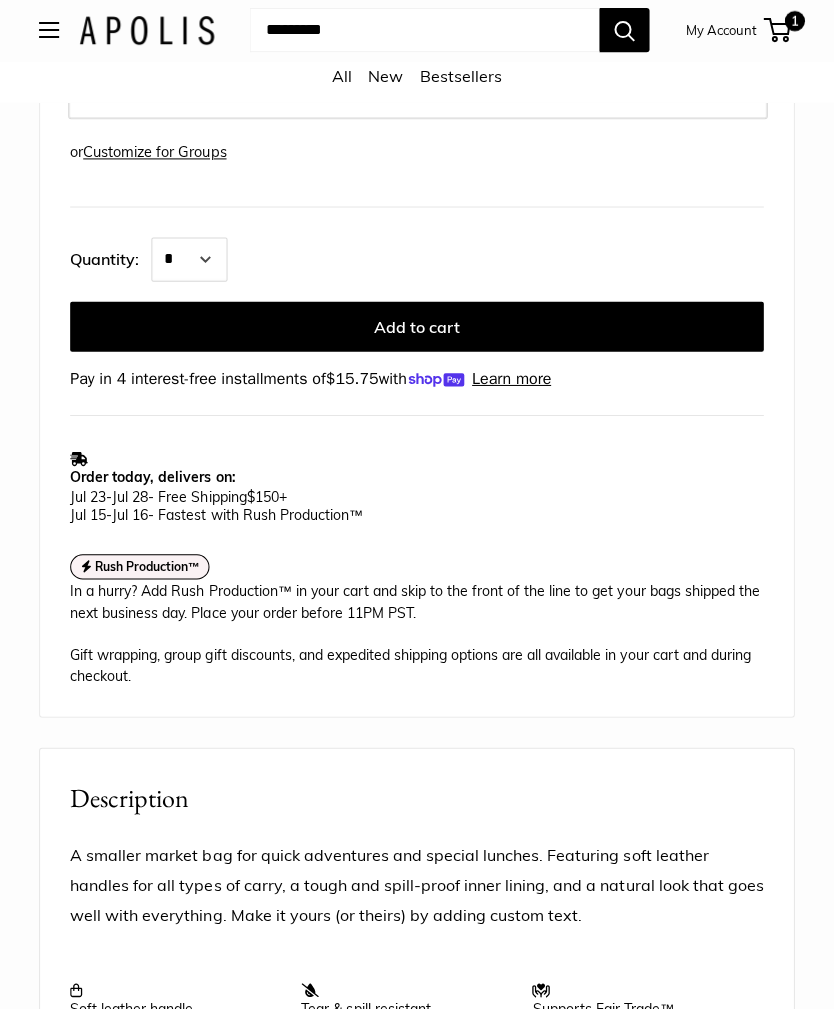 scroll, scrollTop: 0, scrollLeft: 20, axis: horizontal 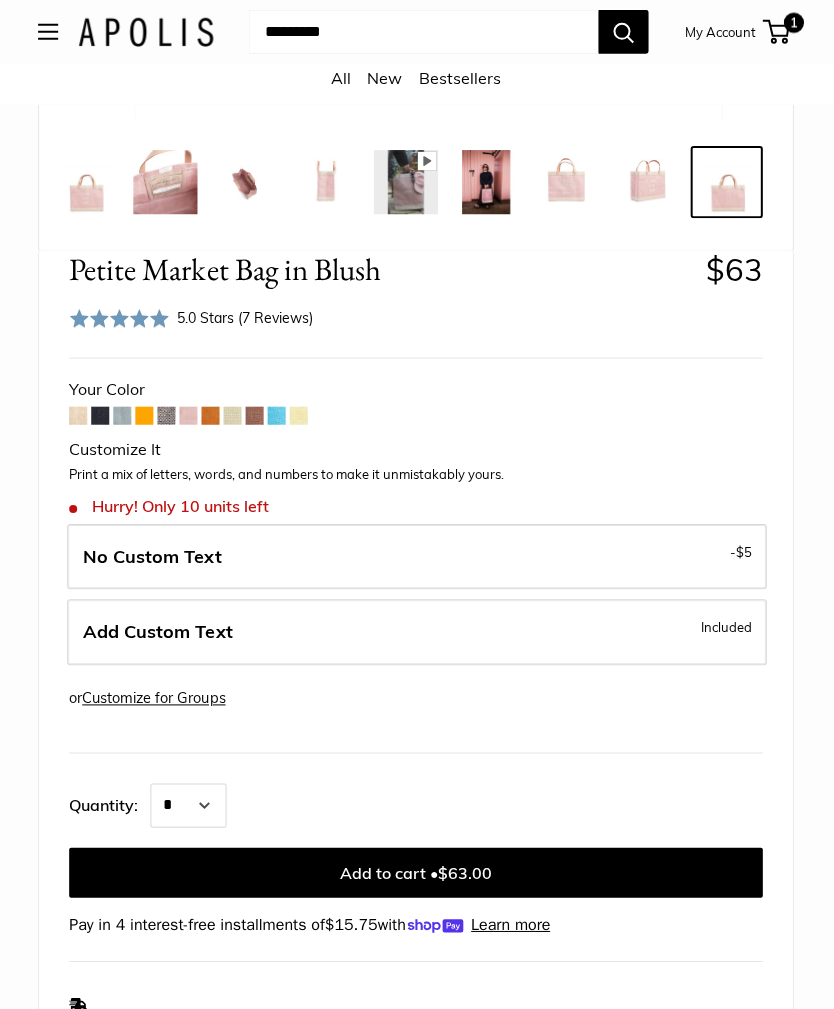 click on "Add Custom Text
Included" at bounding box center (418, 631) 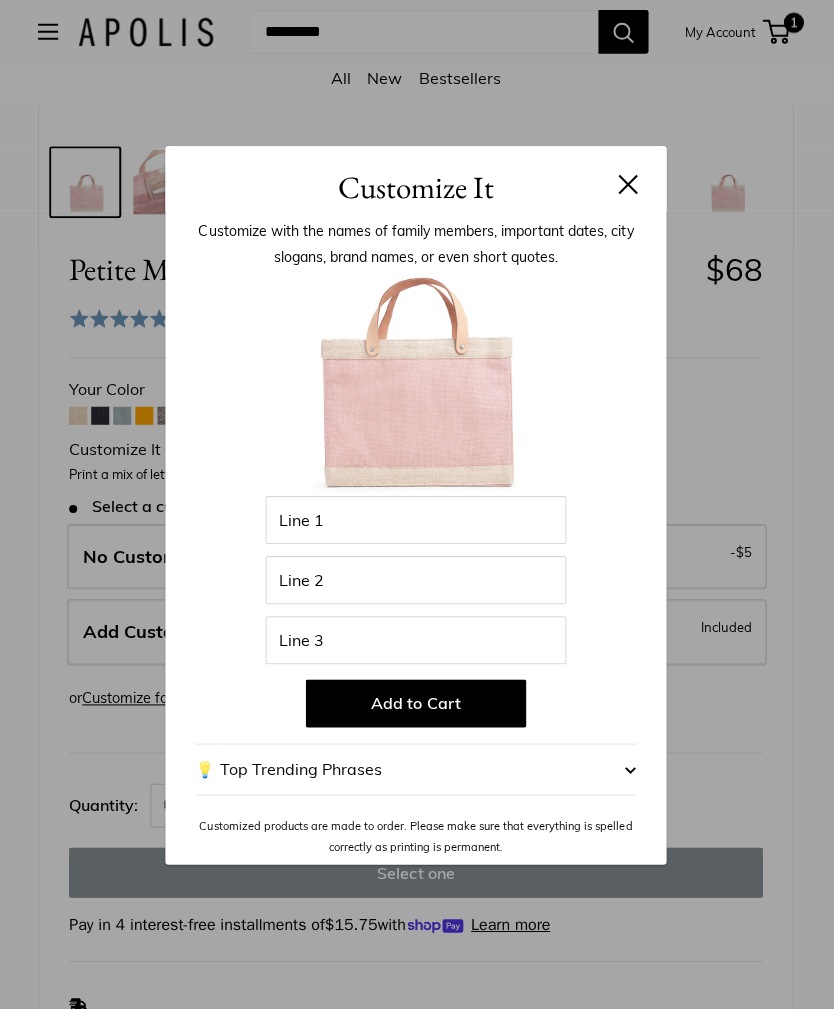 scroll, scrollTop: 0, scrollLeft: 0, axis: both 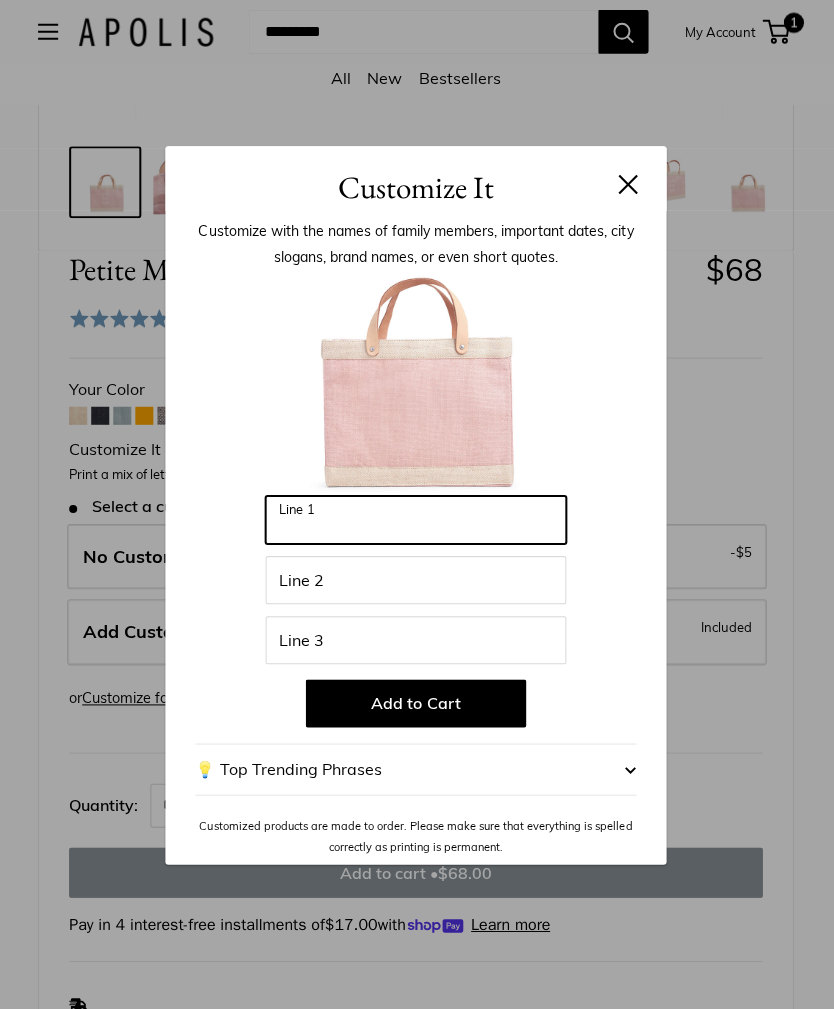click on "Line 1" at bounding box center [417, 519] 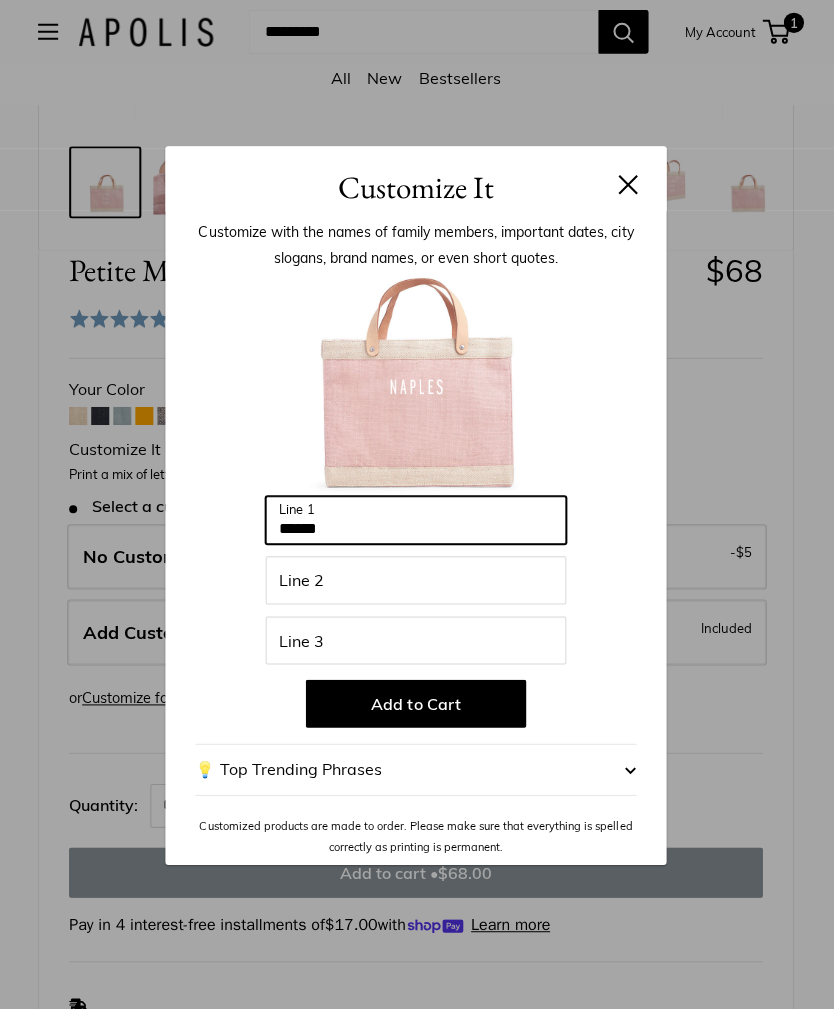 type on "******" 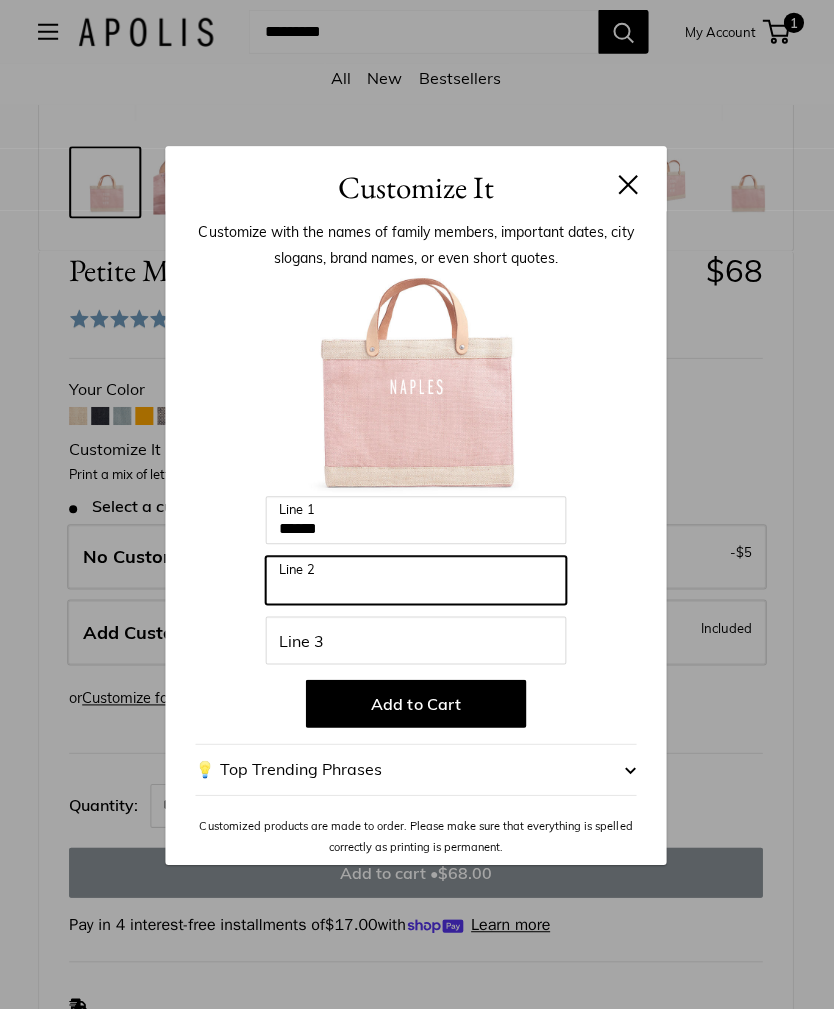 click on "Line 2" at bounding box center (417, 579) 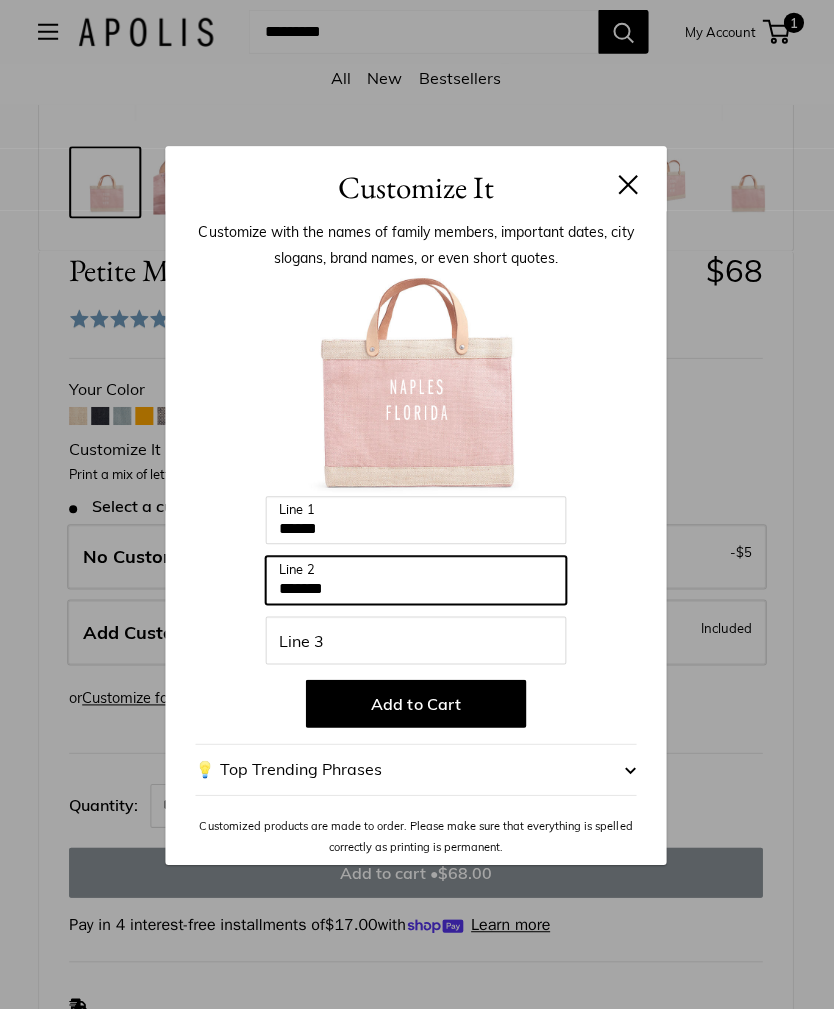 type on "*******" 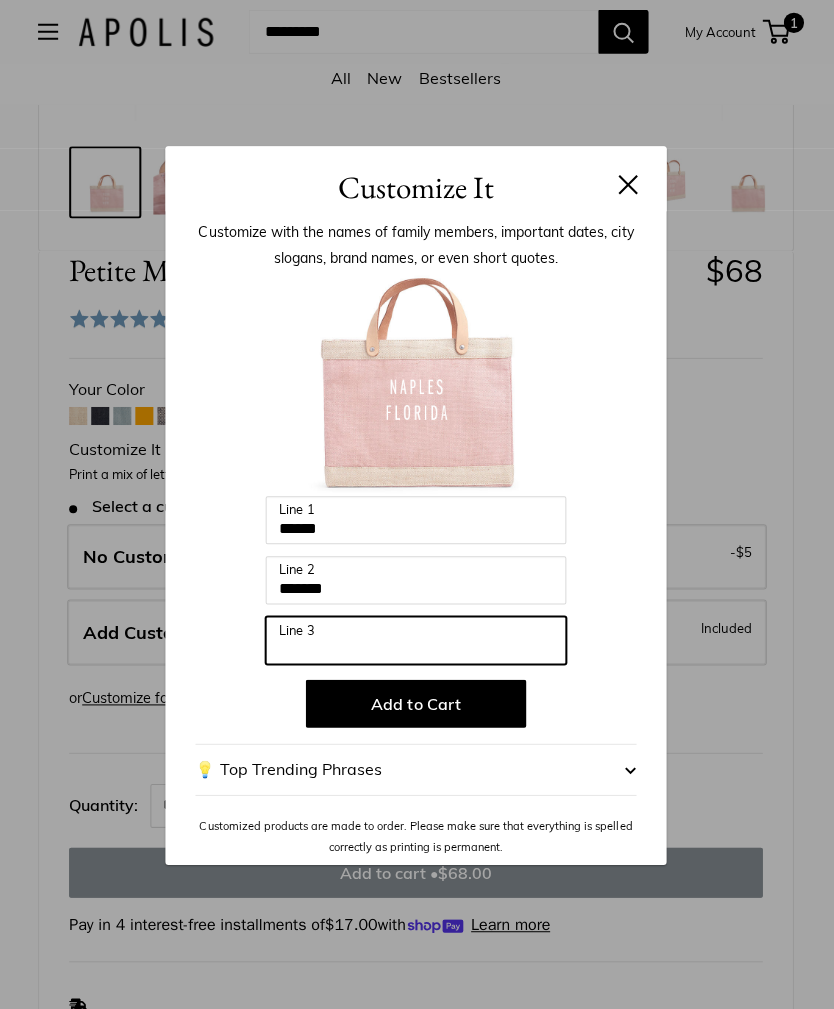 click on "Line 3" at bounding box center [417, 639] 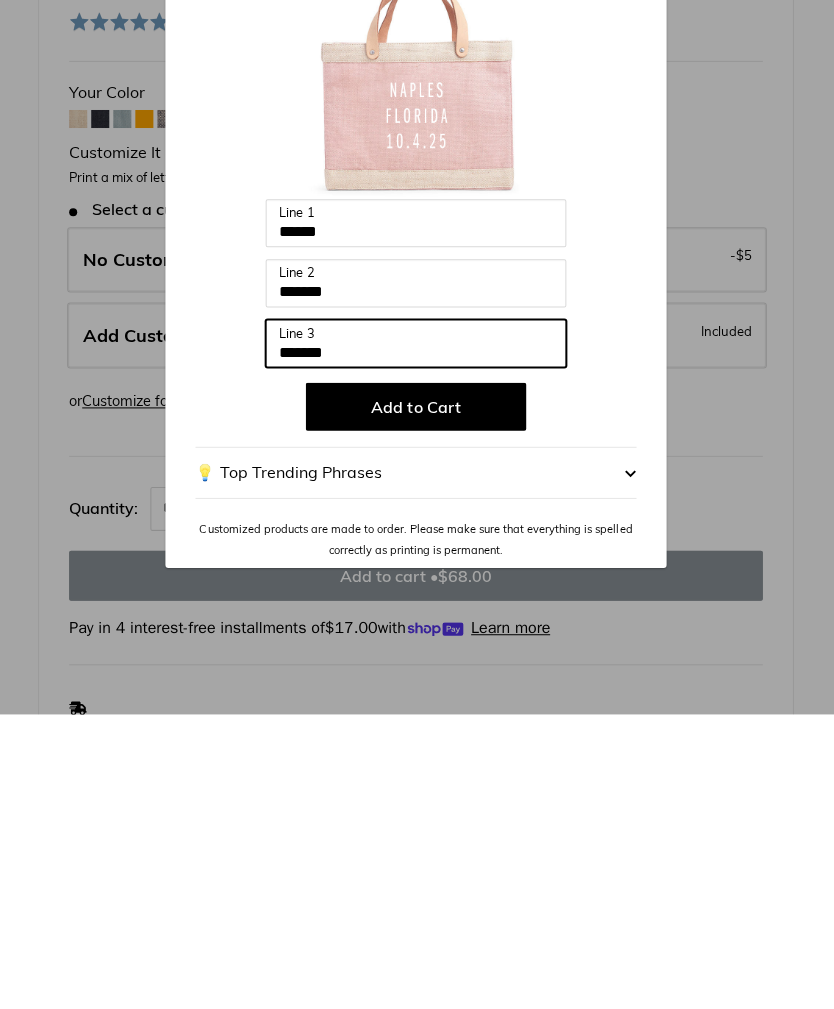 type on "*******" 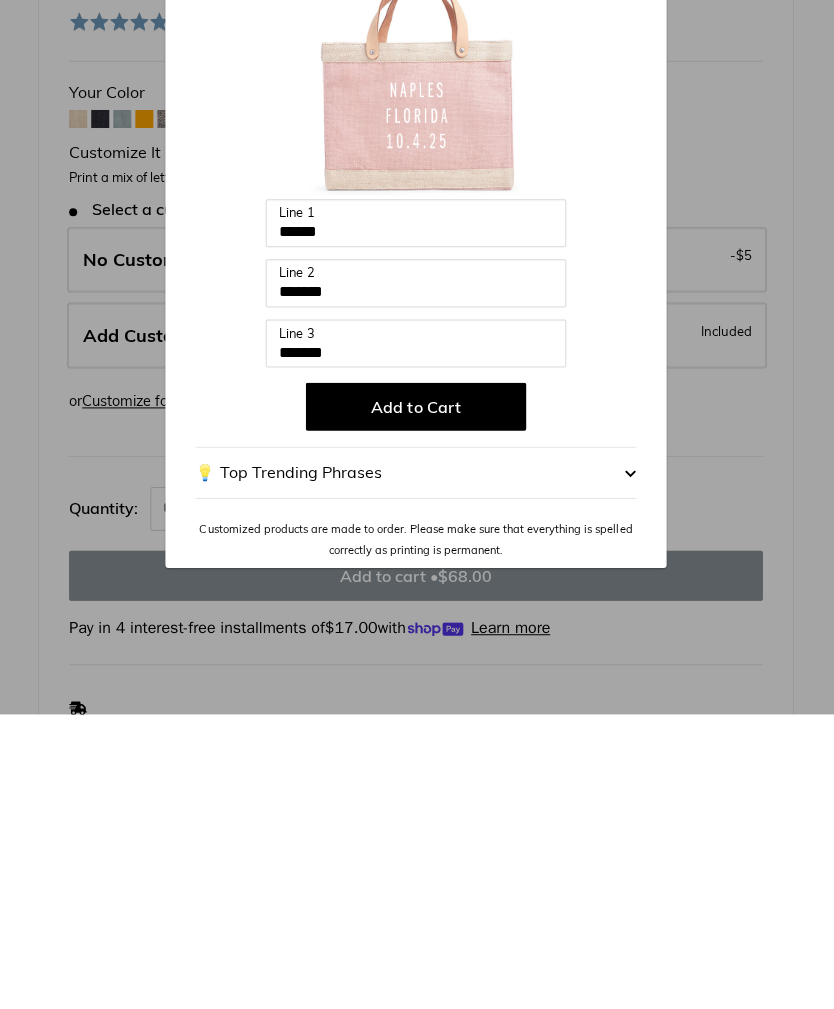 click on "Add to Cart" at bounding box center (417, 702) 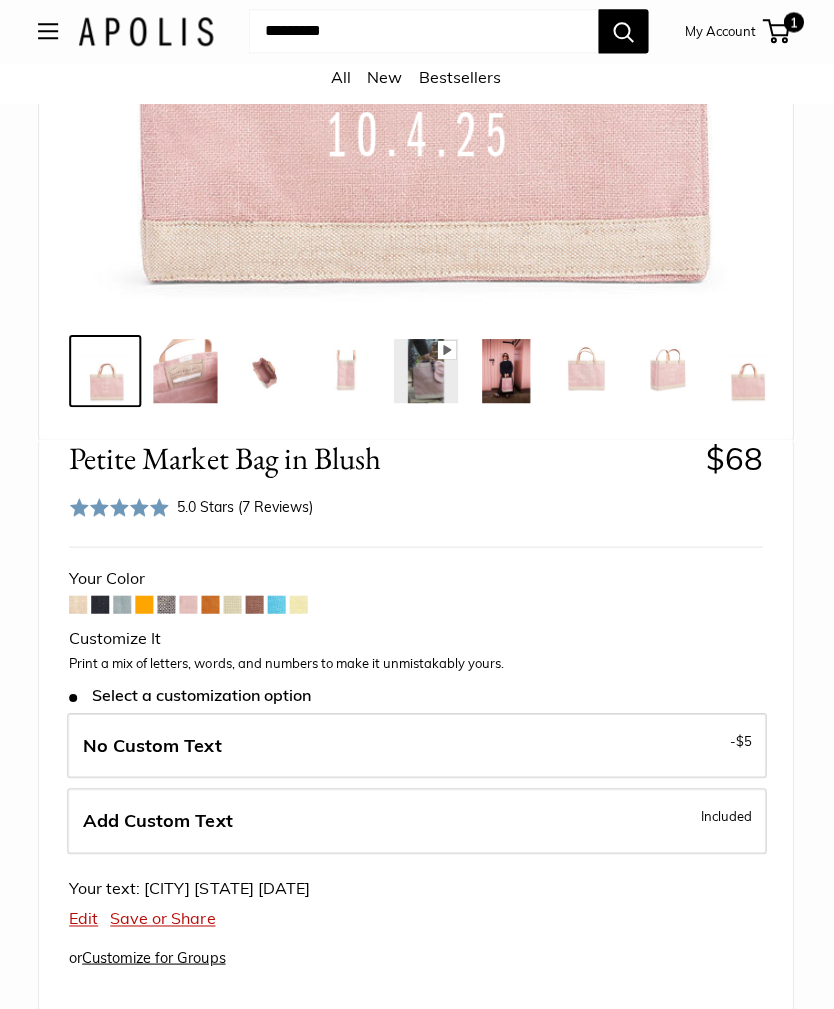 scroll, scrollTop: 567, scrollLeft: 0, axis: vertical 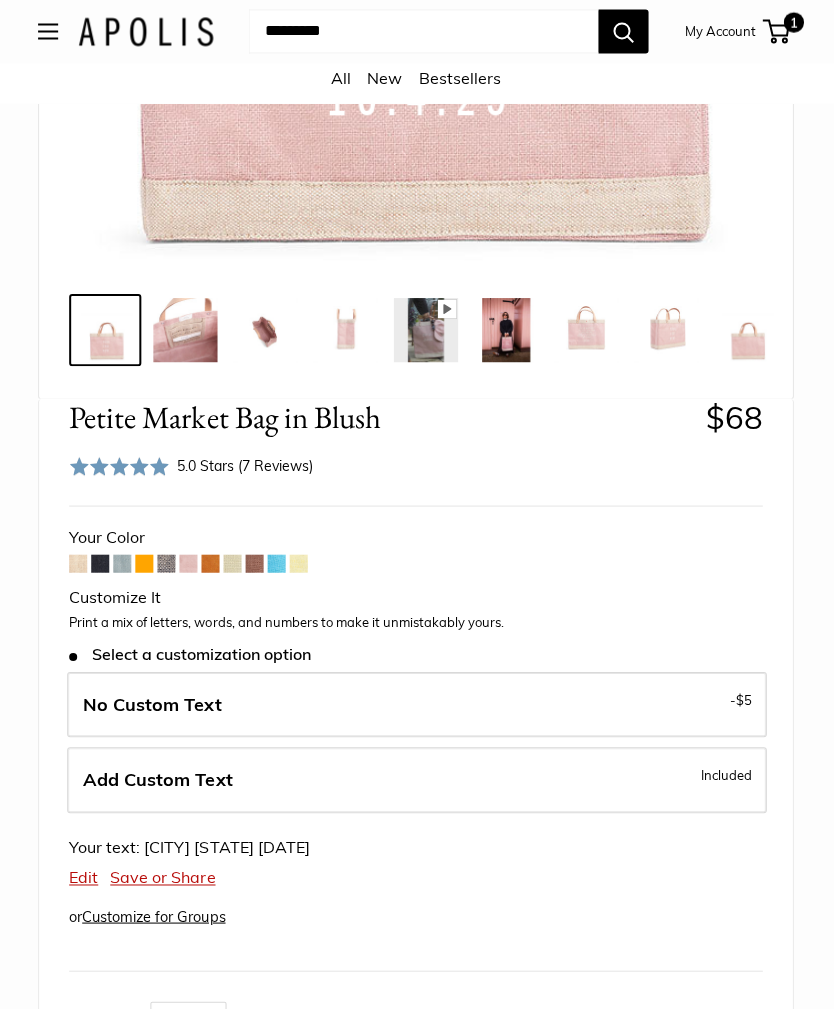 click on "Add Custom Text
Included" at bounding box center [418, 779] 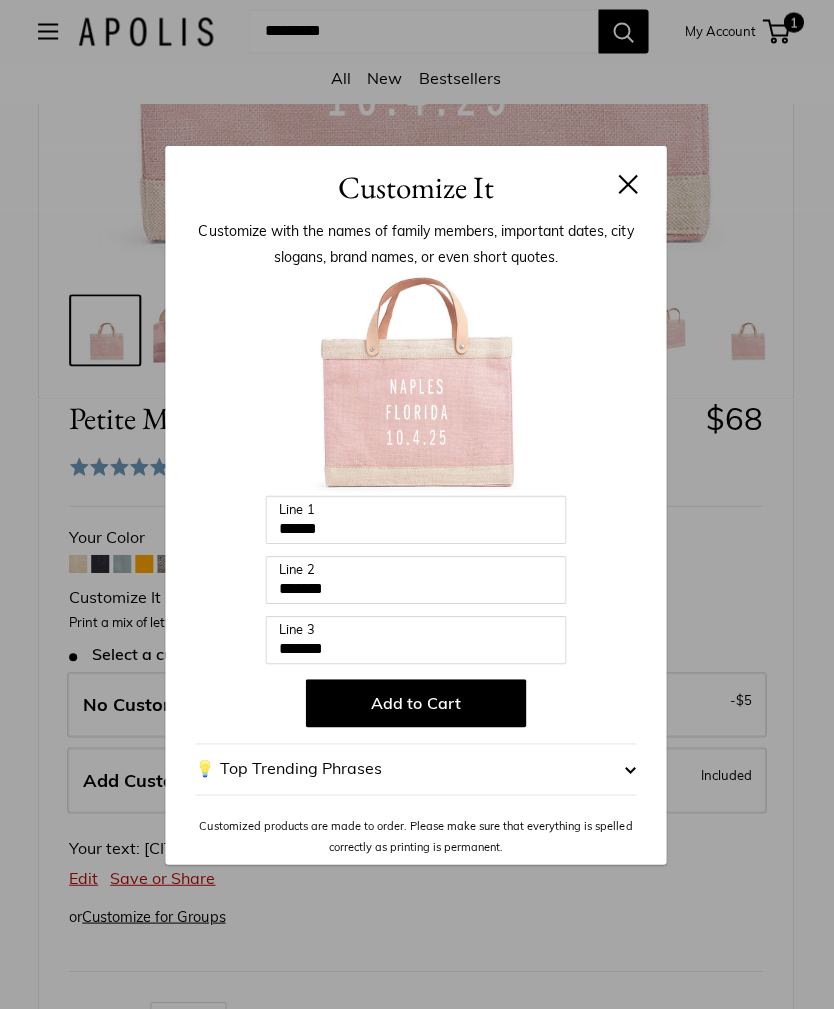 click on "Add to Cart" at bounding box center (417, 702) 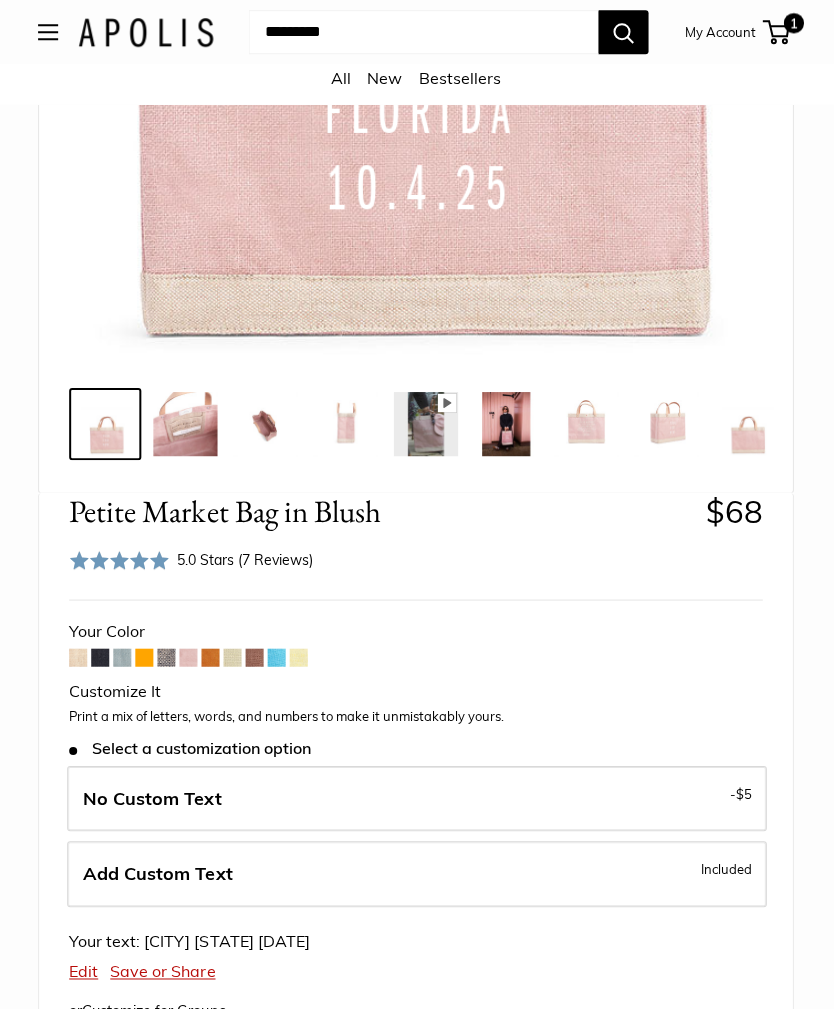 scroll, scrollTop: 527, scrollLeft: 0, axis: vertical 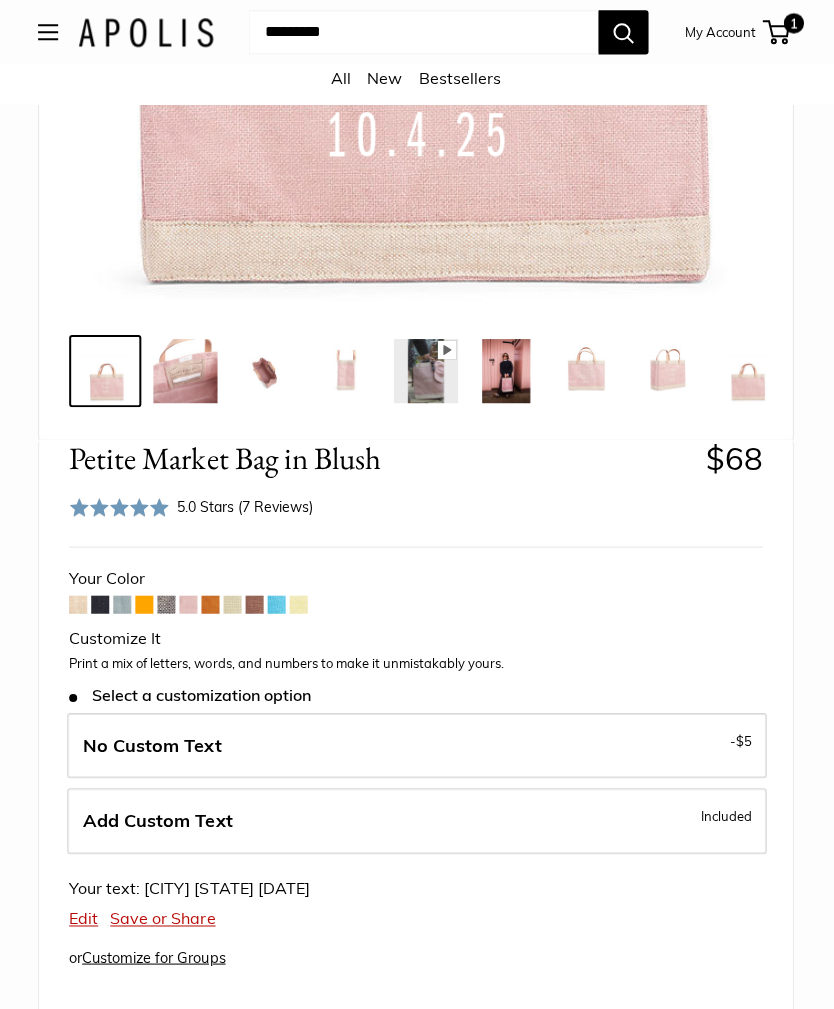 click on "No Custom Text
- $5" at bounding box center (418, 744) 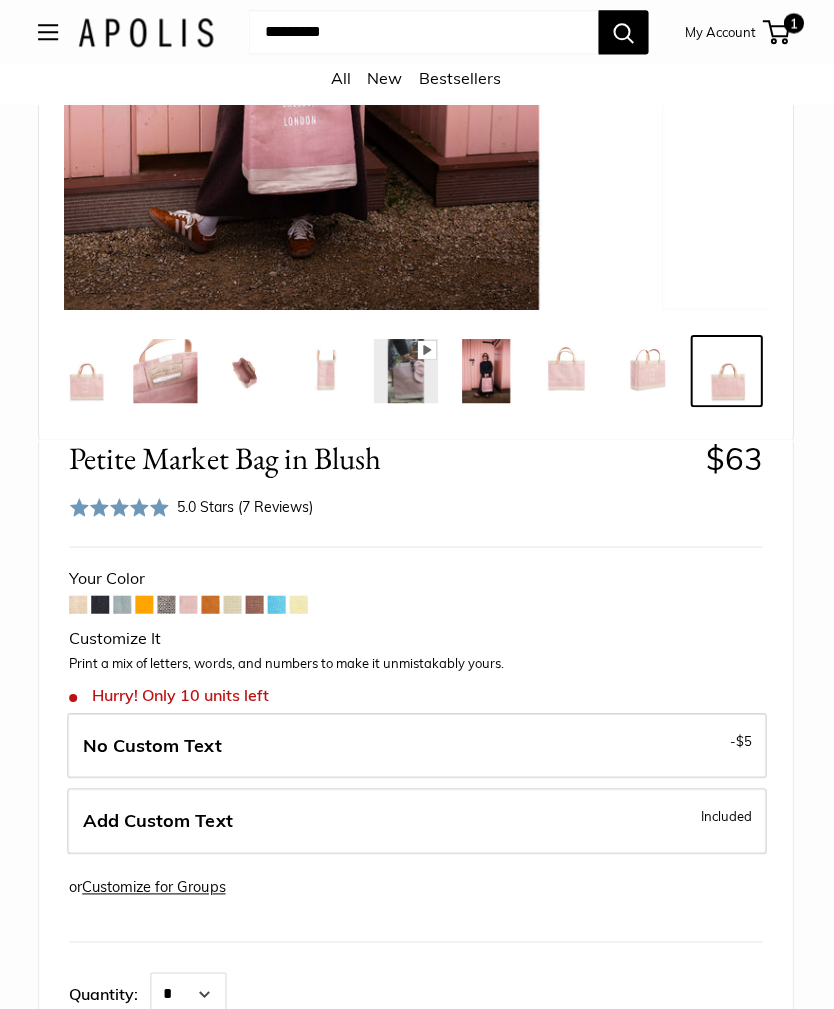 scroll, scrollTop: 0, scrollLeft: 20, axis: horizontal 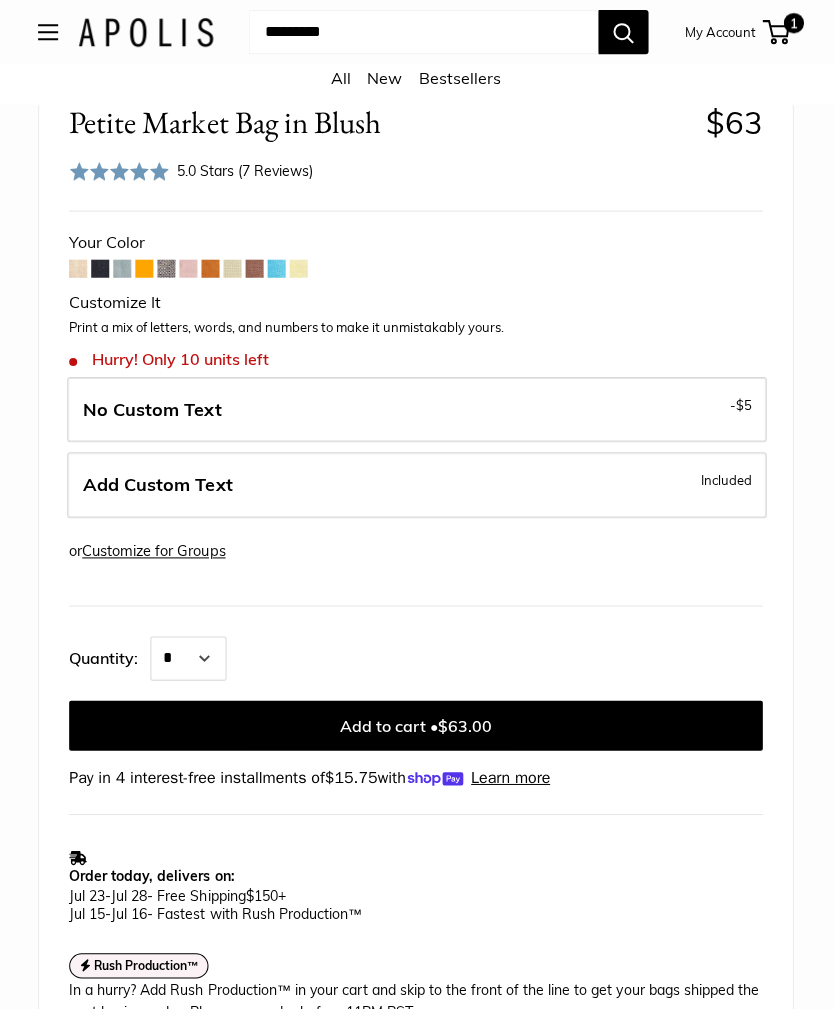 click on "Add Custom Text
Included" at bounding box center (418, 484) 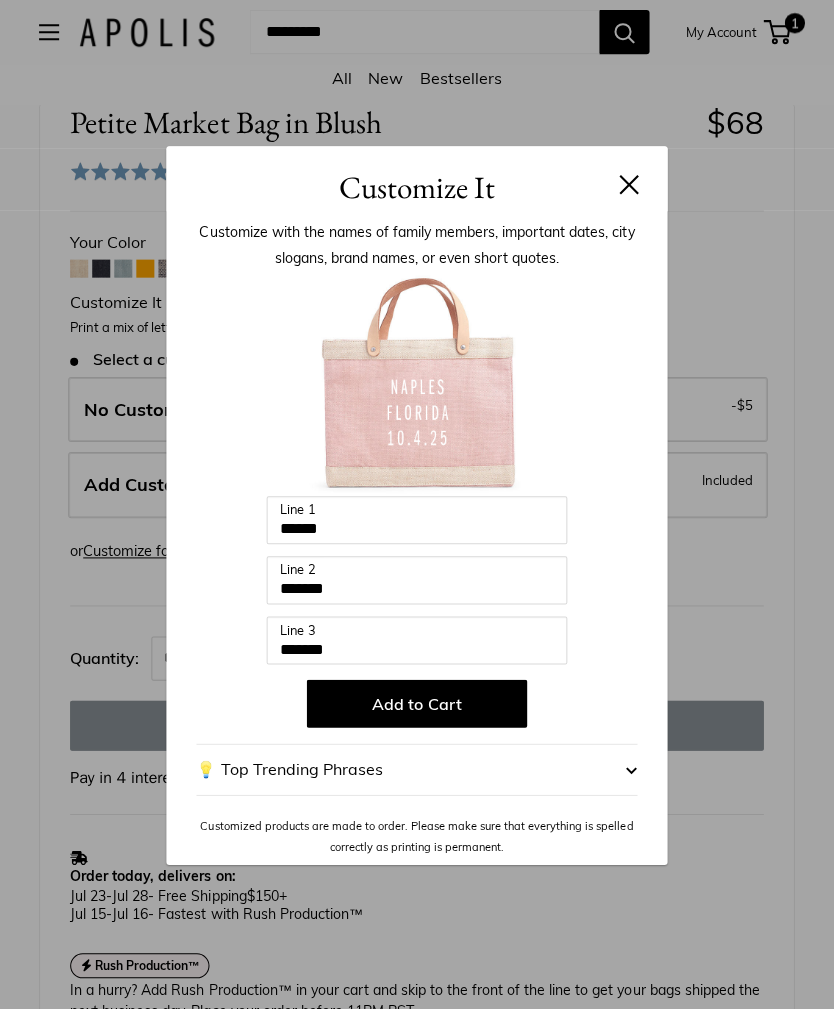click on "Add to Cart" at bounding box center (417, 702) 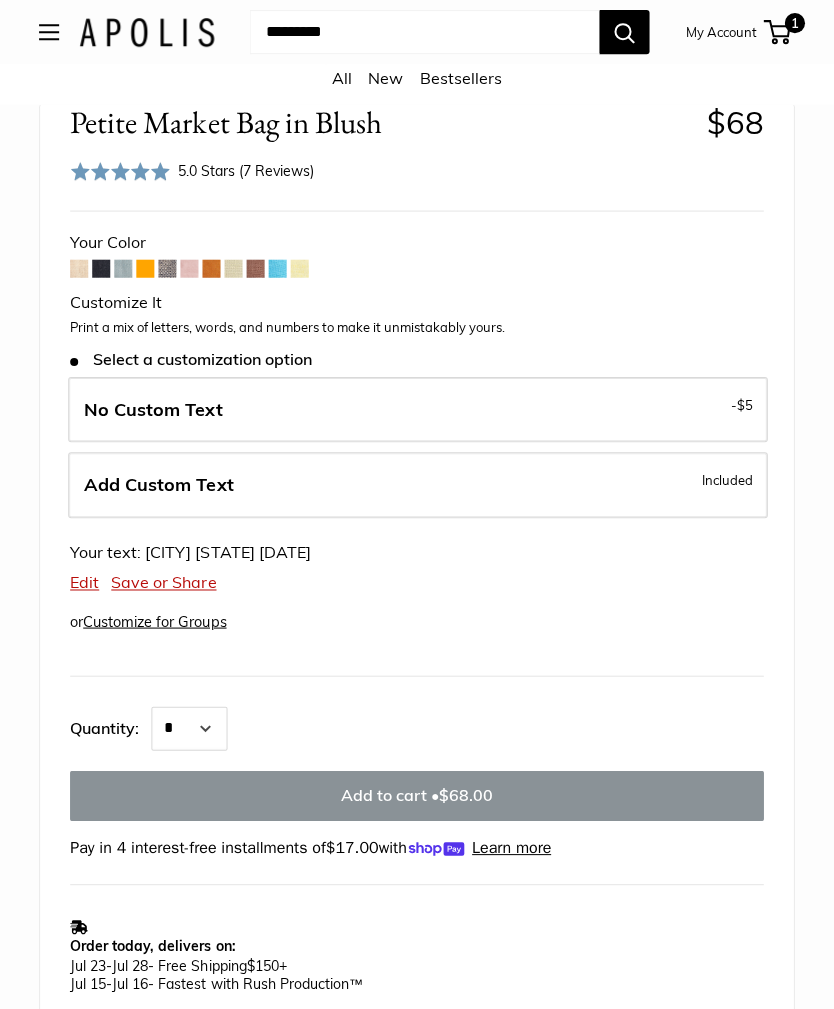 click on "Included" at bounding box center [726, 479] 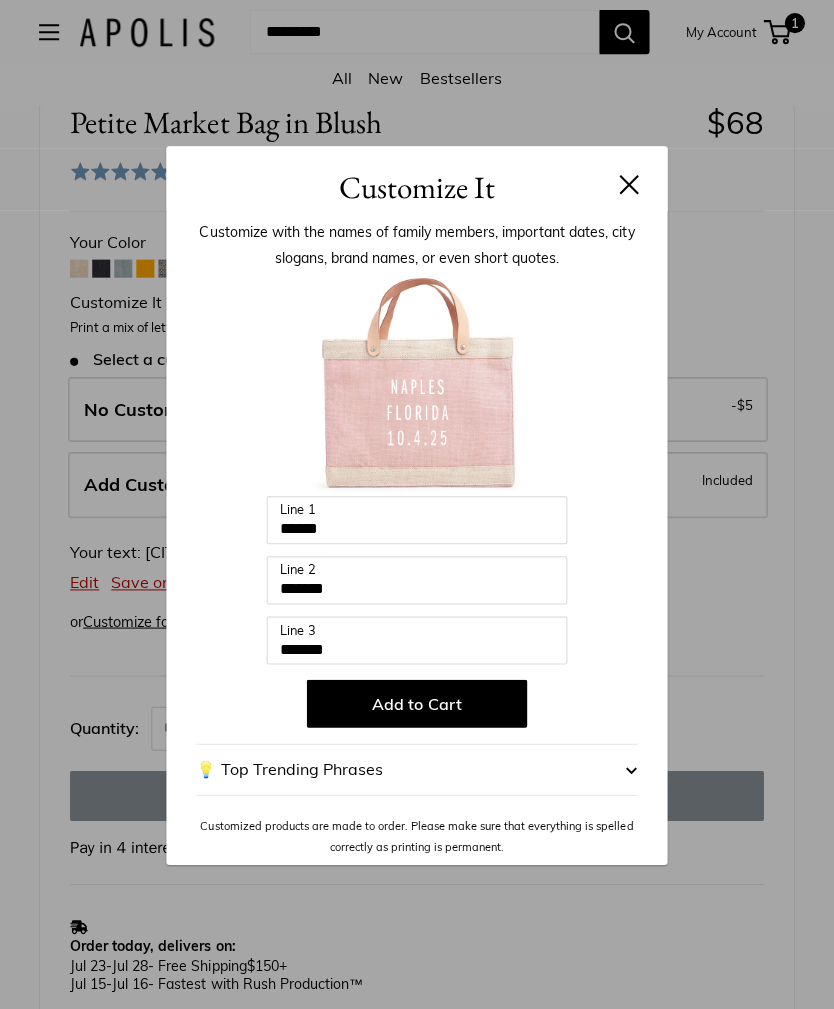 click on "💡 Top Trending Phrases" at bounding box center [417, 768] 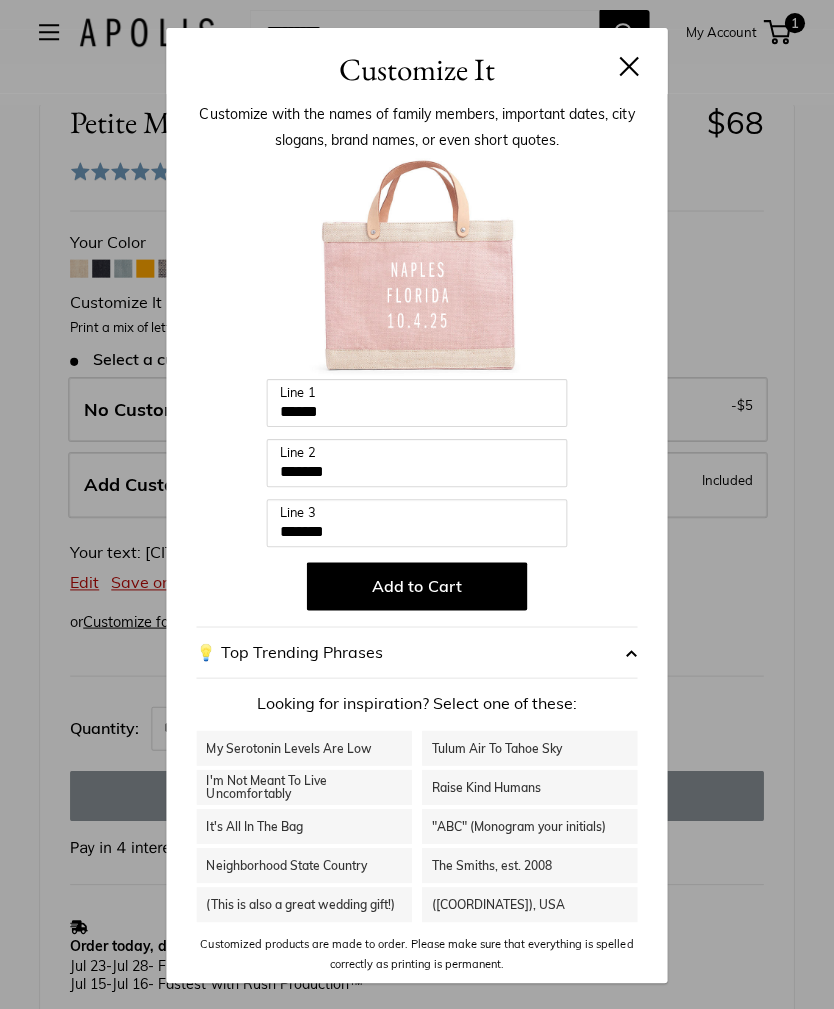 click on "Customize It
Customize with the names of family members, important dates, city slogans, brand names, or even short quotes.
Enter 36 letters
******
Line 1
*******
Line 2
*******
Line 3
Add to Cart
💡 Top Trending Phrases
Looking for inspiration? Select one of these: Raise Kind Humans" at bounding box center (417, 504) 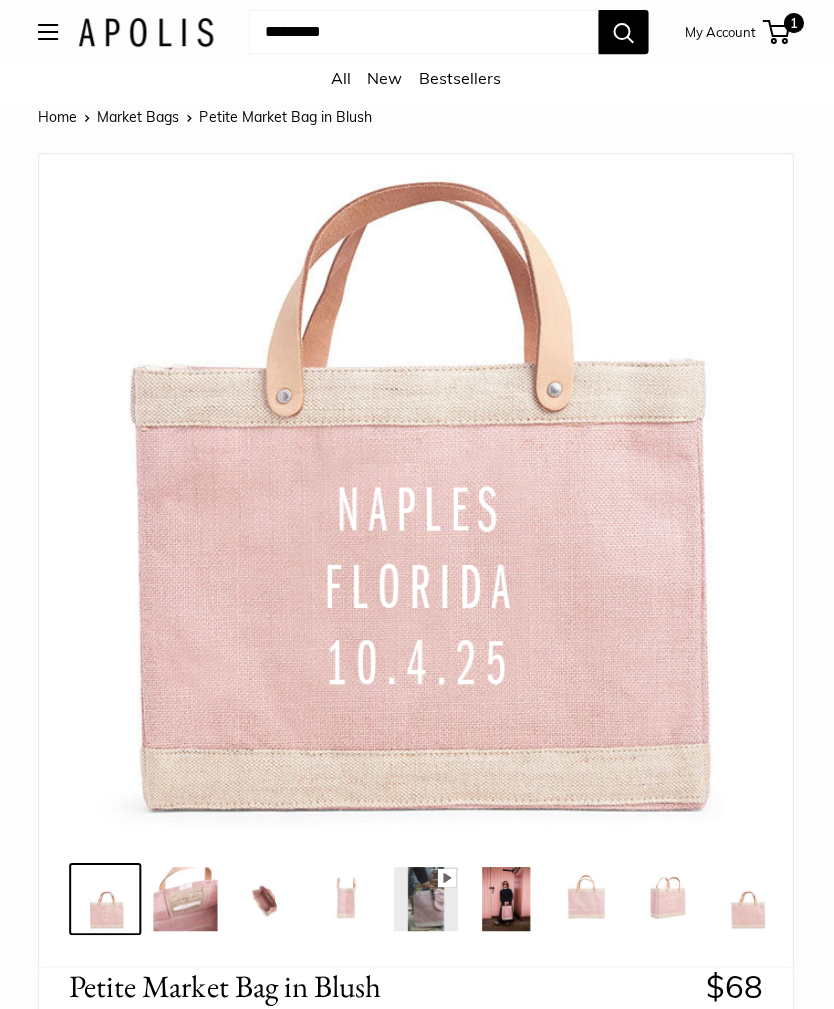 scroll, scrollTop: 0, scrollLeft: 0, axis: both 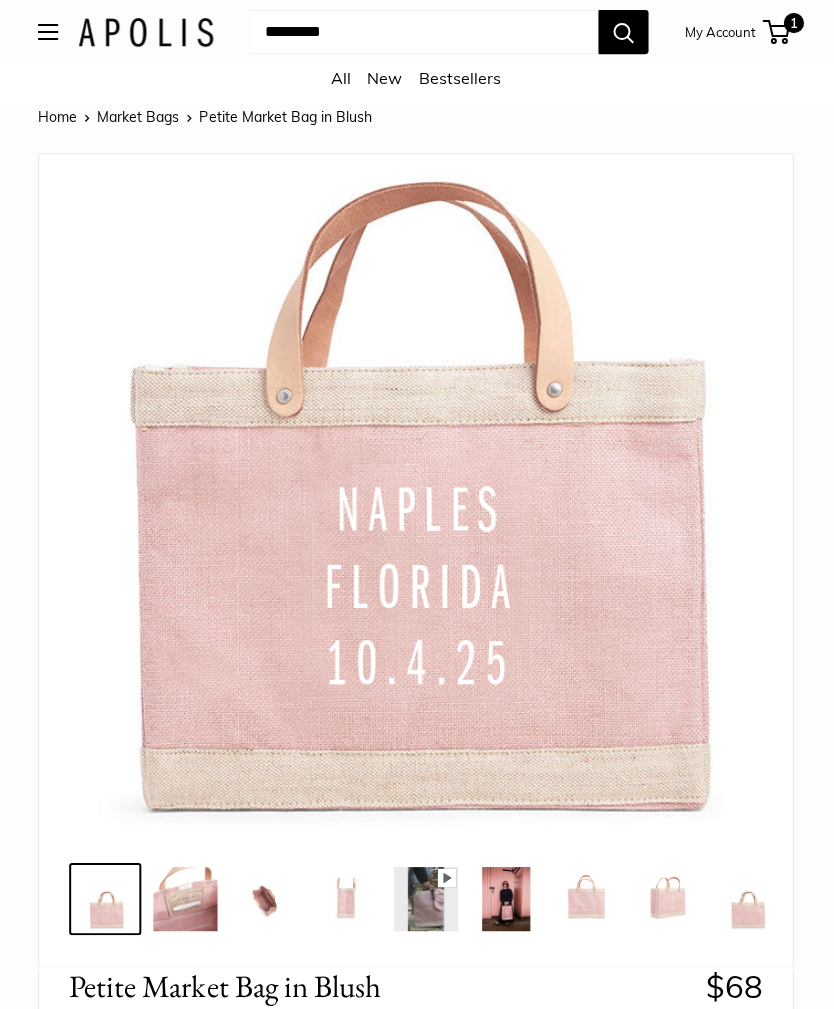 click on "1" at bounding box center (794, 23) 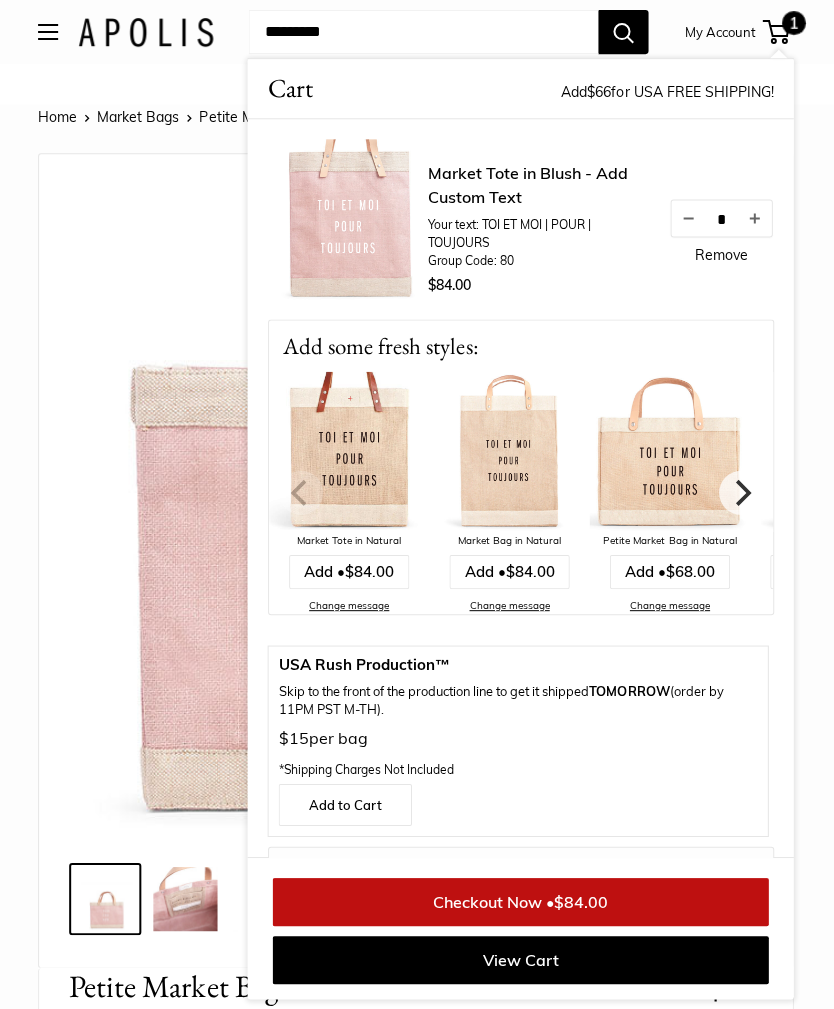 click at bounding box center [417, 505] 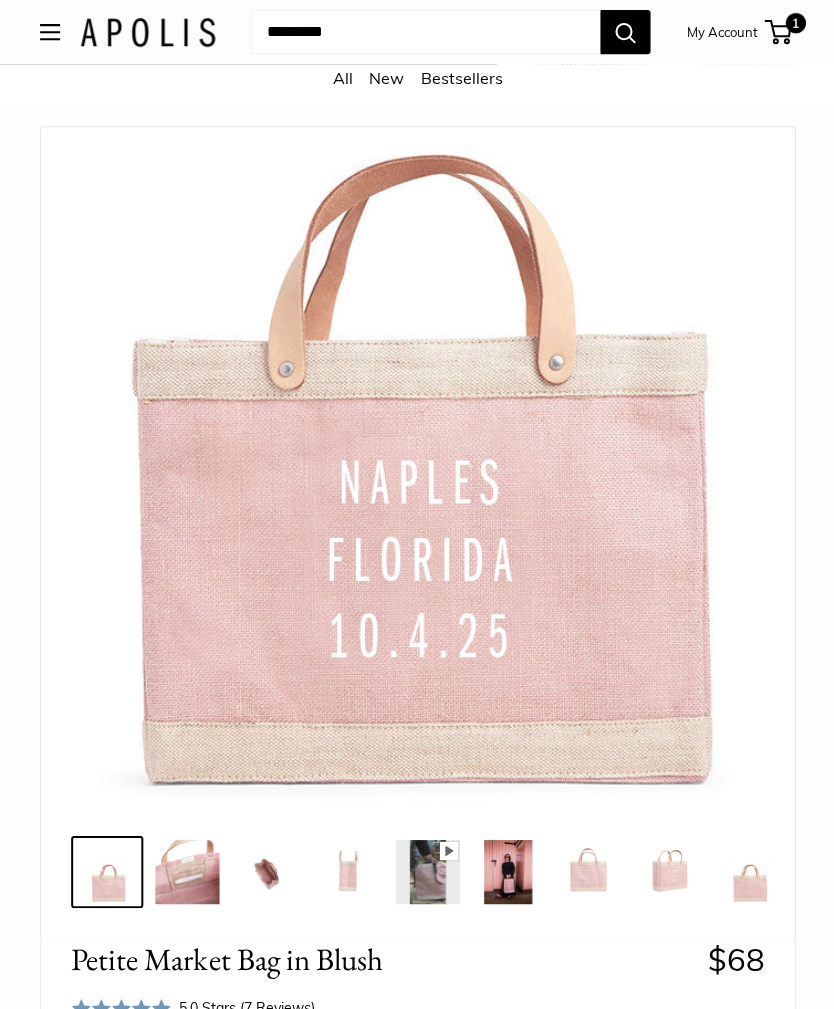 scroll, scrollTop: 0, scrollLeft: 0, axis: both 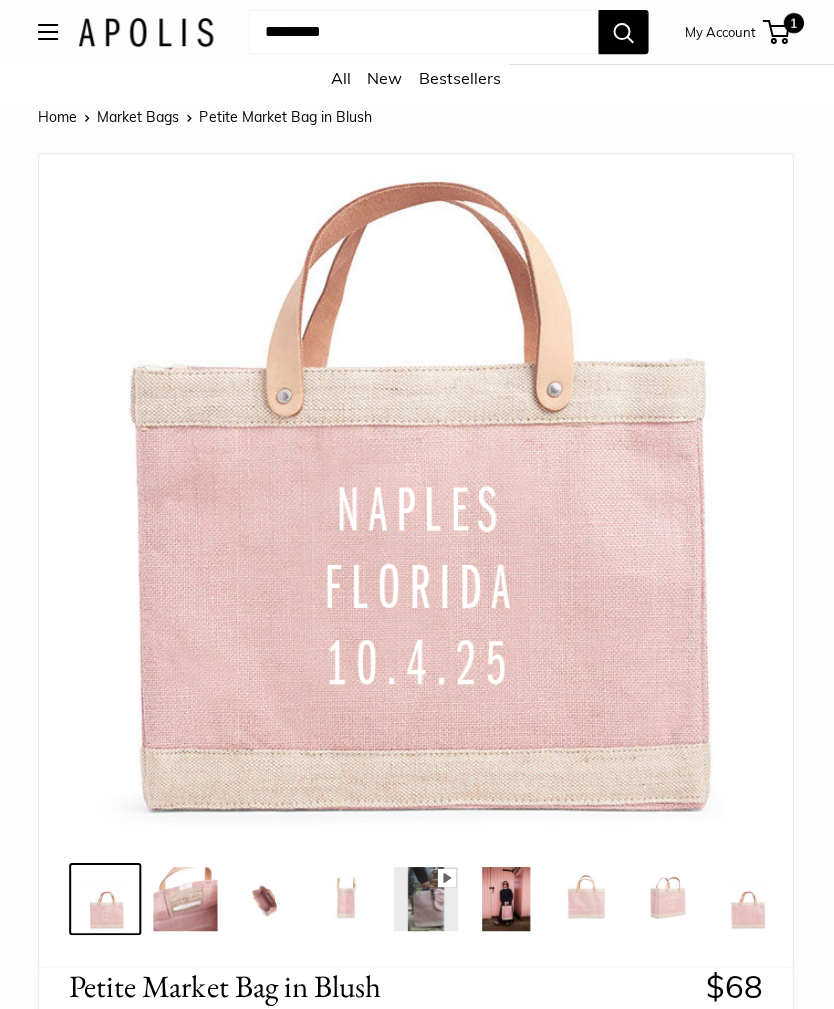 click at bounding box center (50, 32) 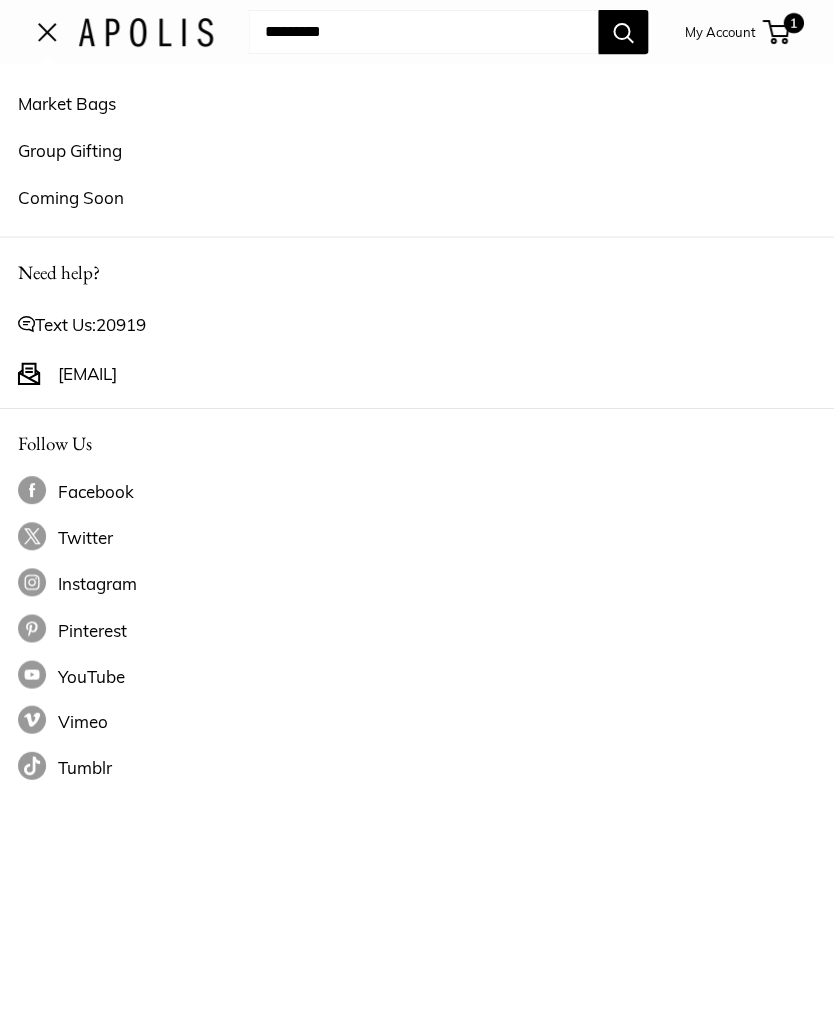 click on "Market Bags" at bounding box center (417, 103) 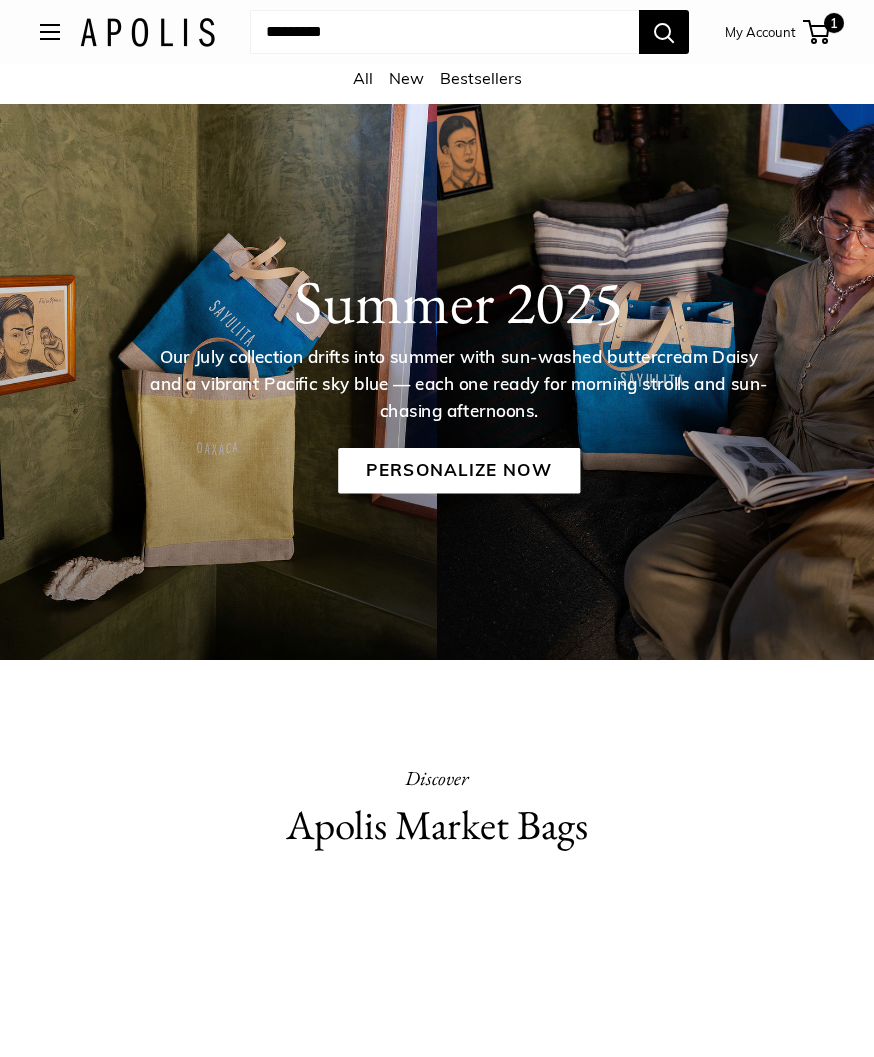 scroll, scrollTop: 5, scrollLeft: 0, axis: vertical 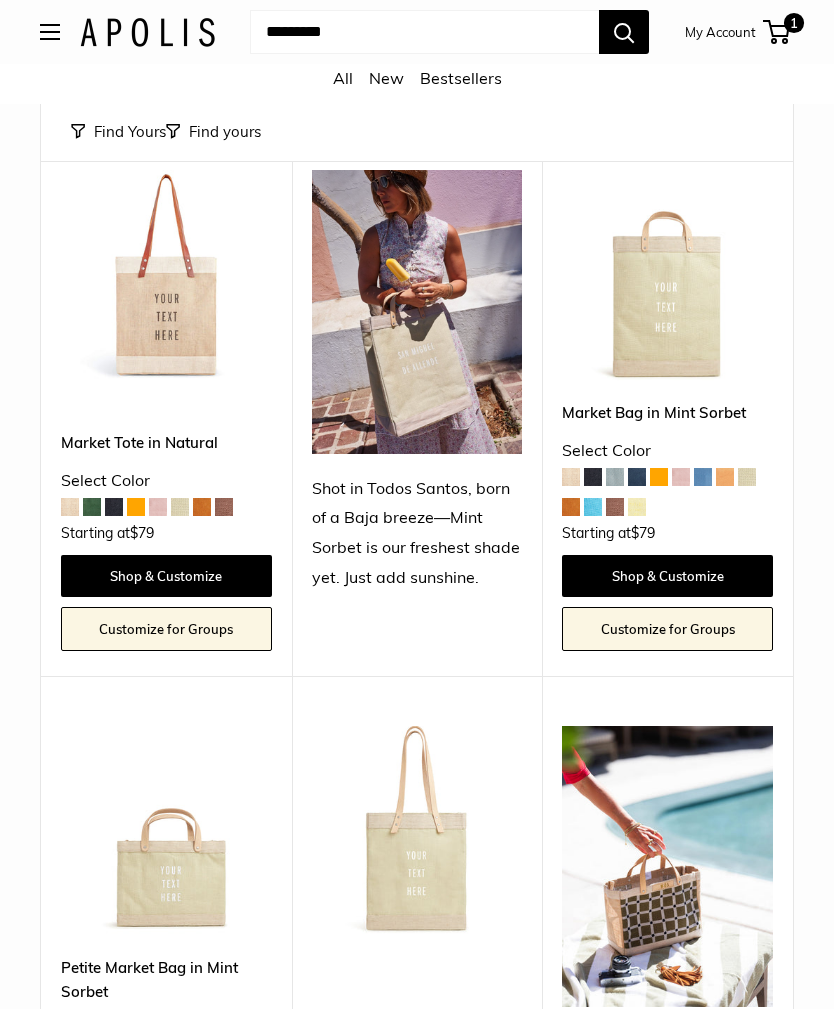 click at bounding box center [681, 477] 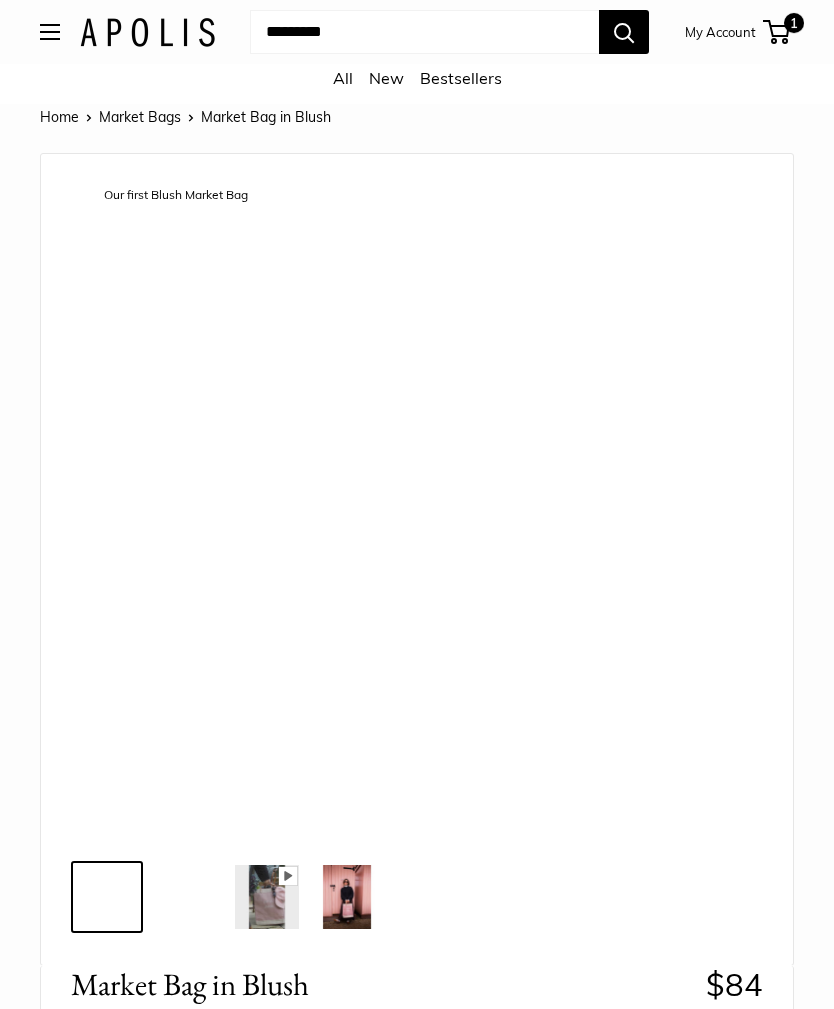 scroll, scrollTop: 0, scrollLeft: 0, axis: both 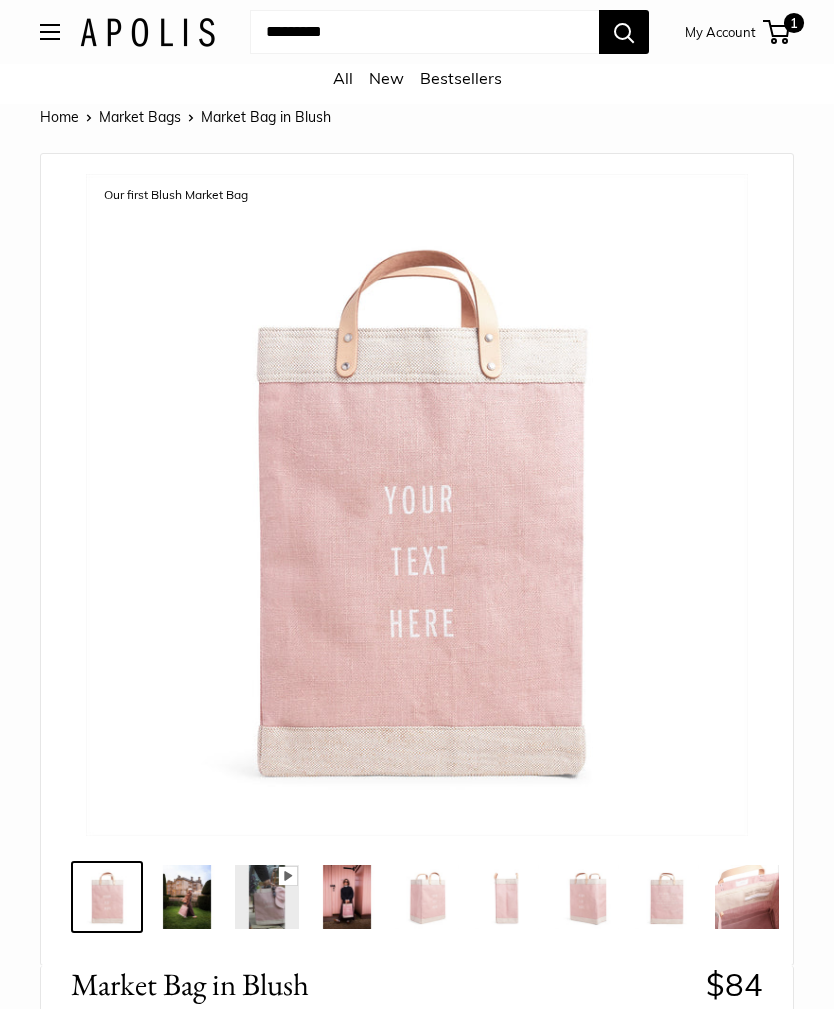 click at bounding box center (50, 32) 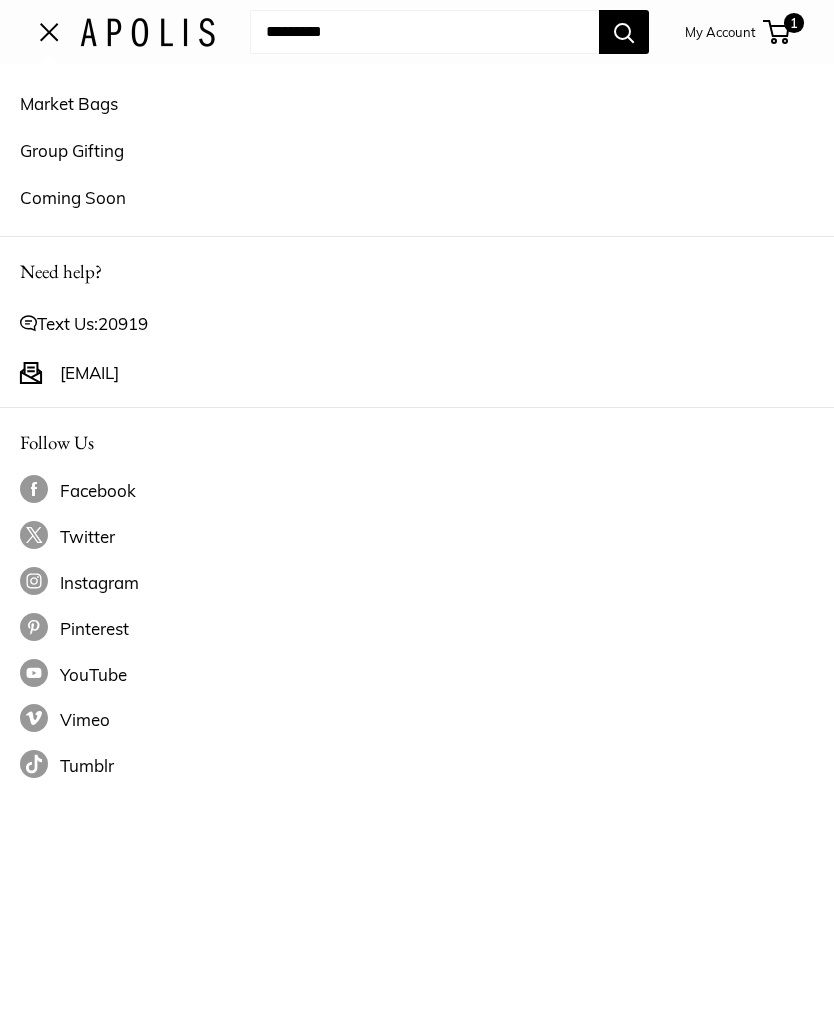 click on "Market Bags" at bounding box center [417, 103] 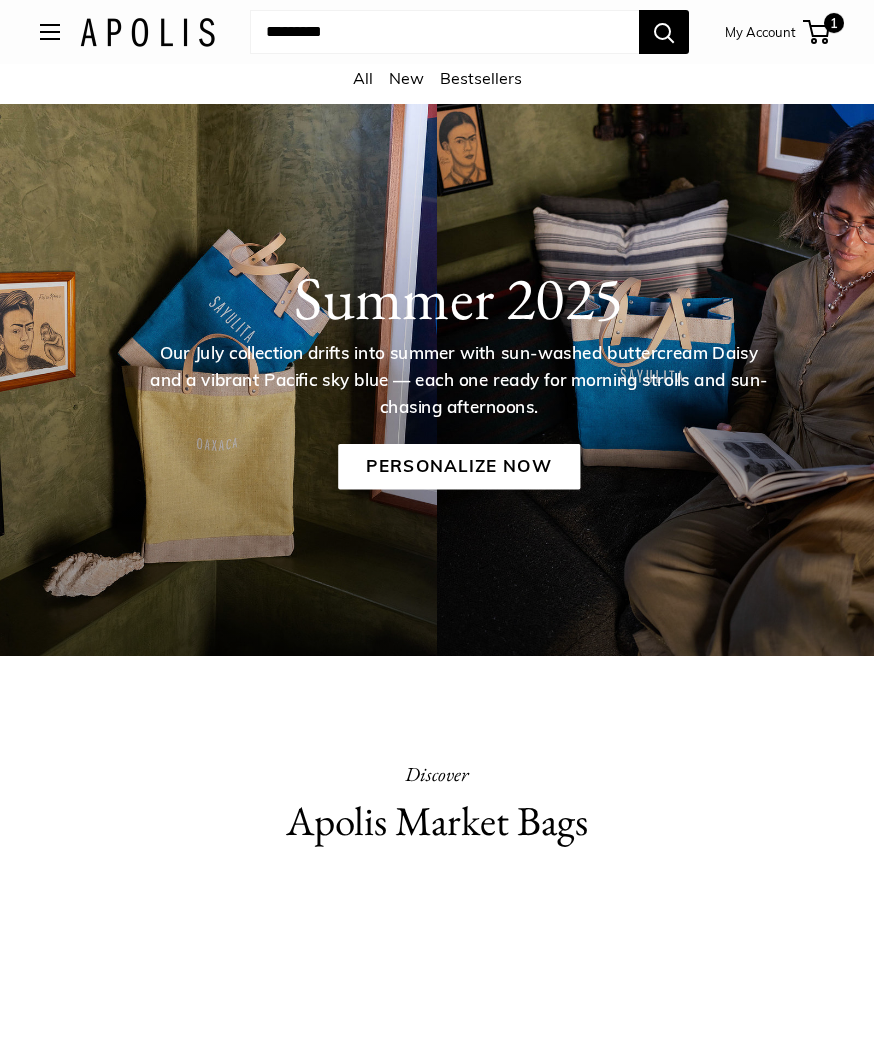 scroll, scrollTop: 125, scrollLeft: 0, axis: vertical 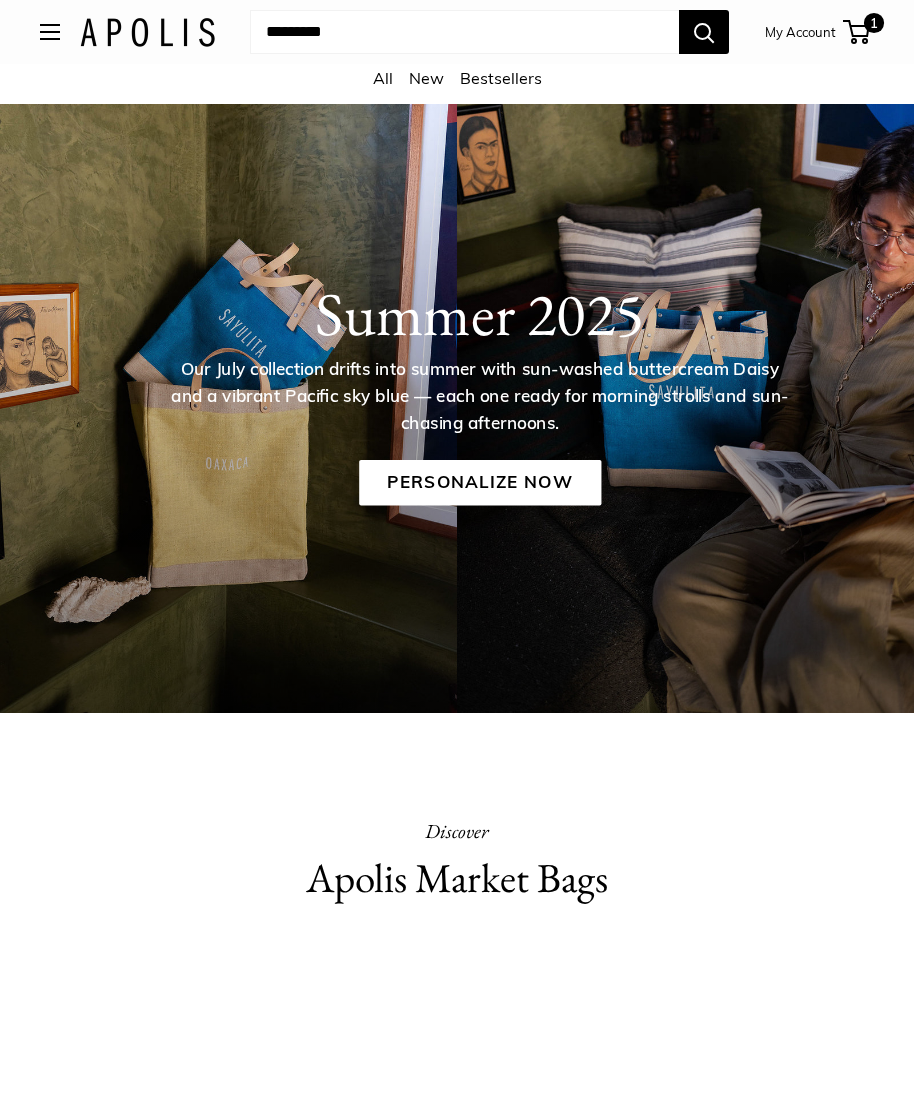 click at bounding box center (50, 32) 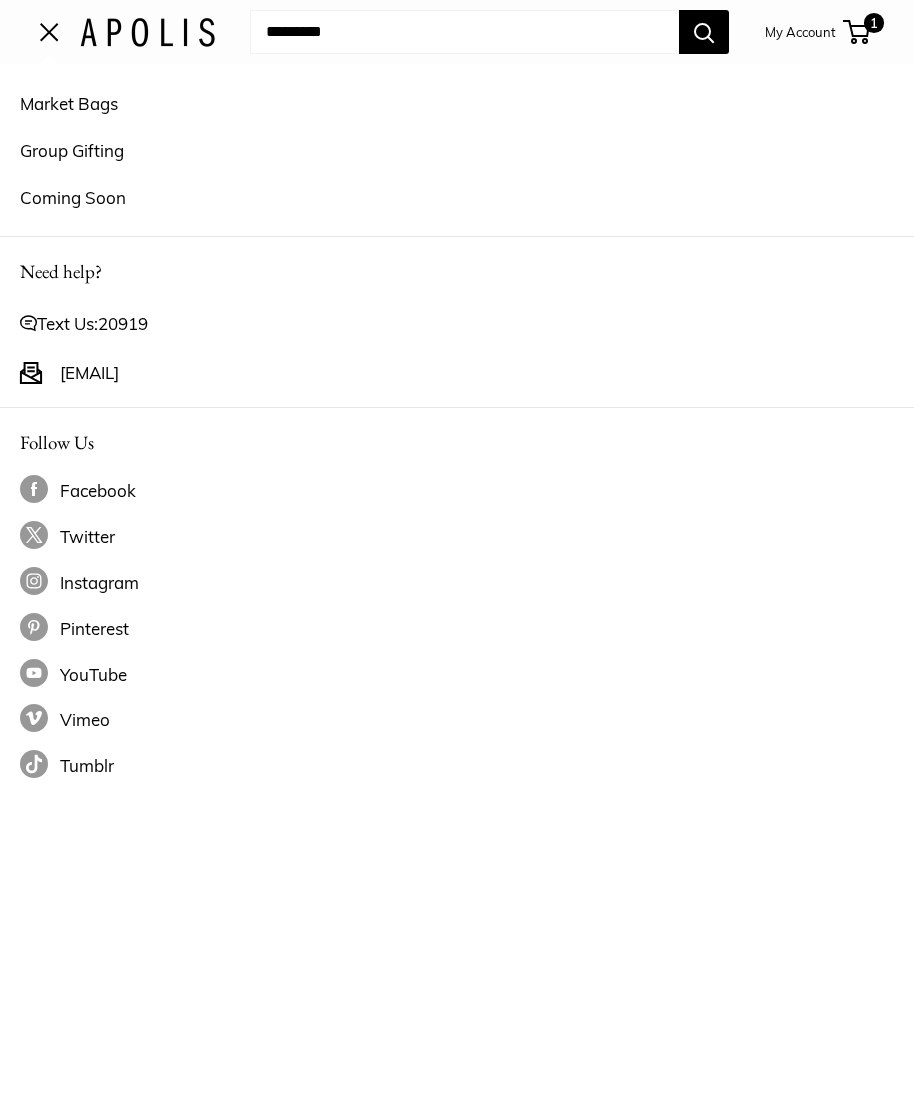 click on "Market Bags" at bounding box center (457, 103) 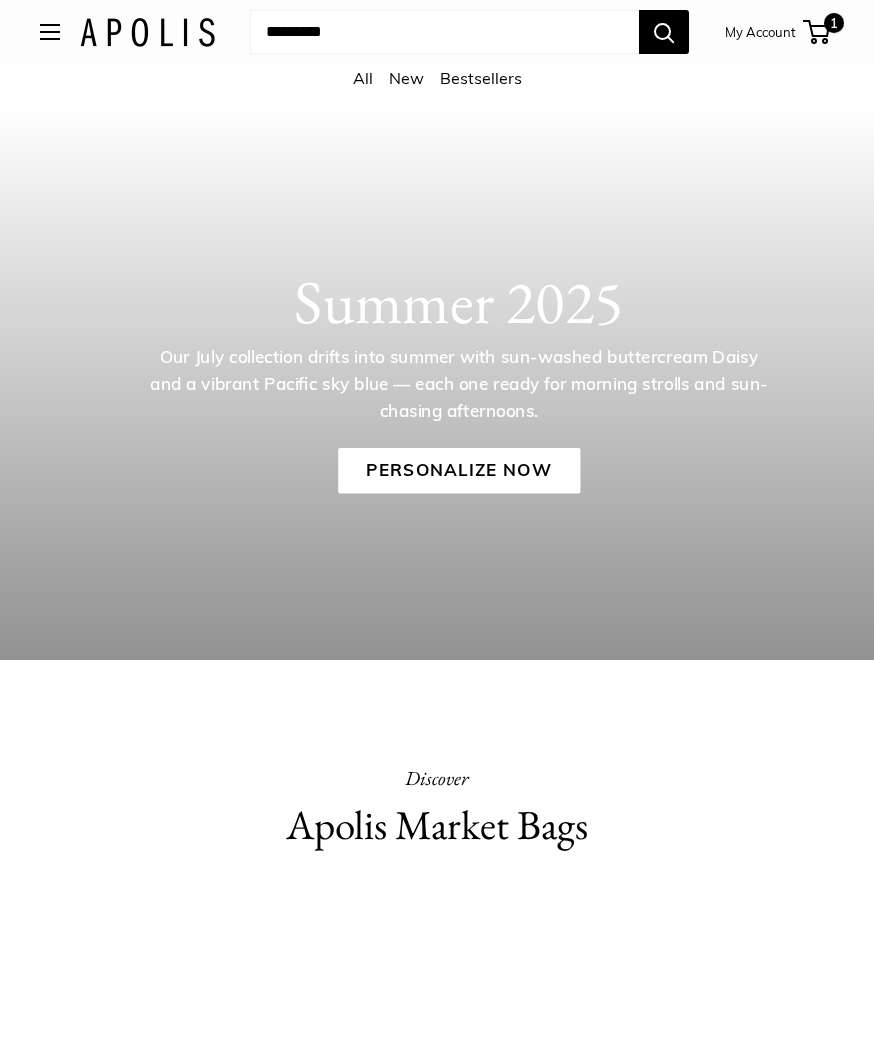 scroll, scrollTop: 4, scrollLeft: 0, axis: vertical 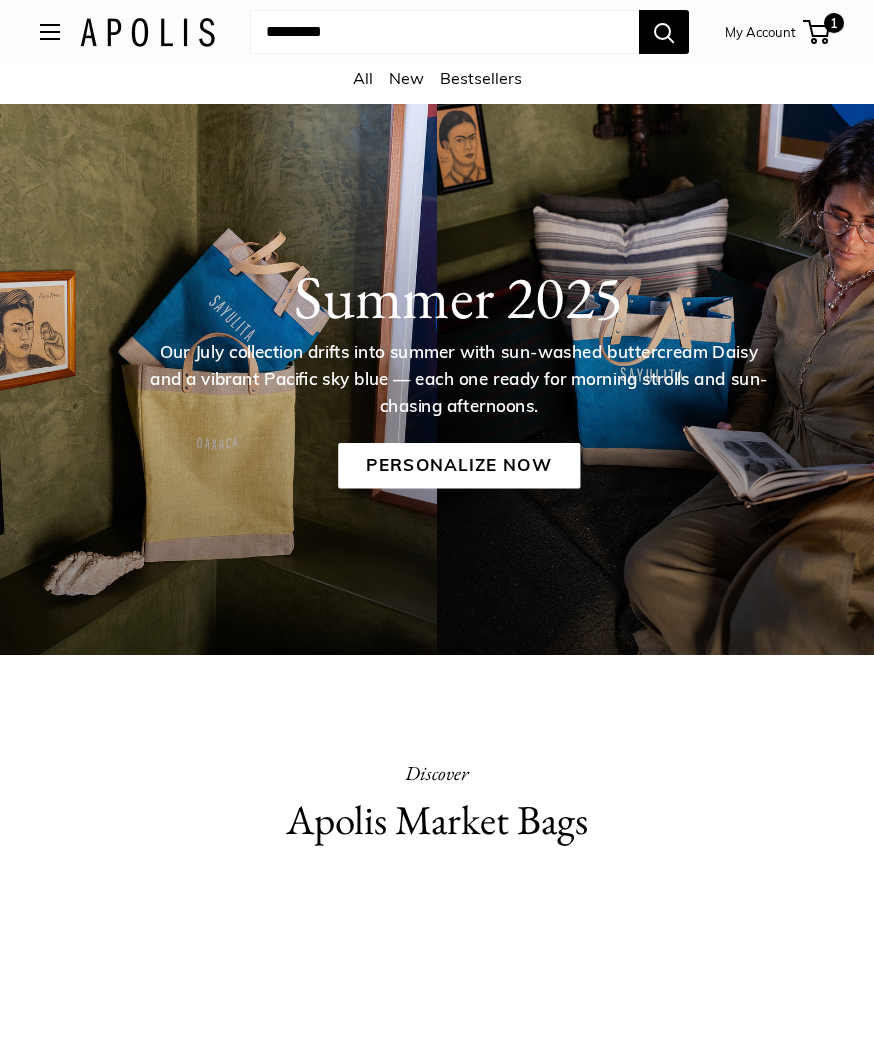 click on "All      New      Bestsellers" at bounding box center (437, 84) 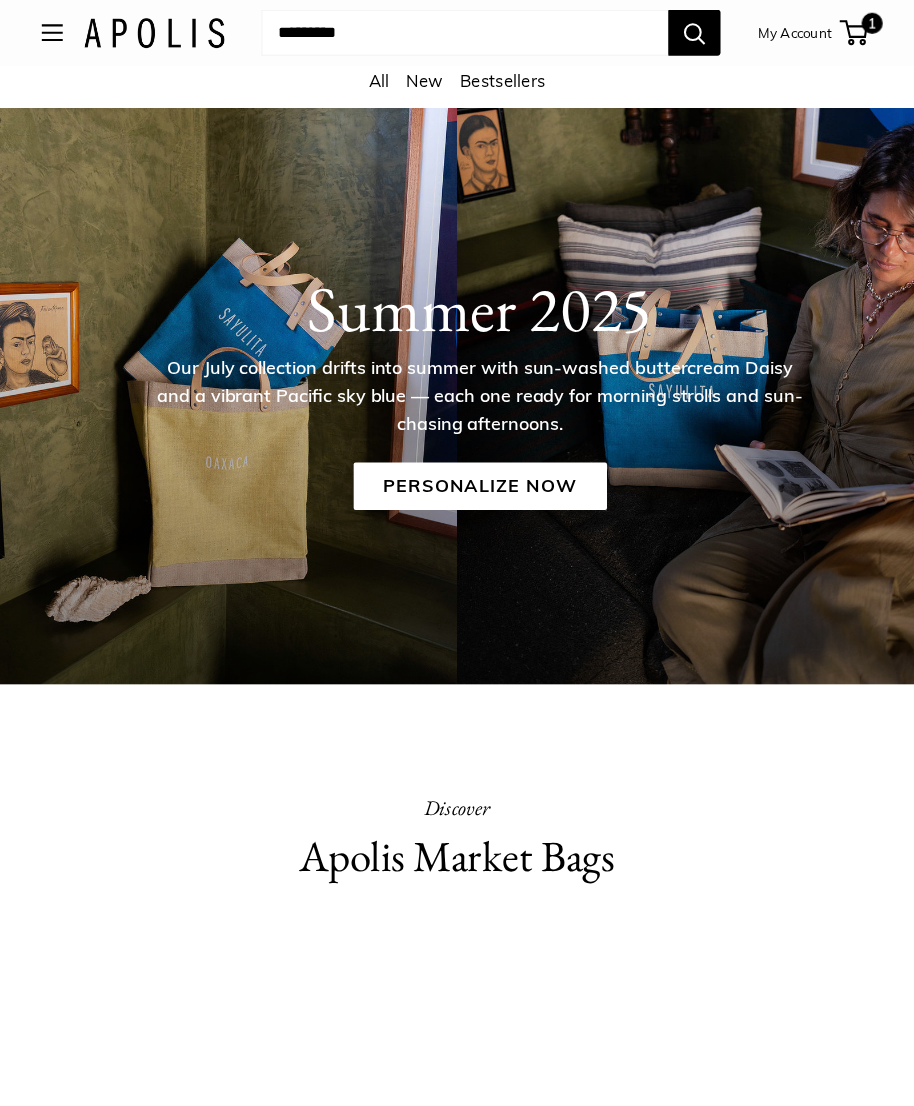 scroll, scrollTop: 10, scrollLeft: 0, axis: vertical 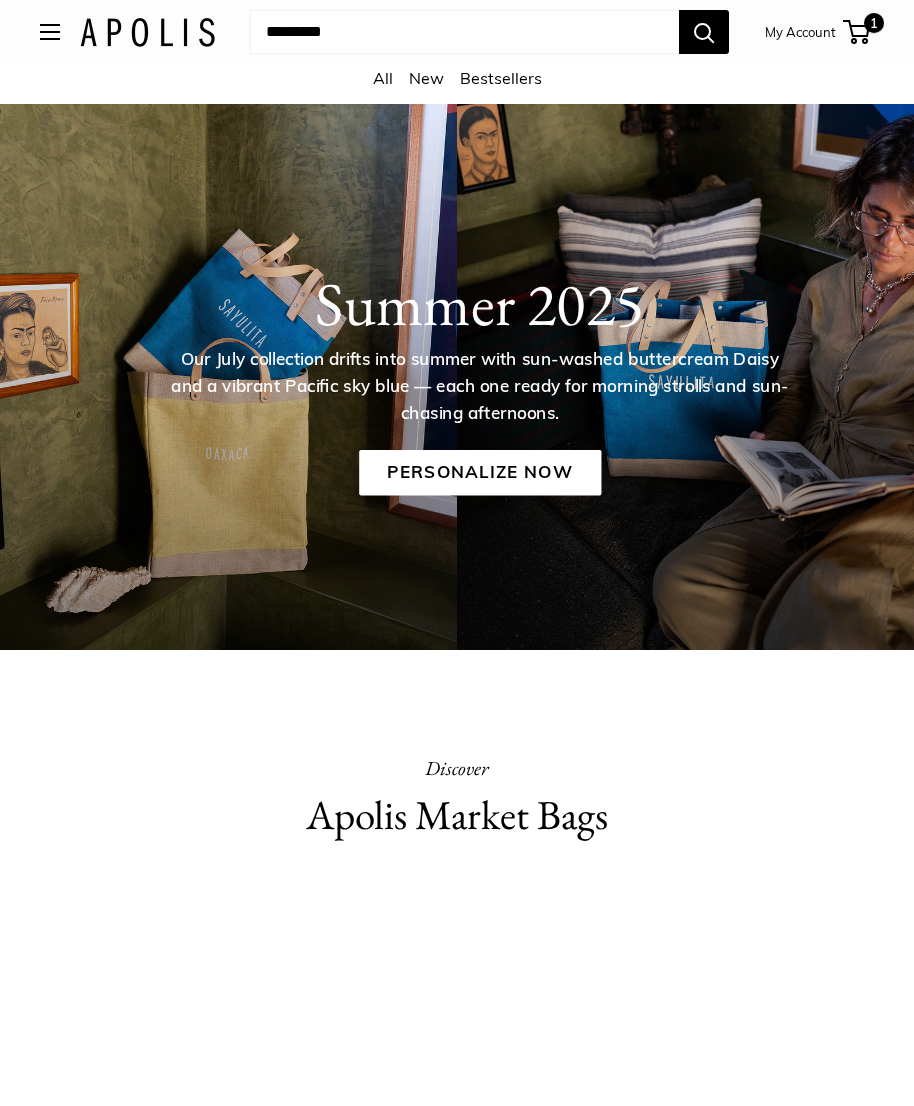 click on "All" at bounding box center (383, 78) 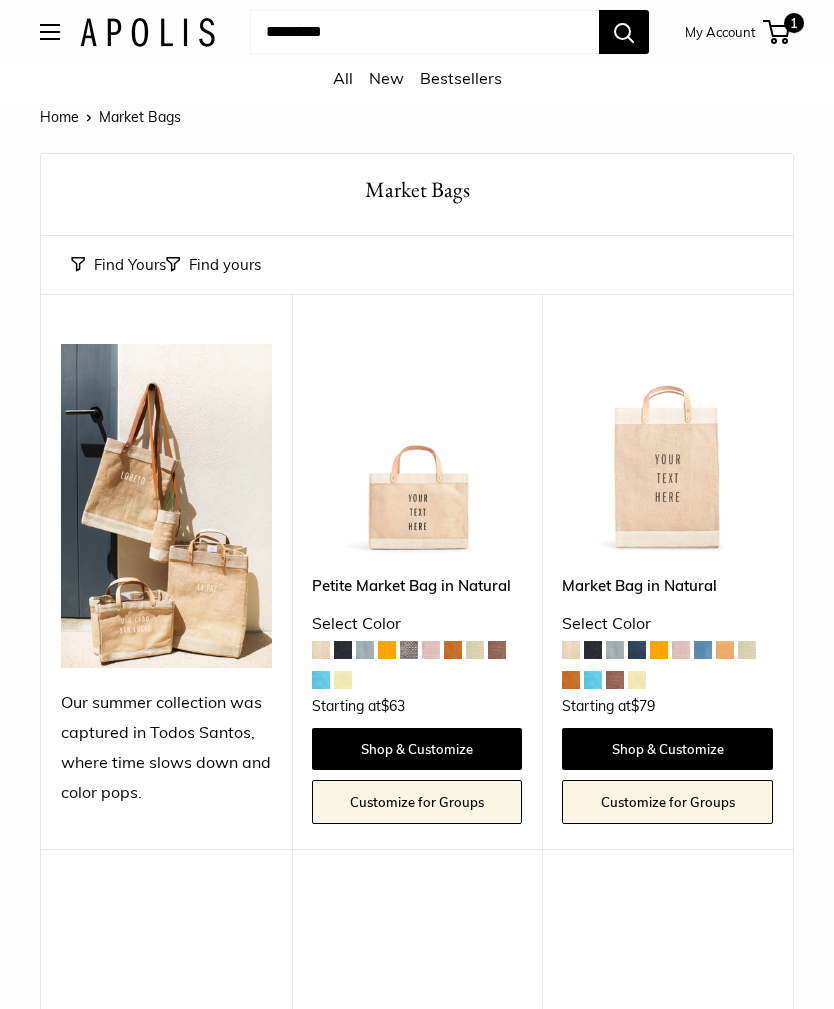scroll, scrollTop: 0, scrollLeft: 0, axis: both 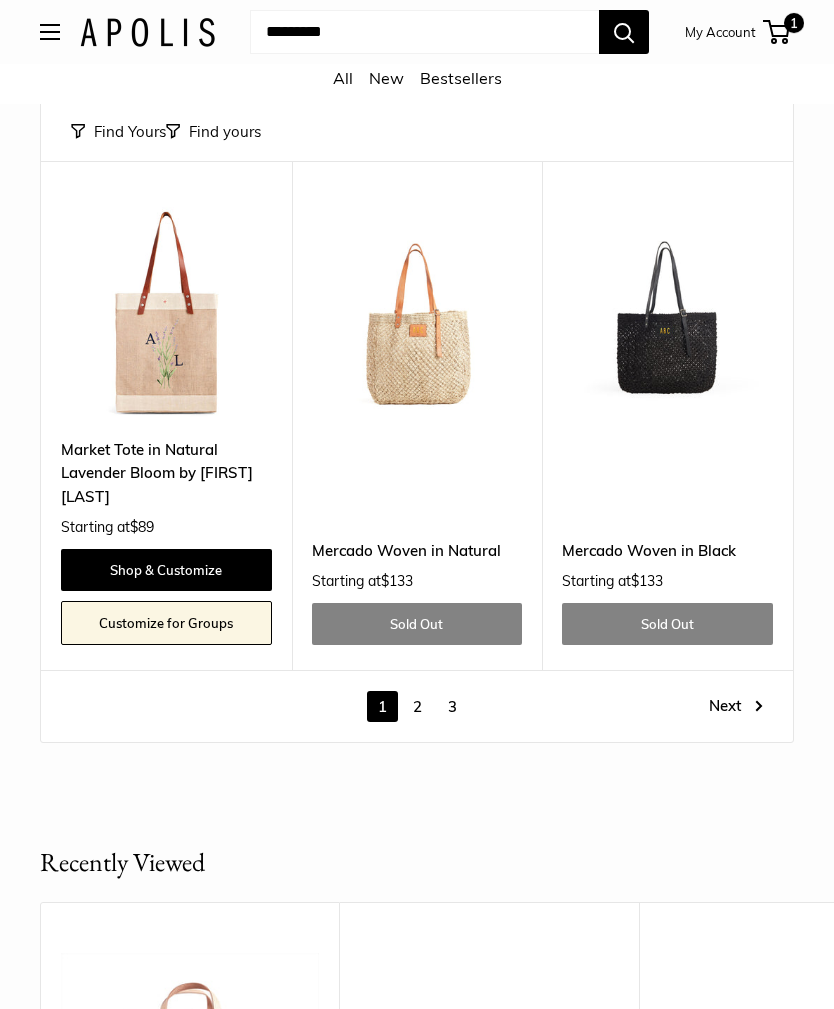 click on "2" at bounding box center [417, 706] 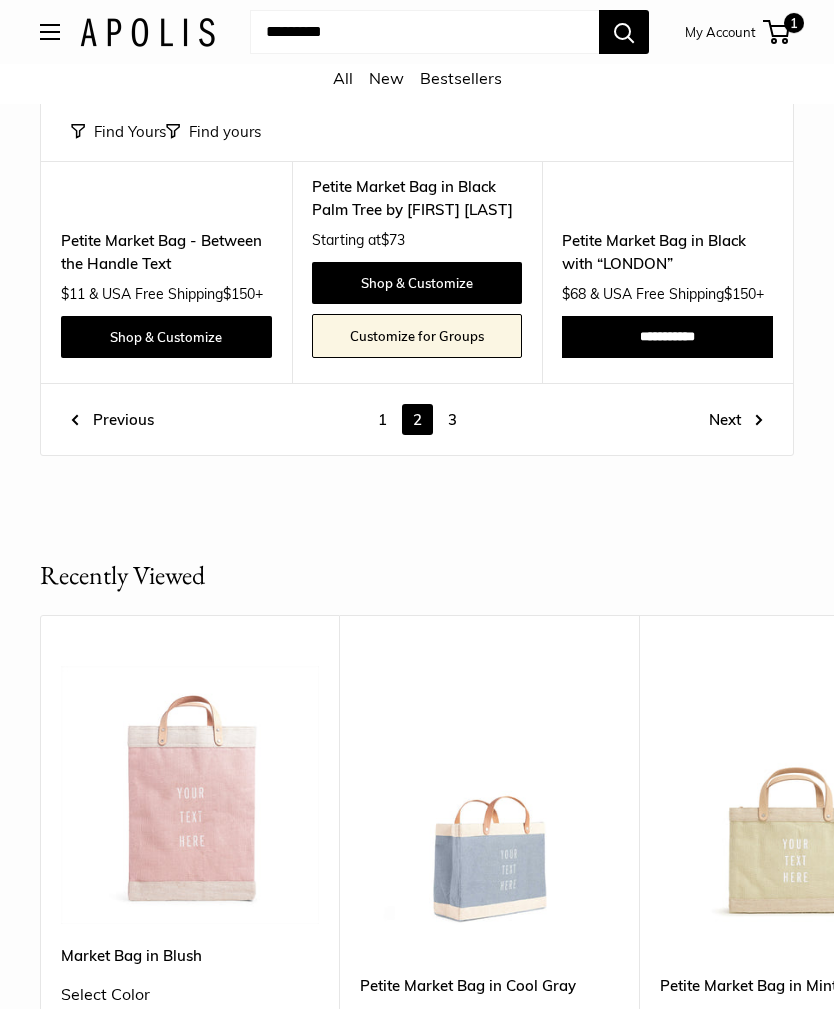 scroll, scrollTop: 7830, scrollLeft: 0, axis: vertical 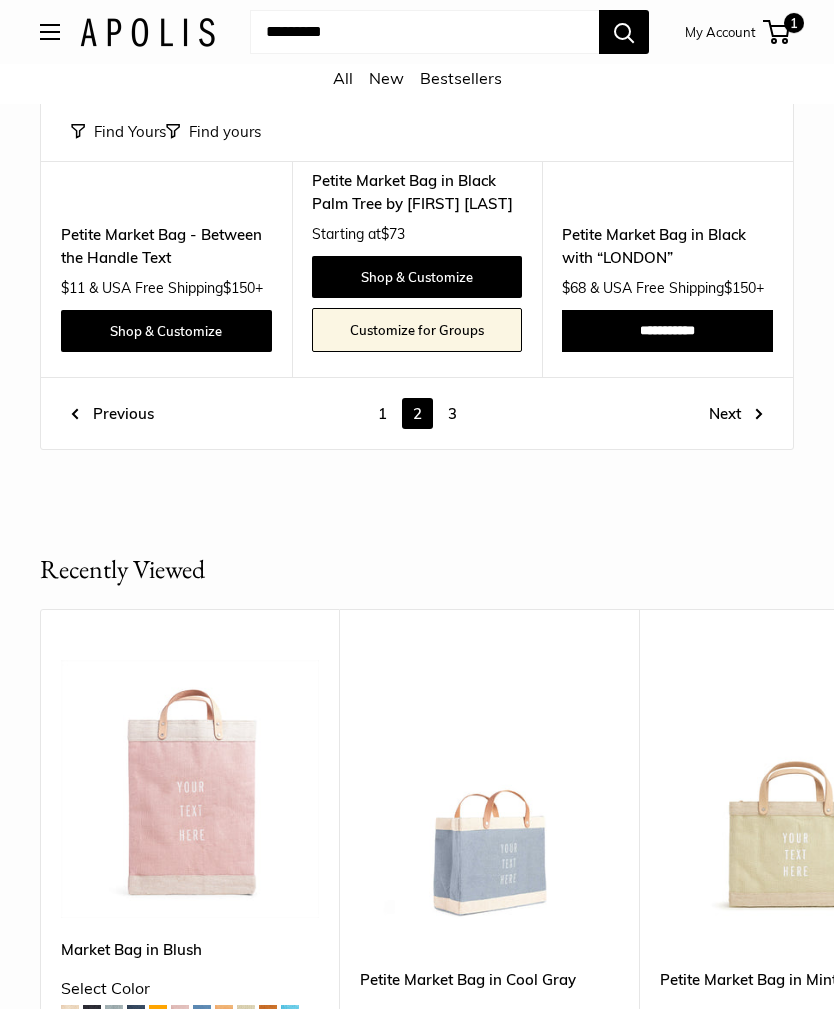click on "3" at bounding box center [452, 414] 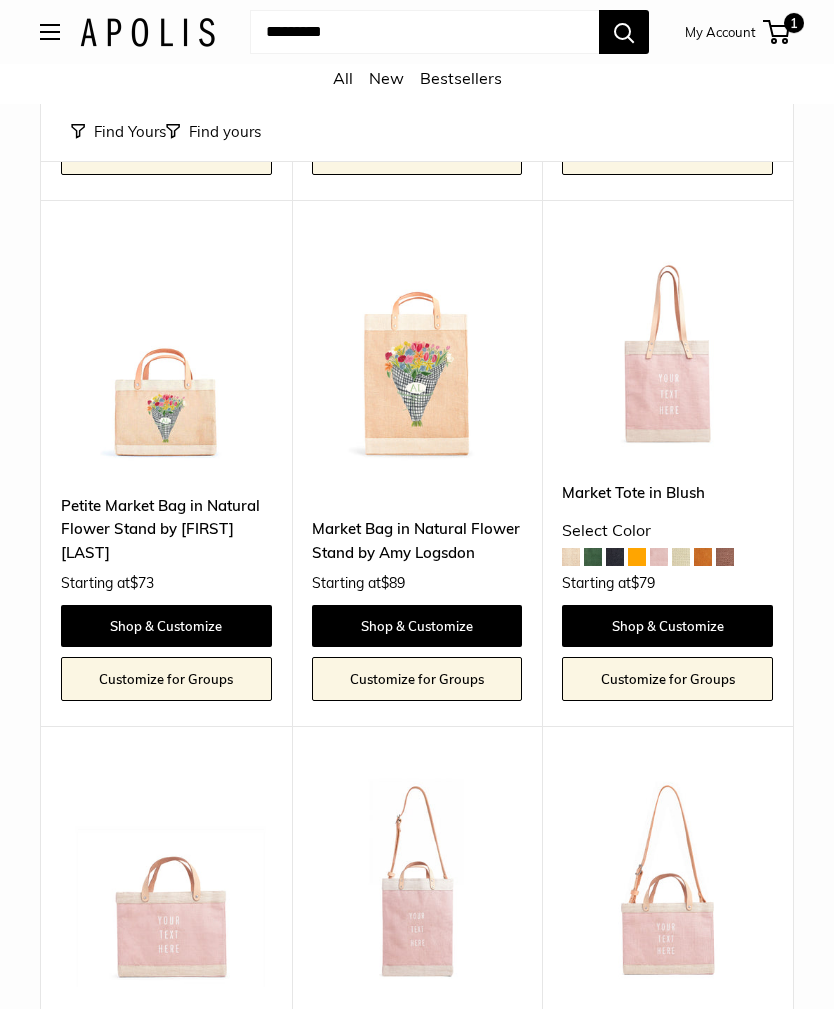 scroll, scrollTop: 1905, scrollLeft: 0, axis: vertical 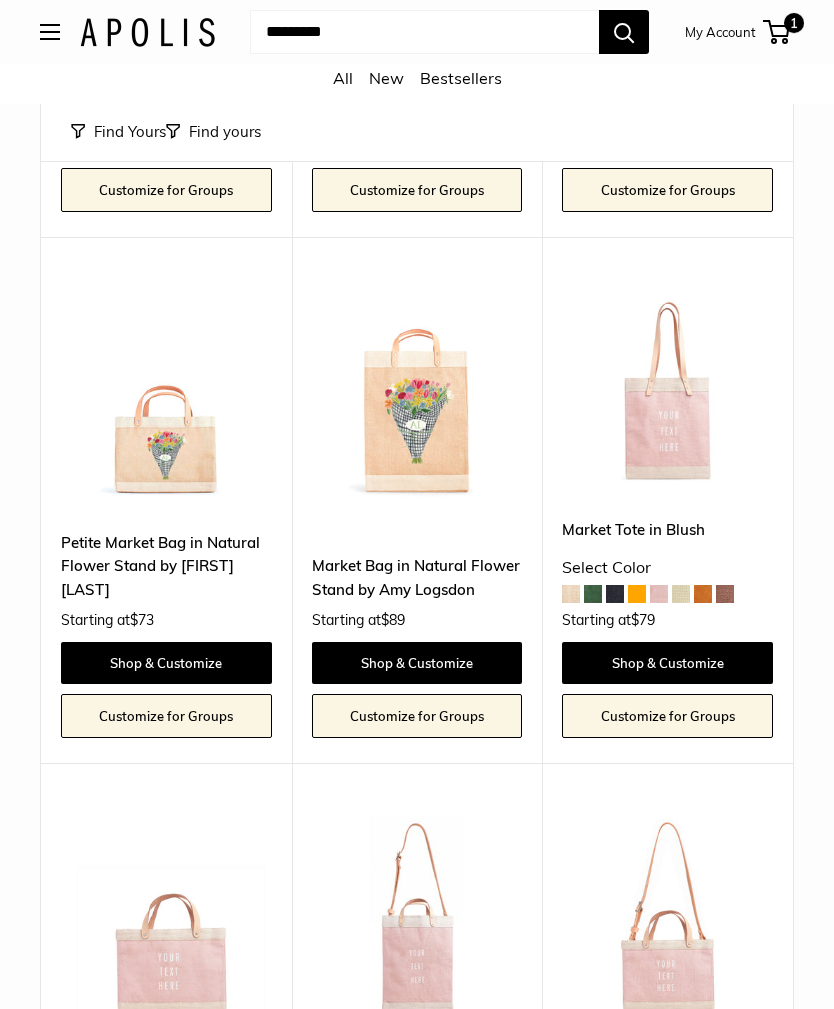 click on "Shop & Customize" at bounding box center (667, 663) 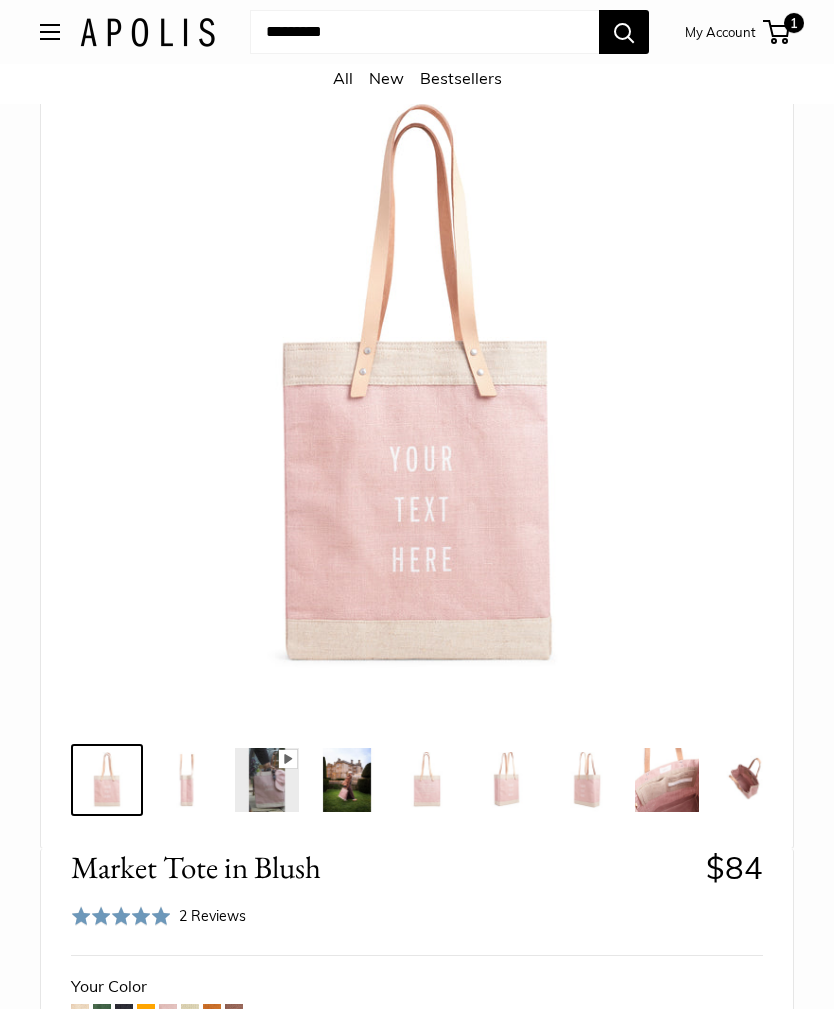 scroll, scrollTop: 295, scrollLeft: 0, axis: vertical 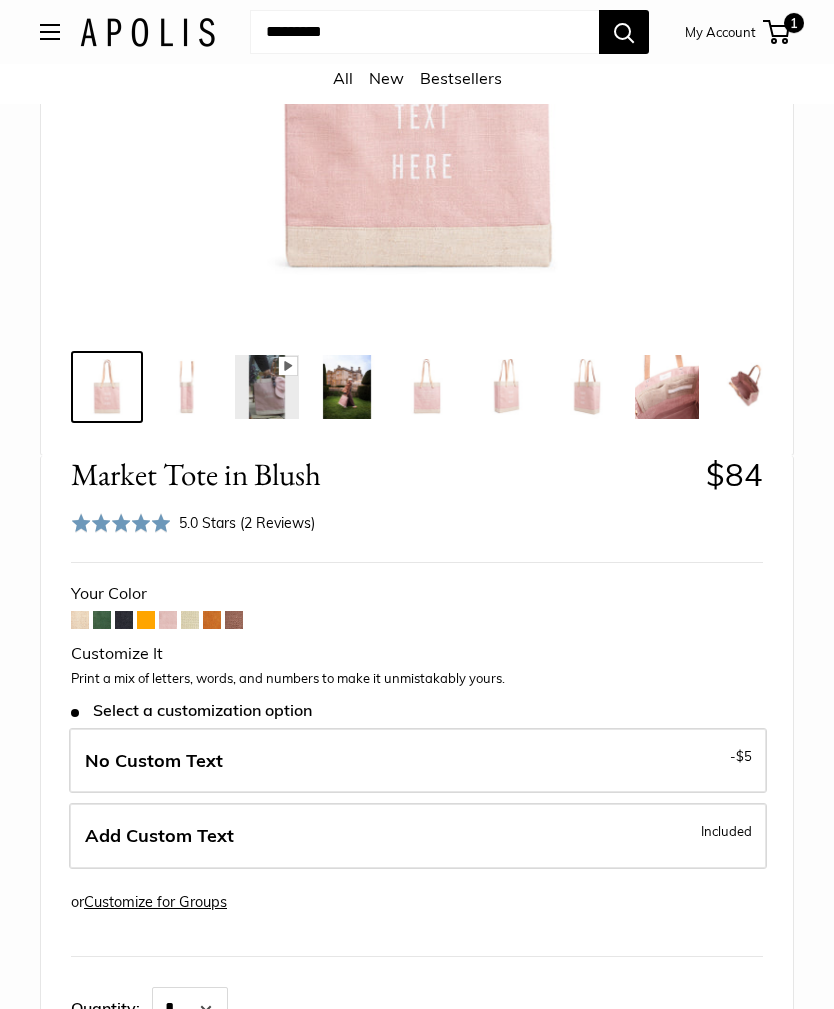 click on "Add Custom Text
Included" at bounding box center [418, 836] 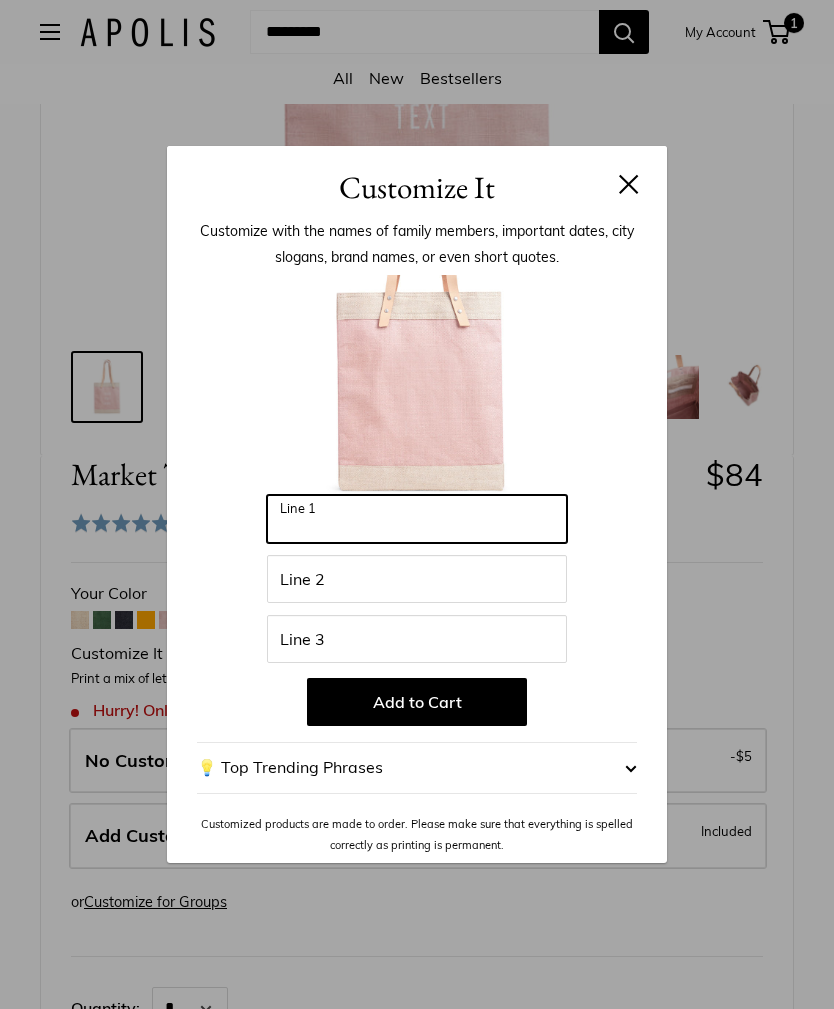 click on "Line 1" at bounding box center (417, 519) 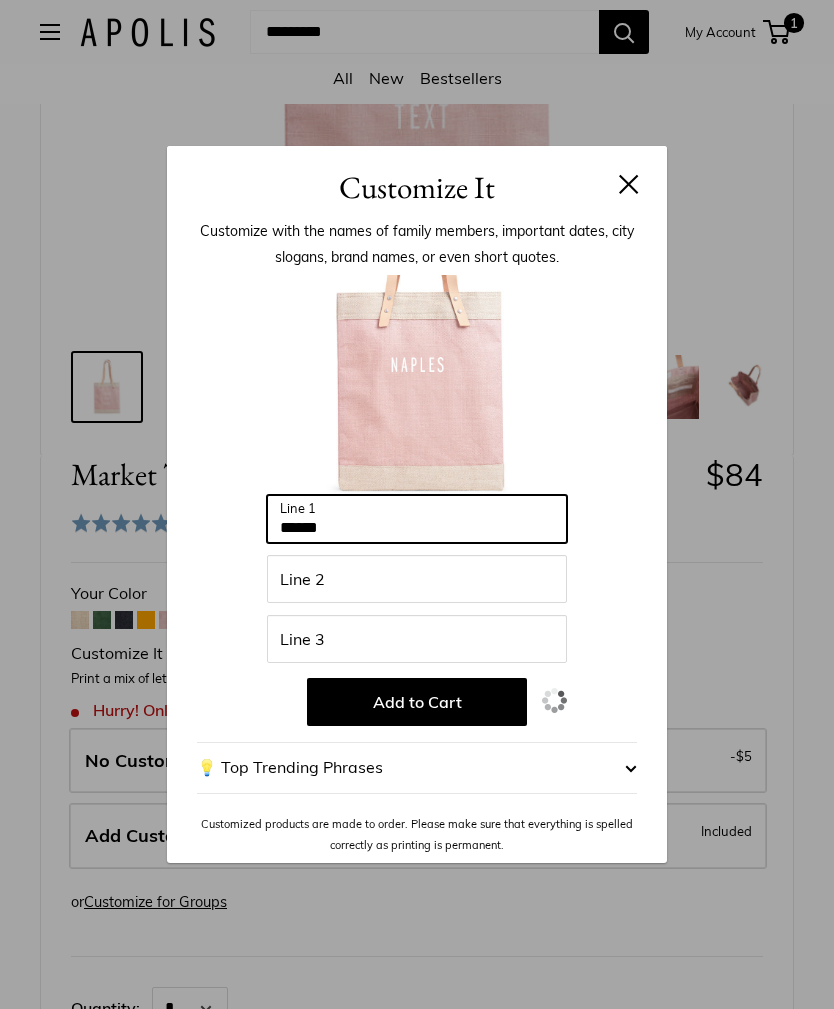 type on "******" 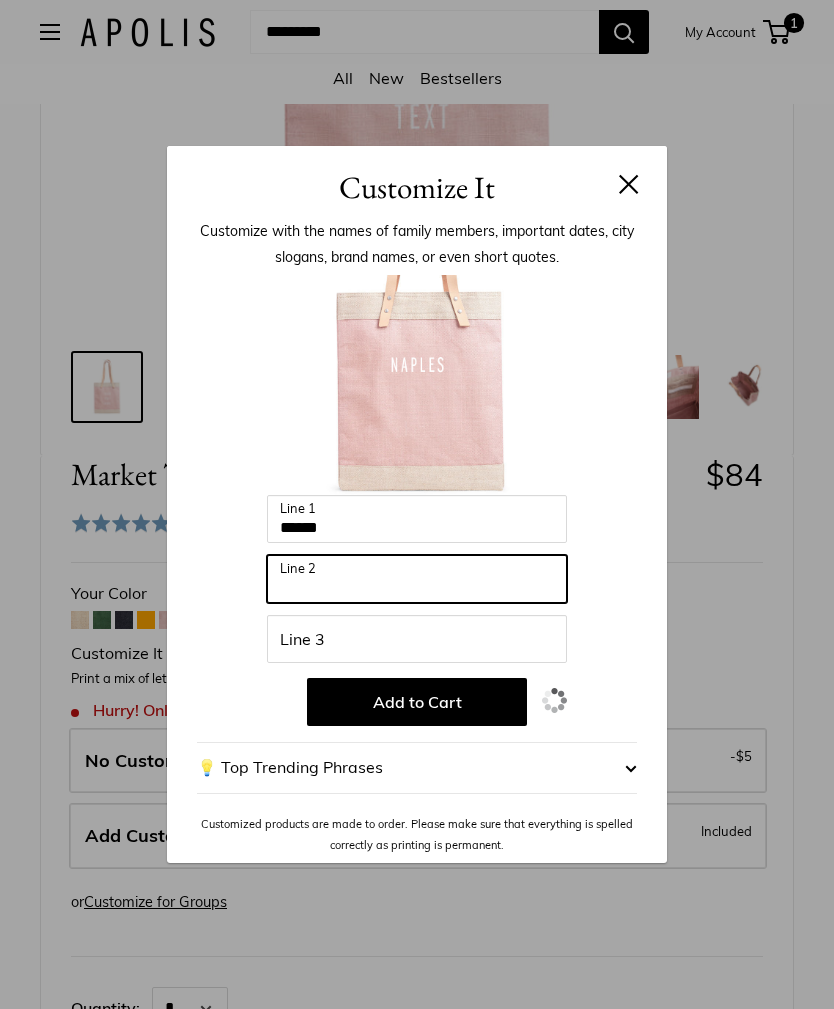 click on "Line 2" at bounding box center [417, 579] 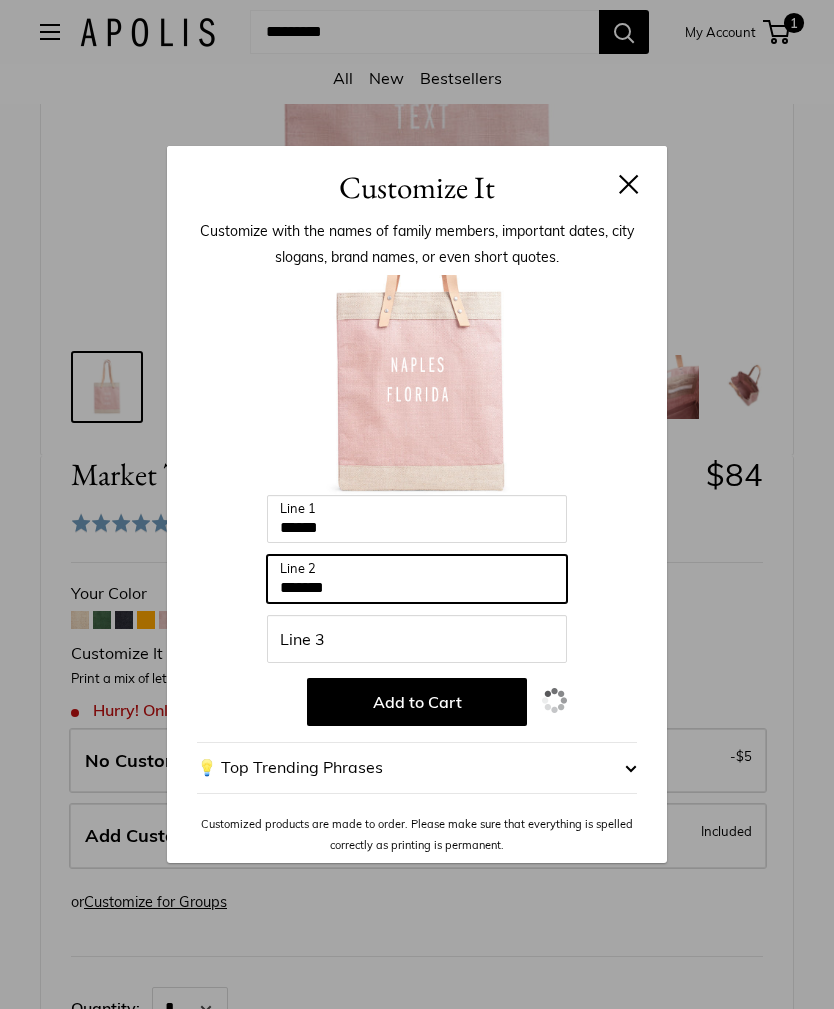 type on "*******" 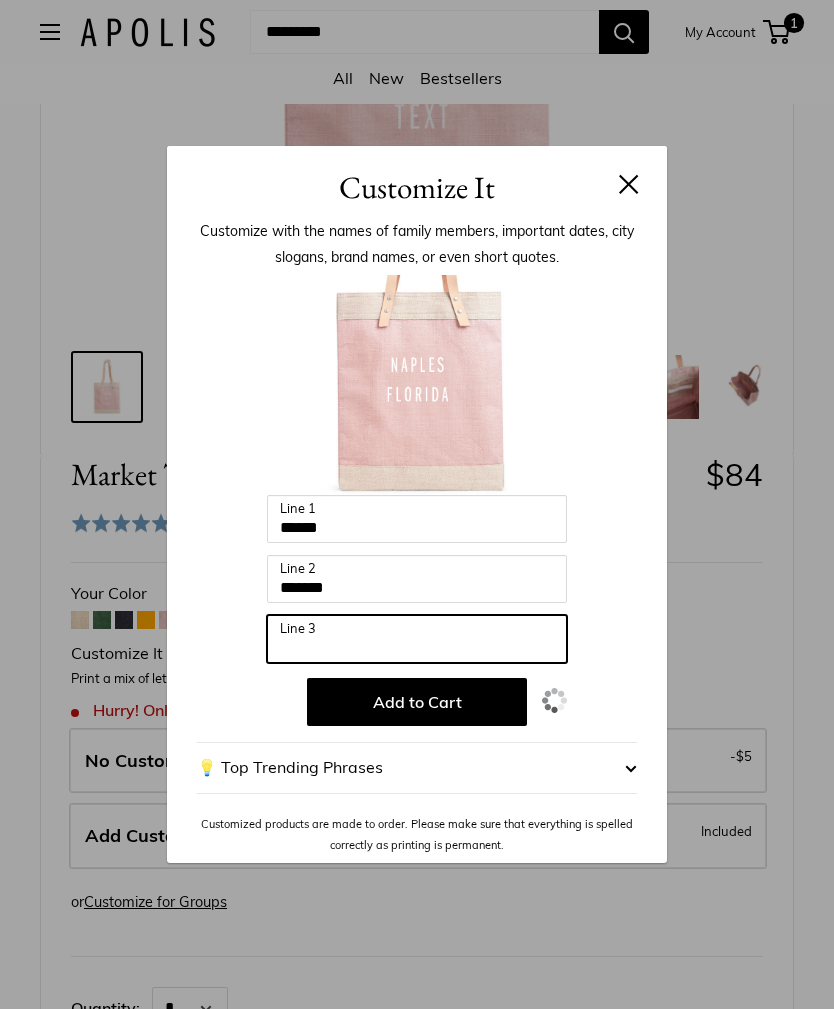 click on "Line 3" at bounding box center [417, 639] 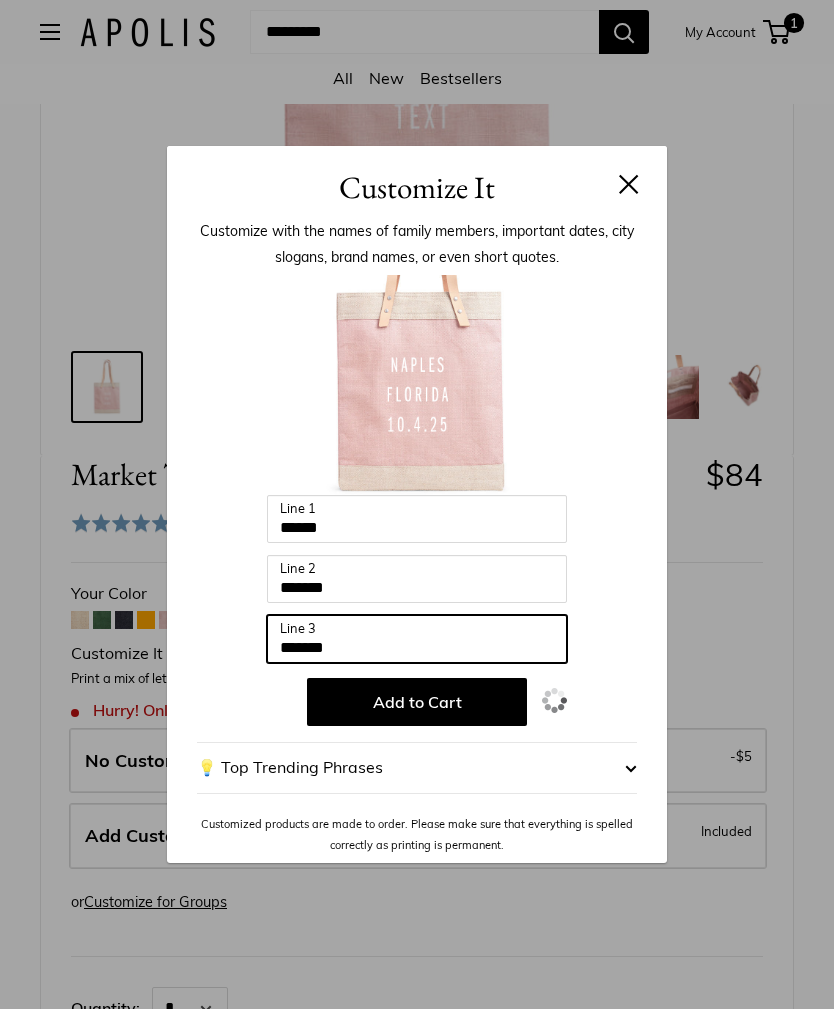 type on "*******" 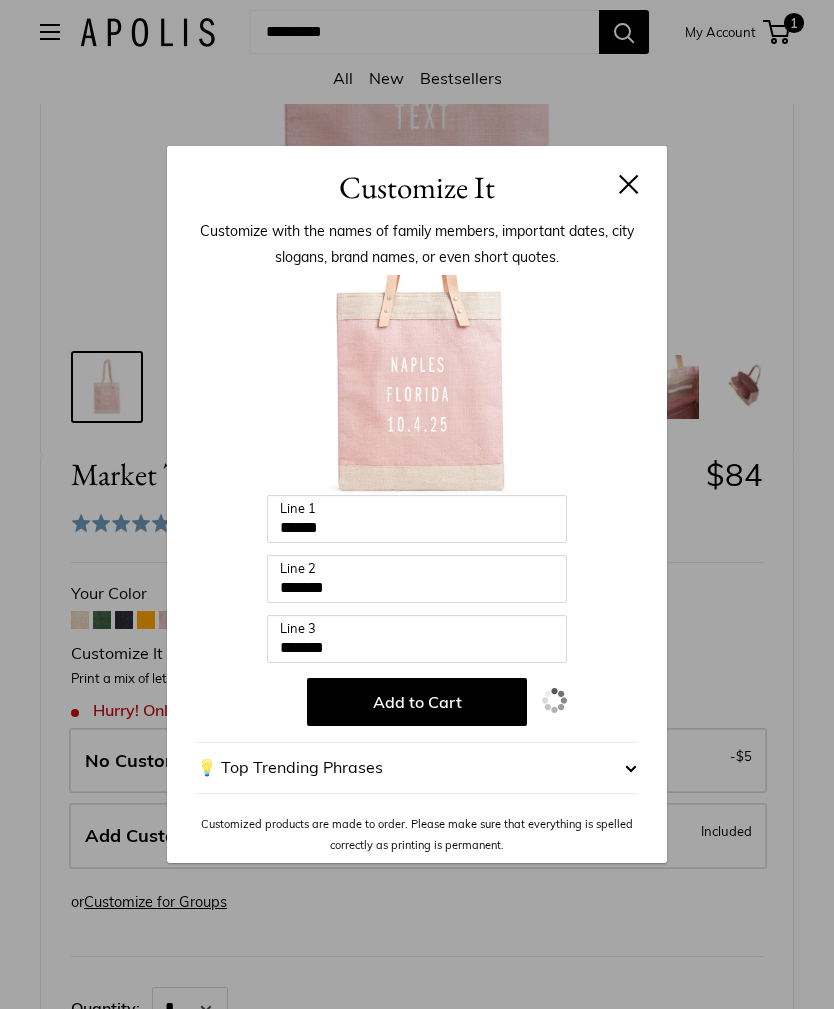 click on "Add to Cart" at bounding box center (417, 702) 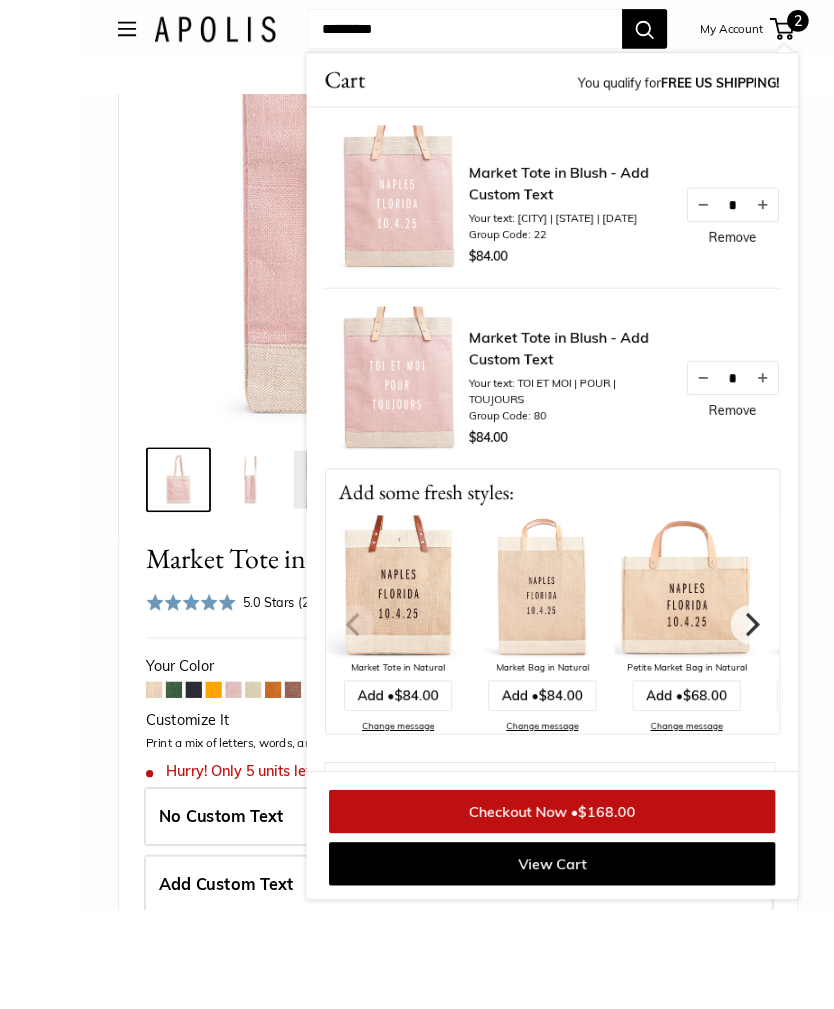 scroll, scrollTop: 401, scrollLeft: 0, axis: vertical 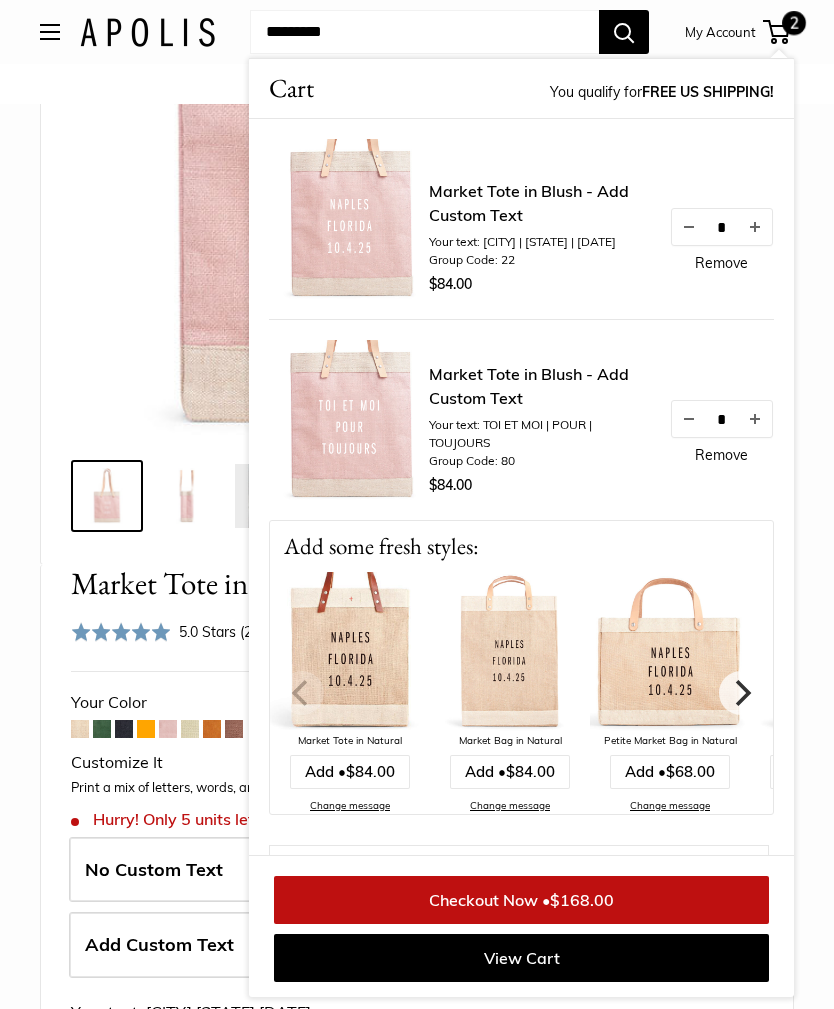 click 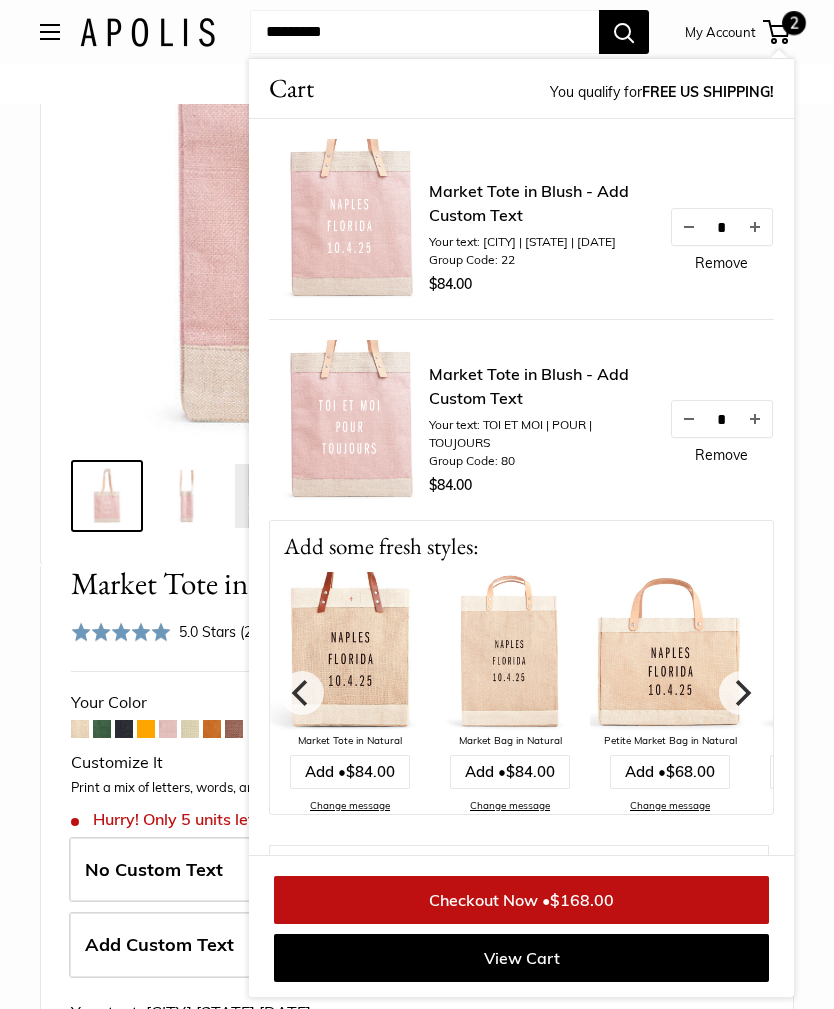 click 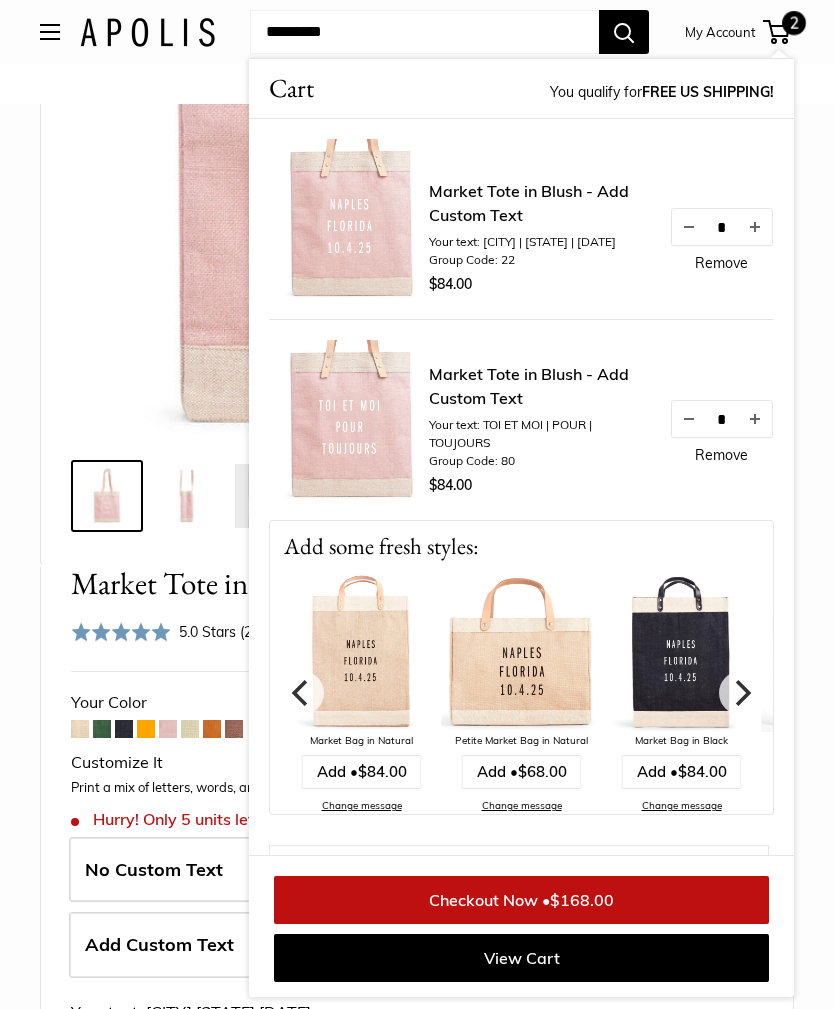click at bounding box center [522, 652] 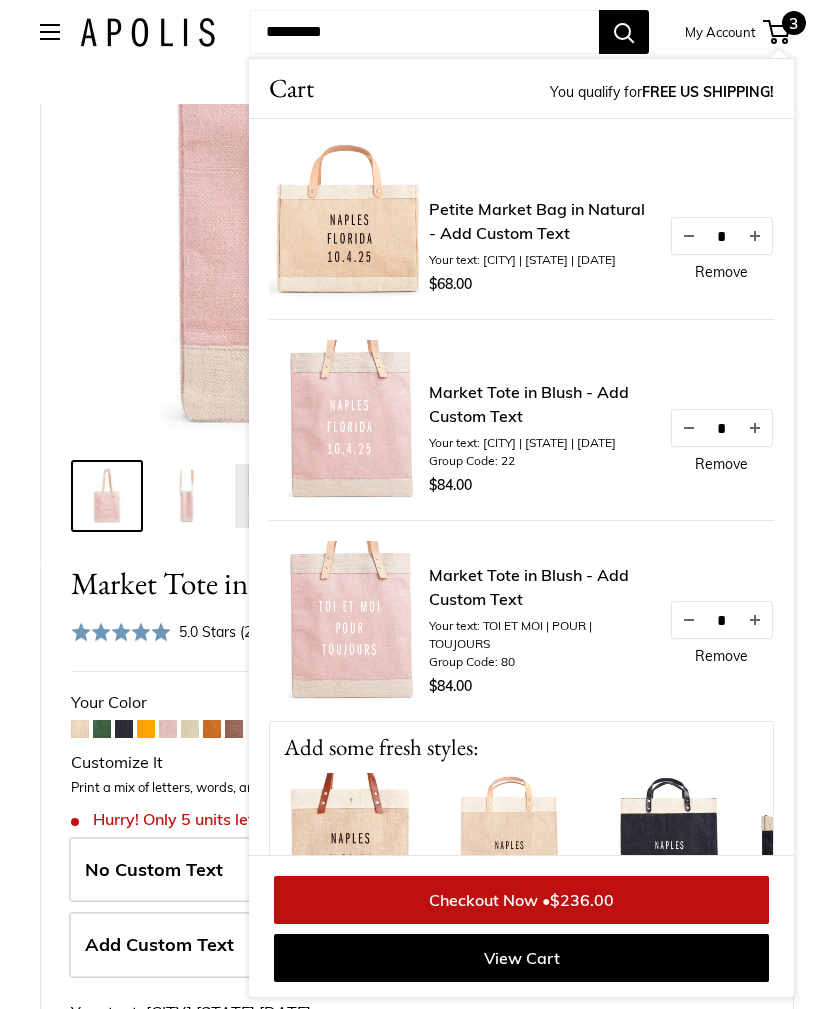 click on "Remove" at bounding box center [721, 272] 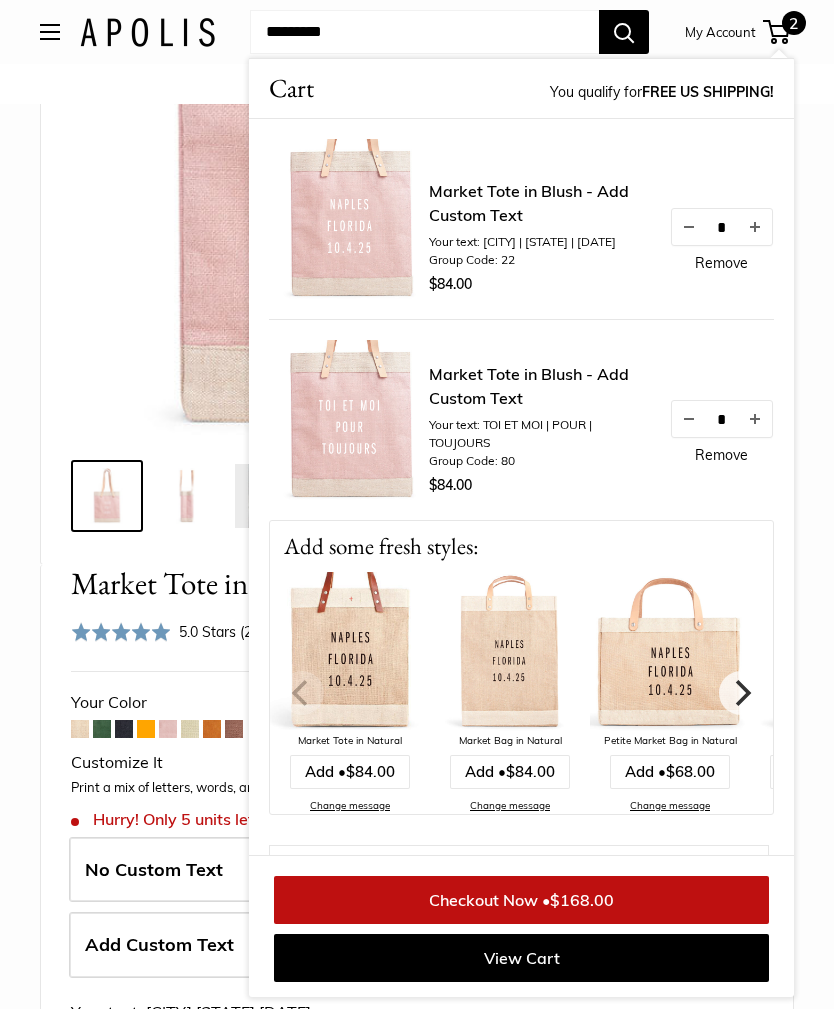 click at bounding box center (417, 104) 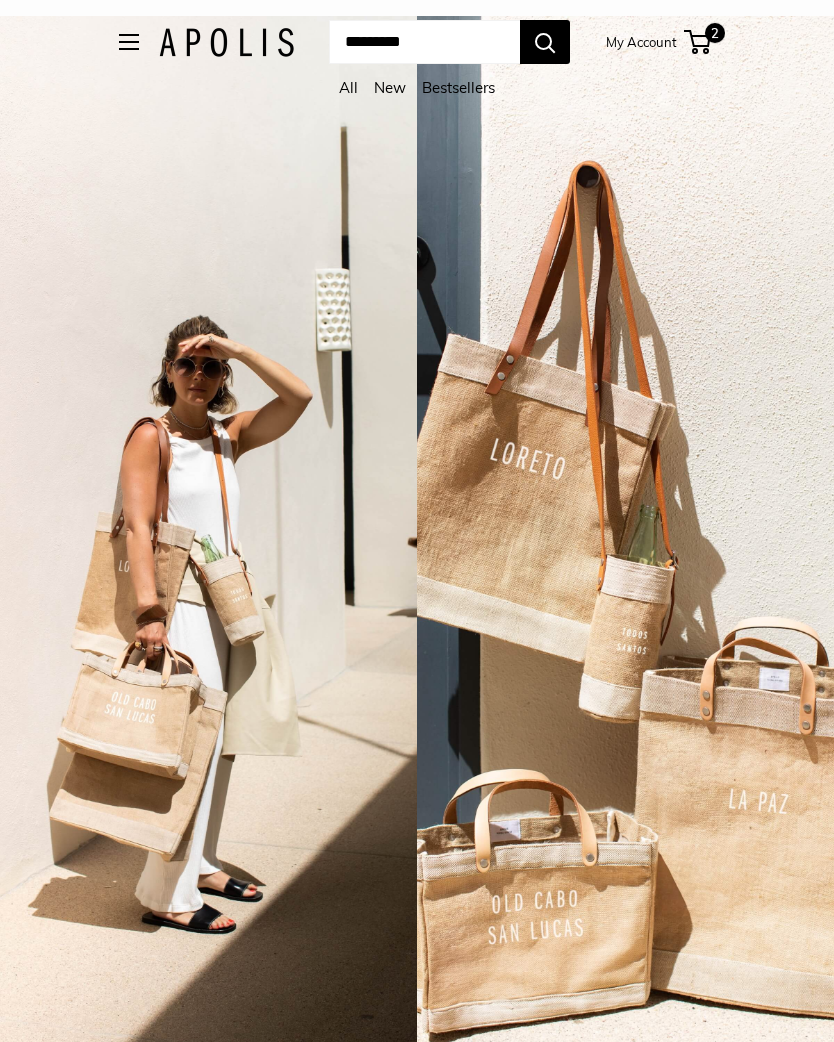 scroll, scrollTop: 0, scrollLeft: 0, axis: both 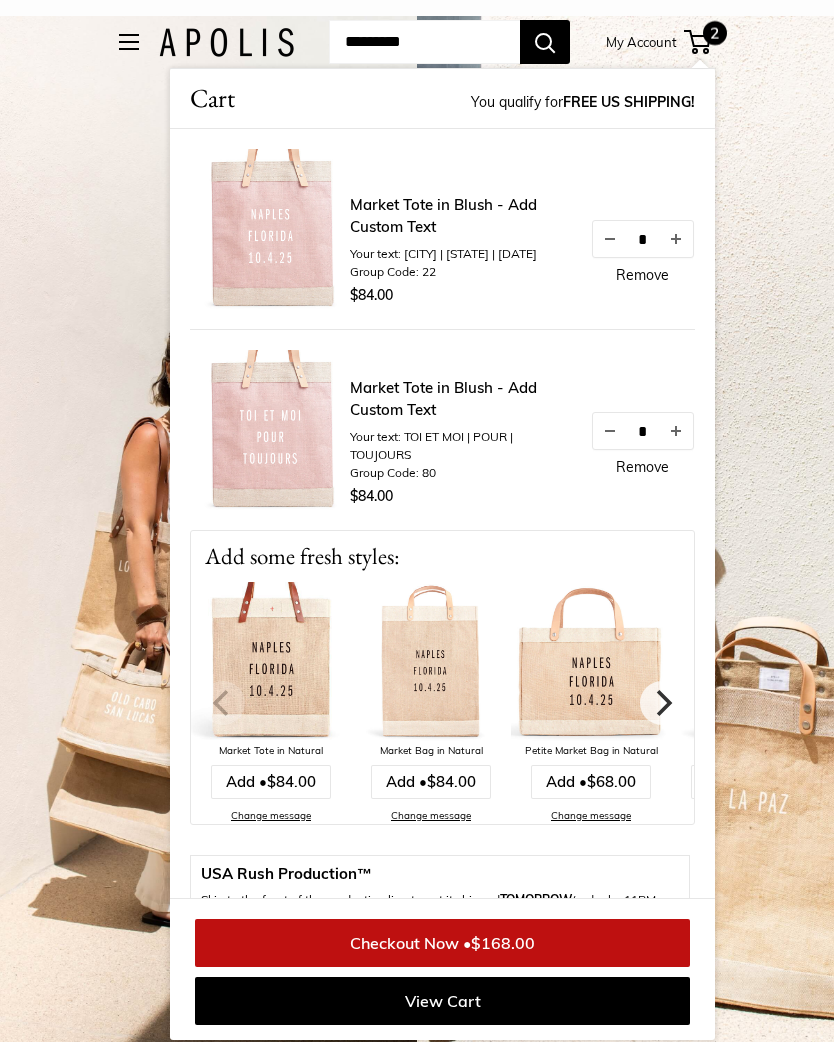 click at bounding box center (625, 537) 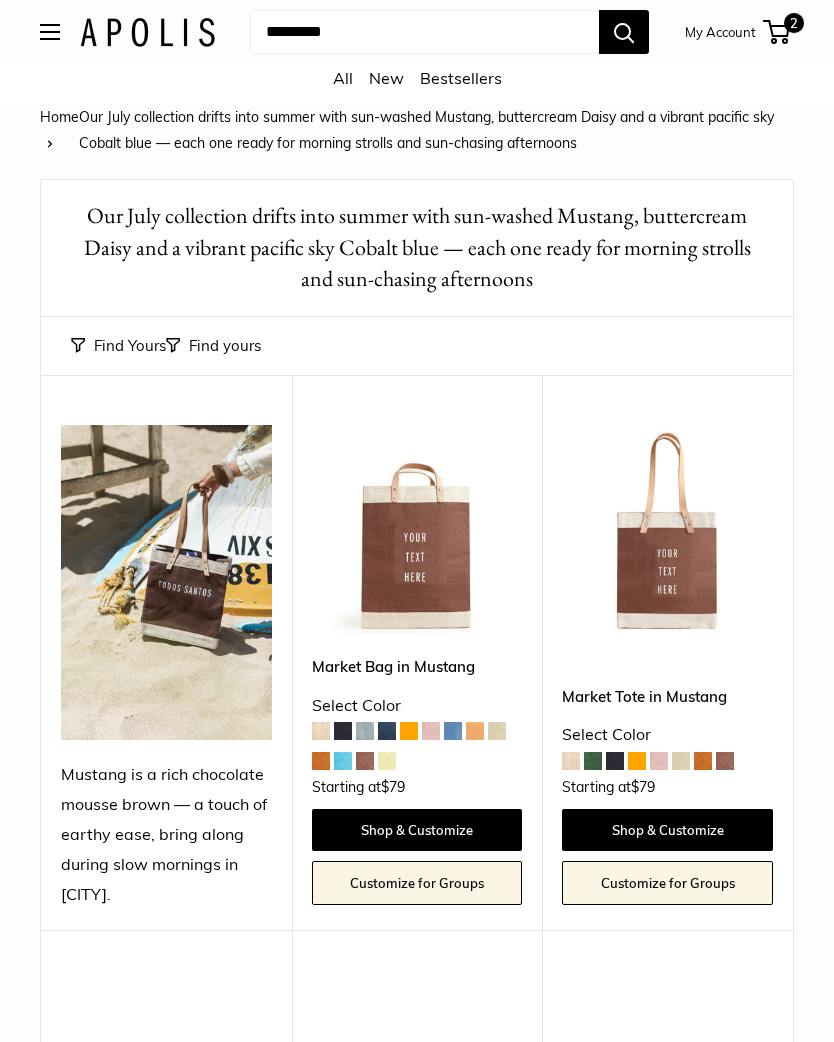 scroll, scrollTop: 0, scrollLeft: 0, axis: both 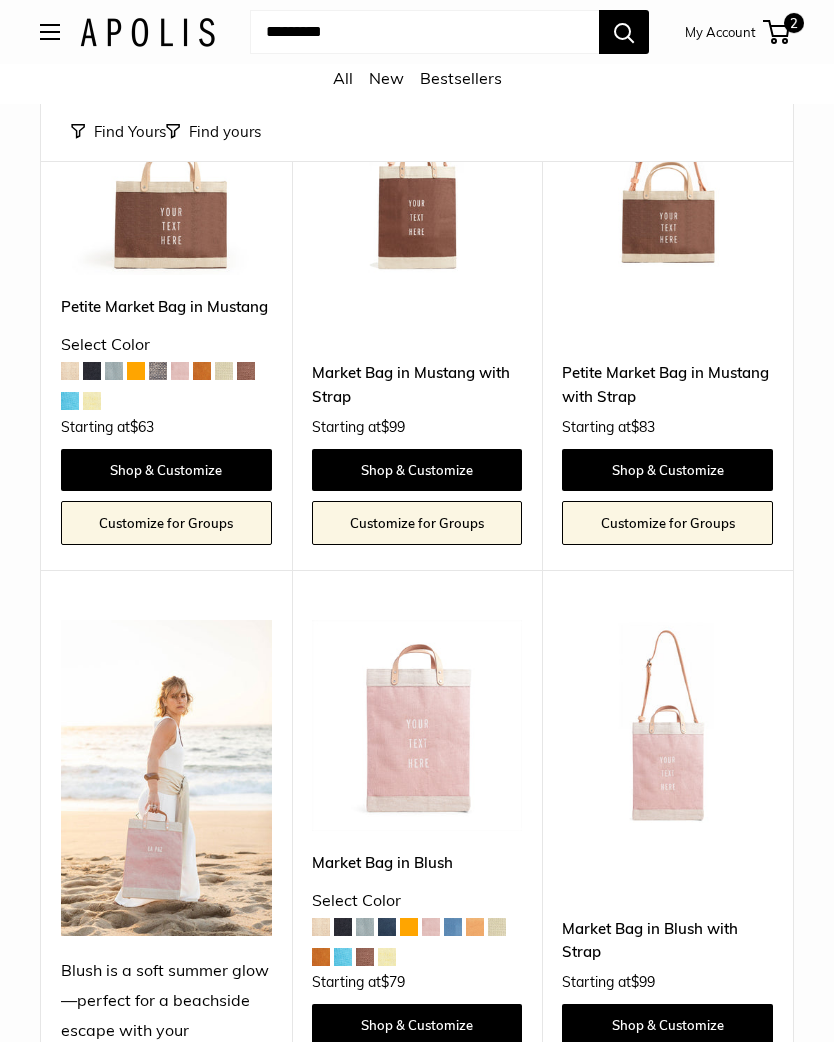click at bounding box center (180, 371) 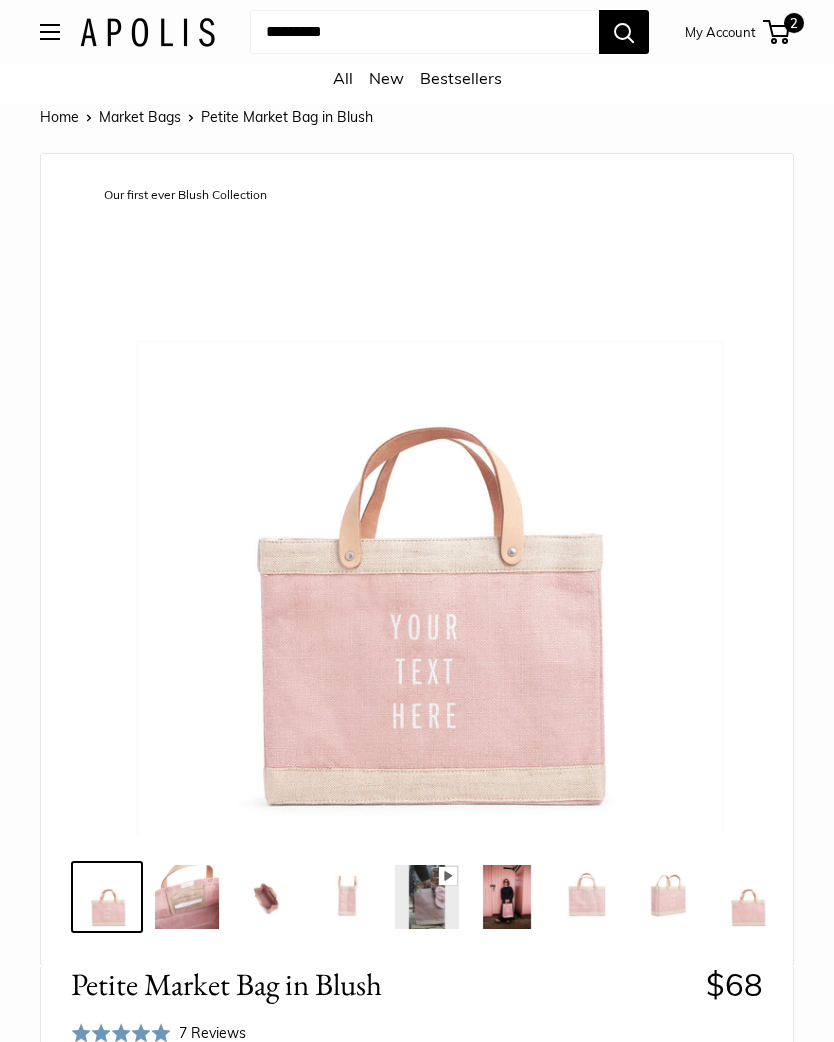 scroll, scrollTop: 0, scrollLeft: 0, axis: both 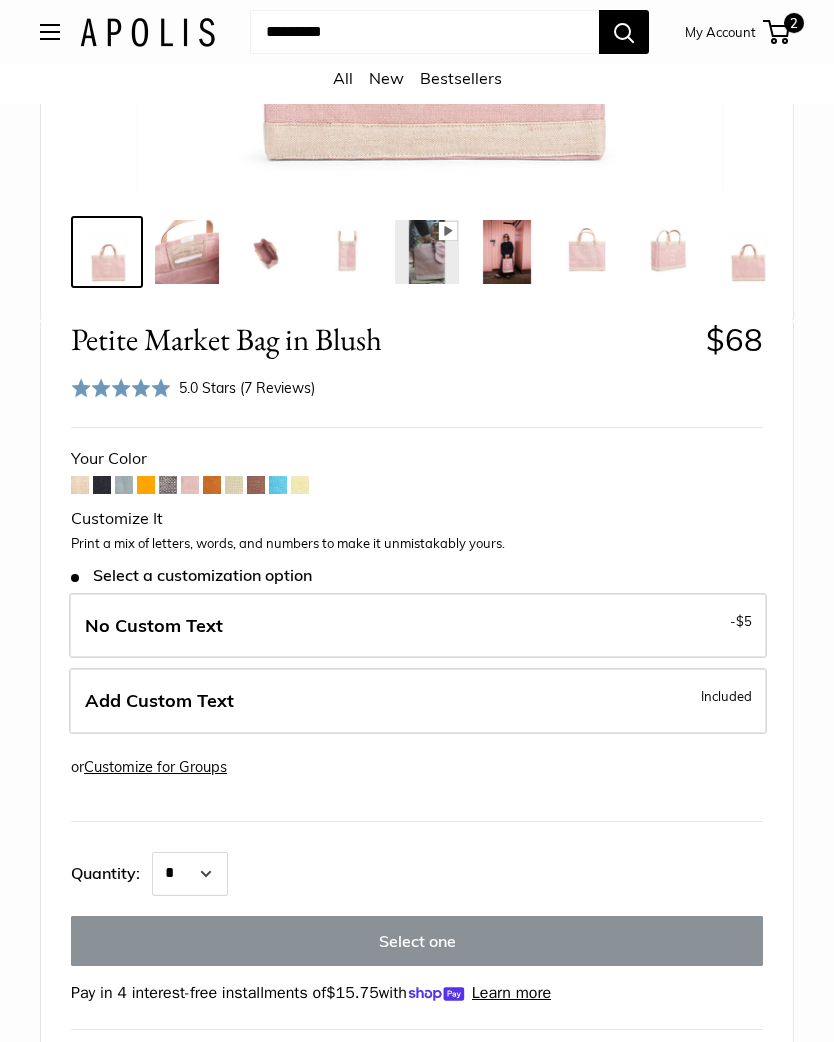 click on "Add Custom Text
Included" at bounding box center [418, 701] 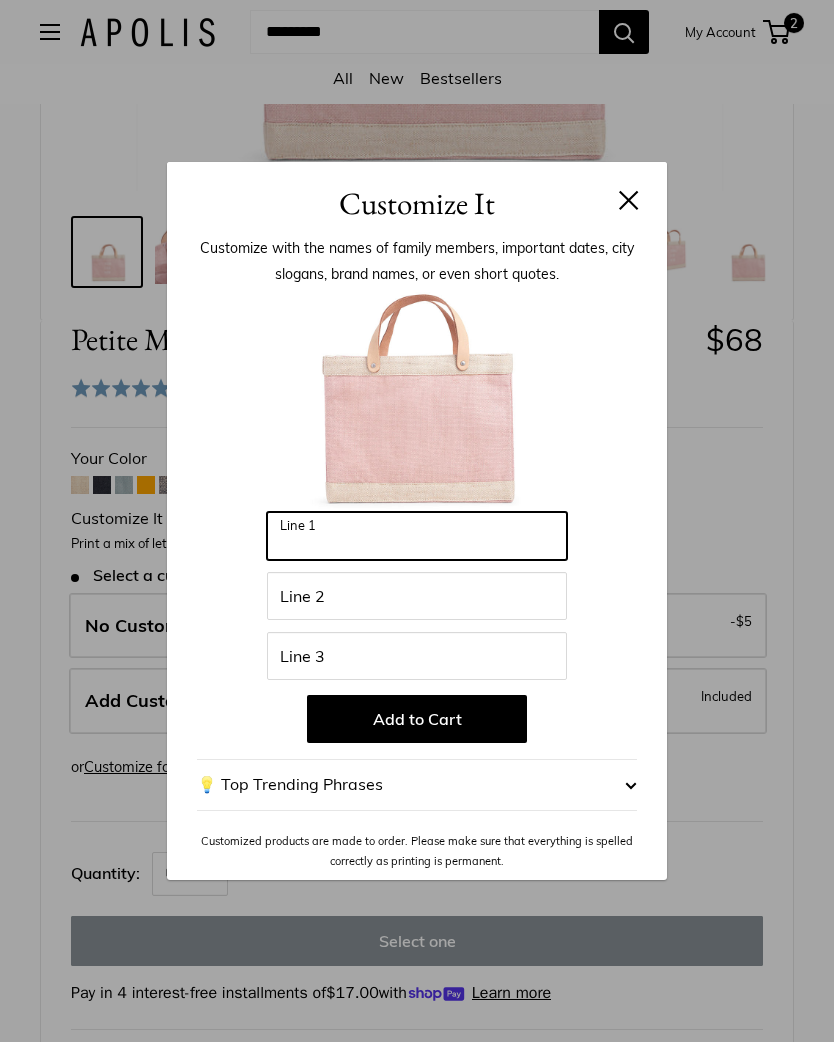 click on "Line 1" at bounding box center (417, 536) 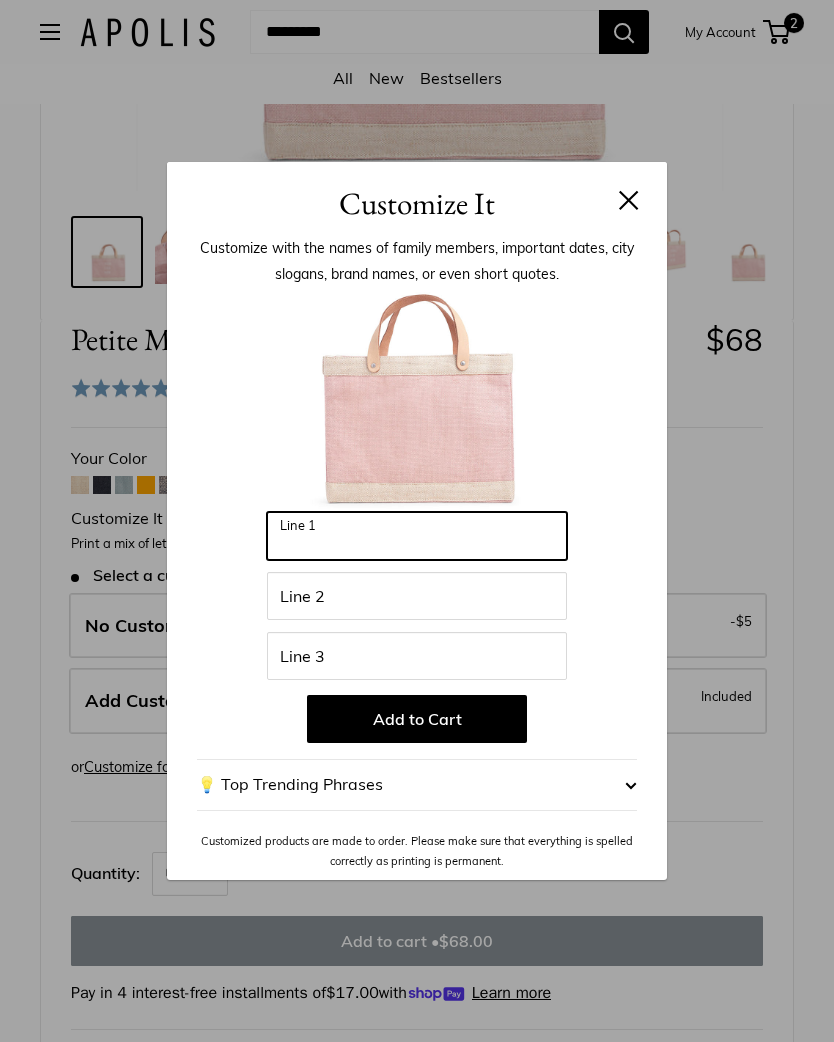 type on "*" 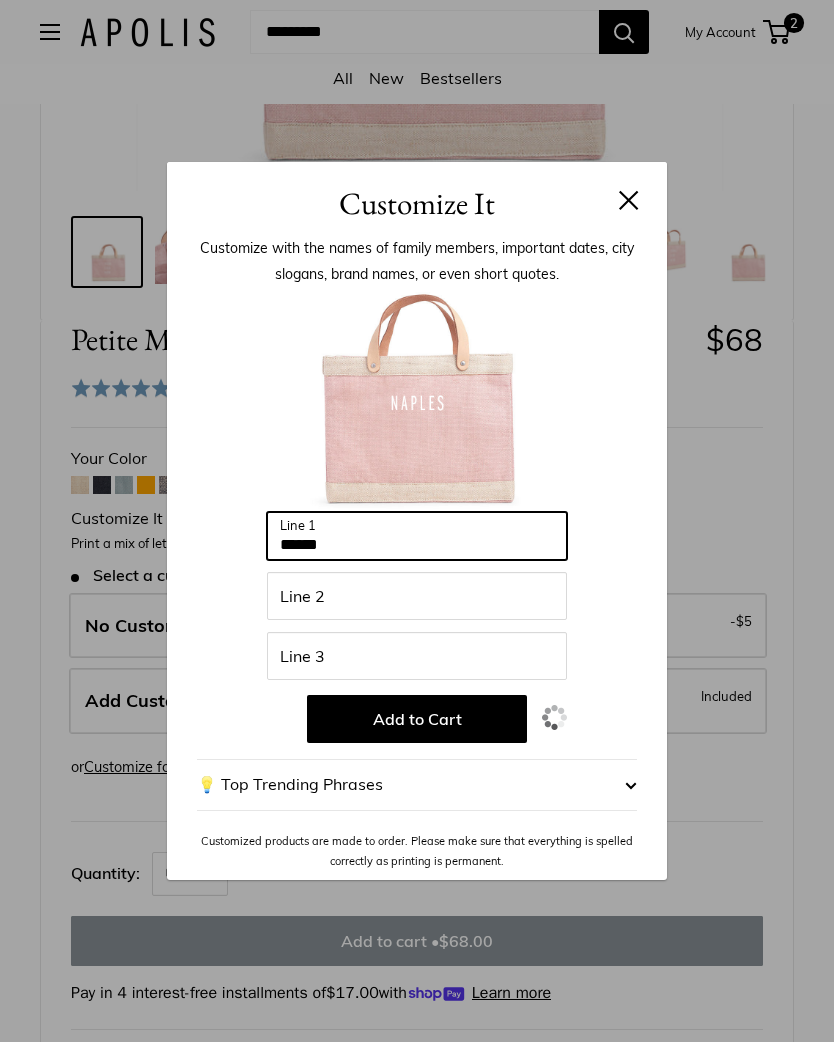 type on "******" 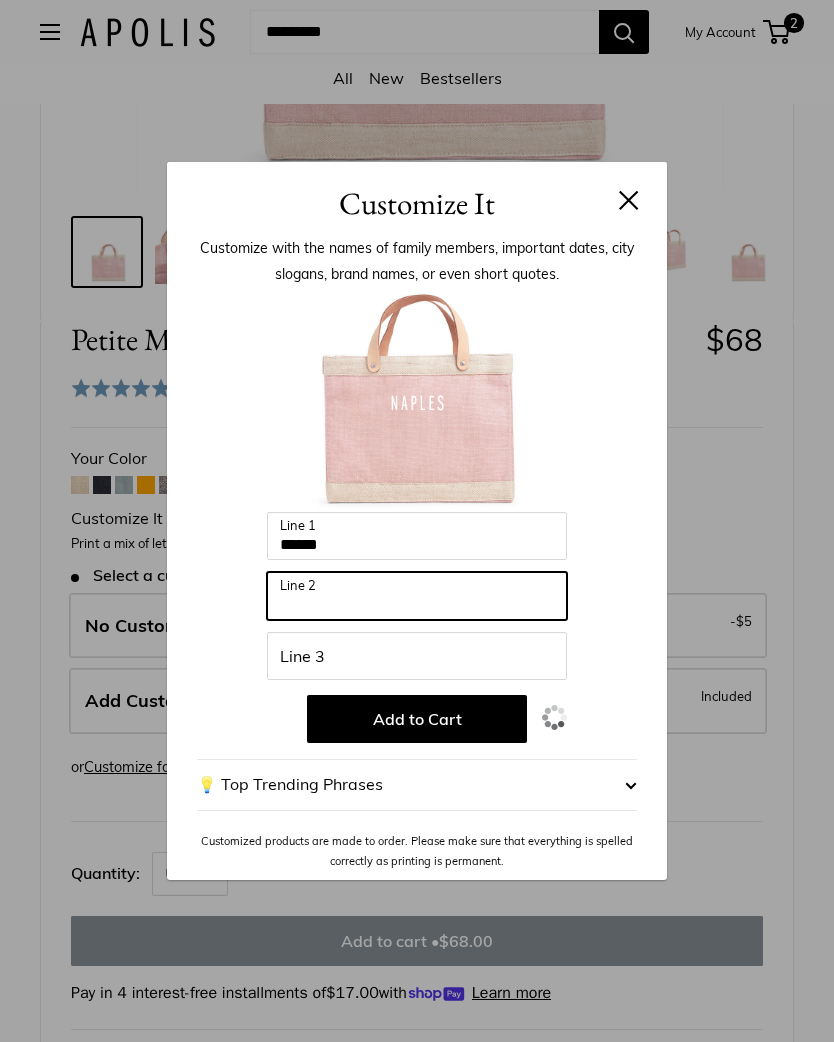 click on "Line 2" at bounding box center [417, 596] 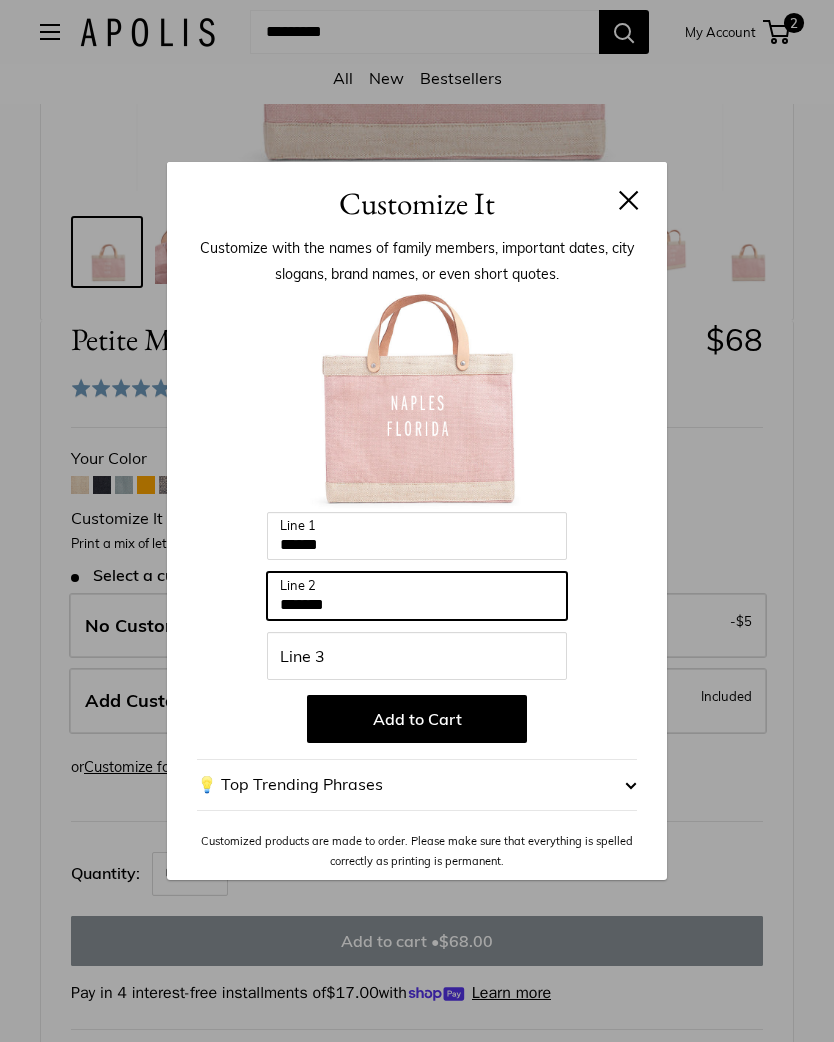 type on "*******" 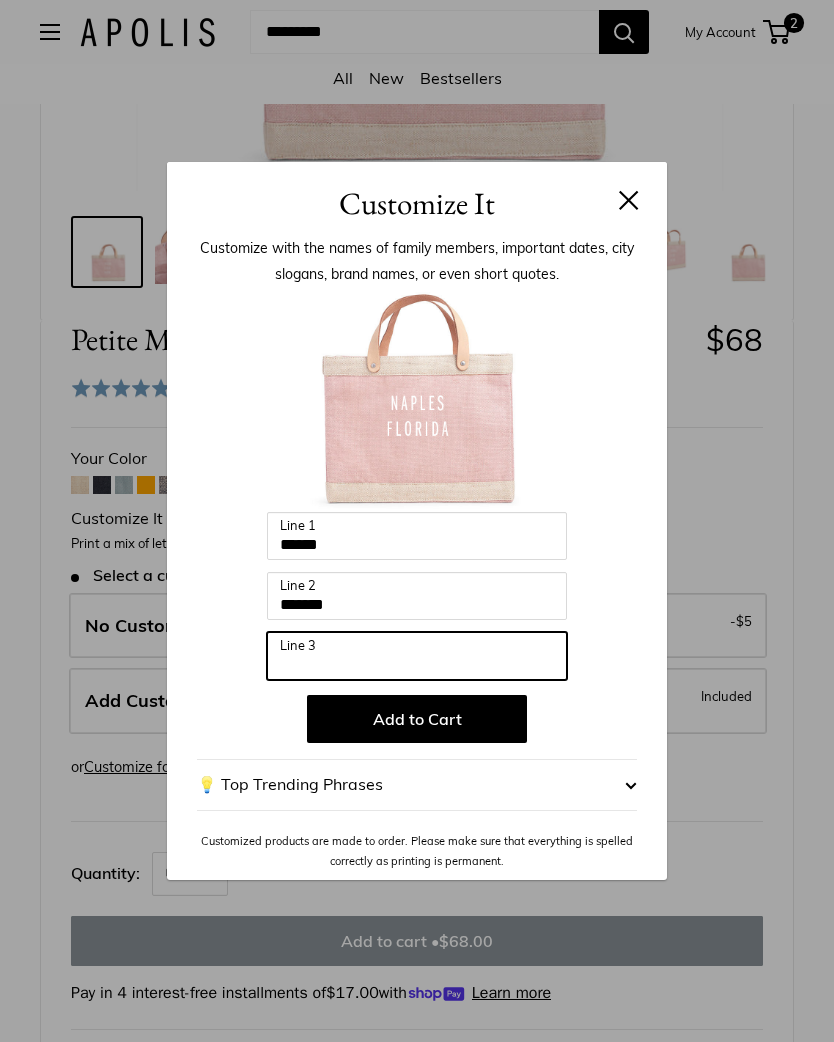 click on "Line 3" at bounding box center (417, 656) 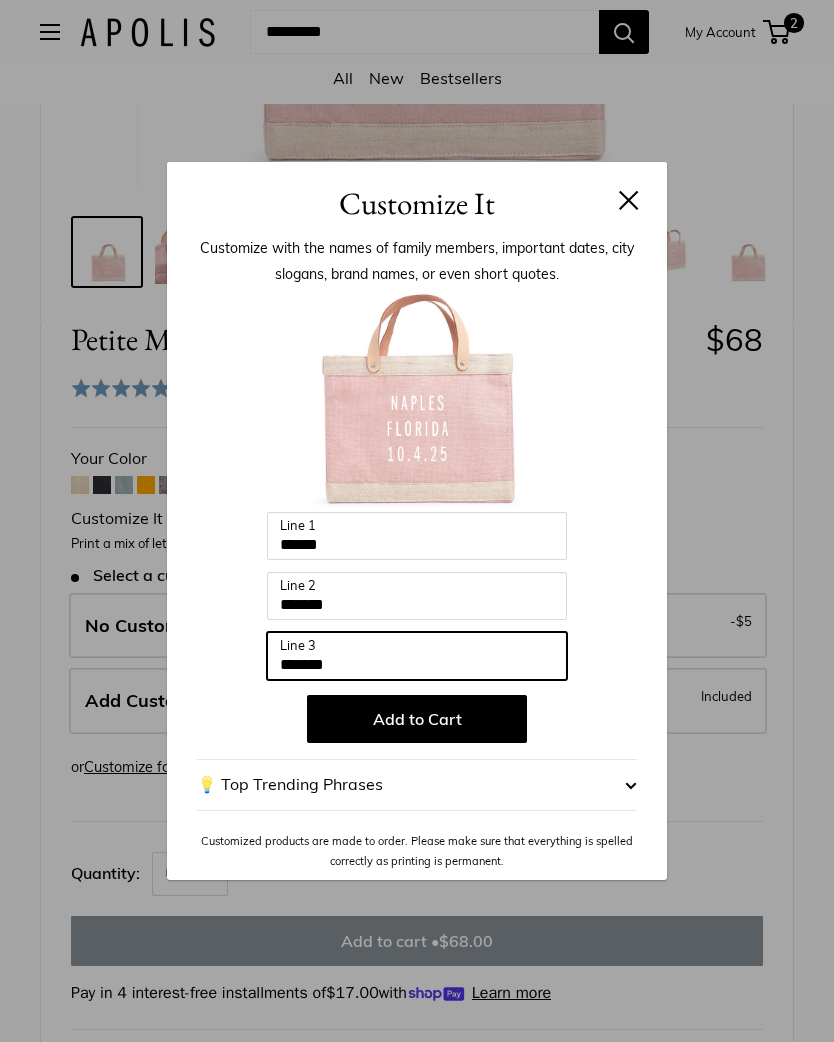 type on "*******" 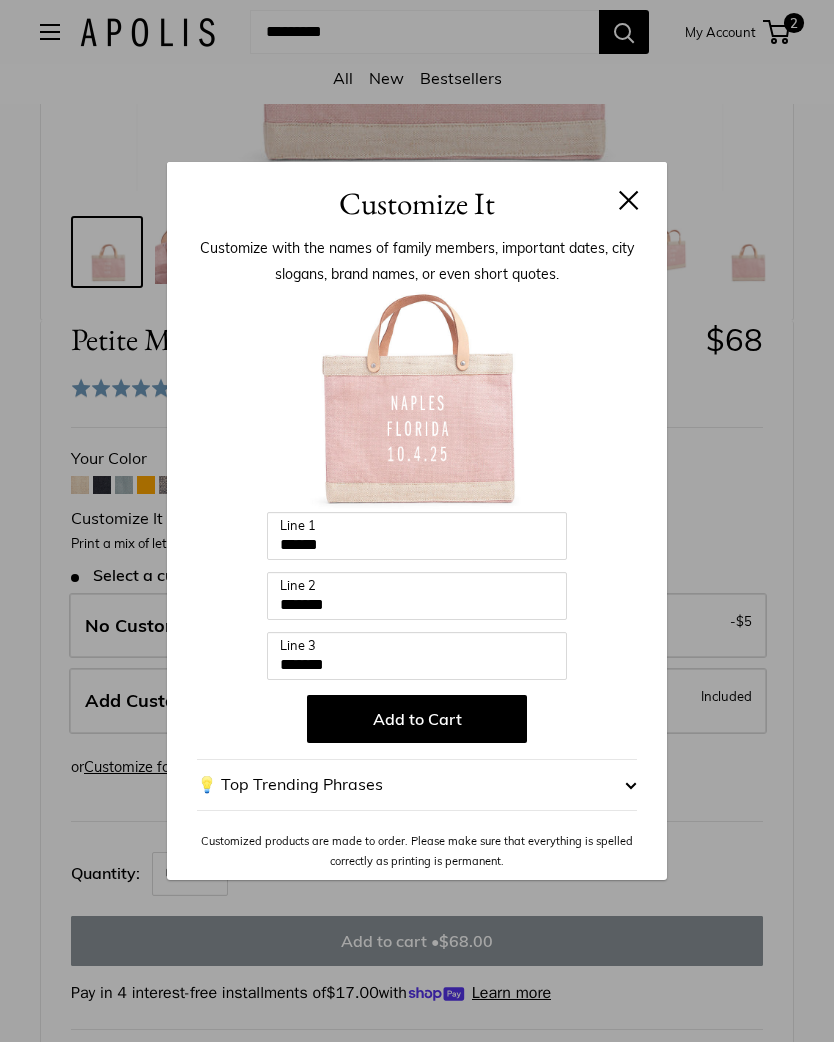 click on "Customize It
Customize with the names of family members, important dates, city slogans, brand names, or even short quotes.
Enter 36 letters
******
Line 1
*******
Line 2
*******
Line 3
Add to Cart
💡 Top Trending Phrases
Looking for inspiration? Select one of these: Raise Kind Humans" at bounding box center (417, 521) 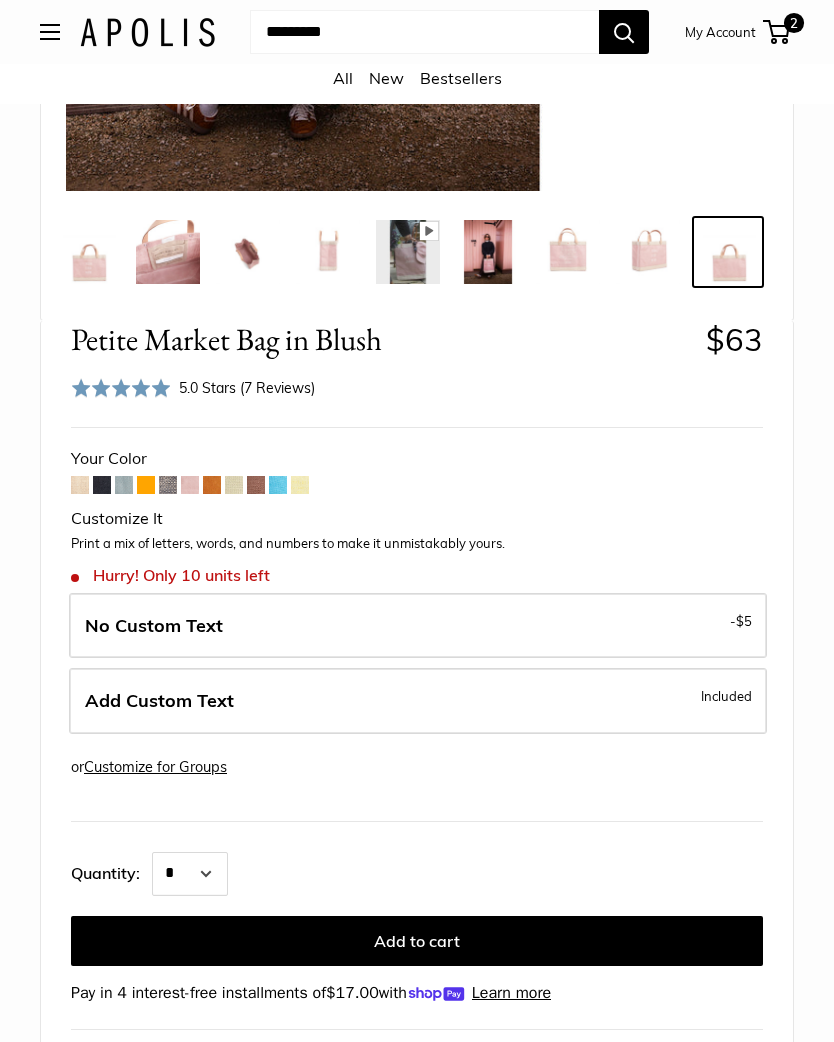scroll, scrollTop: 0, scrollLeft: 20, axis: horizontal 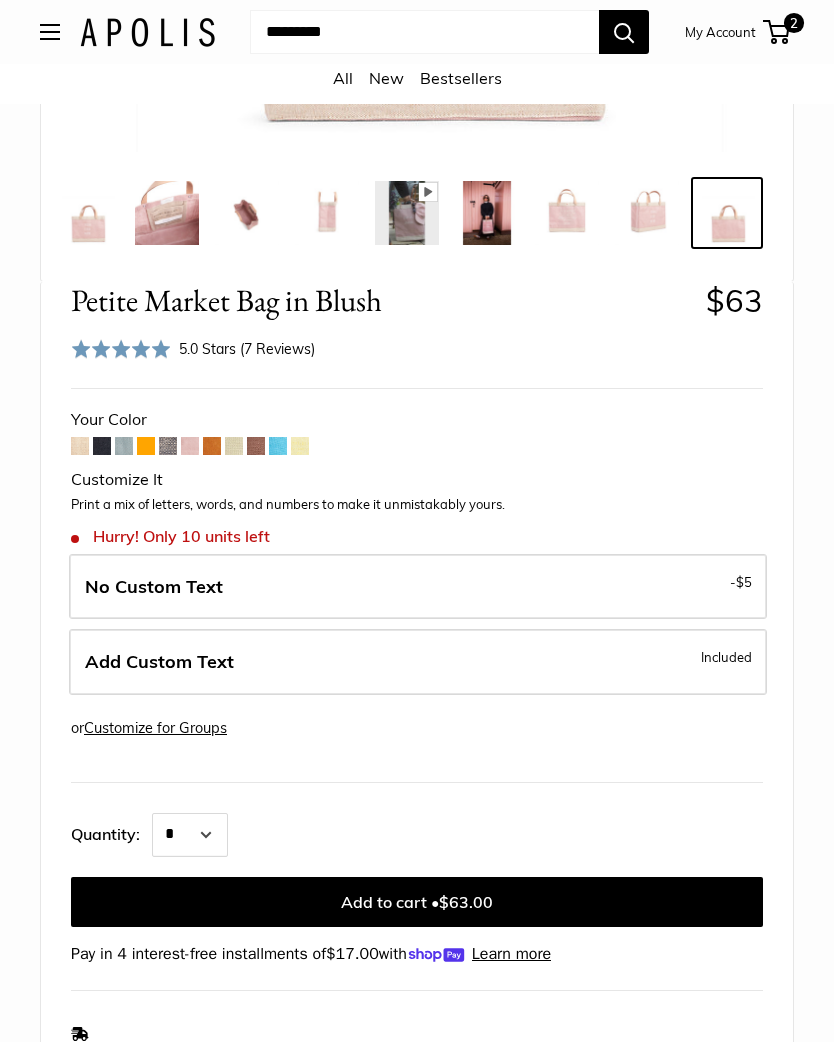click on "Add Custom Text
Included" at bounding box center [418, 662] 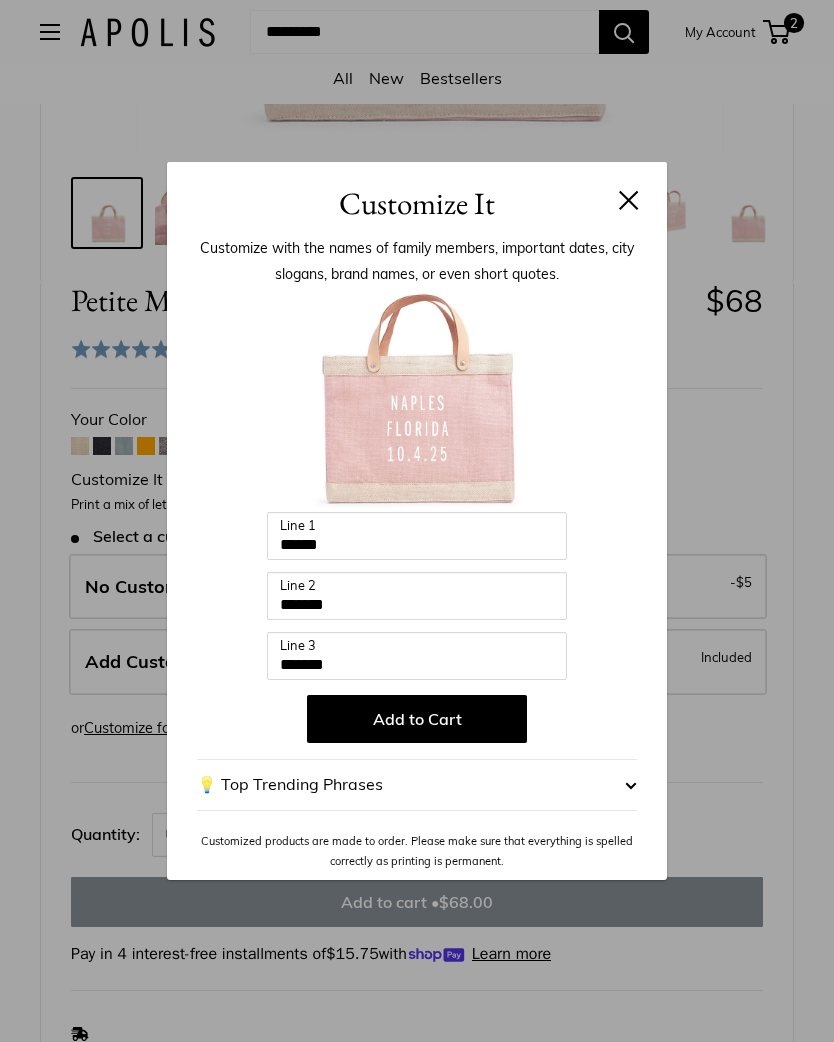 click on "Add to Cart" at bounding box center [417, 719] 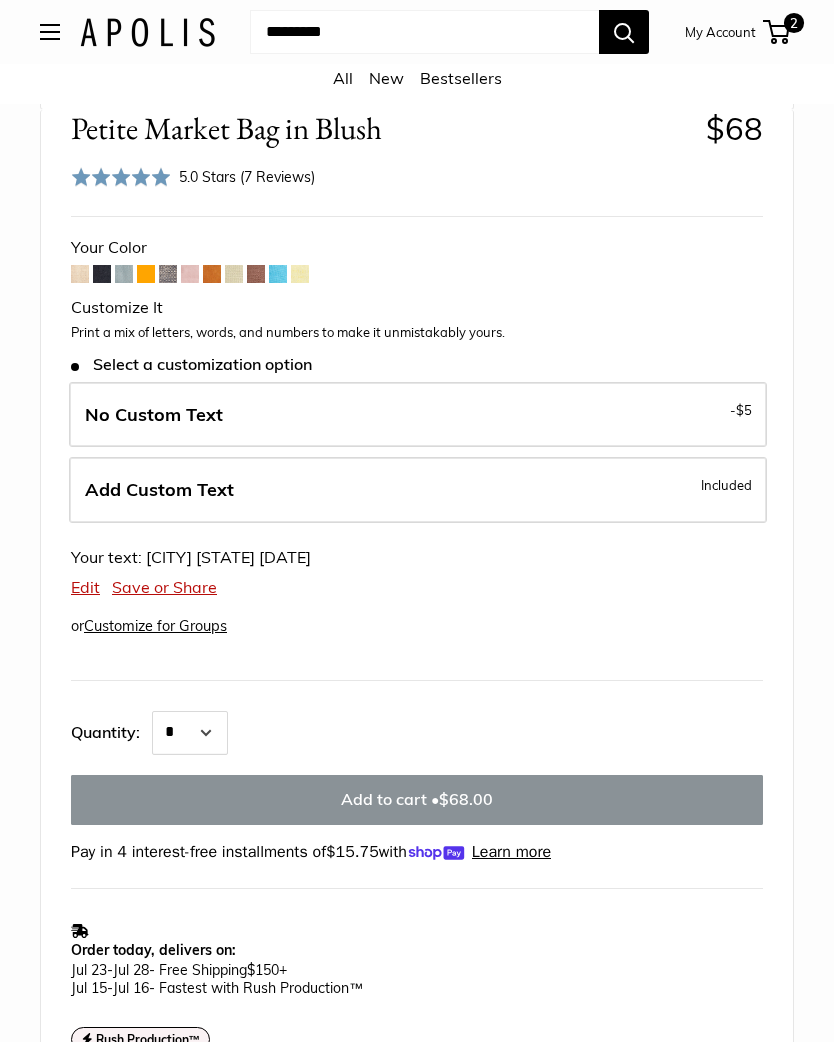 scroll, scrollTop: 859, scrollLeft: 0, axis: vertical 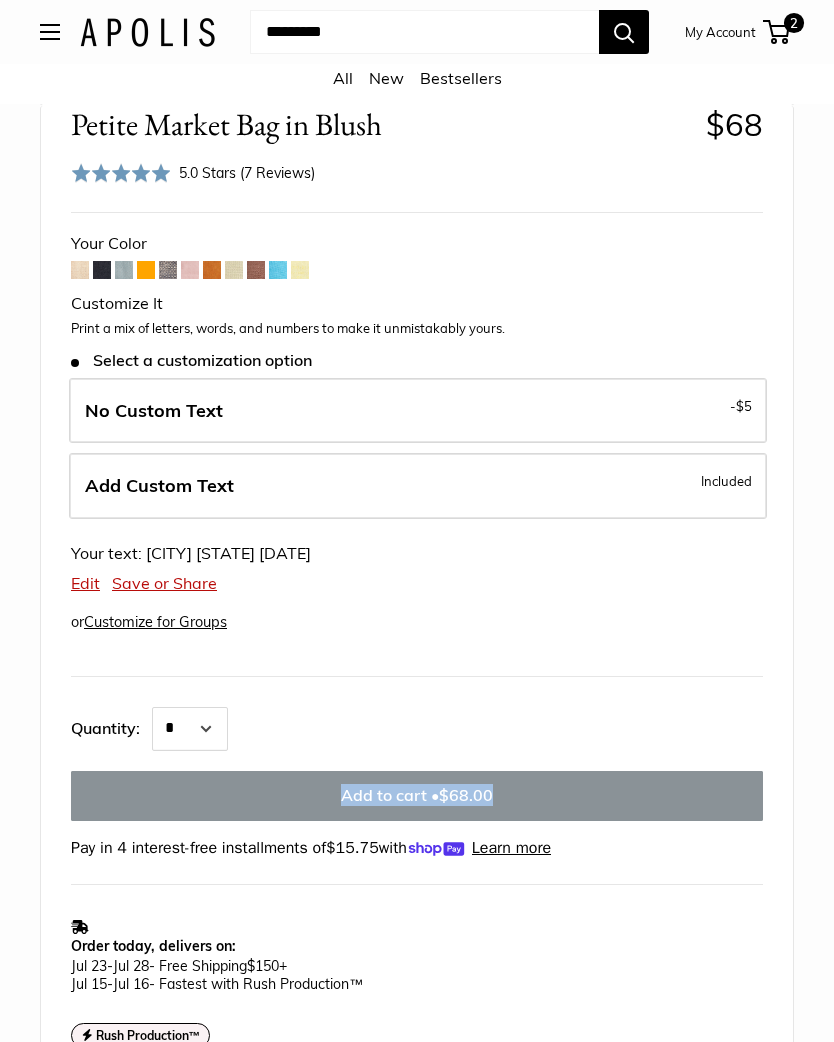 click on "Add Custom Text
Included" at bounding box center (418, 487) 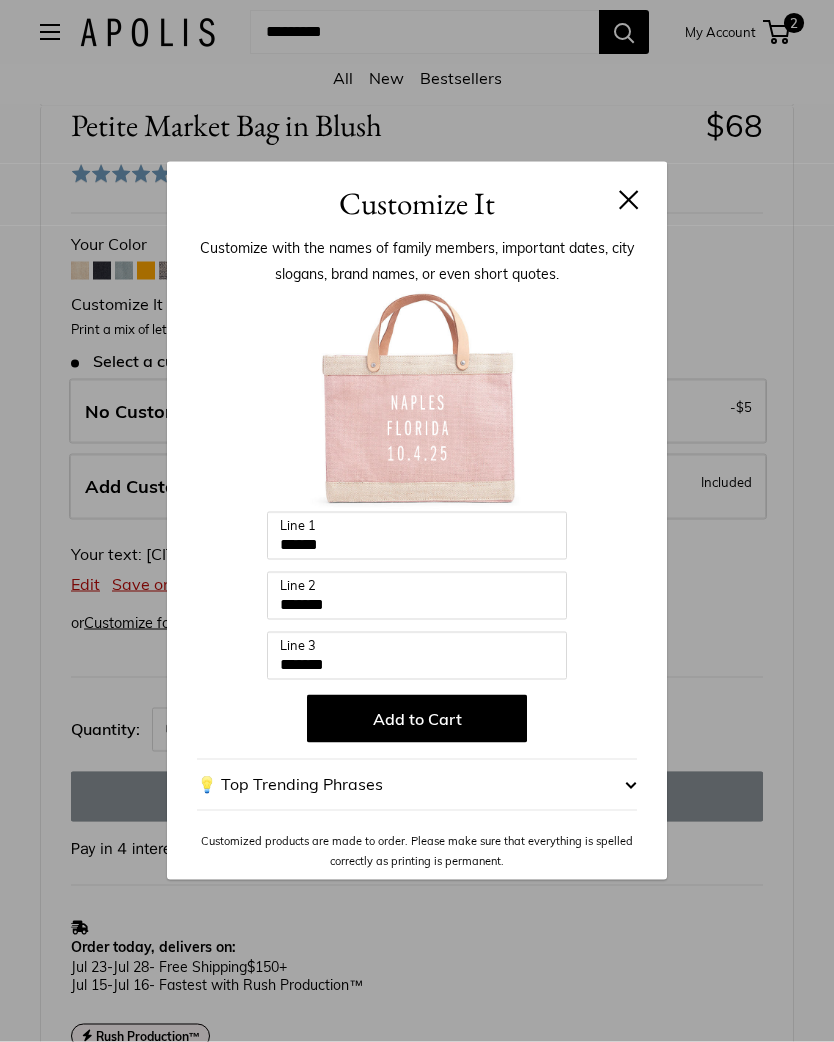 scroll, scrollTop: 860, scrollLeft: 0, axis: vertical 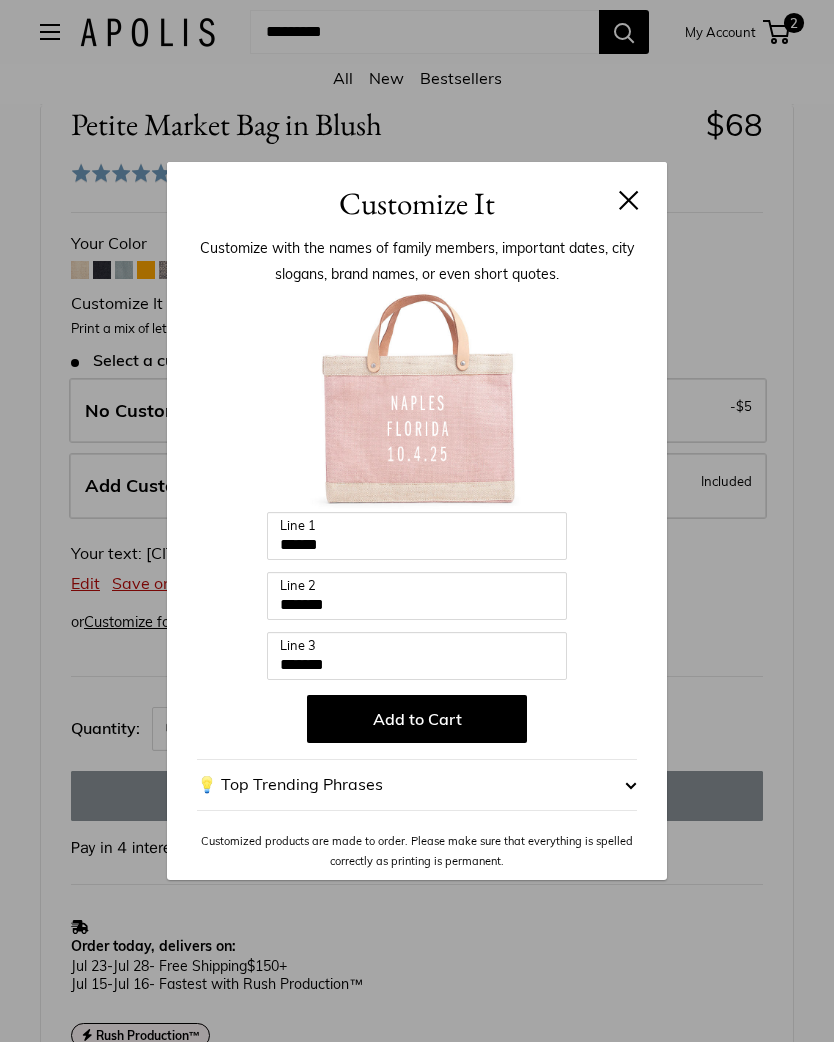 click at bounding box center (629, 200) 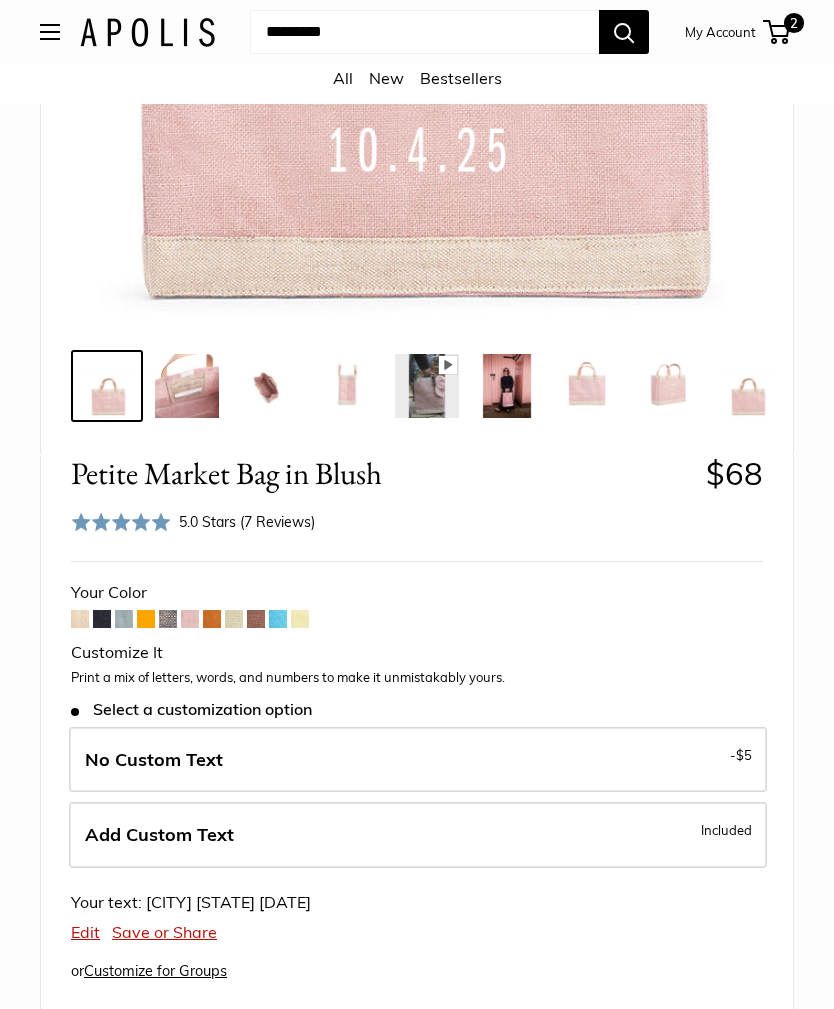 scroll, scrollTop: 529, scrollLeft: 0, axis: vertical 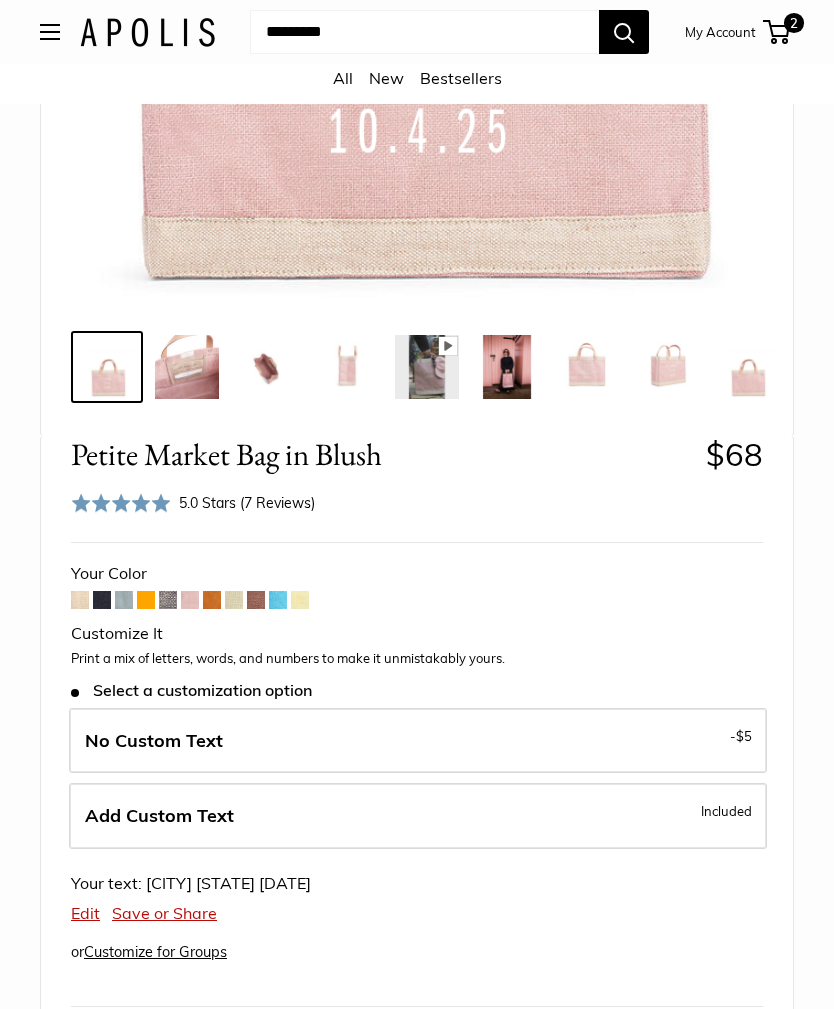 click on "Add Custom Text
Included" at bounding box center [418, 817] 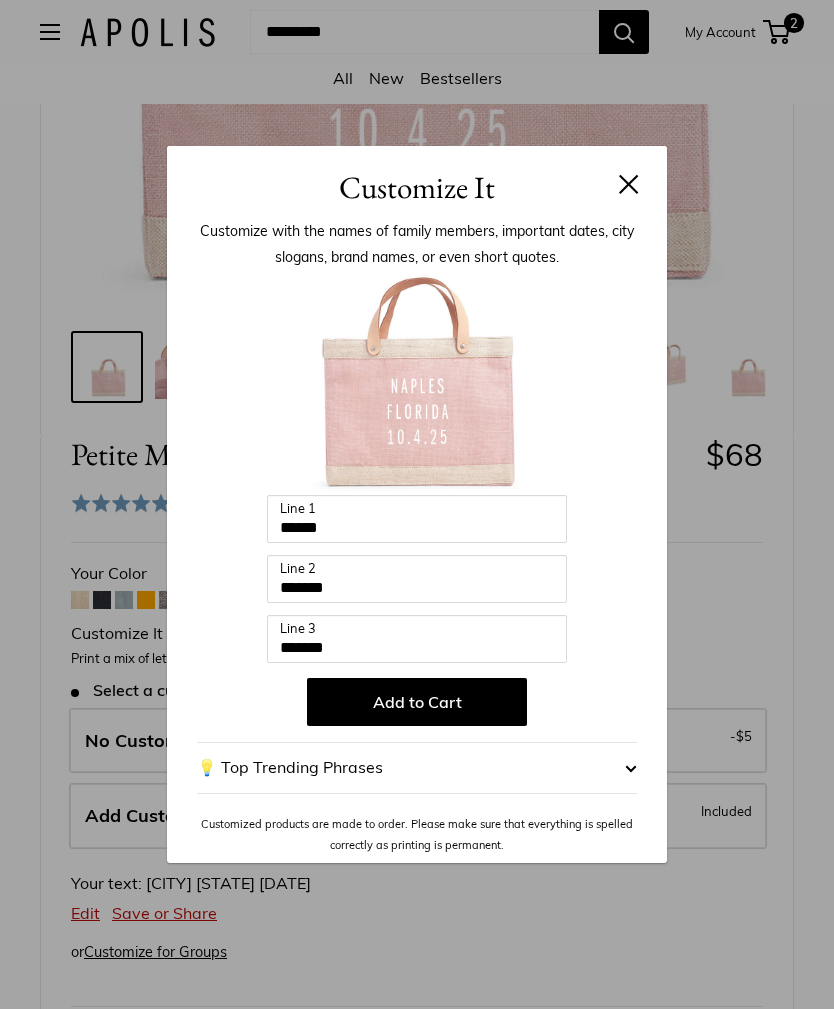 click on "Add to Cart" at bounding box center (417, 702) 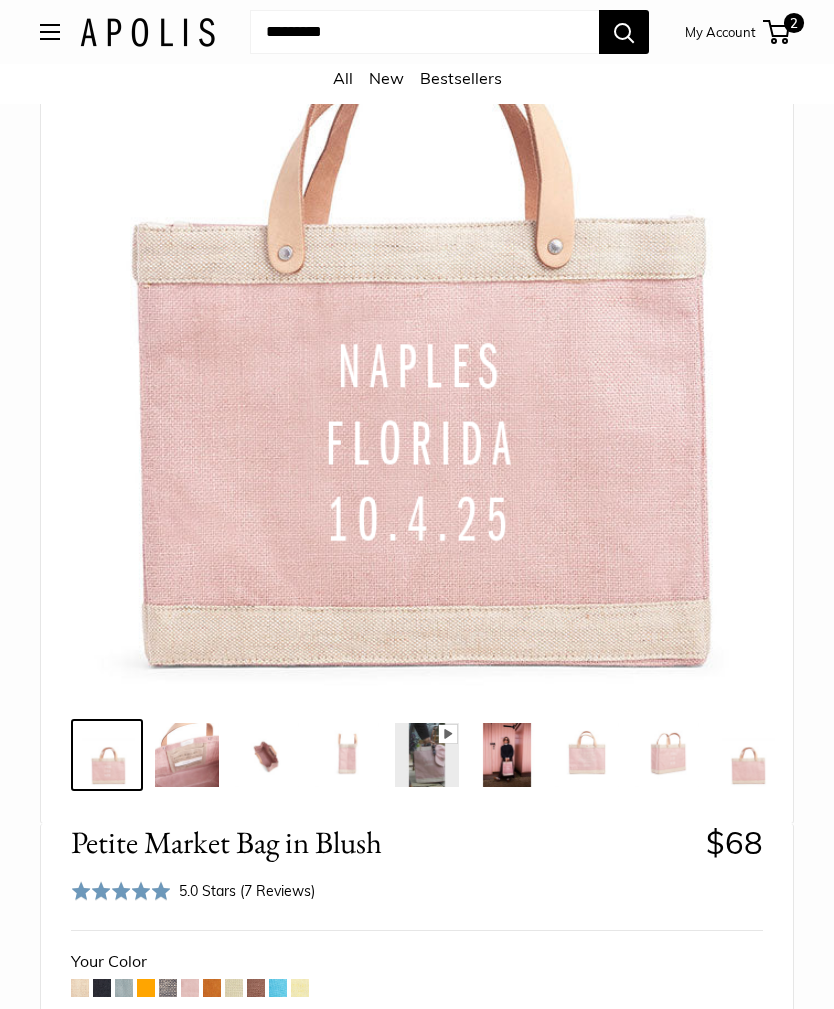 scroll, scrollTop: 102, scrollLeft: 0, axis: vertical 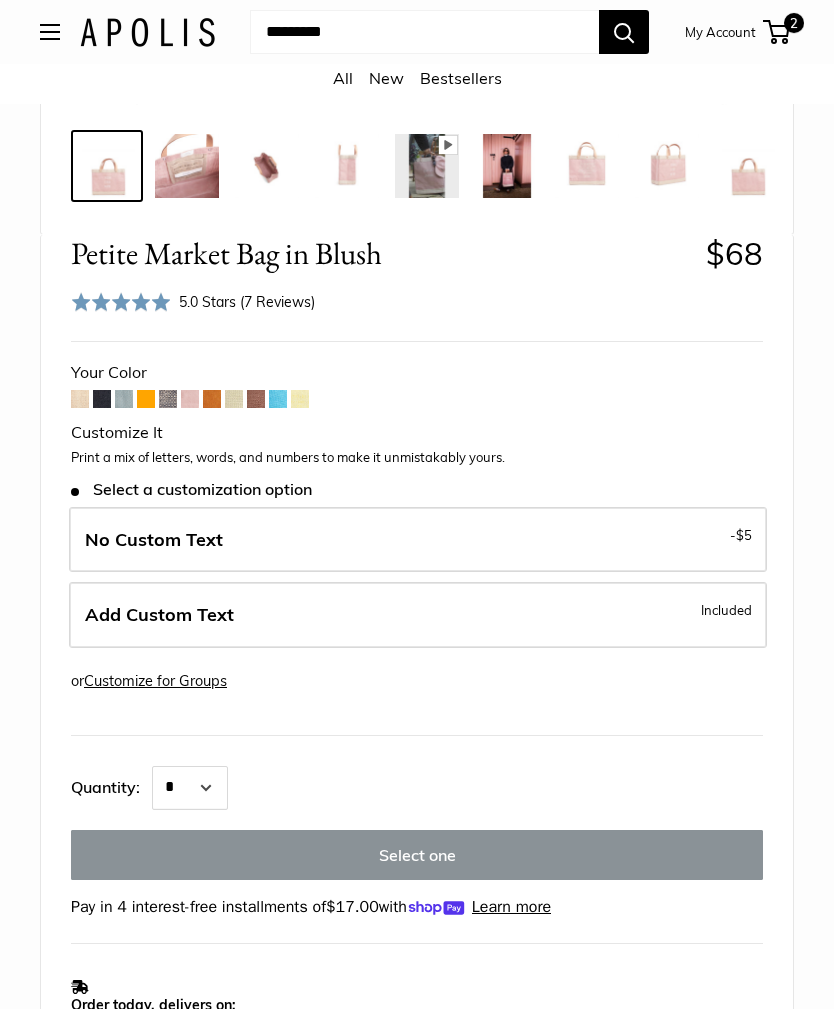 click on "Add Custom Text
Included" at bounding box center (418, 615) 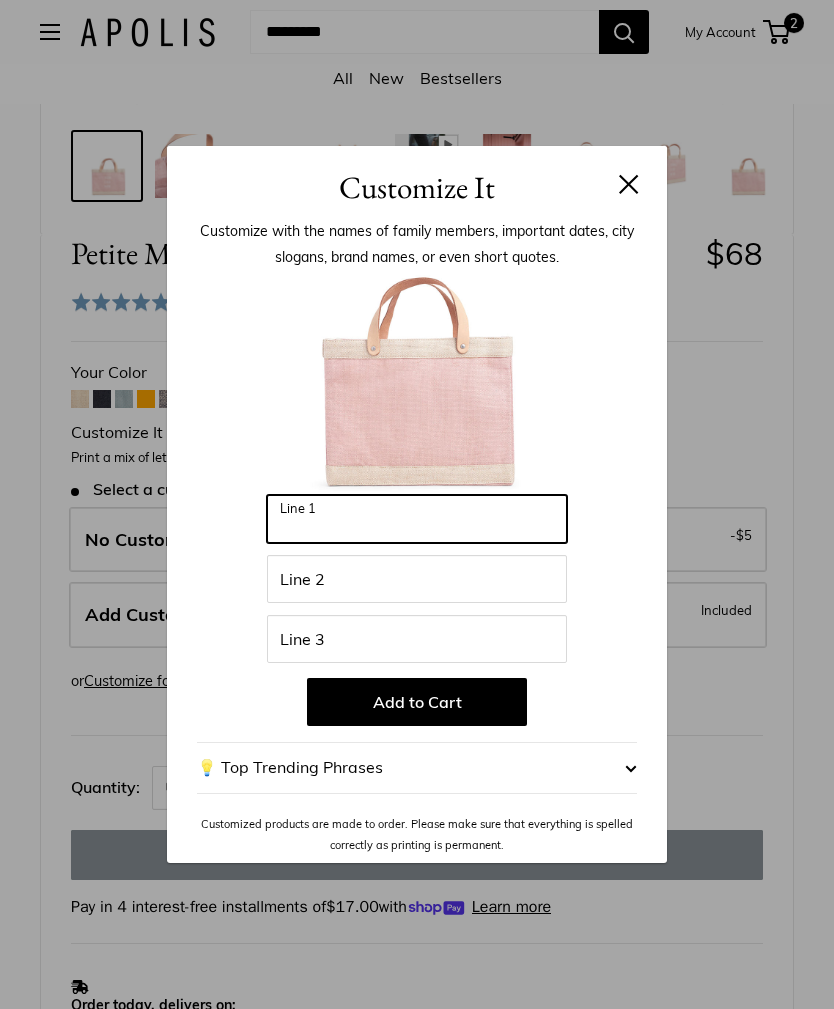 click on "Line 1" at bounding box center [417, 519] 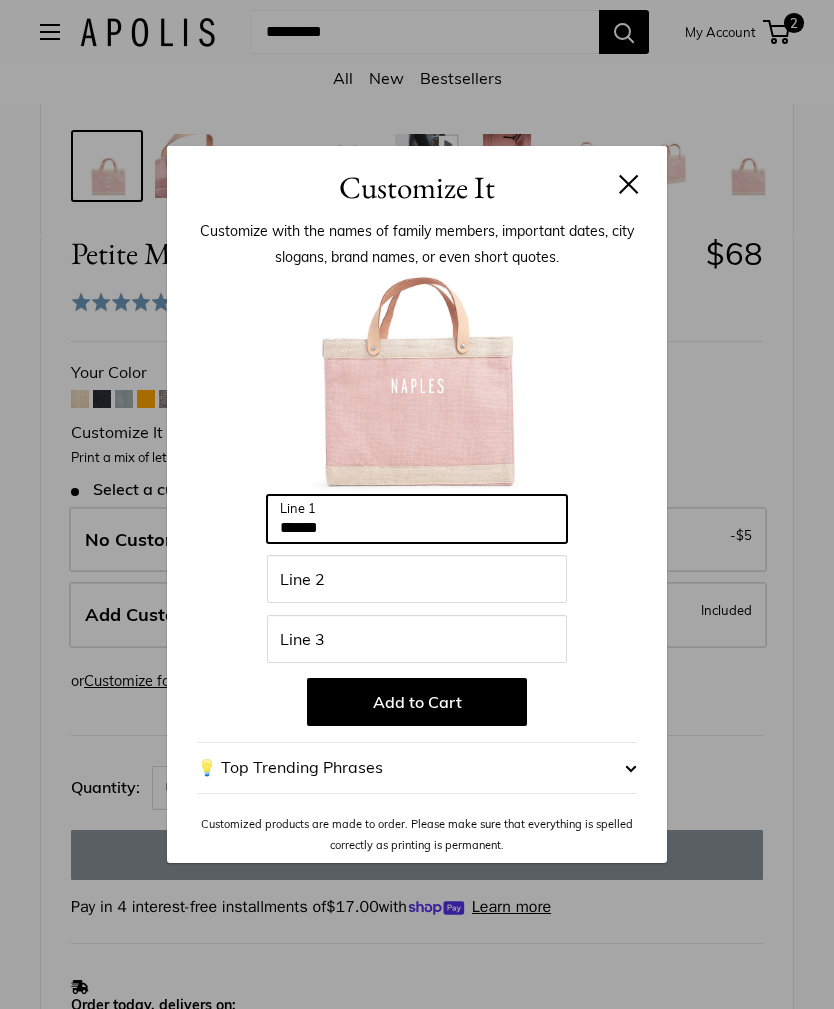 type on "******" 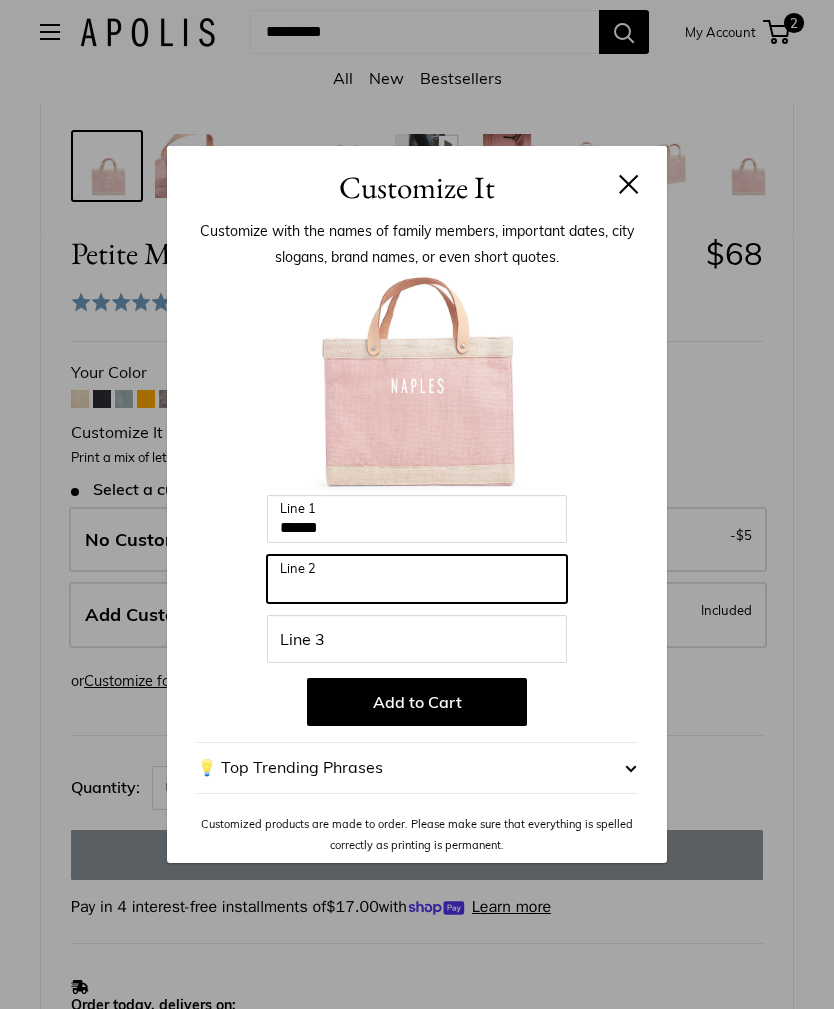 click on "Line 2" at bounding box center (417, 579) 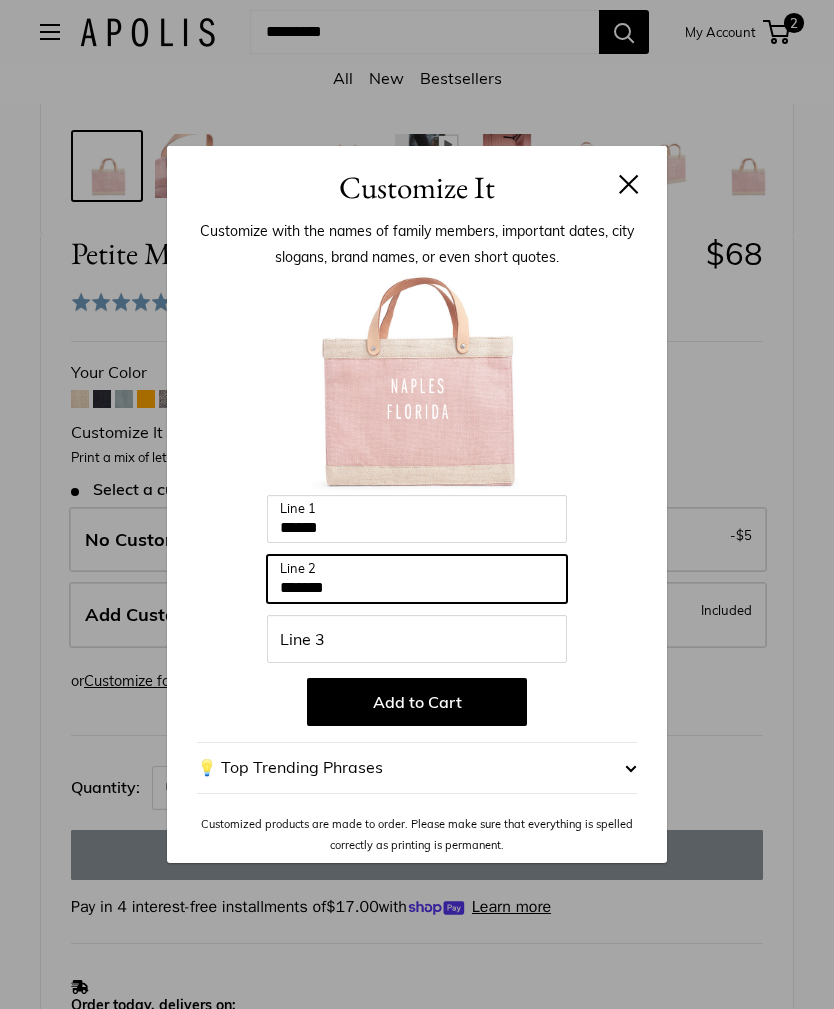 type on "*******" 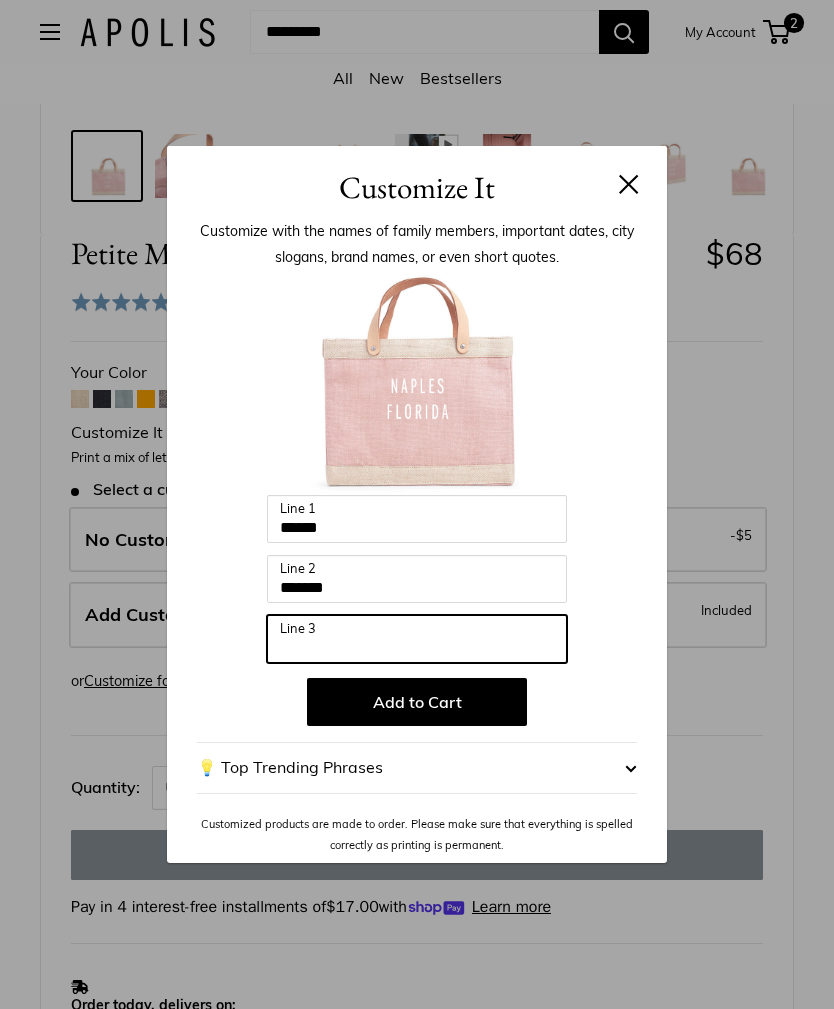 click on "Line 3" at bounding box center [417, 639] 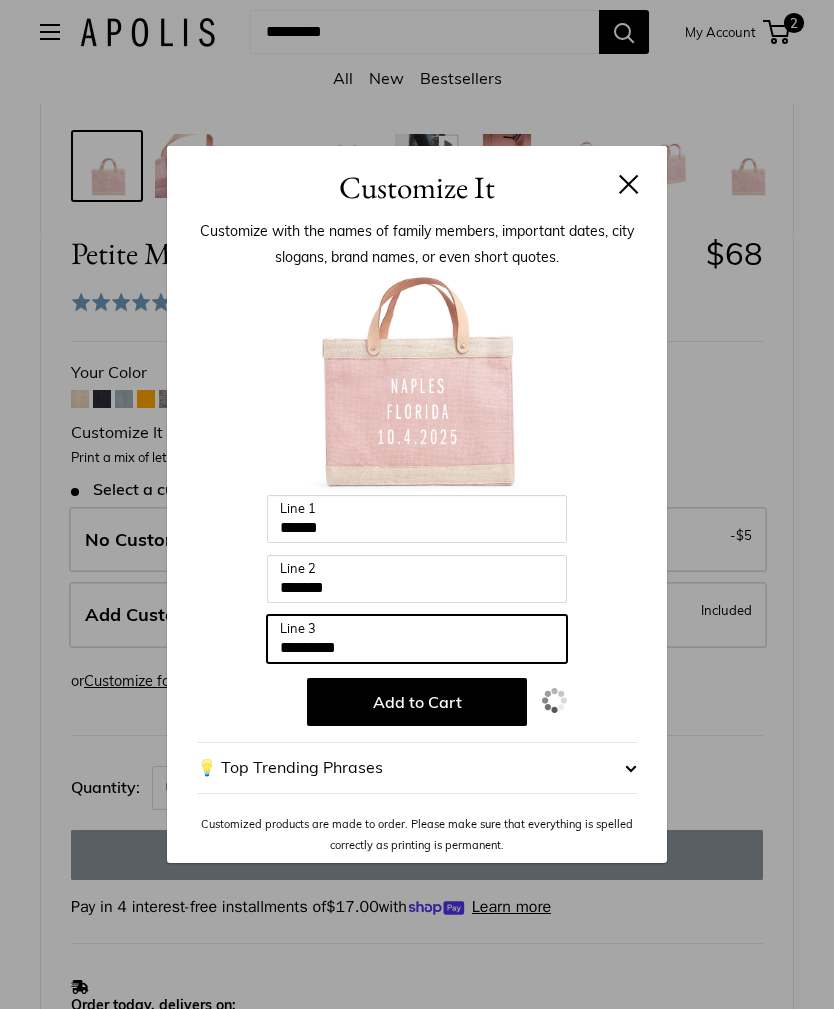 type on "*********" 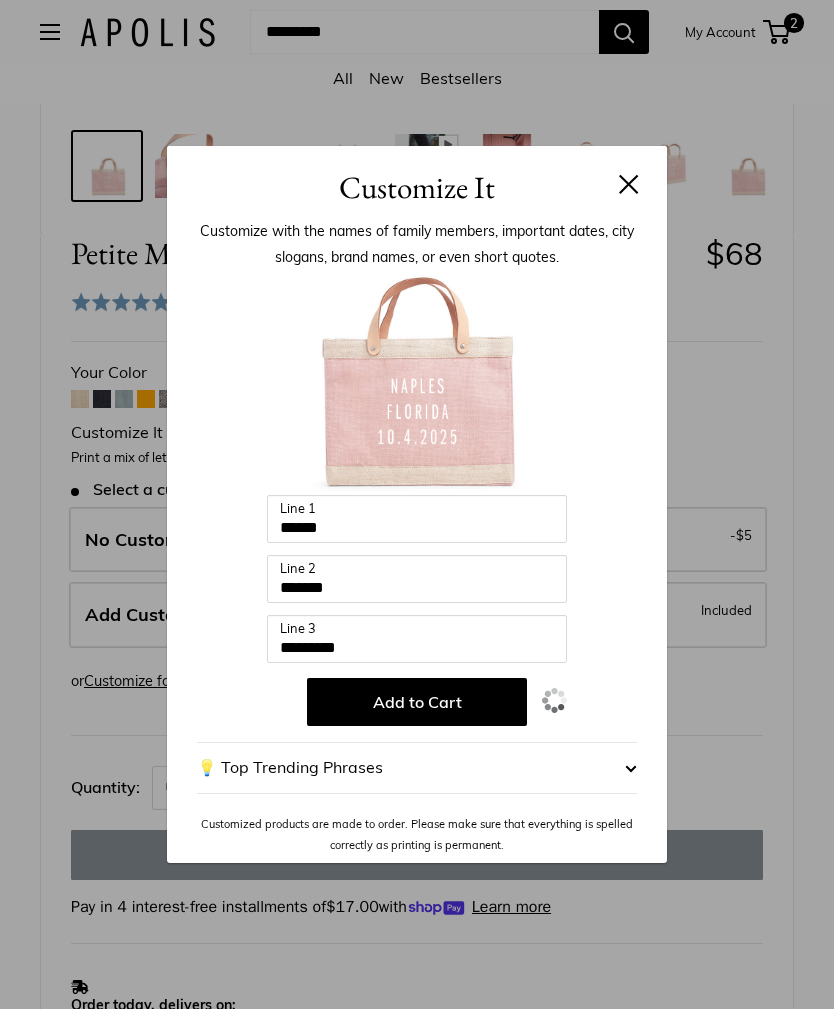 click on "Add to Cart" at bounding box center (417, 702) 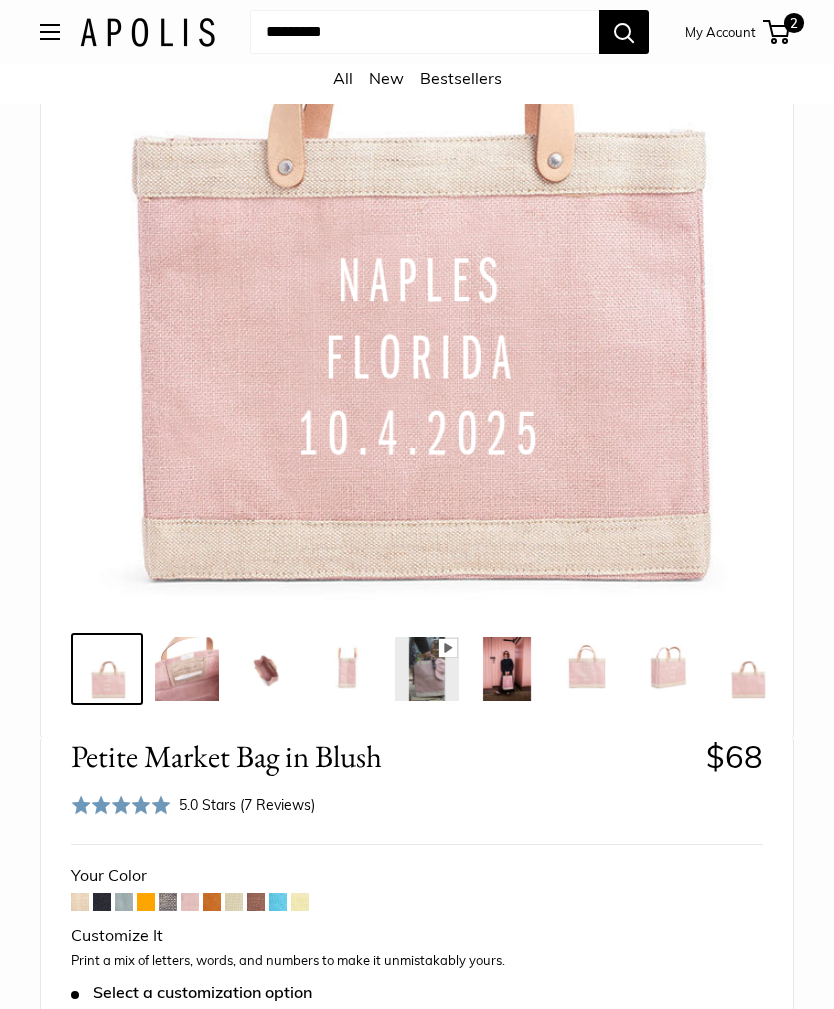 scroll, scrollTop: 187, scrollLeft: 0, axis: vertical 